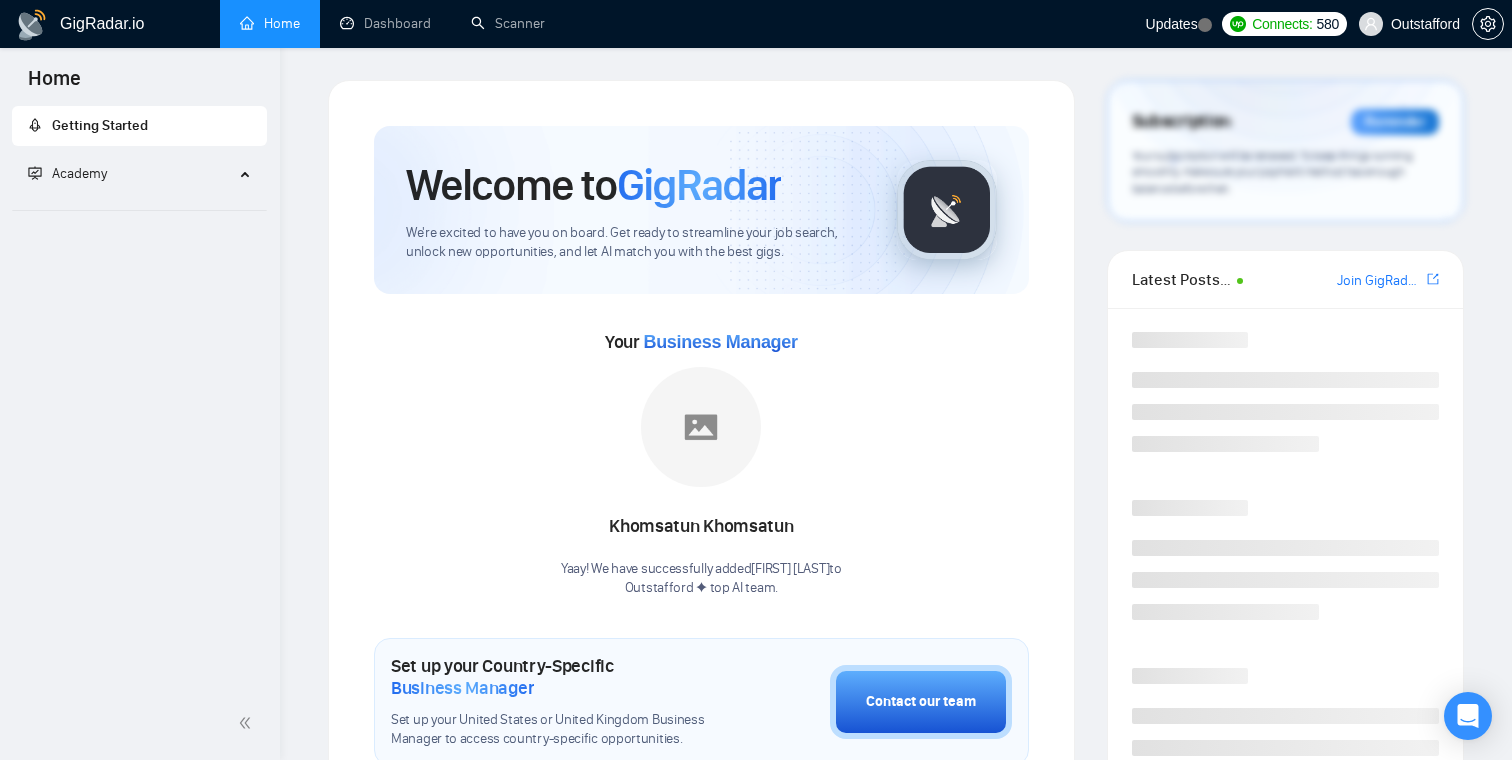 scroll, scrollTop: 0, scrollLeft: 0, axis: both 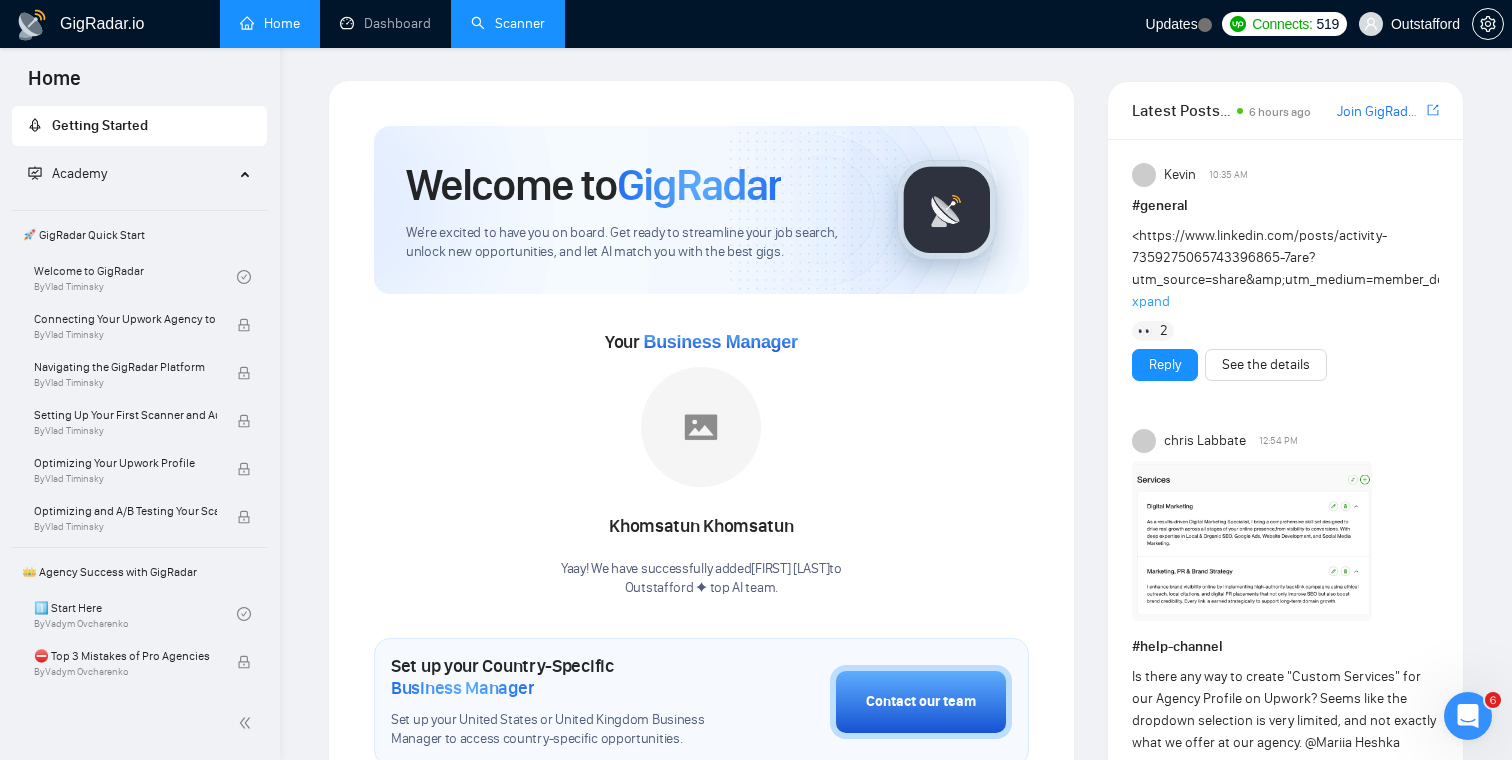 click on "Scanner" at bounding box center [508, 23] 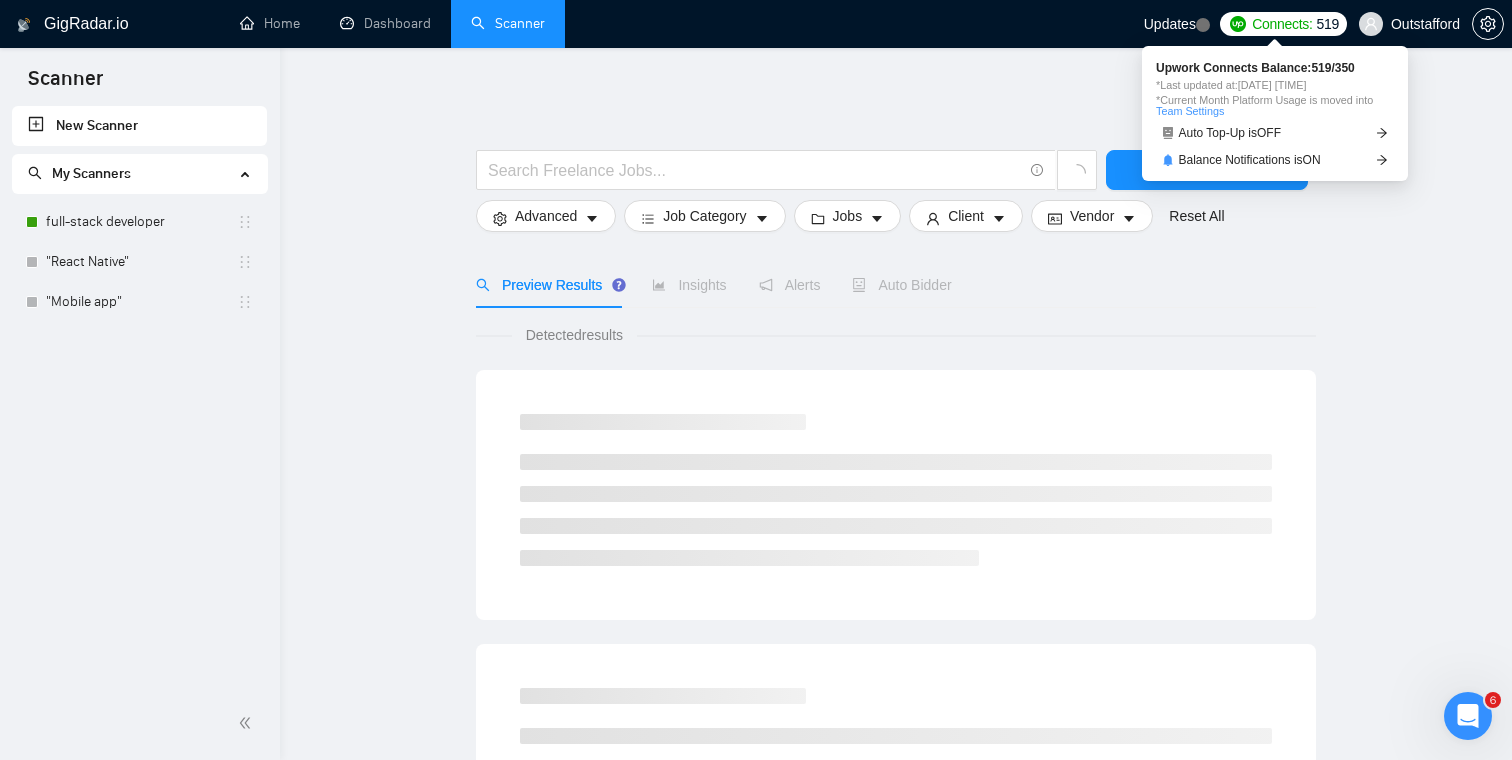 click on "Connects:" at bounding box center (1282, 24) 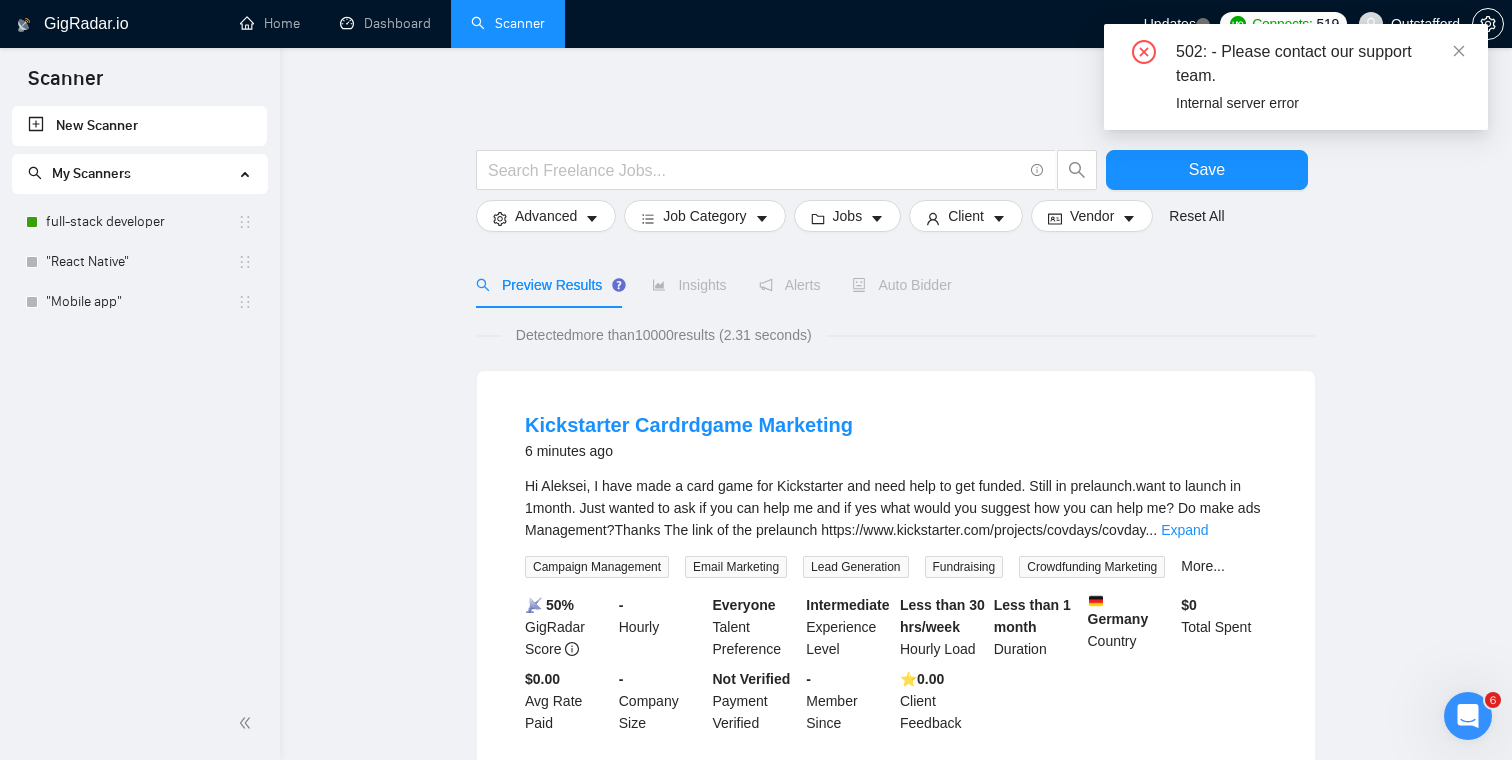 click on "502:  - Please contact our support team. Internal server error" at bounding box center (1296, 77) 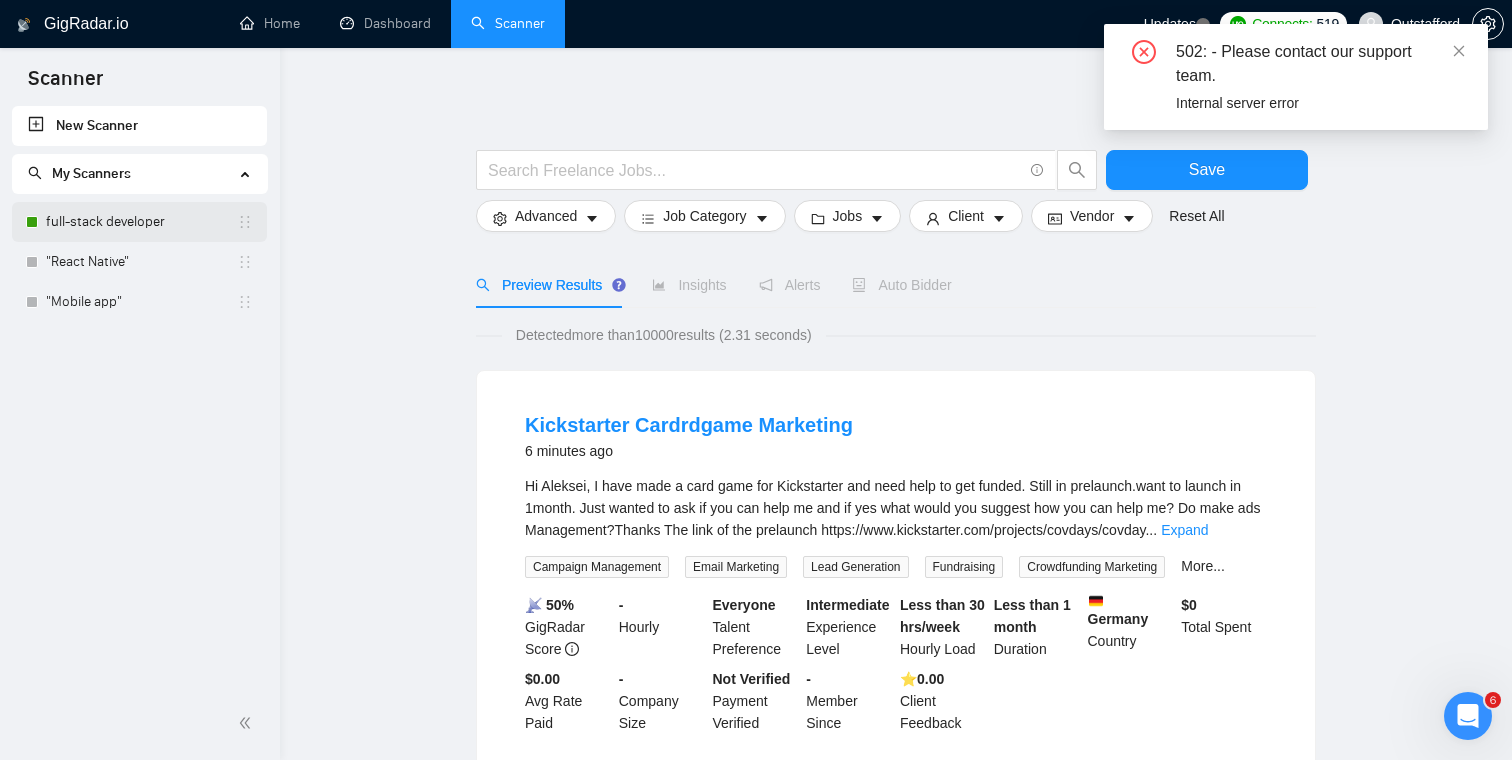click on "full-stack developer" at bounding box center [141, 222] 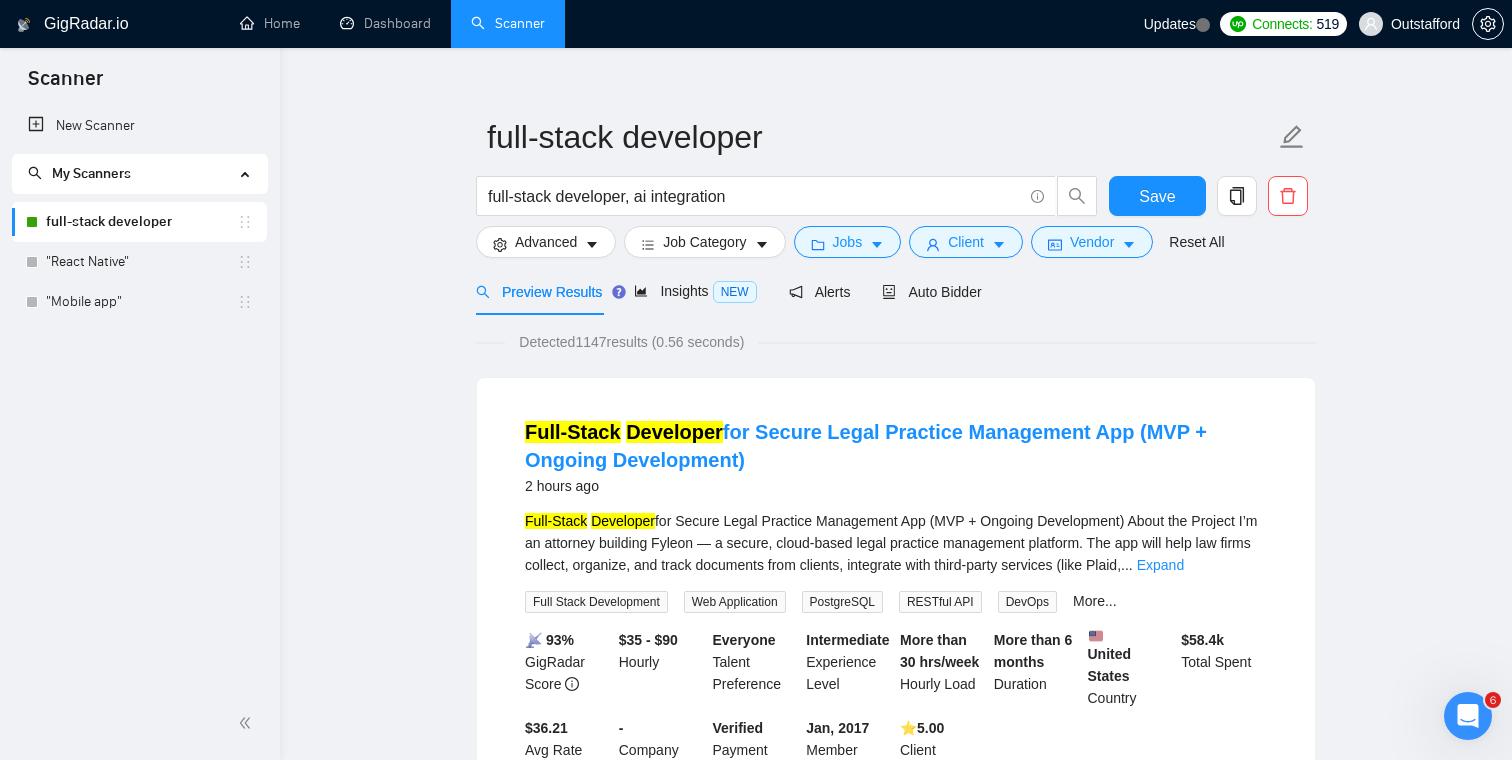 scroll, scrollTop: 0, scrollLeft: 0, axis: both 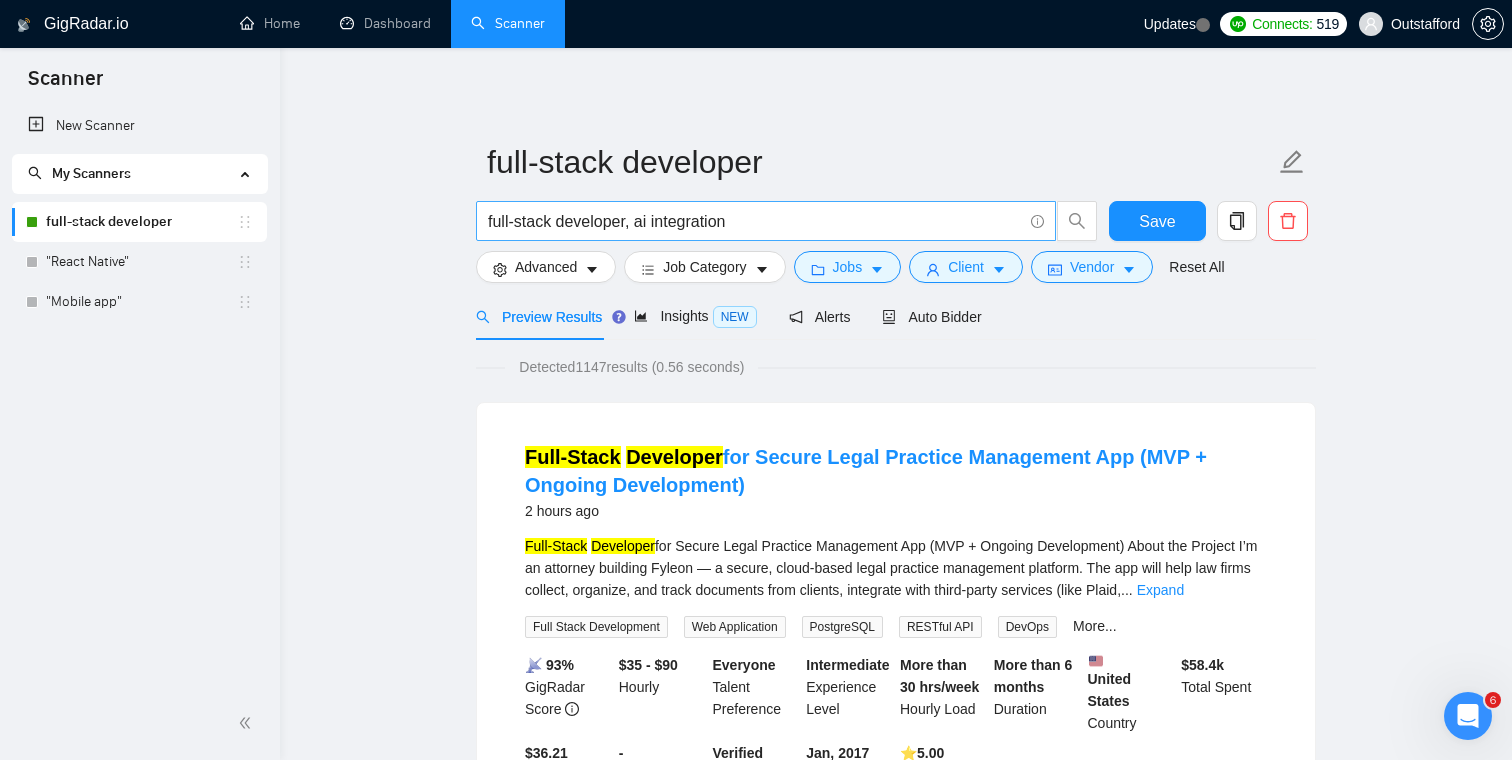 click on "full-stack developer, ai integration" at bounding box center (755, 221) 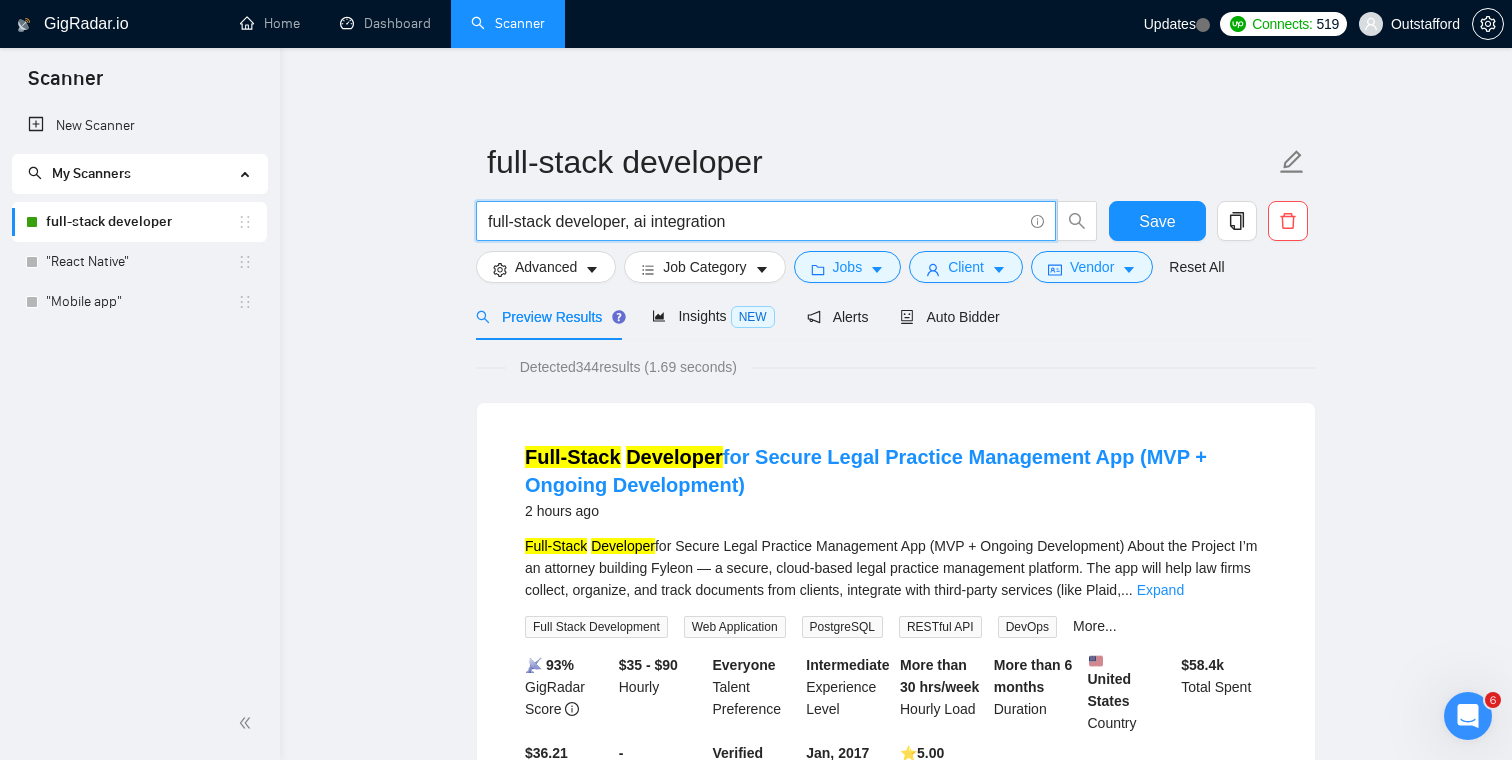 type on "full-stack developer, ai integration" 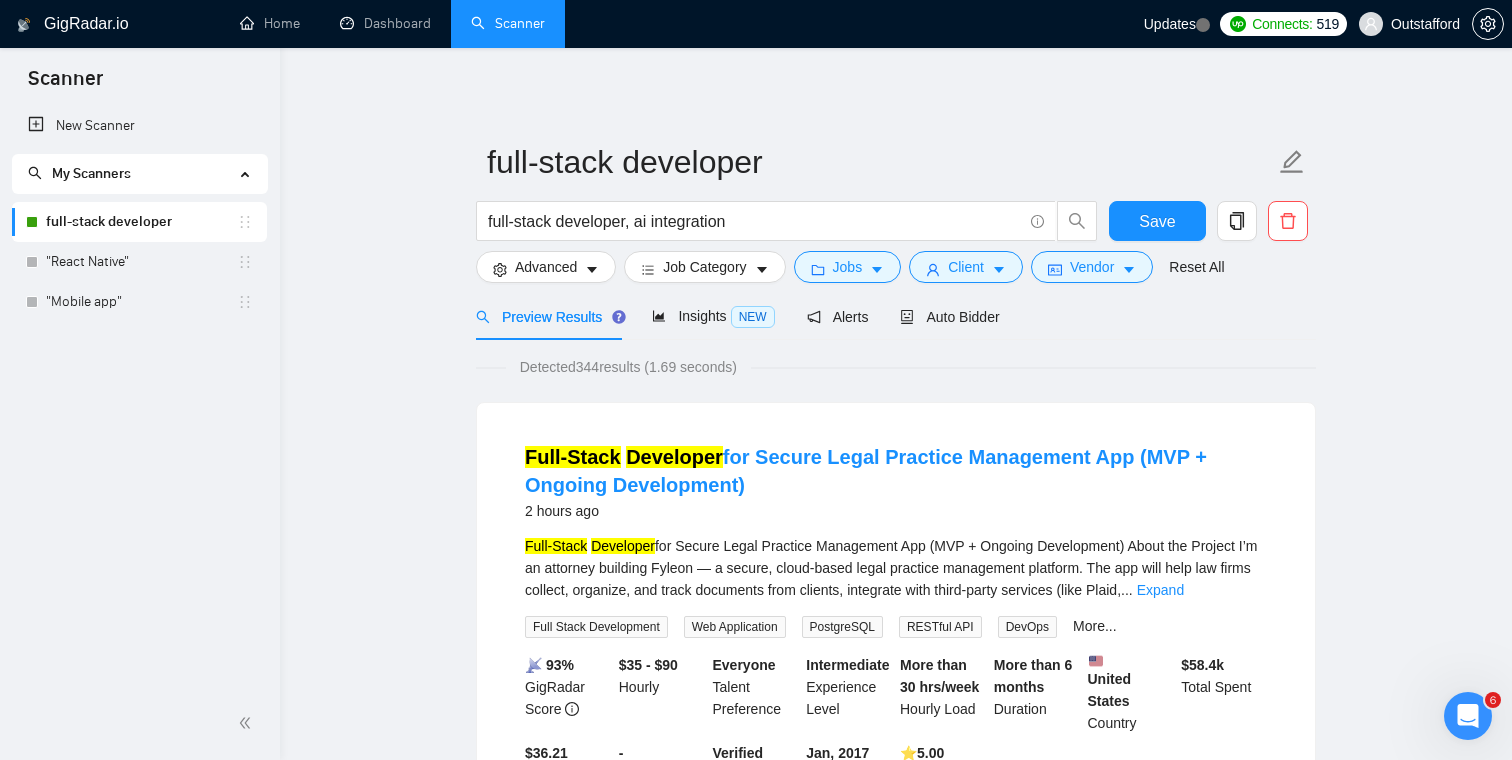 click on "full-stack developer full-stack developer, ai integration Save Advanced   Job Category   Jobs   Client   Vendor   Reset All Preview Results Insights NEW Alerts Auto Bidder Detected   344  results   (1.69 seconds) Full-Stack   Developer  for Secure Legal Practice Management App (MVP + Ongoing Development) 2 hours ago Full-Stack   Developer  for Secure Legal Practice Management App (MVP + Ongoing Development)
About the Project
I’m an attorney building Fyleon — a secure, cloud-based legal practice management platform. The app will help law firms collect, organize, and track documents from clients, integrate with third-party services (like Plaid,  ... Expand Full Stack Development Web Application PostgreSQL RESTful API DevOps More... 📡   93% GigRadar Score   $35 - $90 Hourly Everyone Talent Preference Intermediate Experience Level More than 30 hrs/week Hourly Load More than 6 months Duration   [COUNTRY] Country $ 58.4k Total Spent $36.21 Avg Rate Paid - Company Size Verified Payment Verified Jan, 2017" at bounding box center (896, 2507) 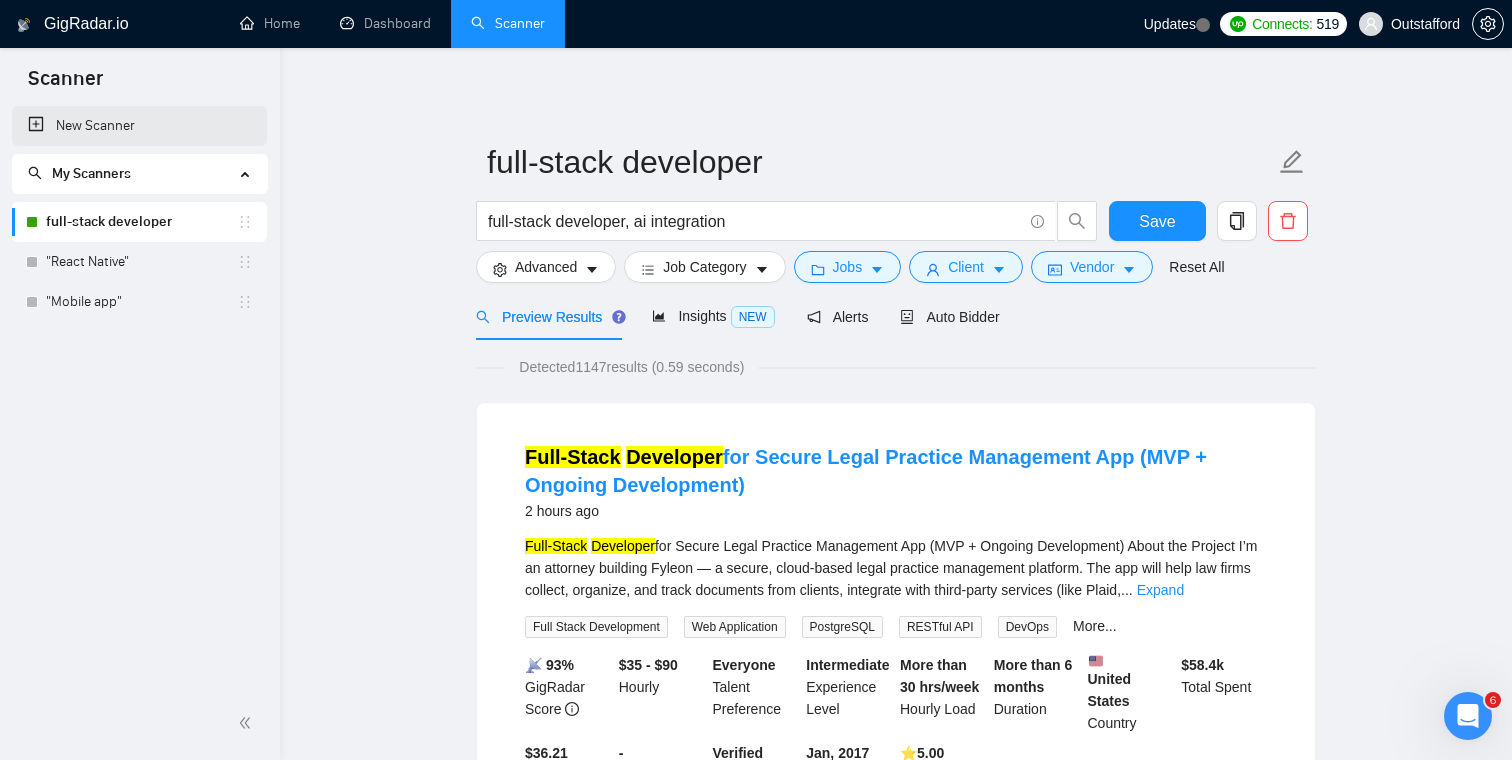 click on "New Scanner" at bounding box center (139, 126) 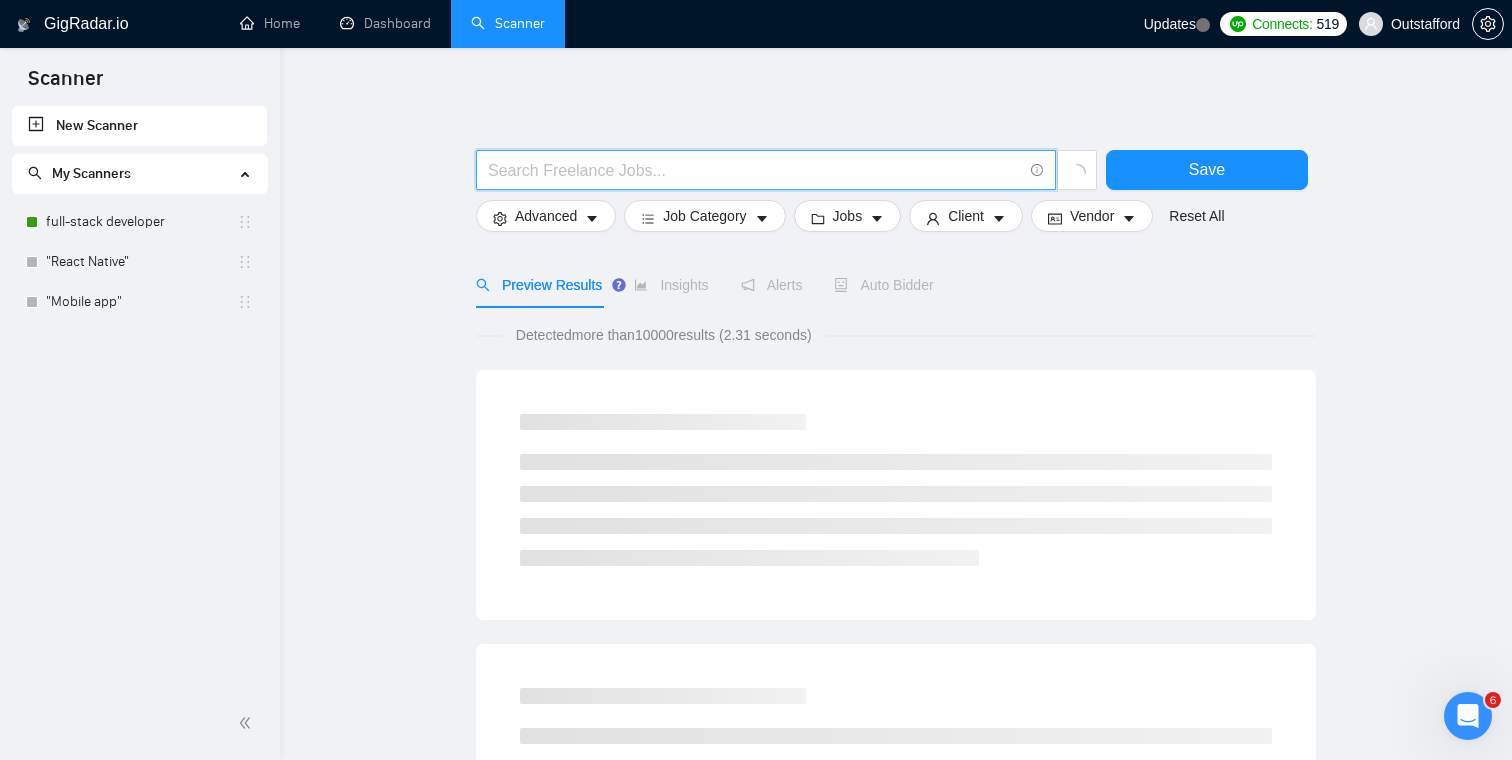 click at bounding box center (755, 170) 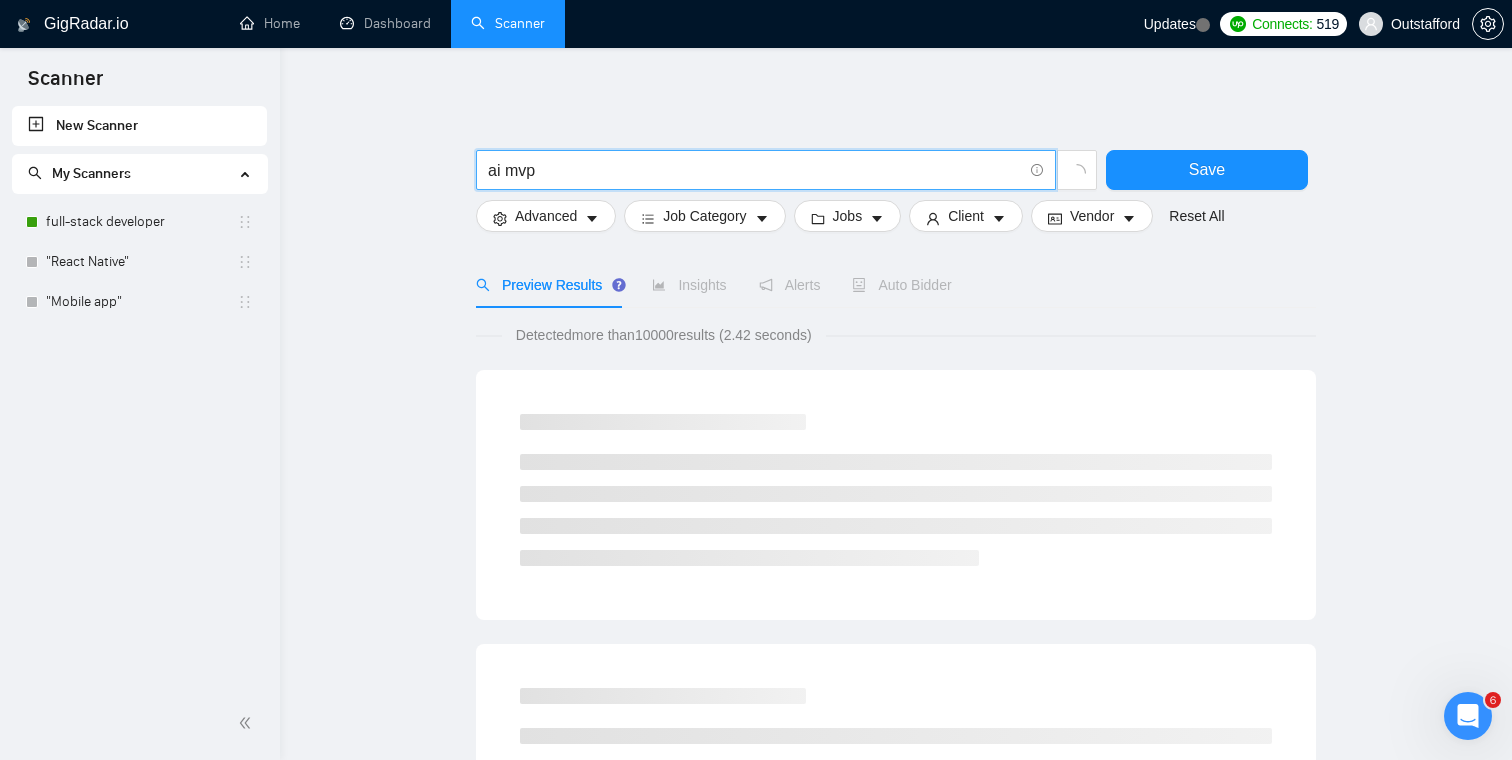 type on "ai mvp" 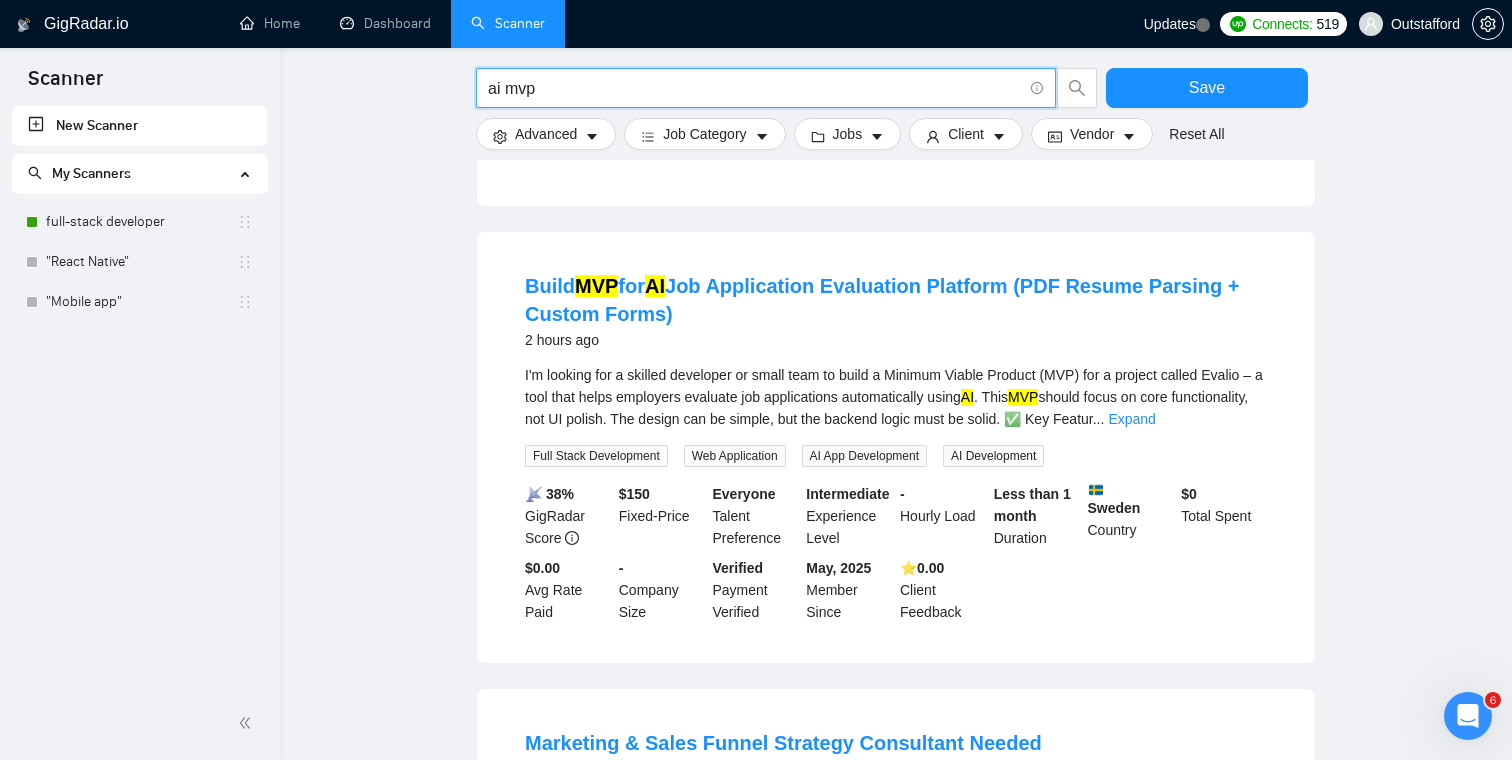 scroll, scrollTop: 0, scrollLeft: 0, axis: both 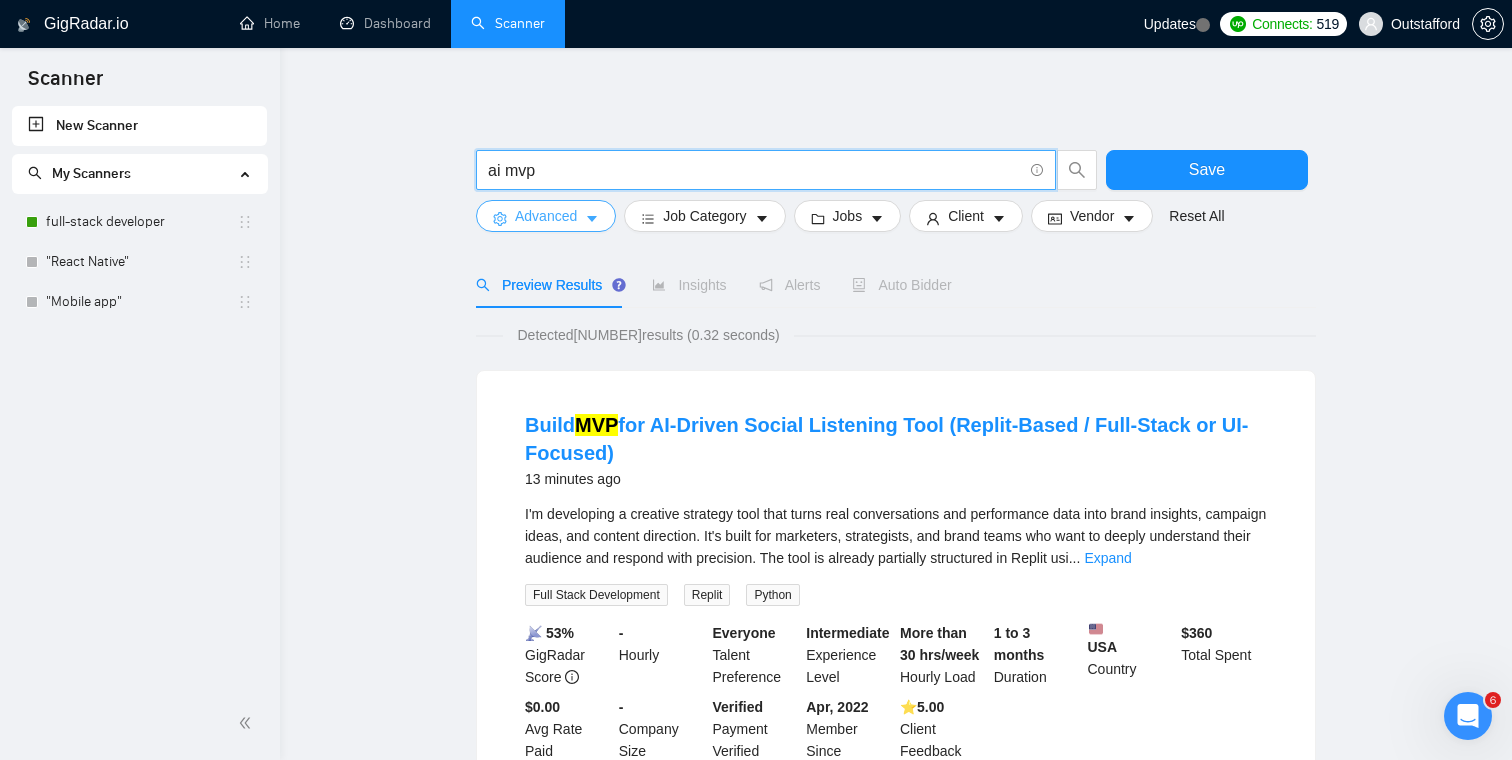 click on "Advanced" at bounding box center [546, 216] 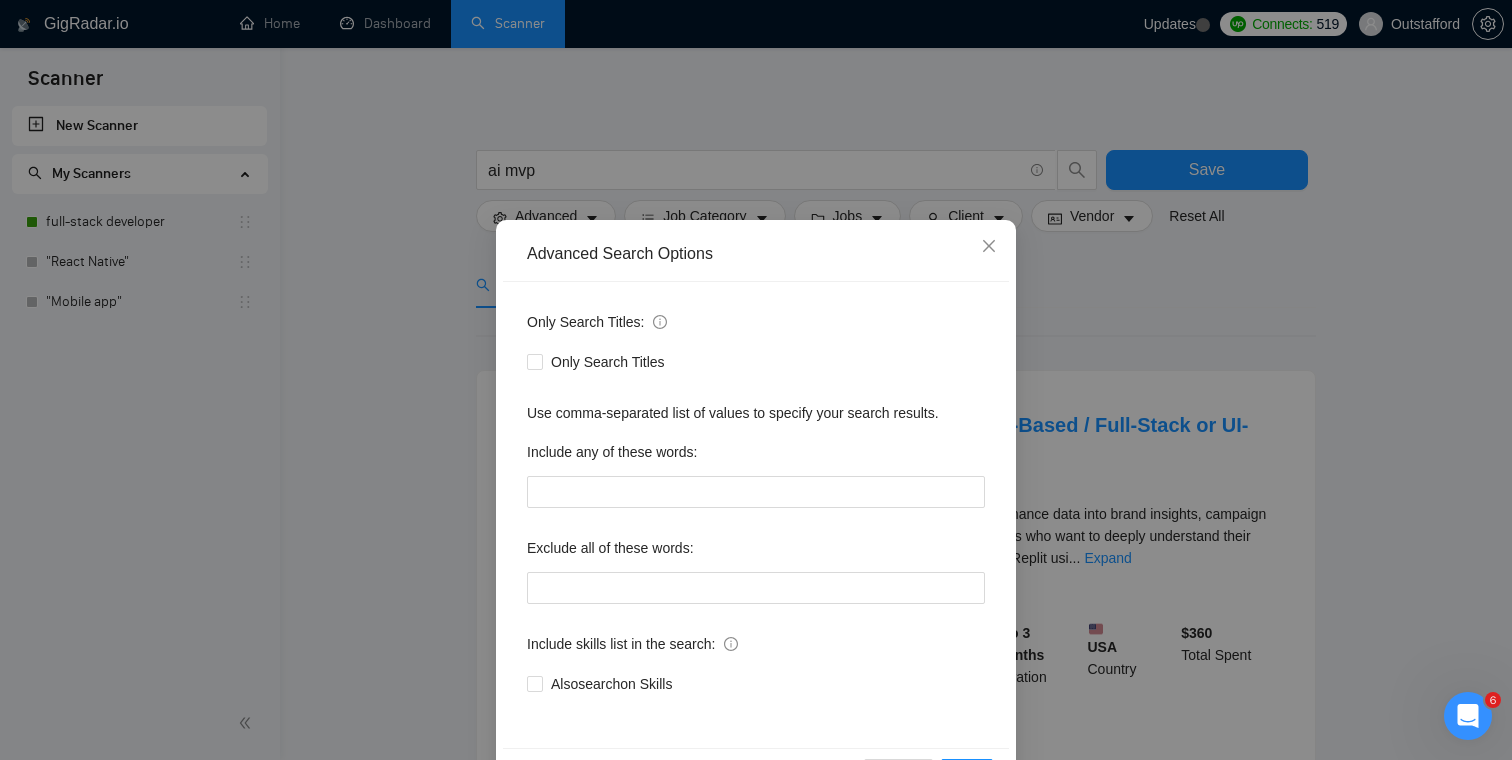 scroll, scrollTop: 72, scrollLeft: 0, axis: vertical 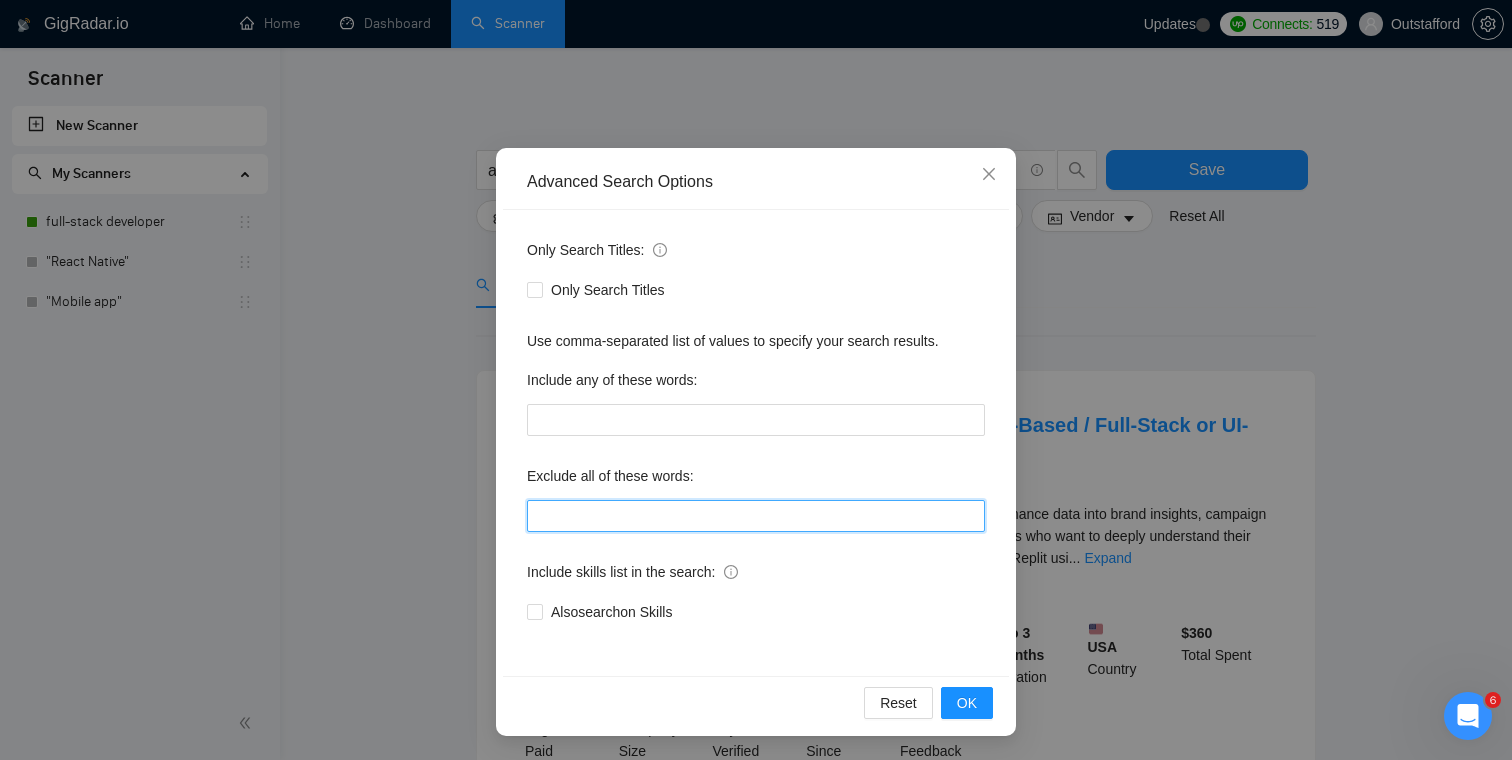 click at bounding box center (756, 516) 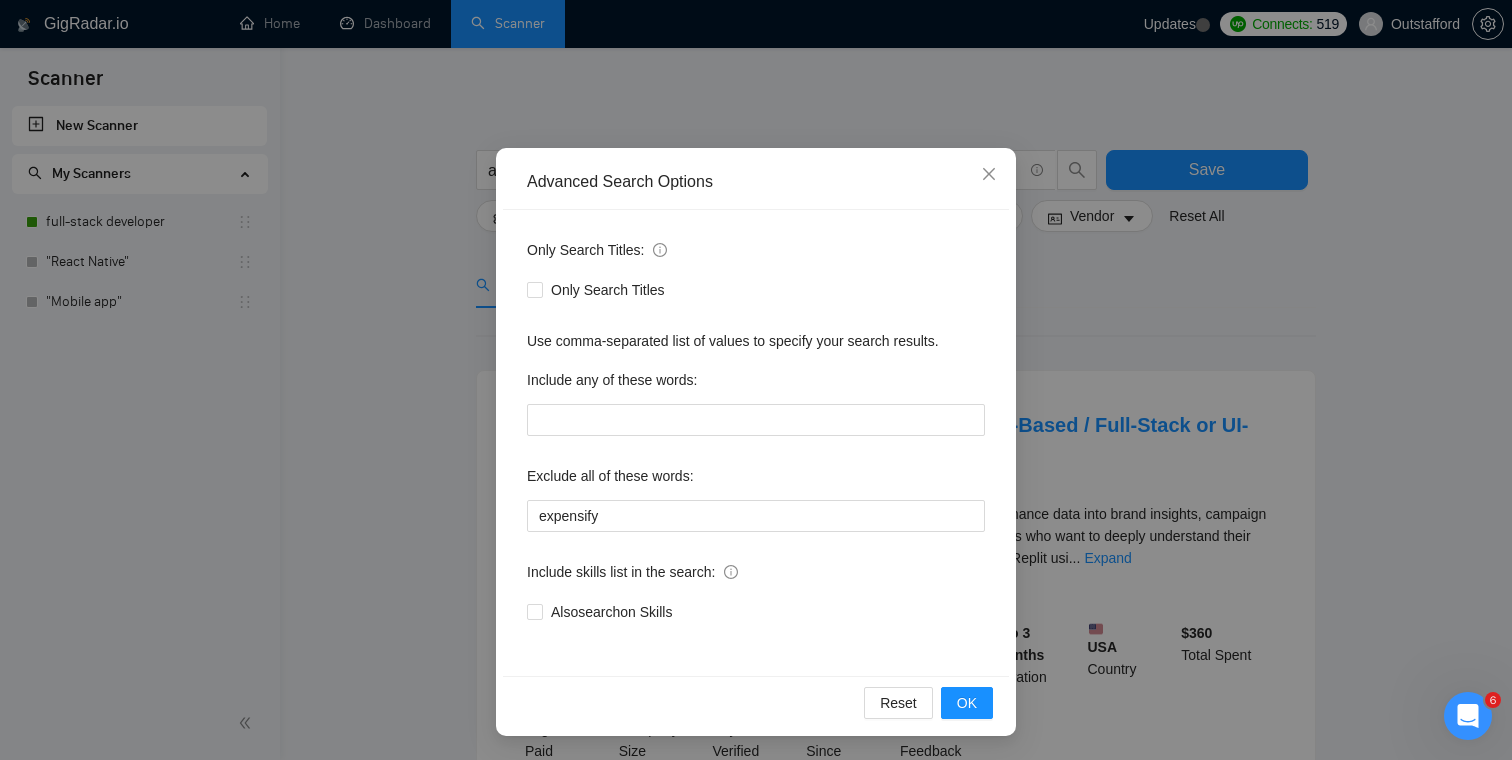 click on "Exclude all of these words:" at bounding box center [756, 480] 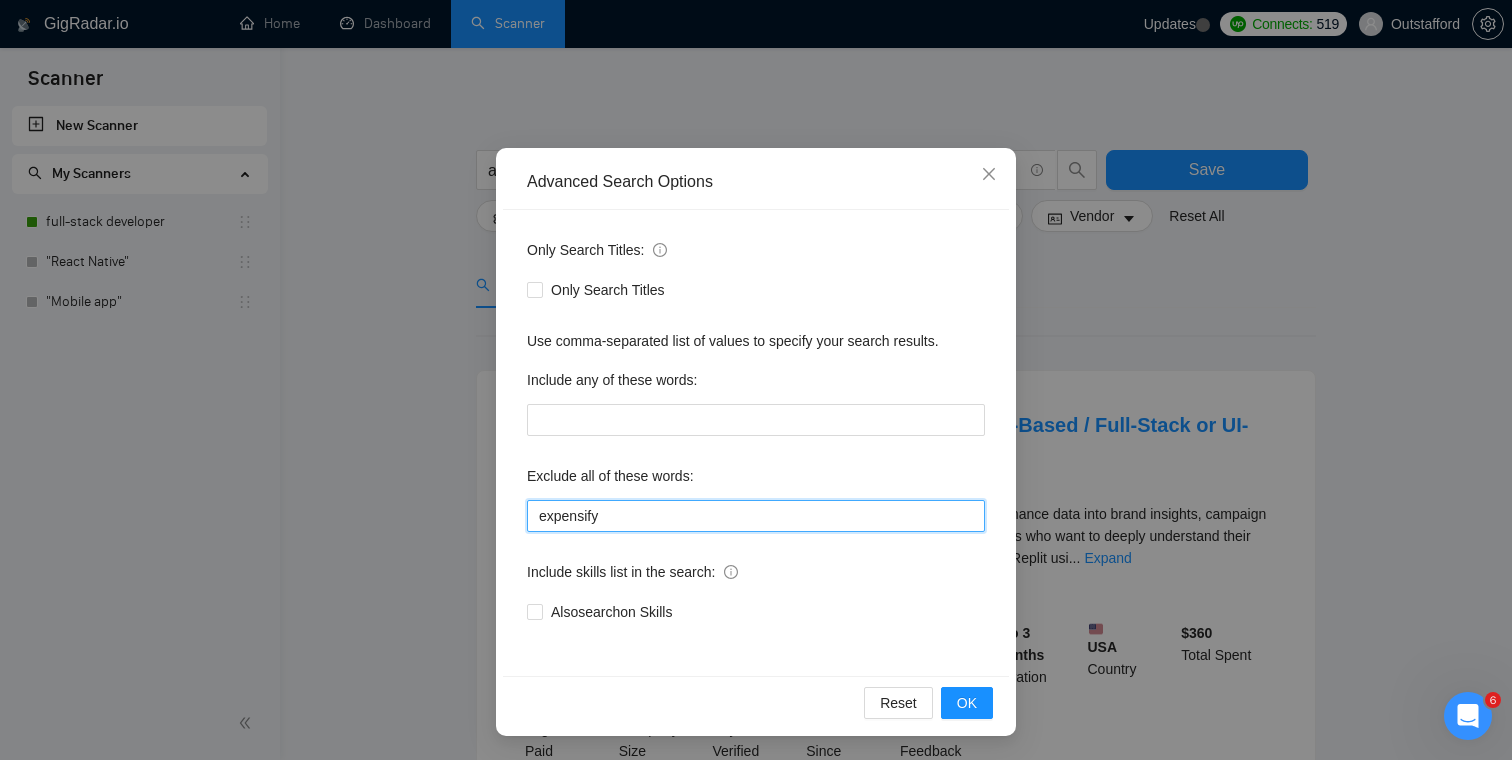 click on "expensify" at bounding box center [756, 516] 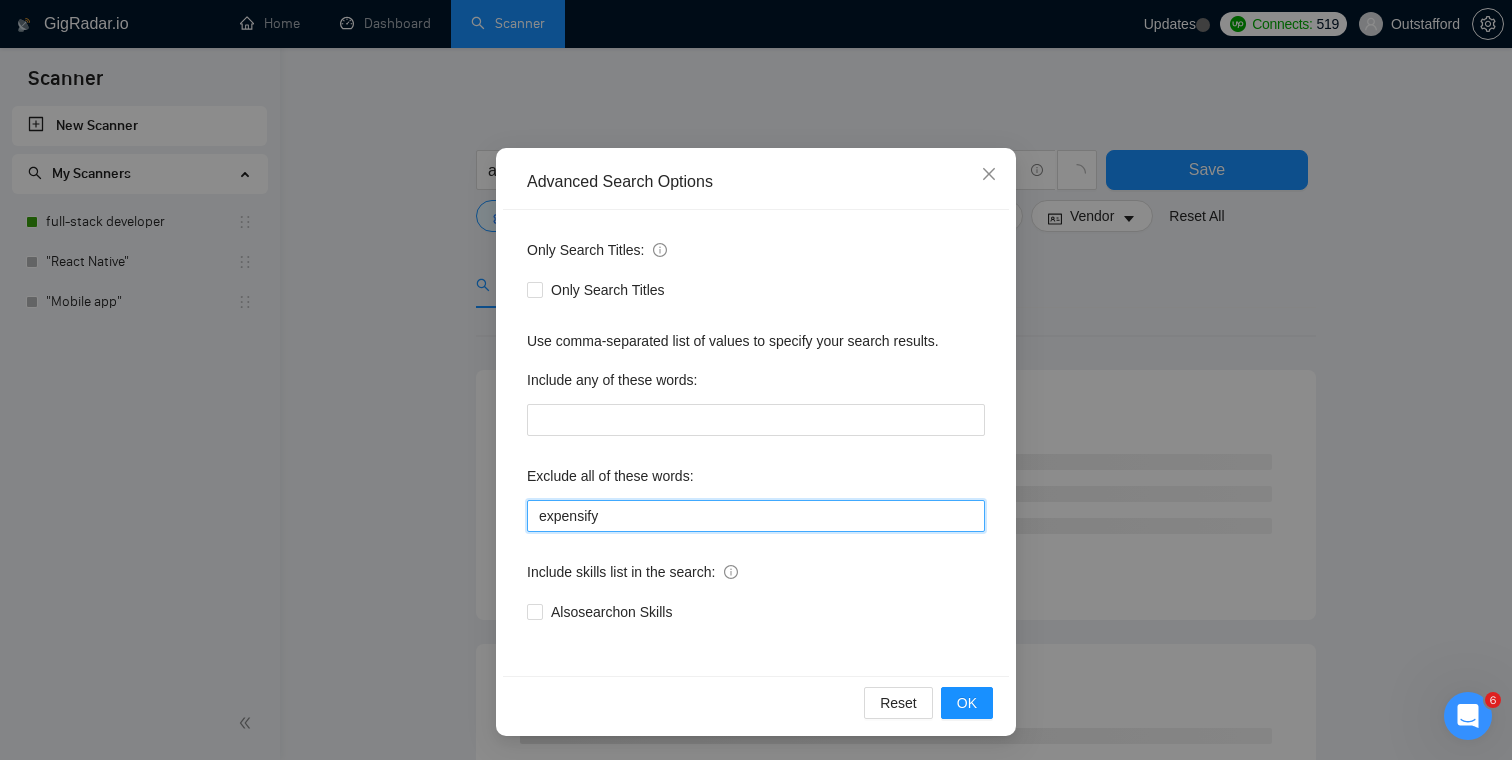 type on "expensify, issue" 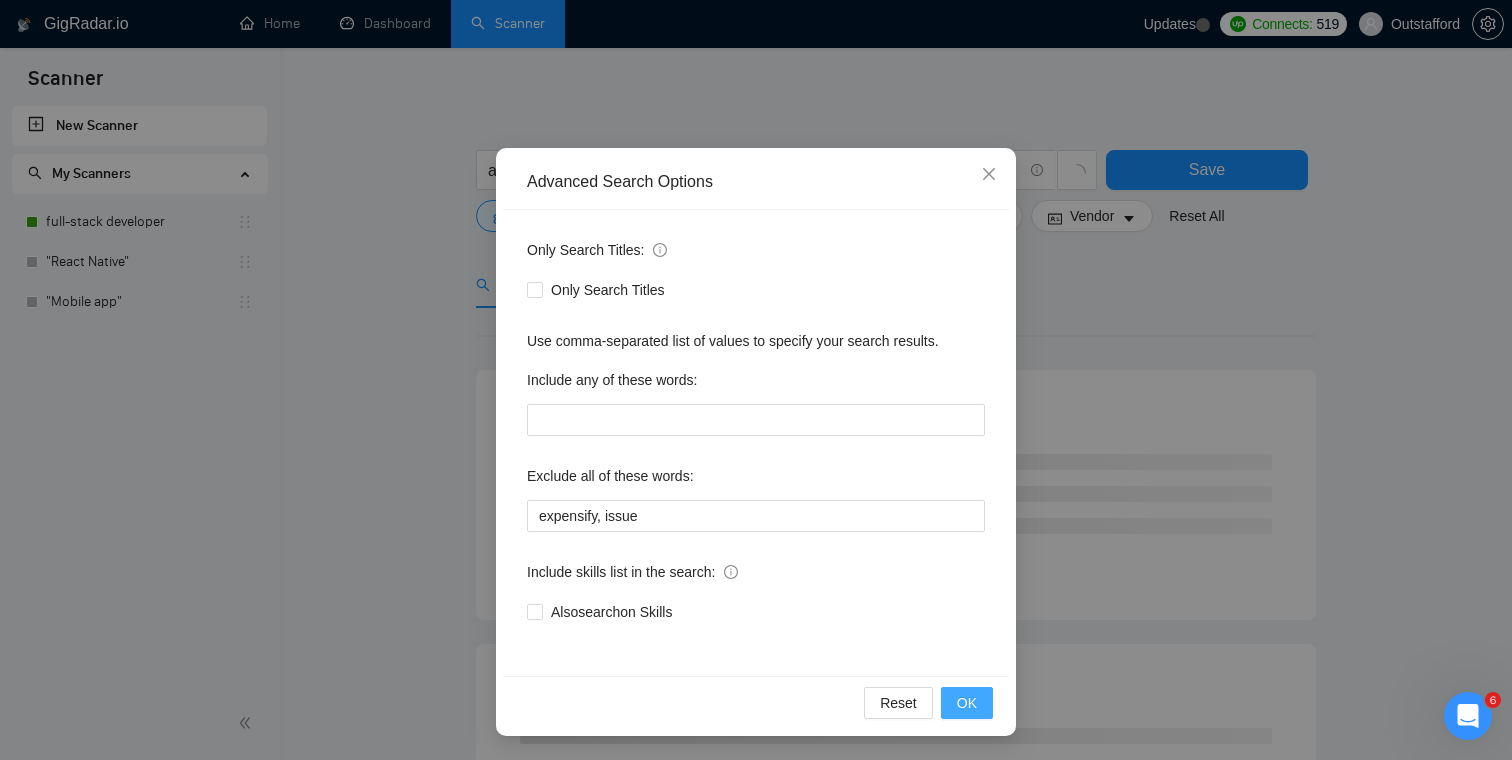 click on "OK" at bounding box center [967, 703] 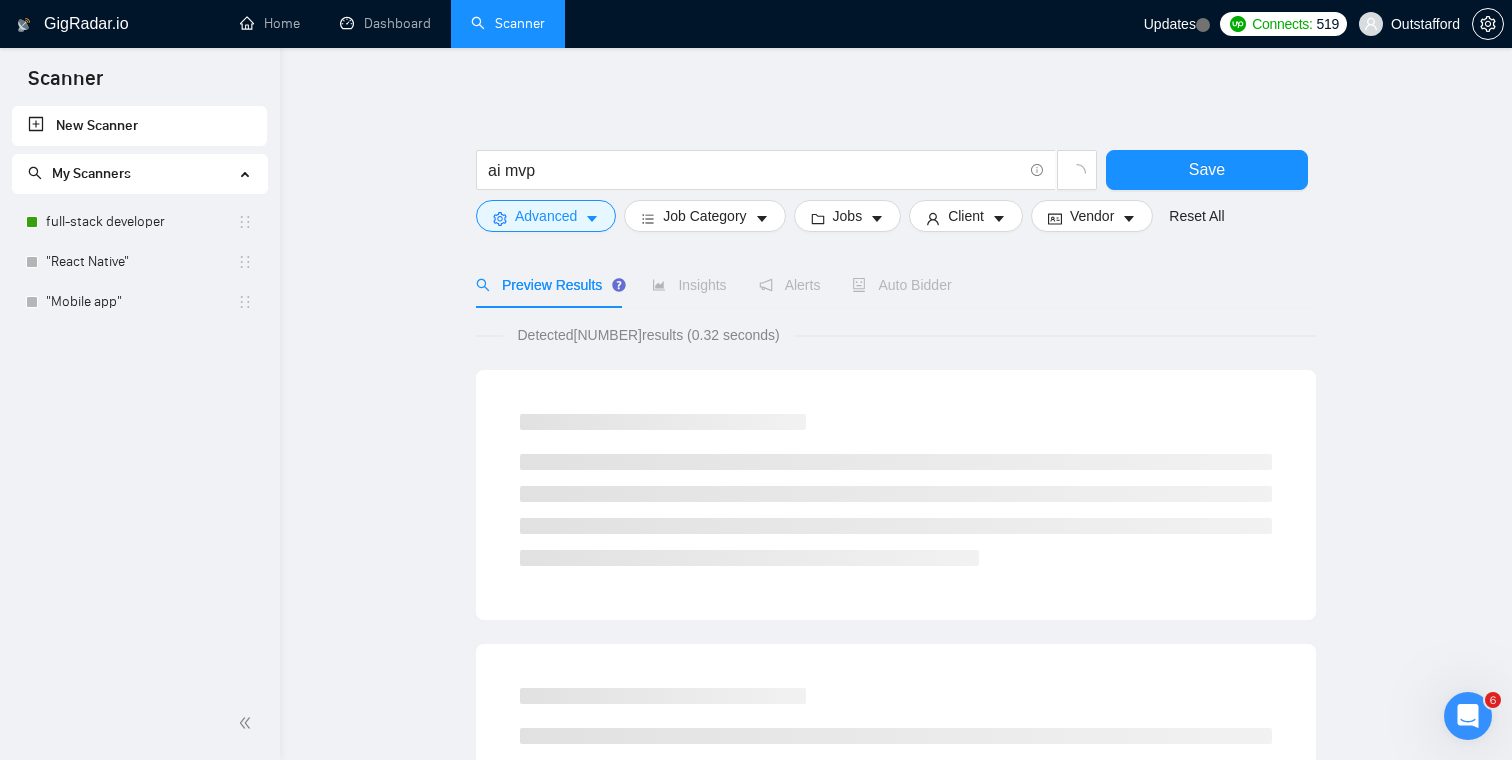 scroll, scrollTop: 0, scrollLeft: 0, axis: both 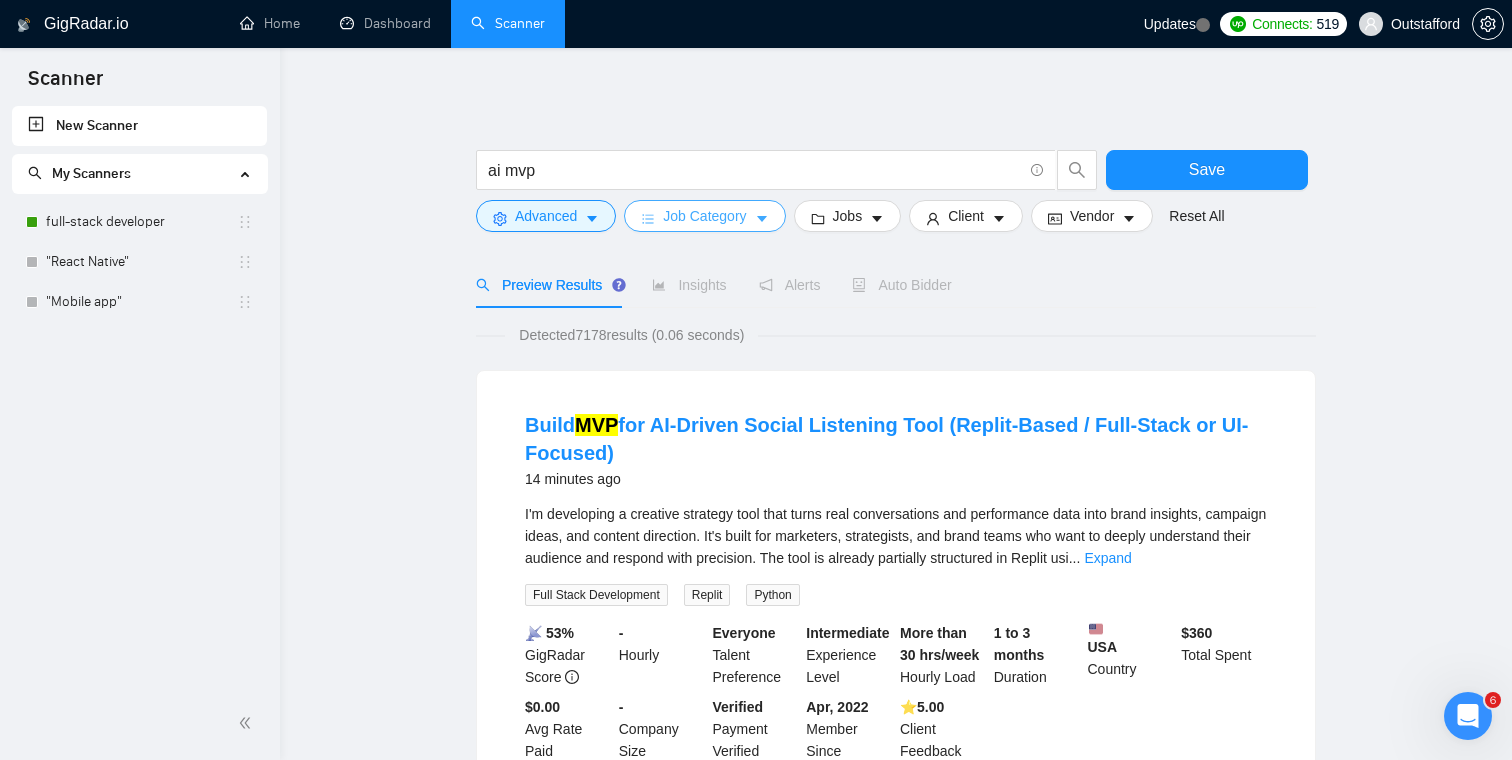 click on "Job Category" at bounding box center (704, 216) 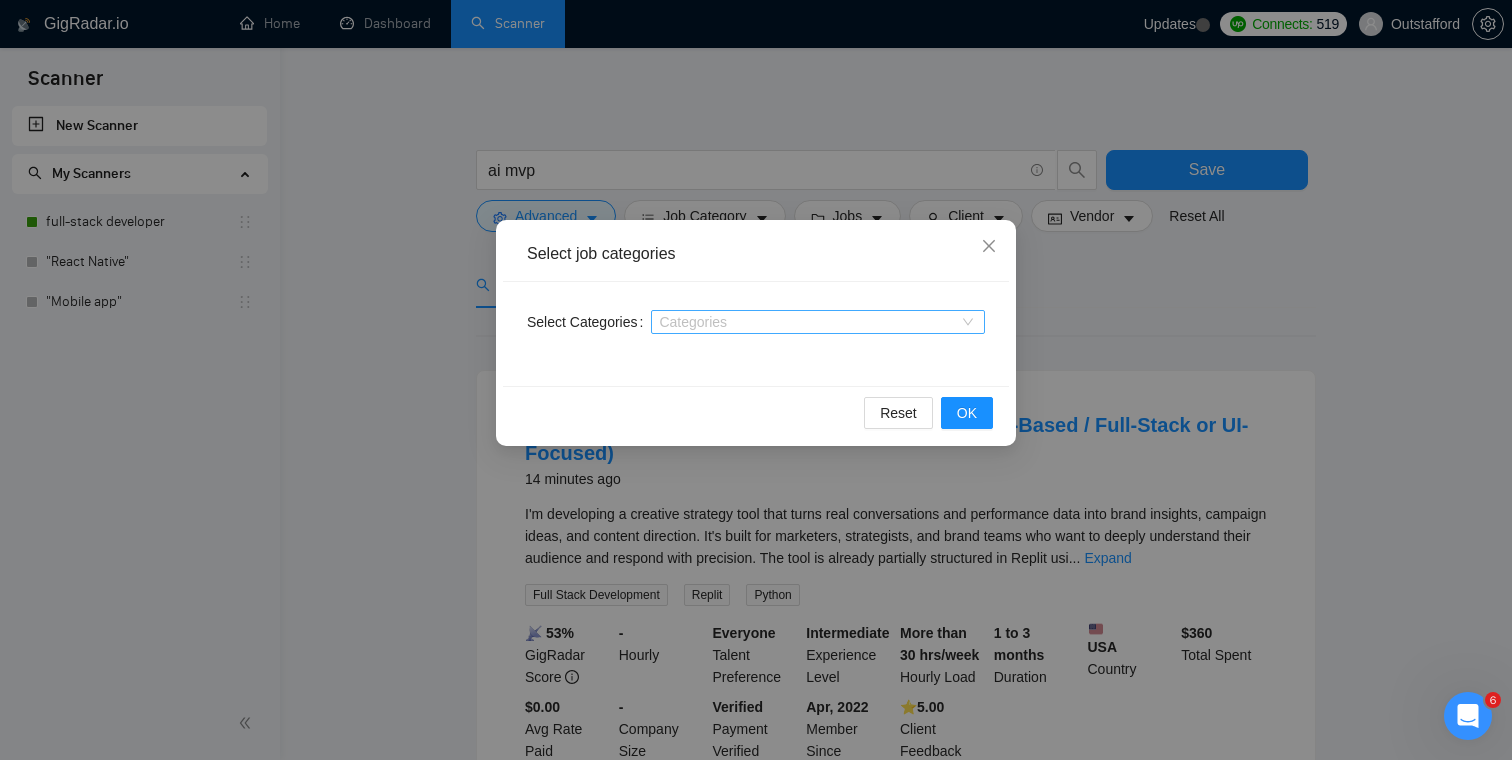 click at bounding box center [808, 322] 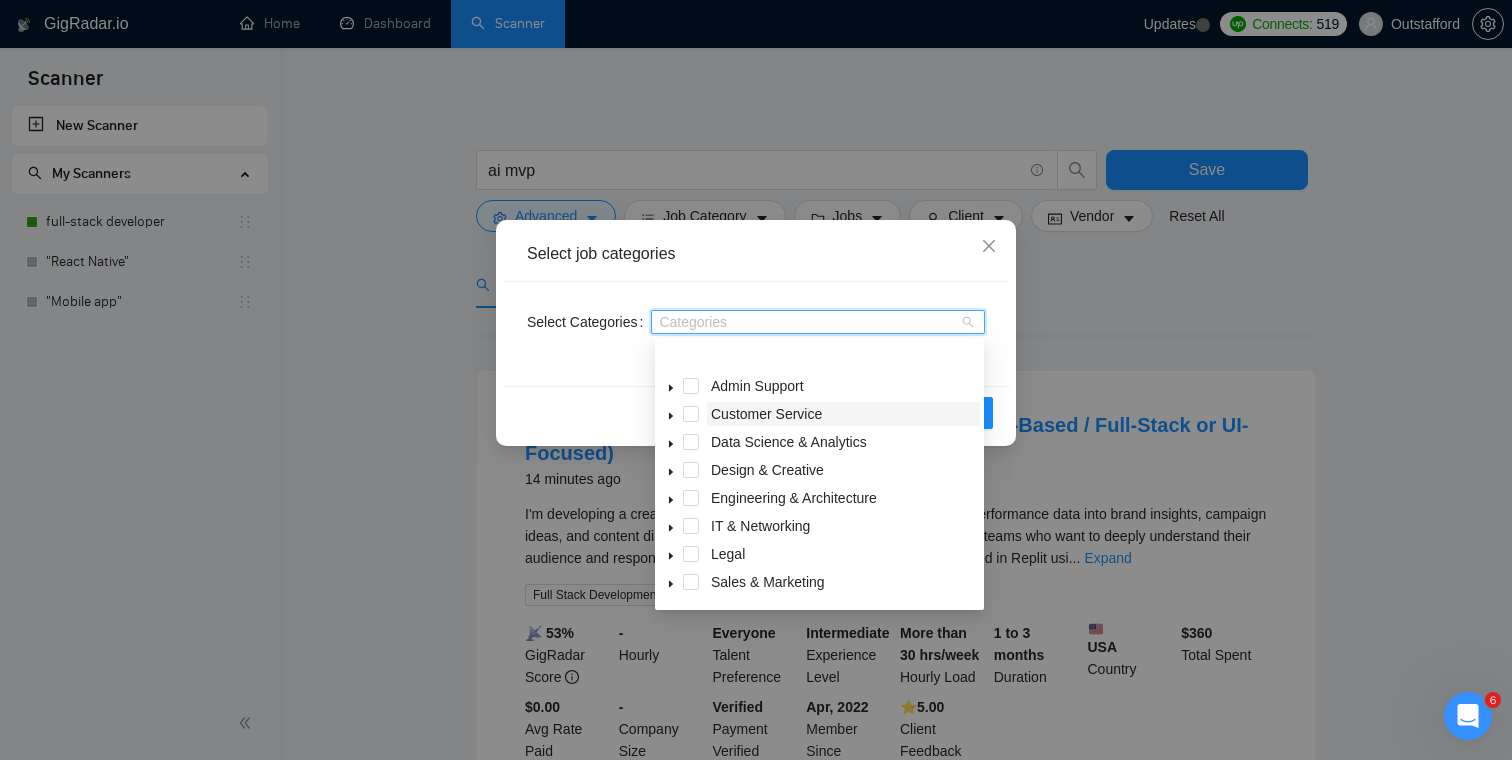 scroll, scrollTop: 80, scrollLeft: 0, axis: vertical 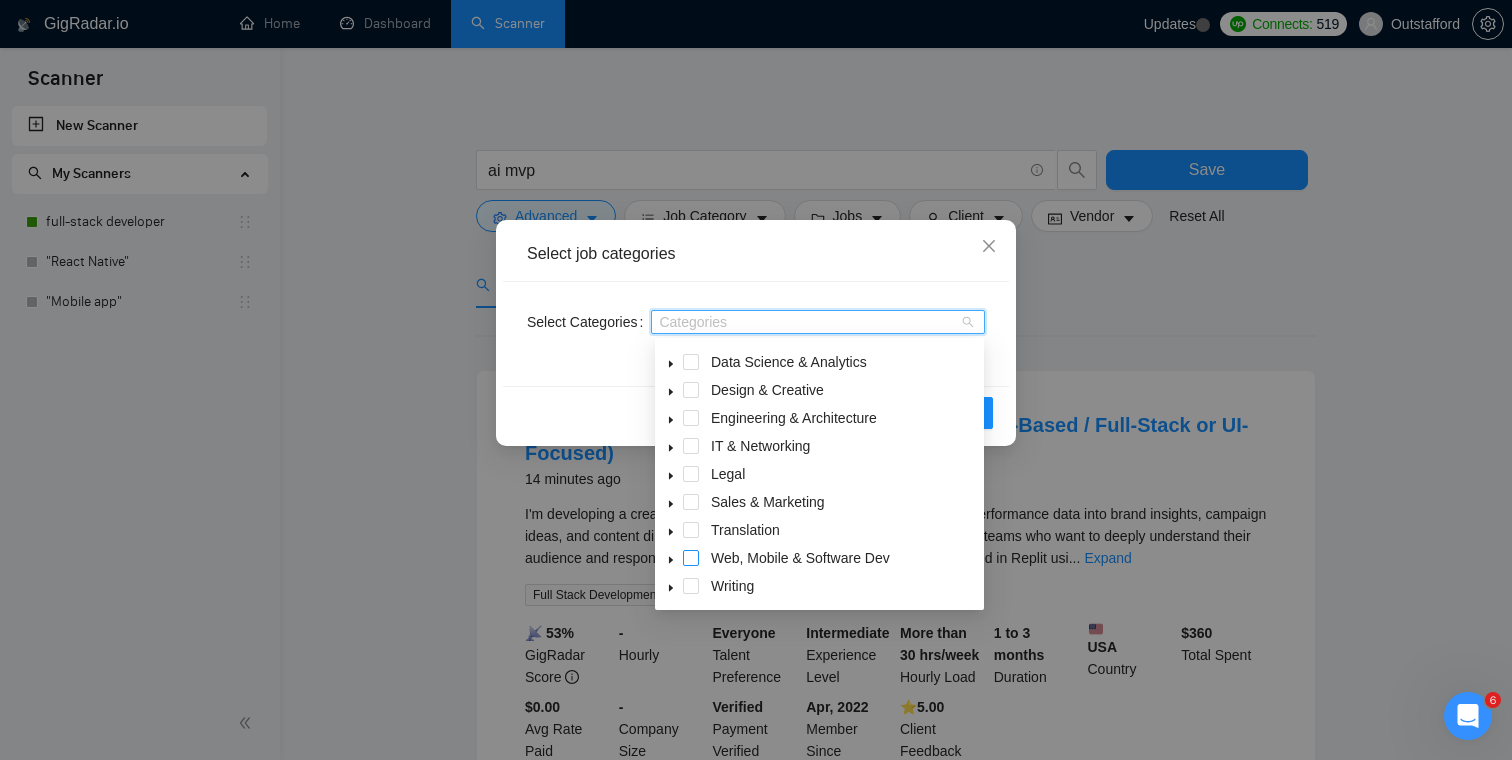 click at bounding box center [691, 558] 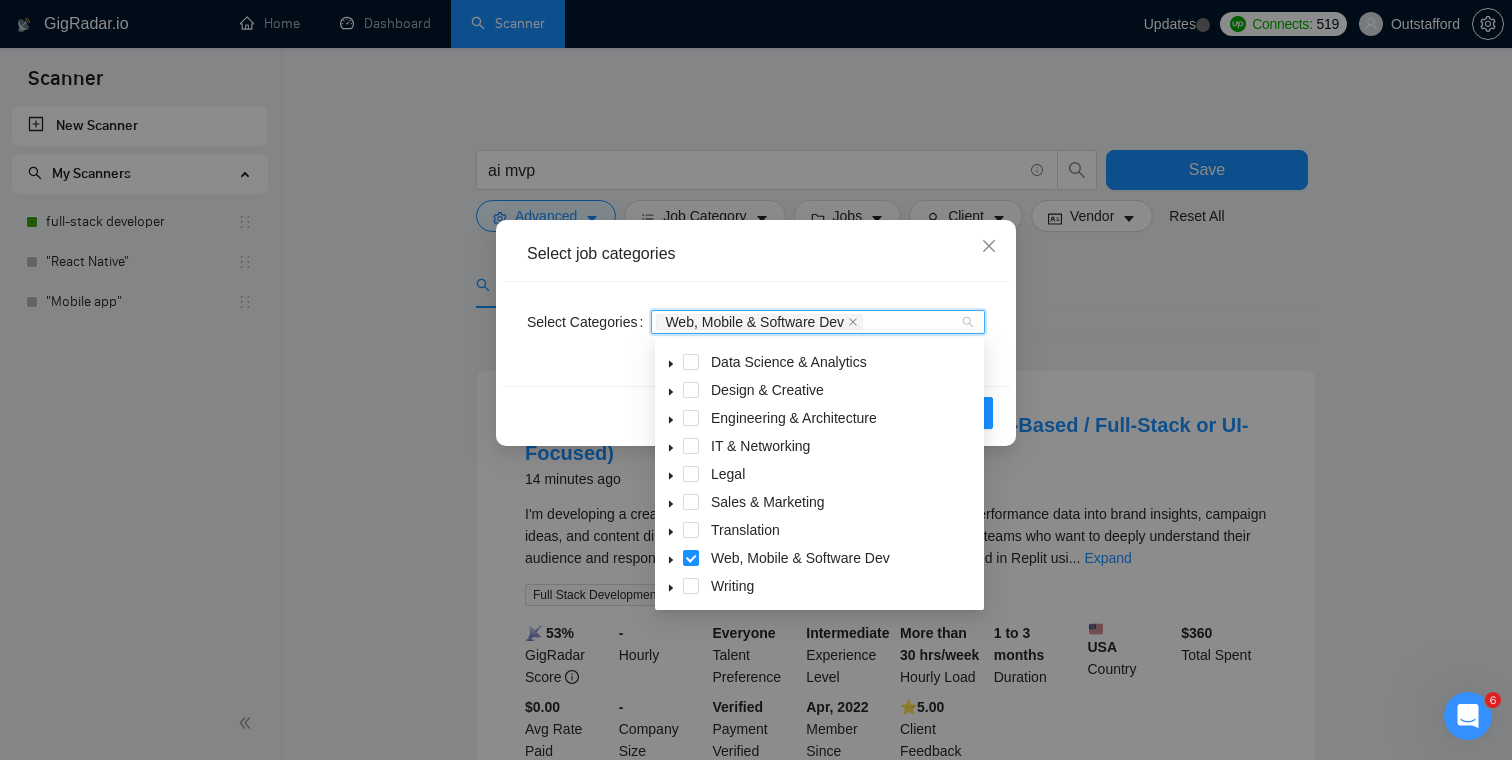 click on "Select job categories" at bounding box center [756, 254] 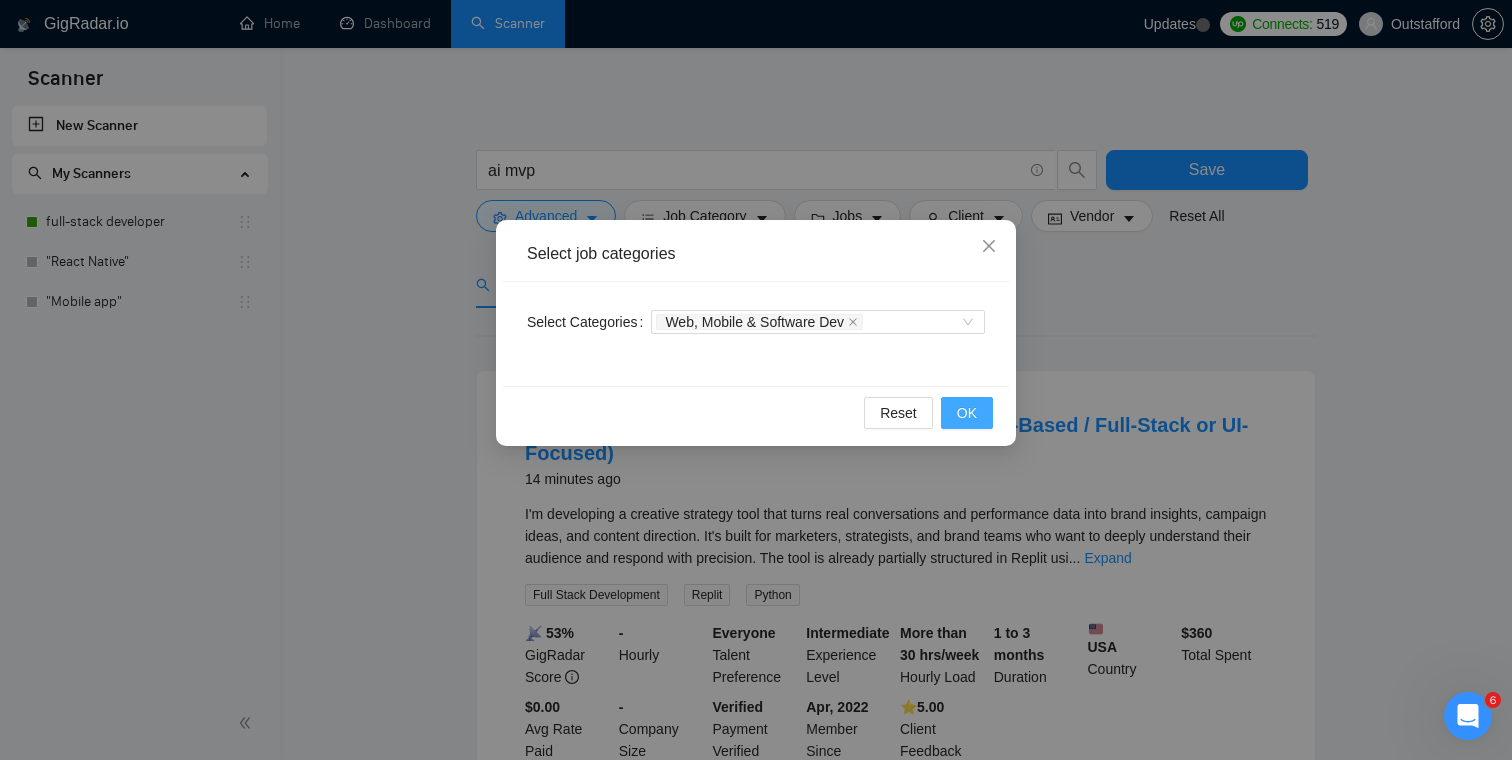 click on "OK" at bounding box center (967, 413) 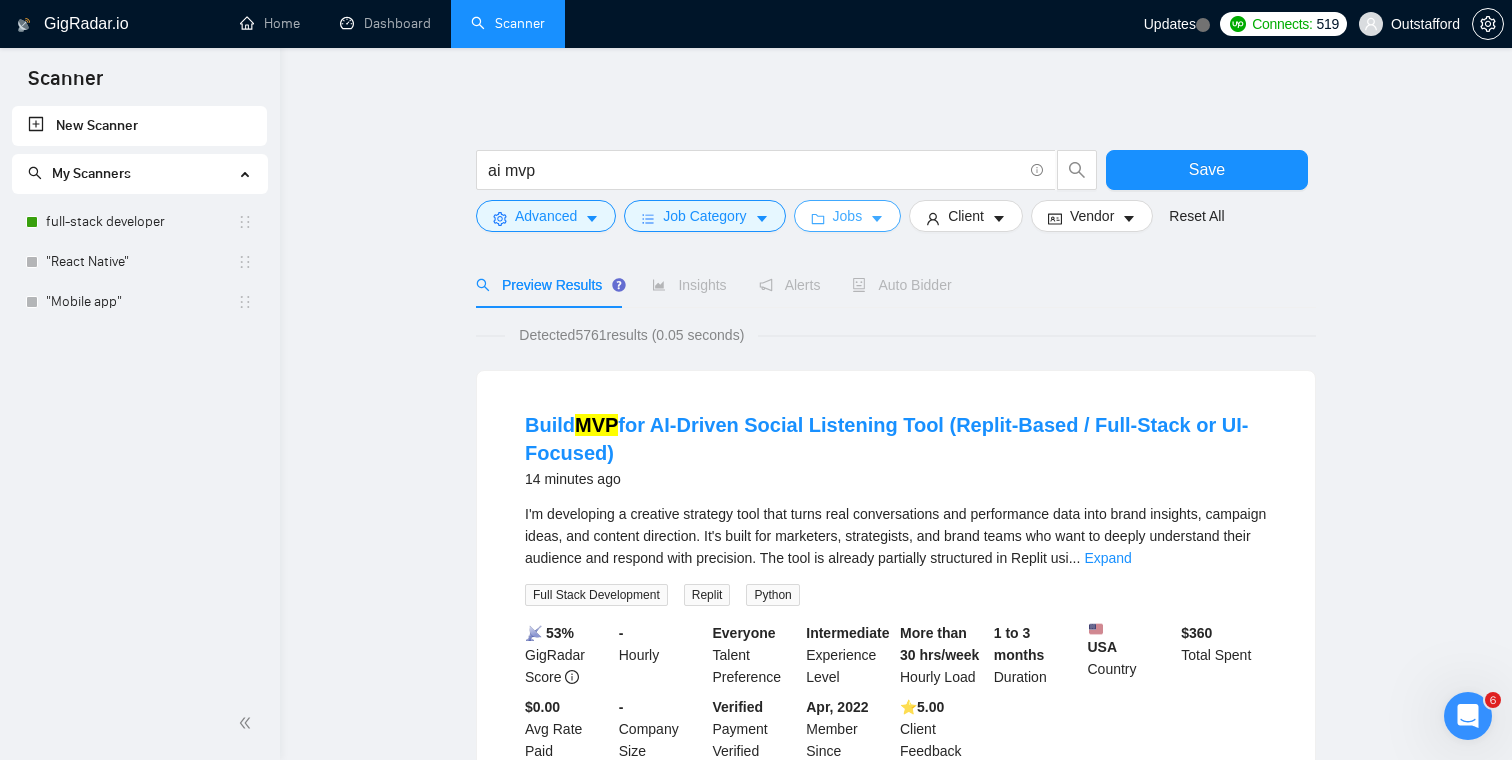 click 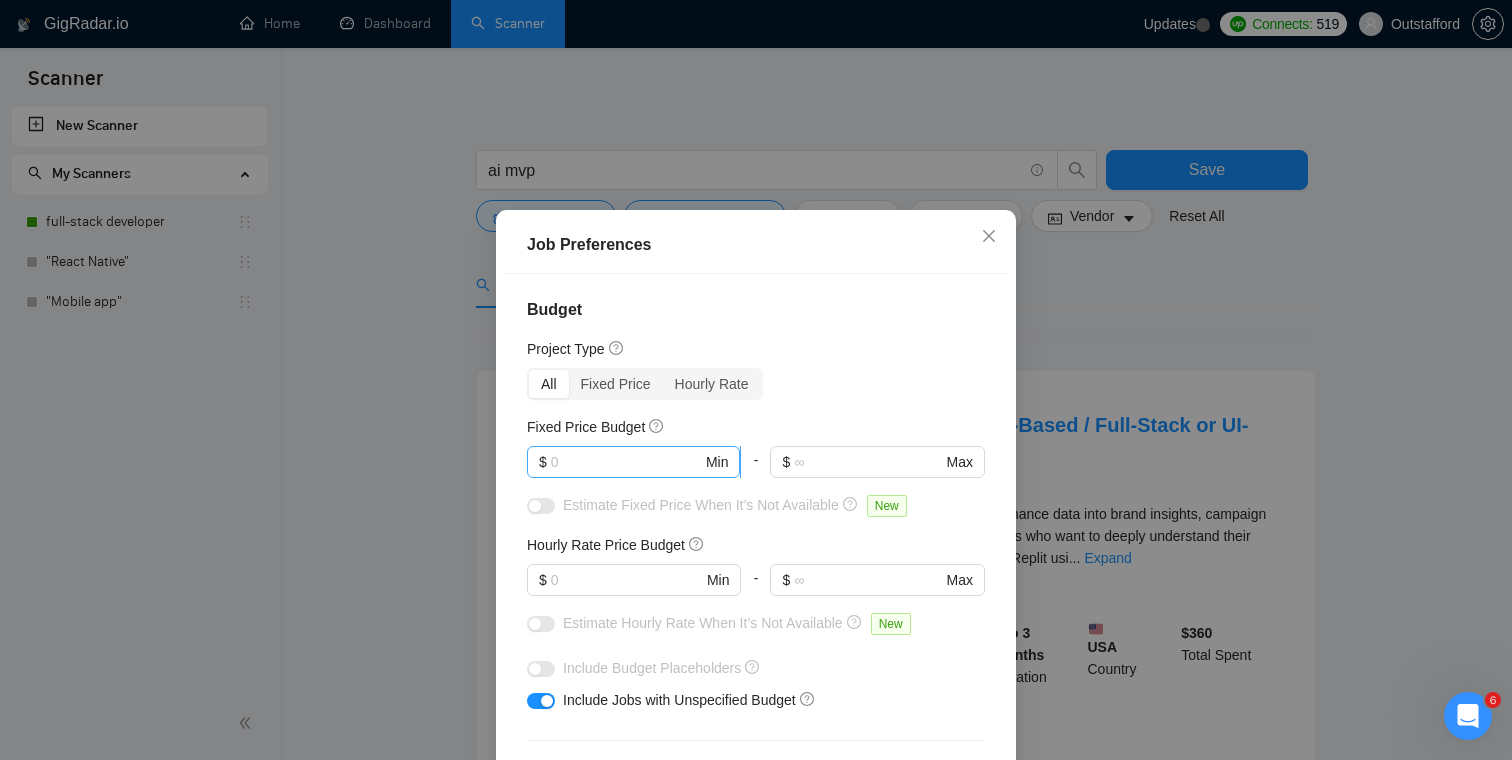 click at bounding box center [626, 462] 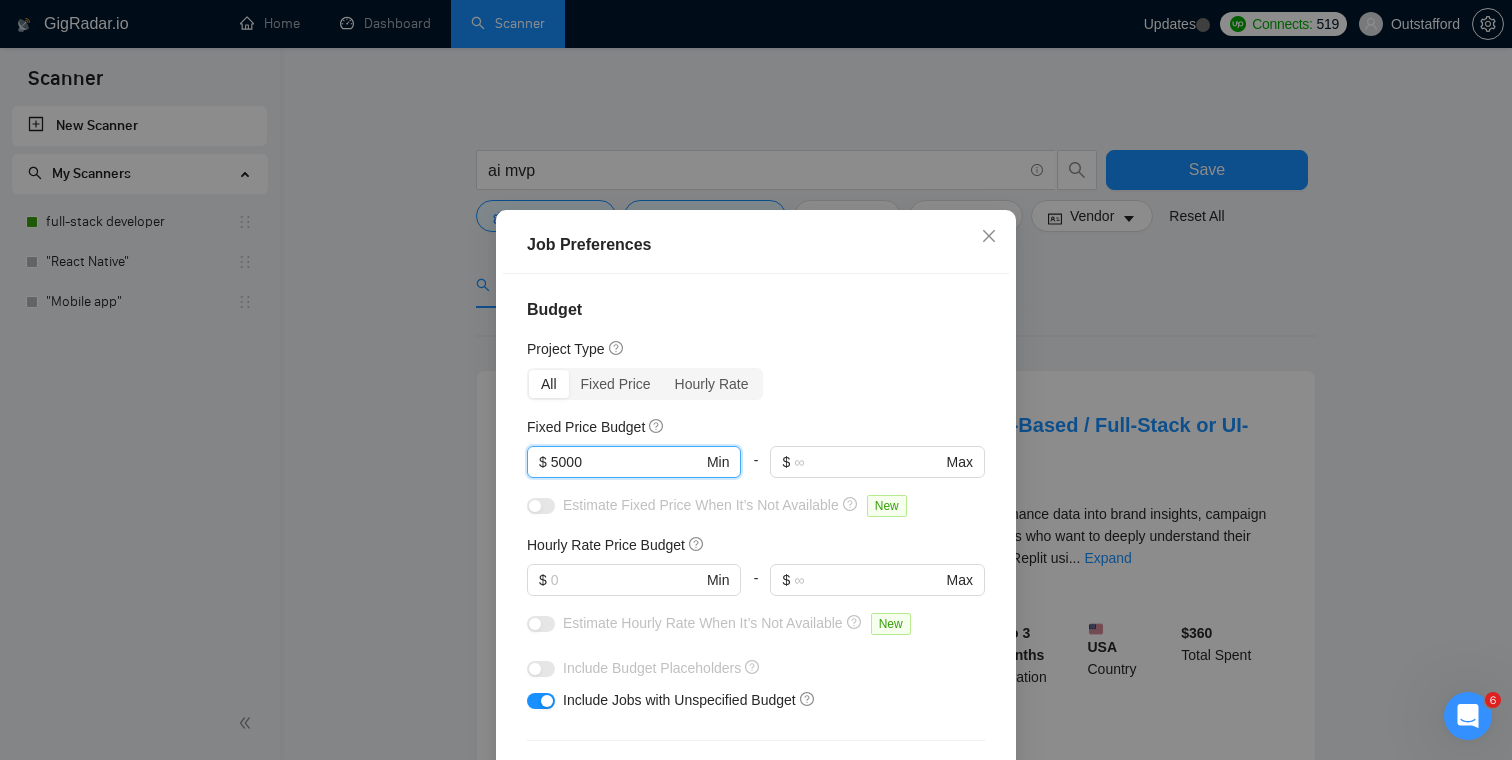 type on "5000" 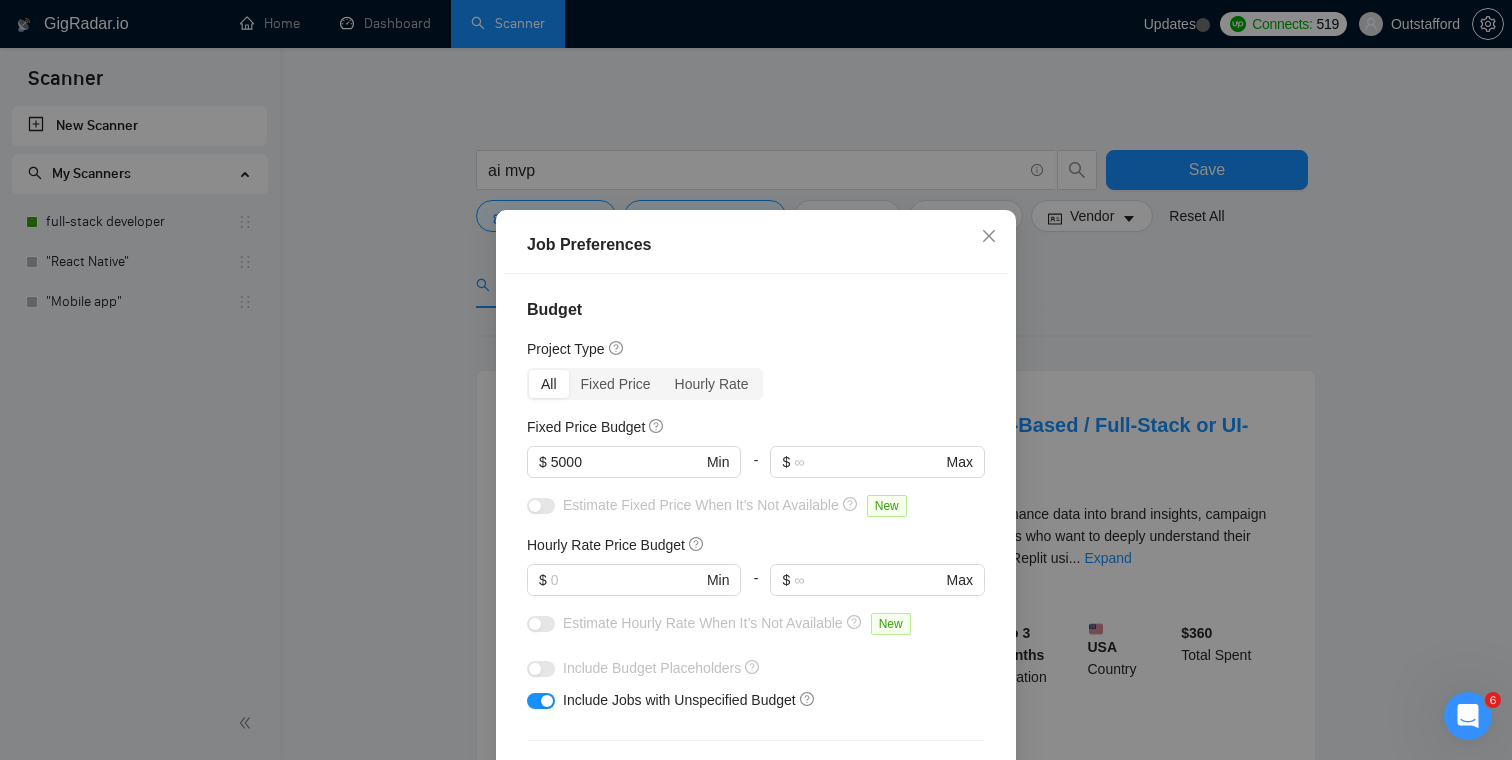 scroll, scrollTop: 149, scrollLeft: 0, axis: vertical 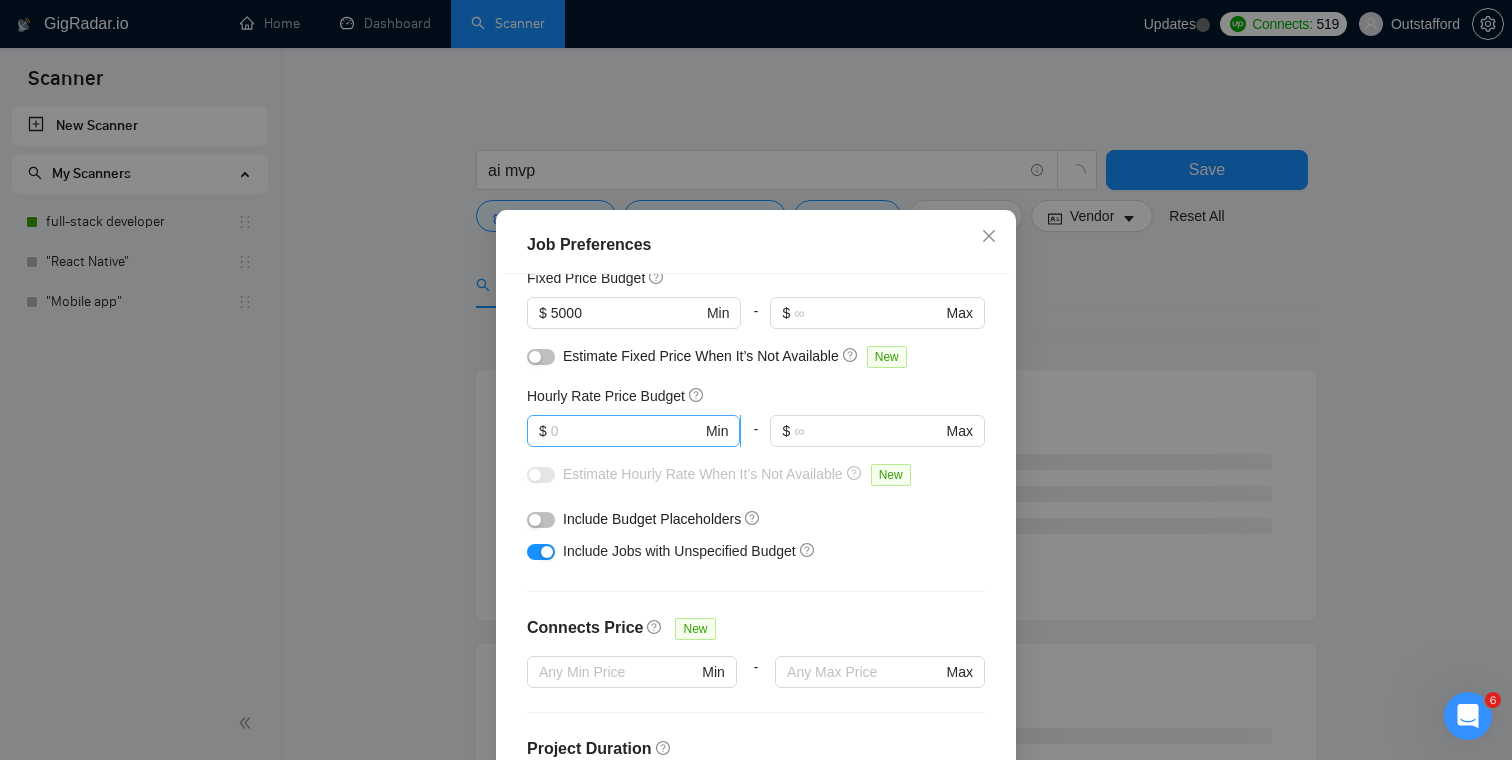 click at bounding box center [626, 431] 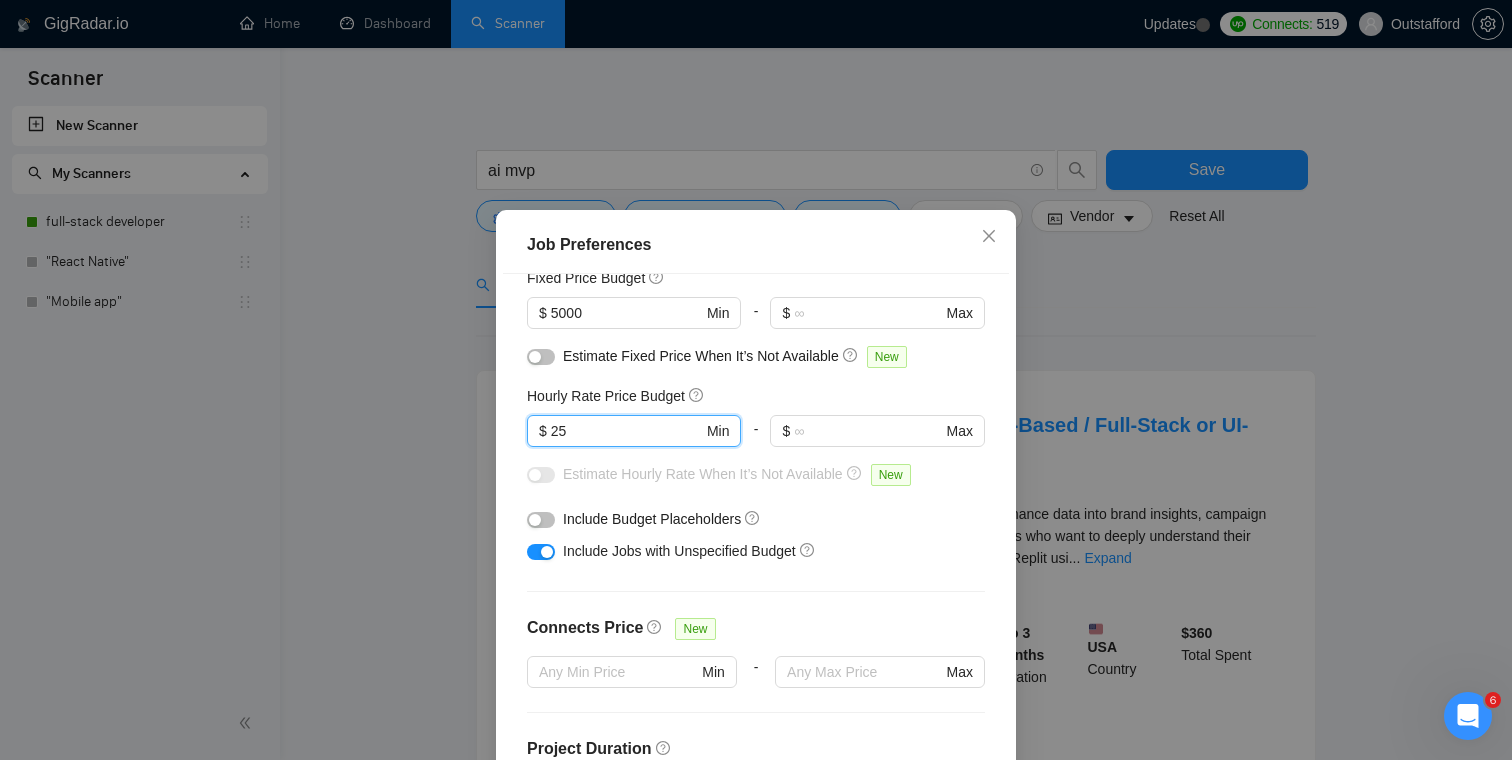 type on "25" 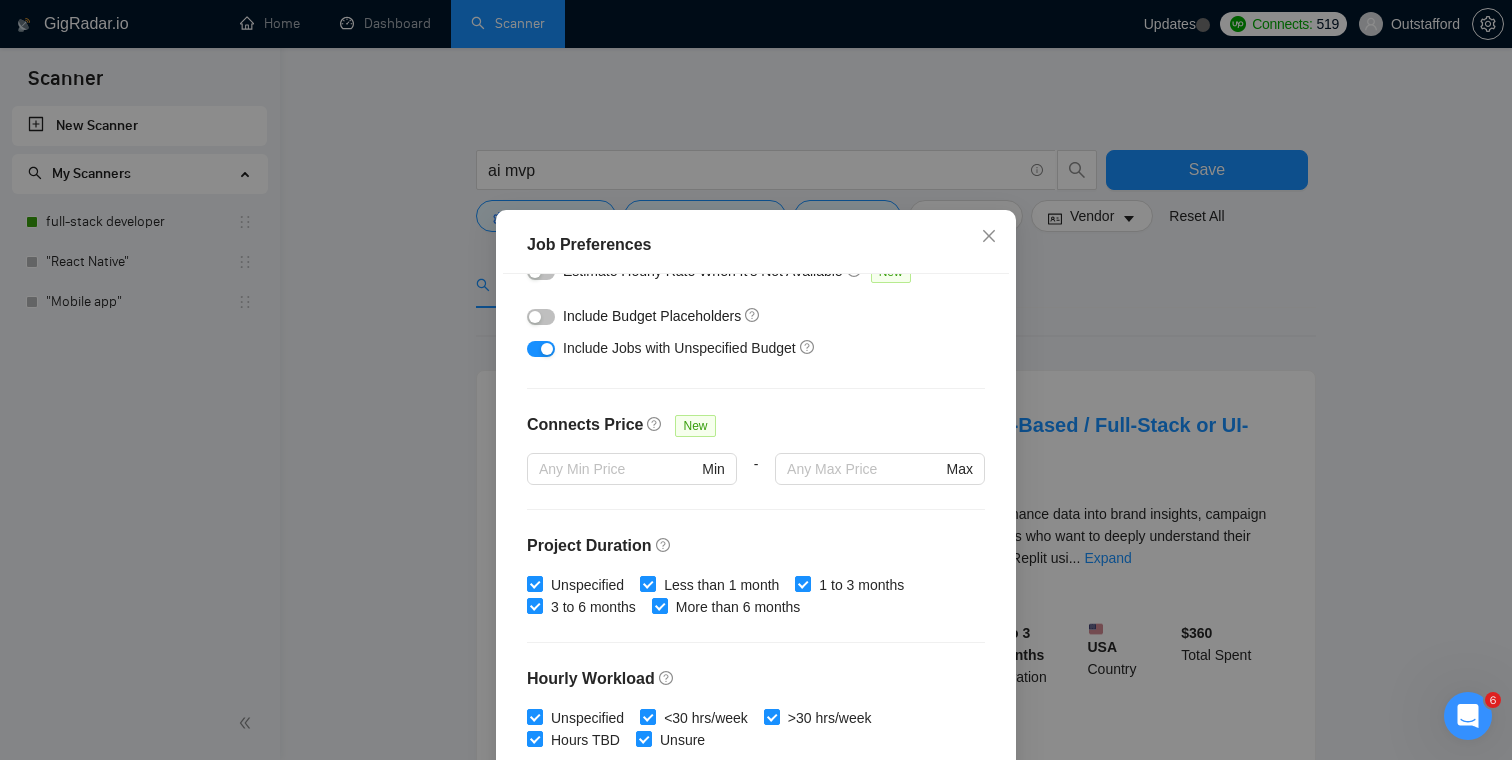 scroll, scrollTop: 312, scrollLeft: 0, axis: vertical 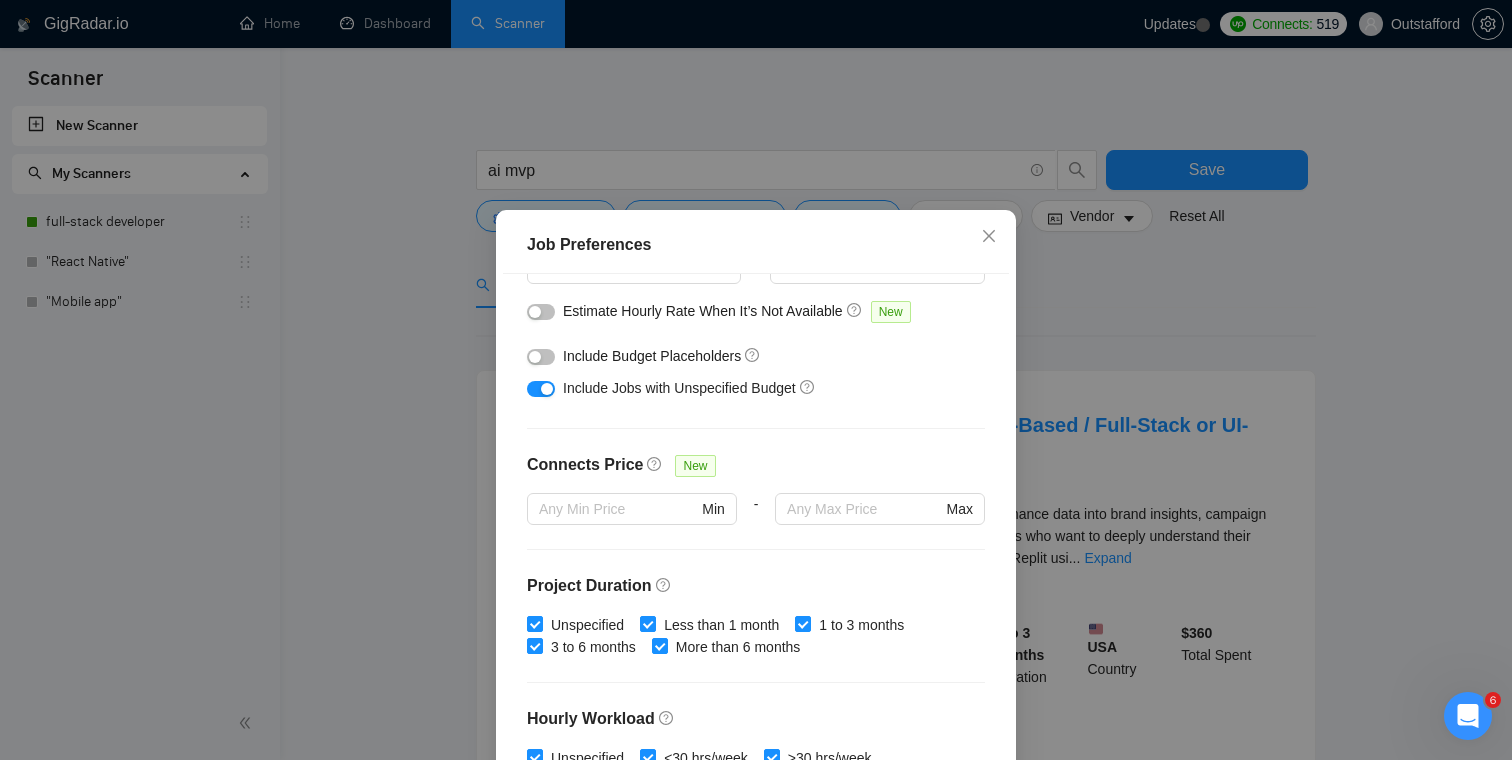 click at bounding box center [541, 357] 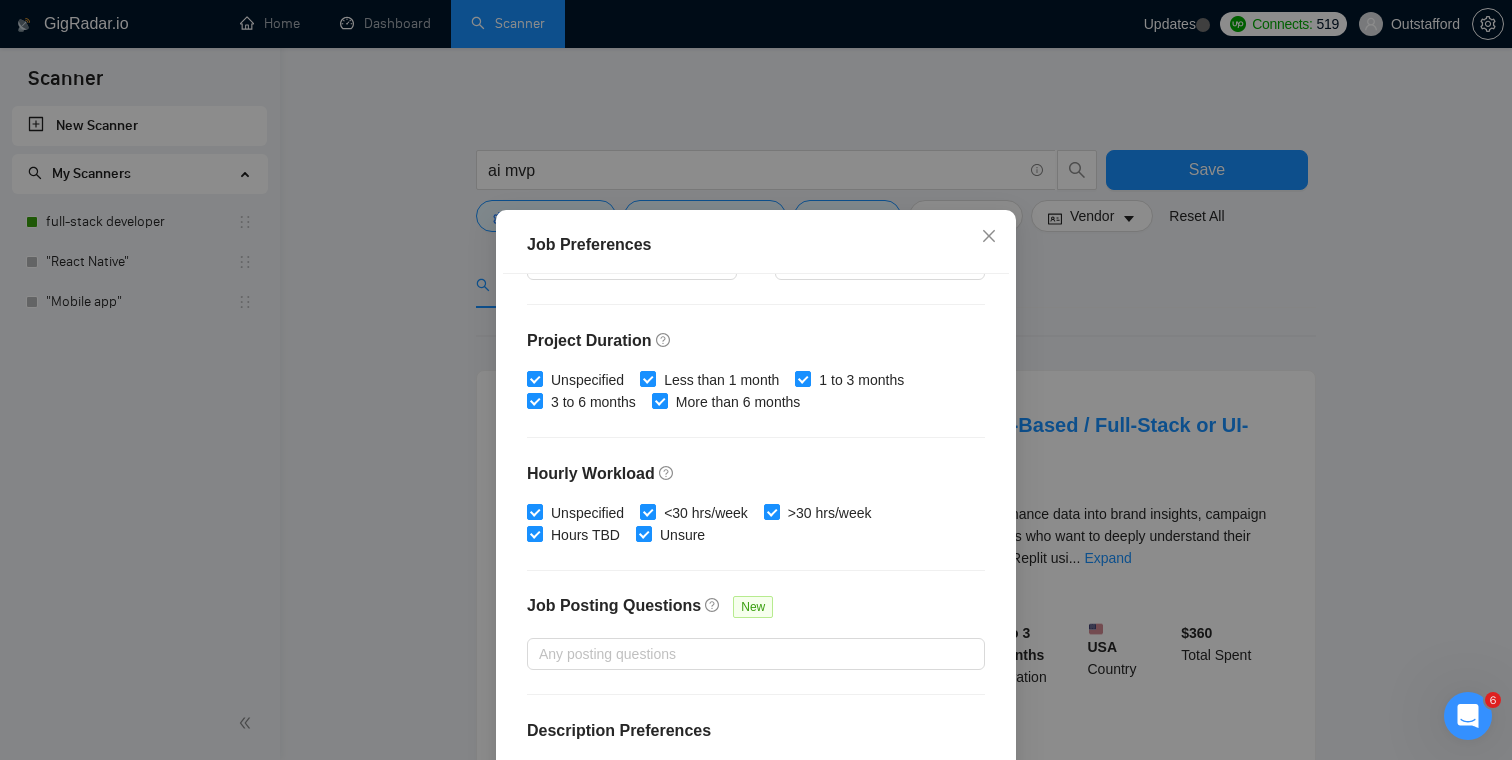 scroll, scrollTop: 595, scrollLeft: 0, axis: vertical 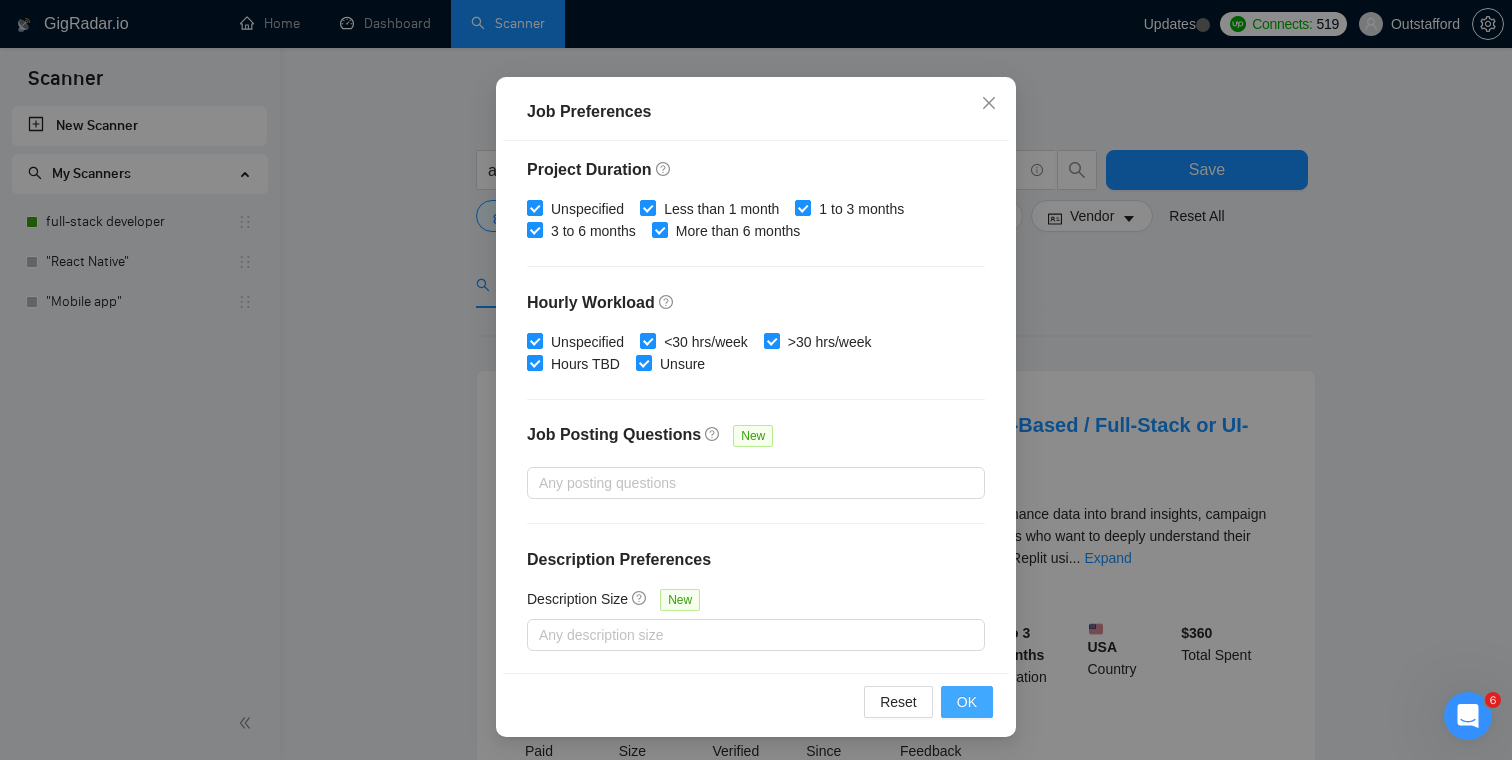 click on "OK" at bounding box center [967, 702] 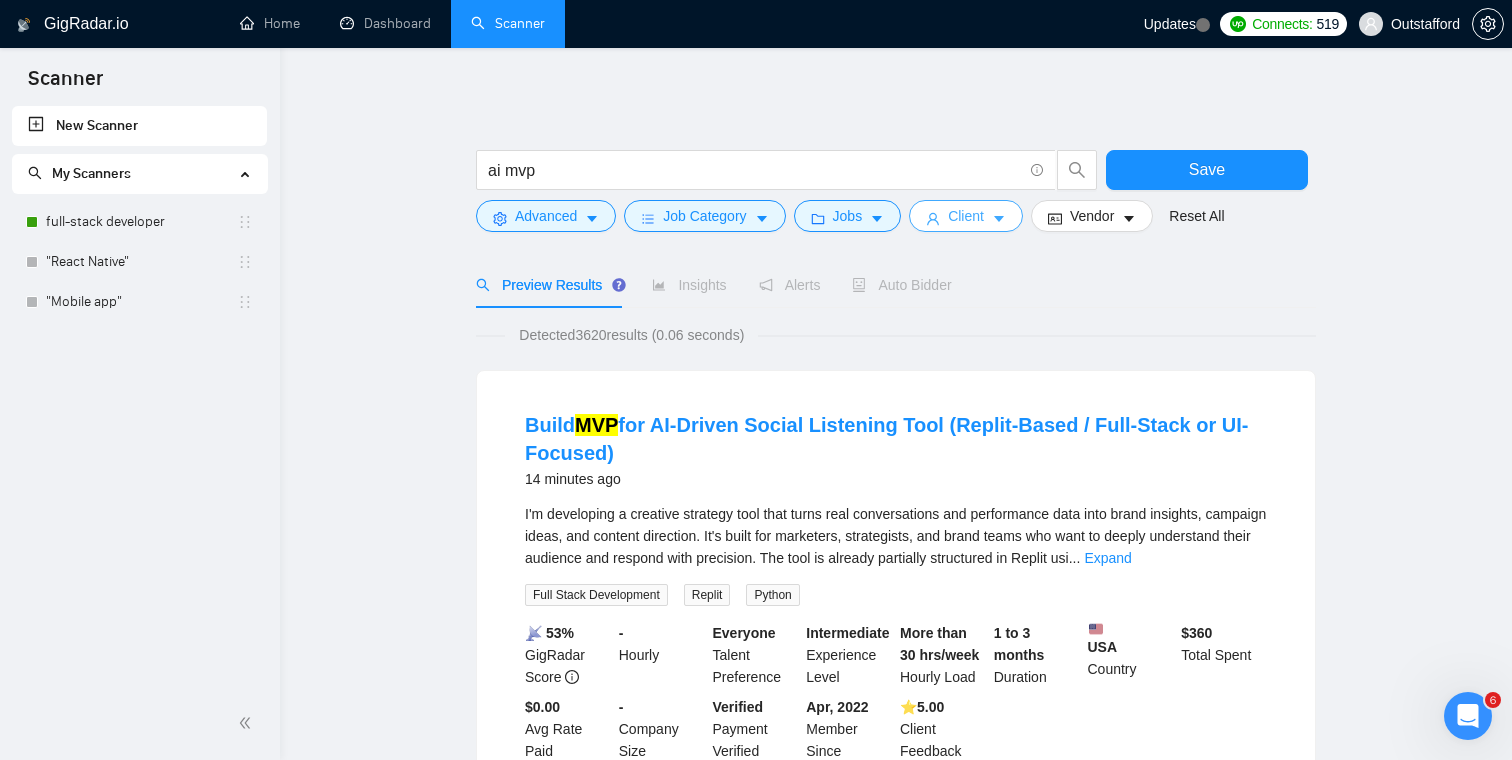 click on "Client" at bounding box center [966, 216] 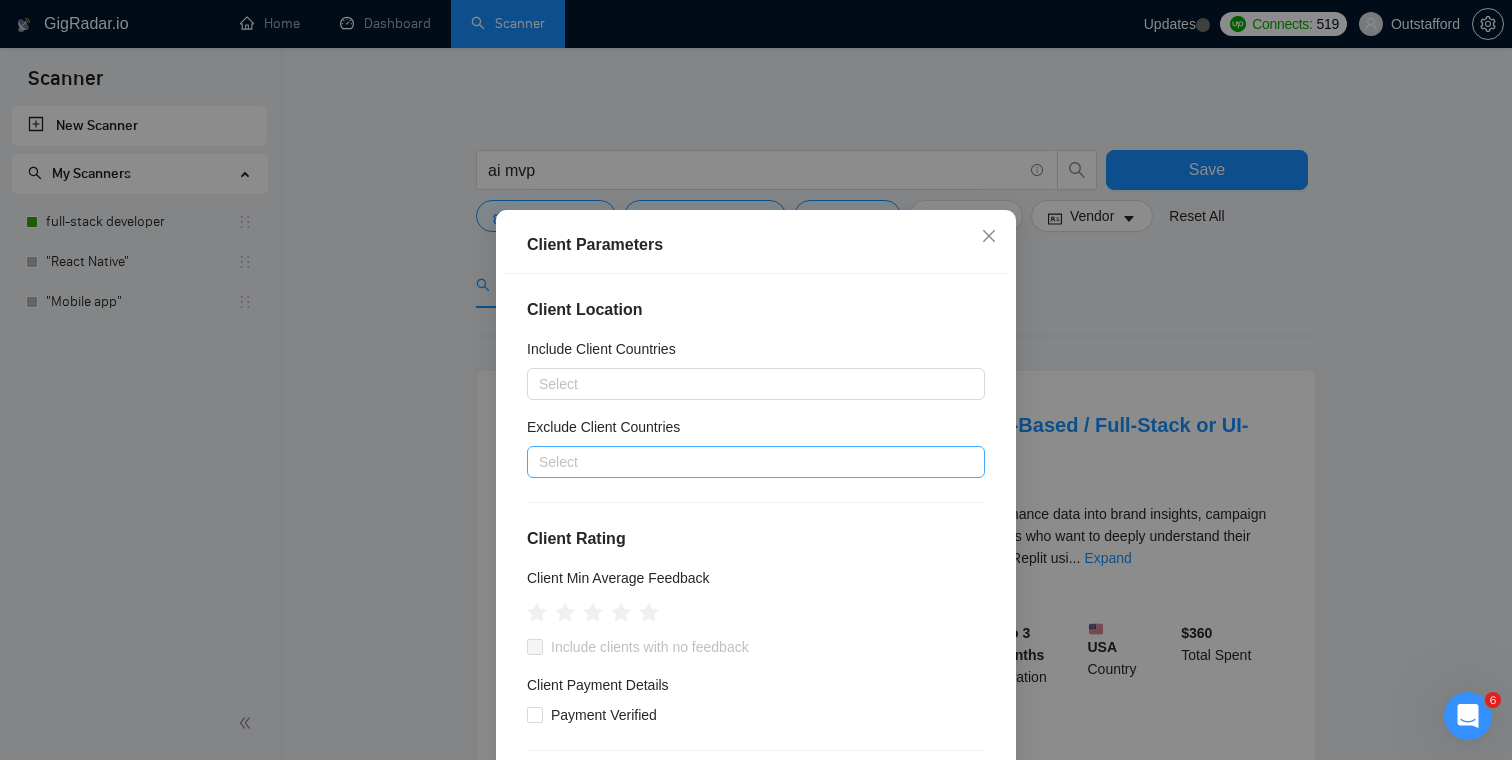 click at bounding box center (746, 462) 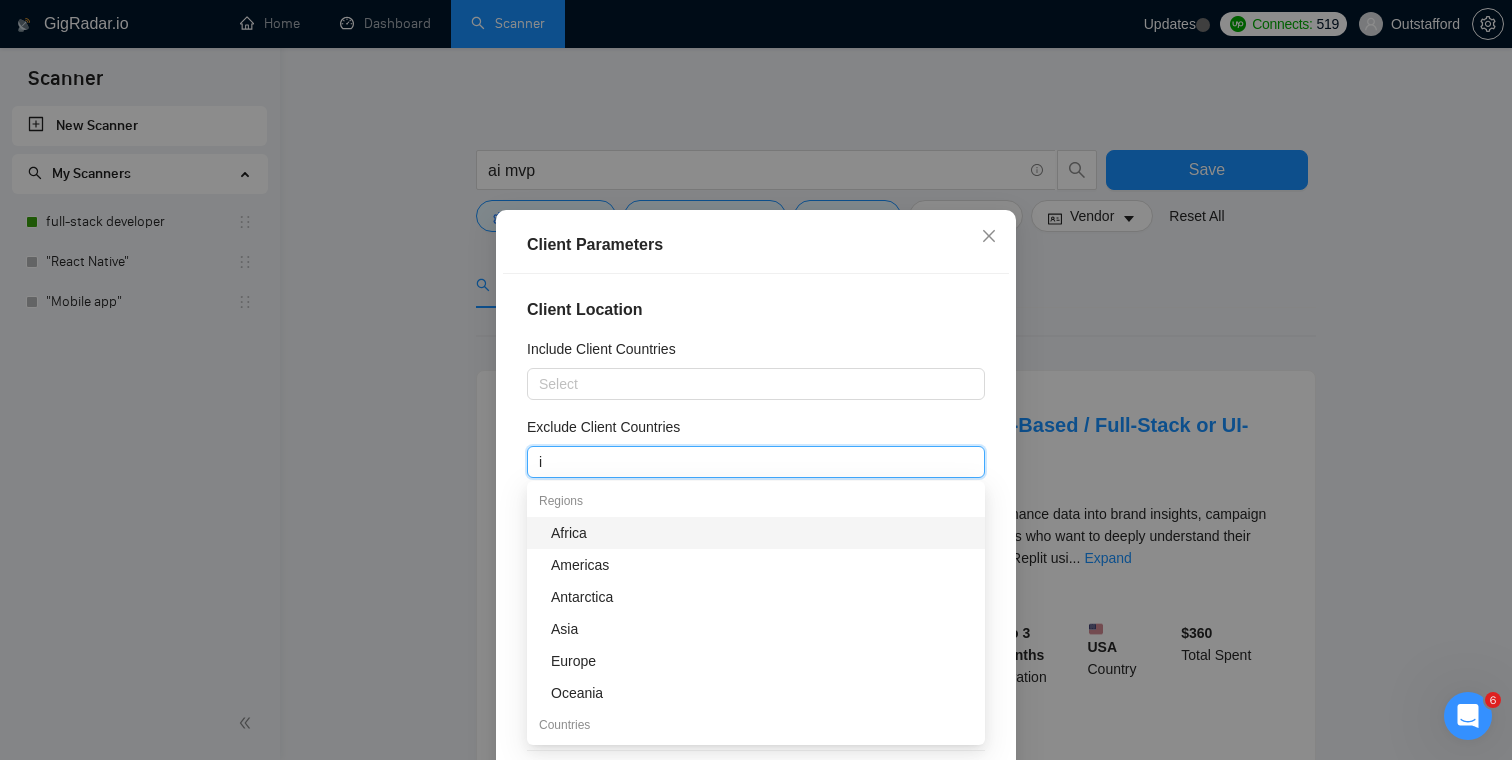 type on "in" 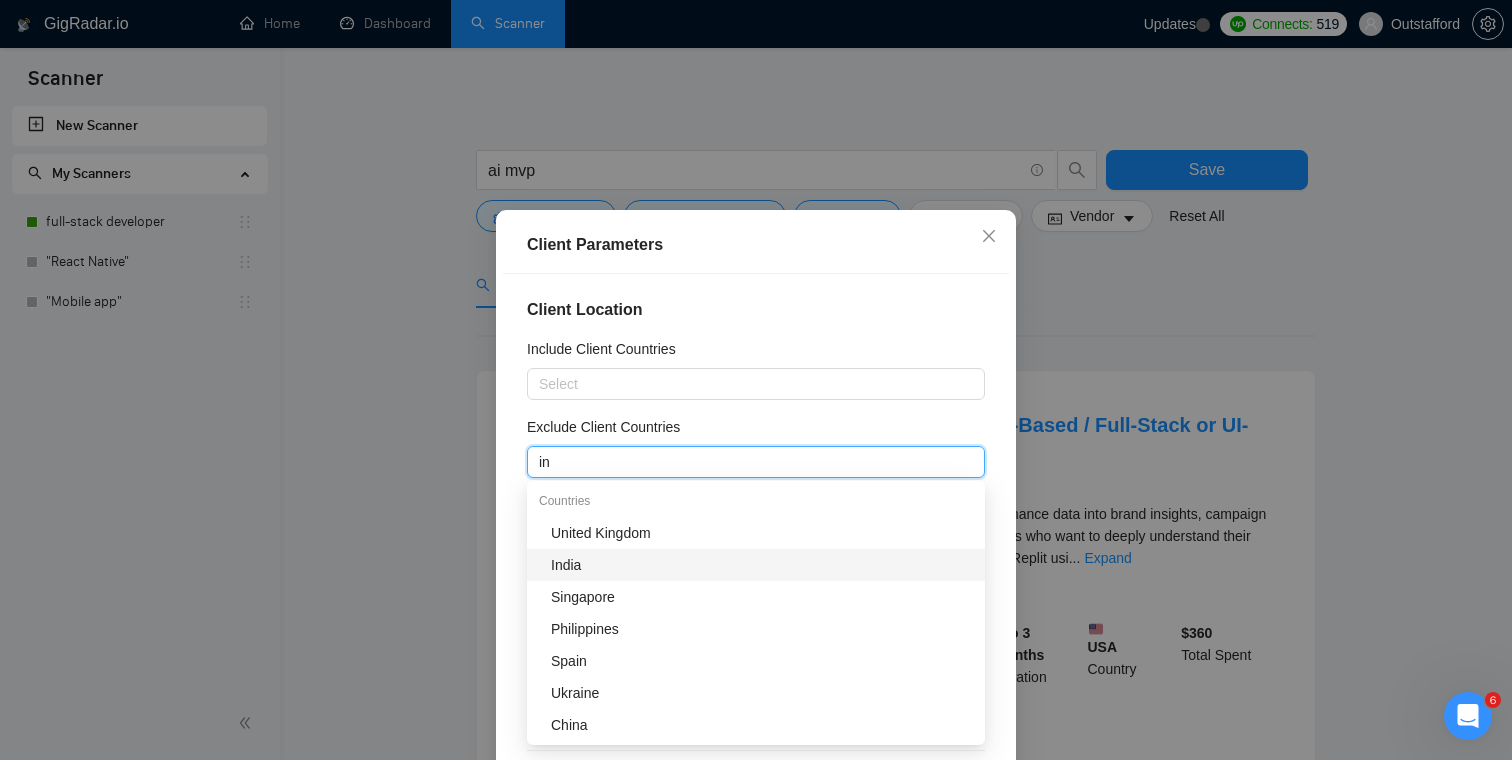 click on "India" at bounding box center [762, 565] 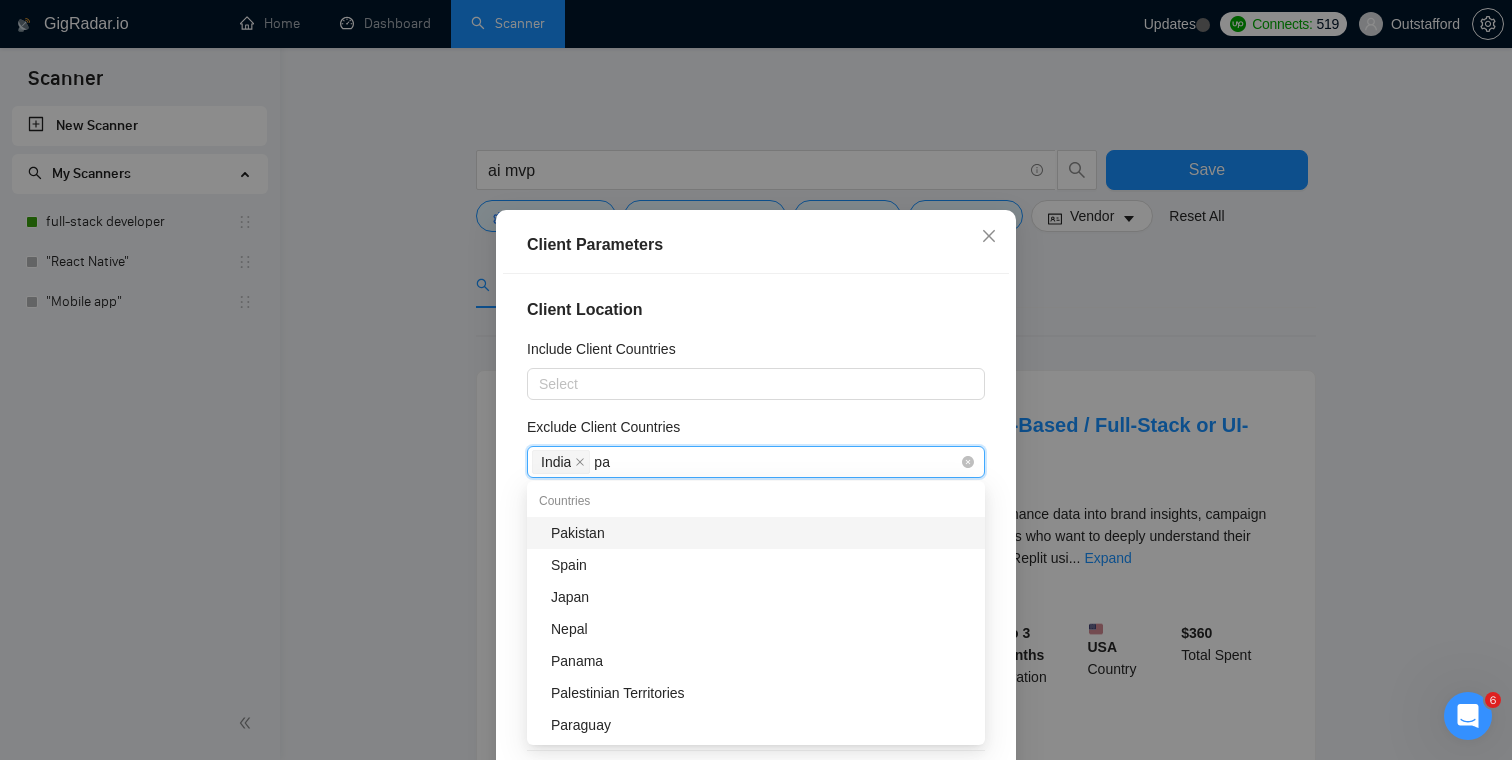 type on "pak" 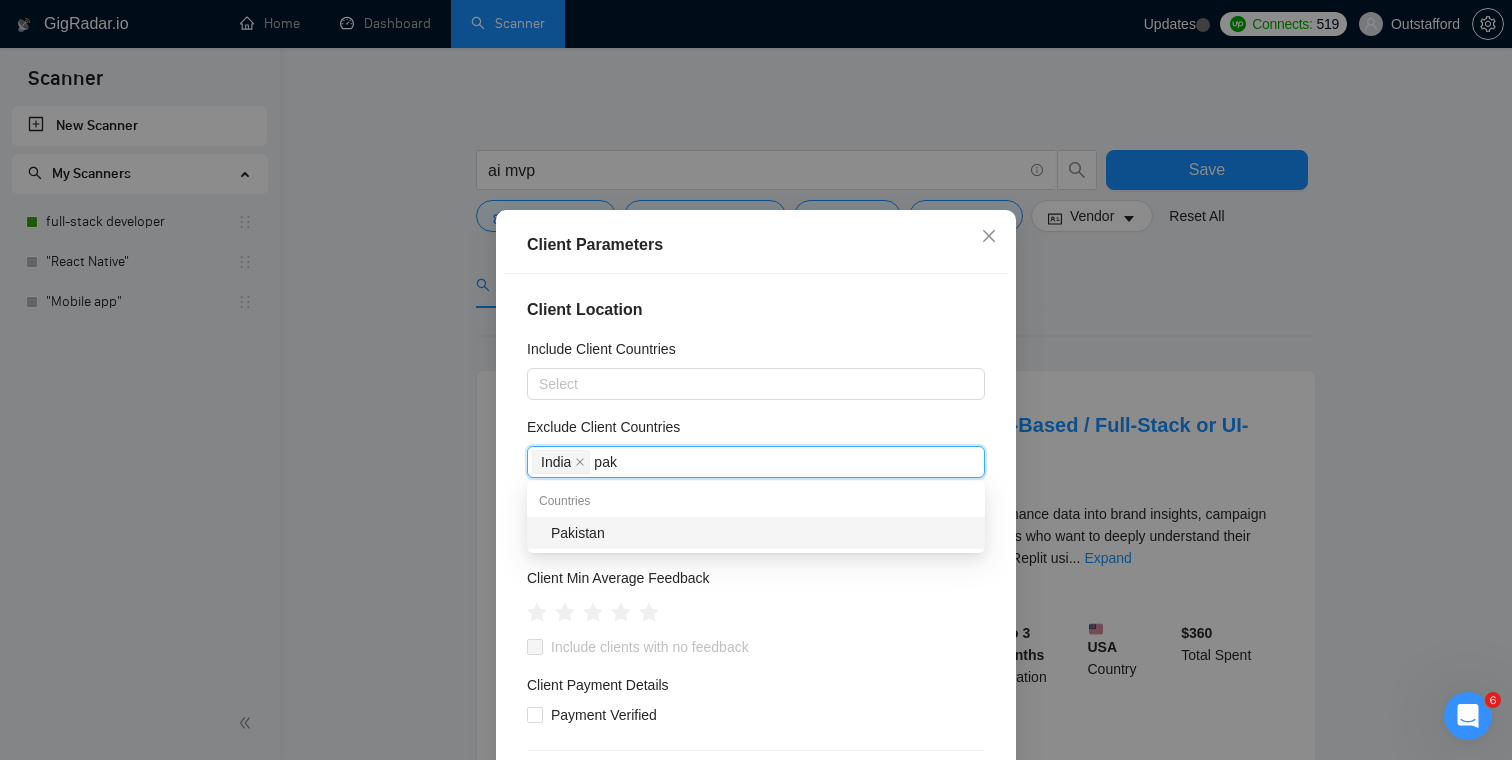 click on "Pakistan" at bounding box center (756, 533) 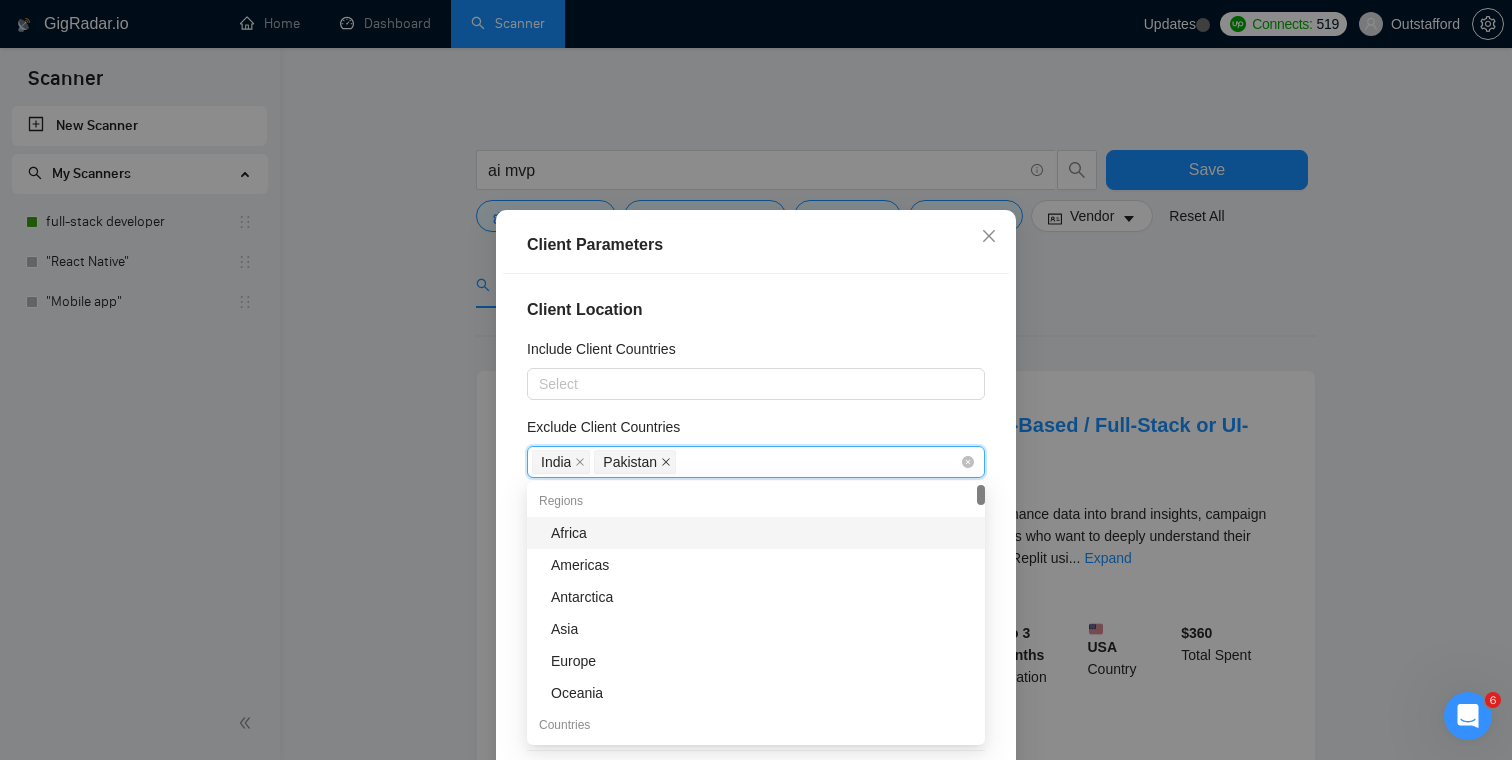 scroll, scrollTop: 47, scrollLeft: 0, axis: vertical 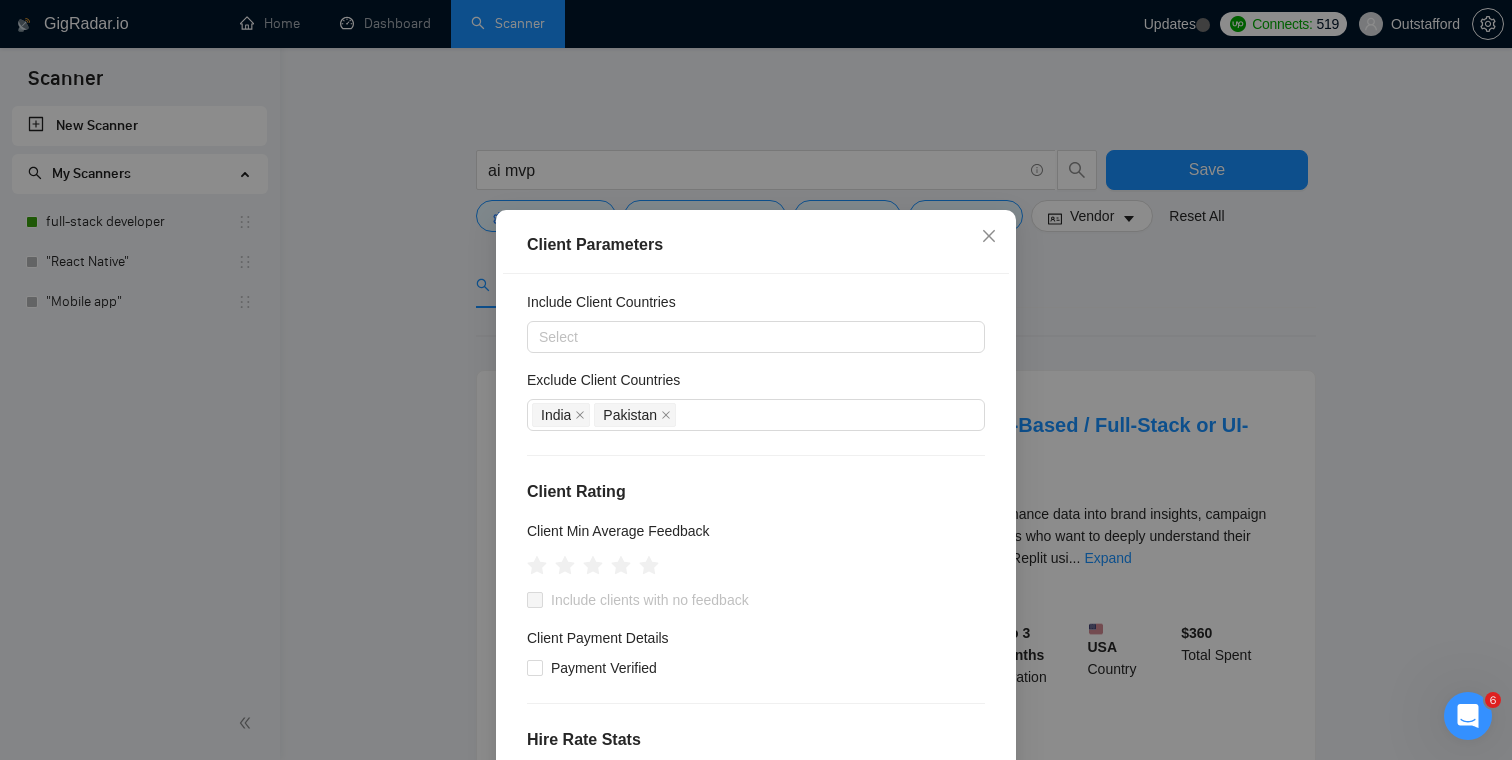 click on "Exclude Client Countries" at bounding box center [756, 384] 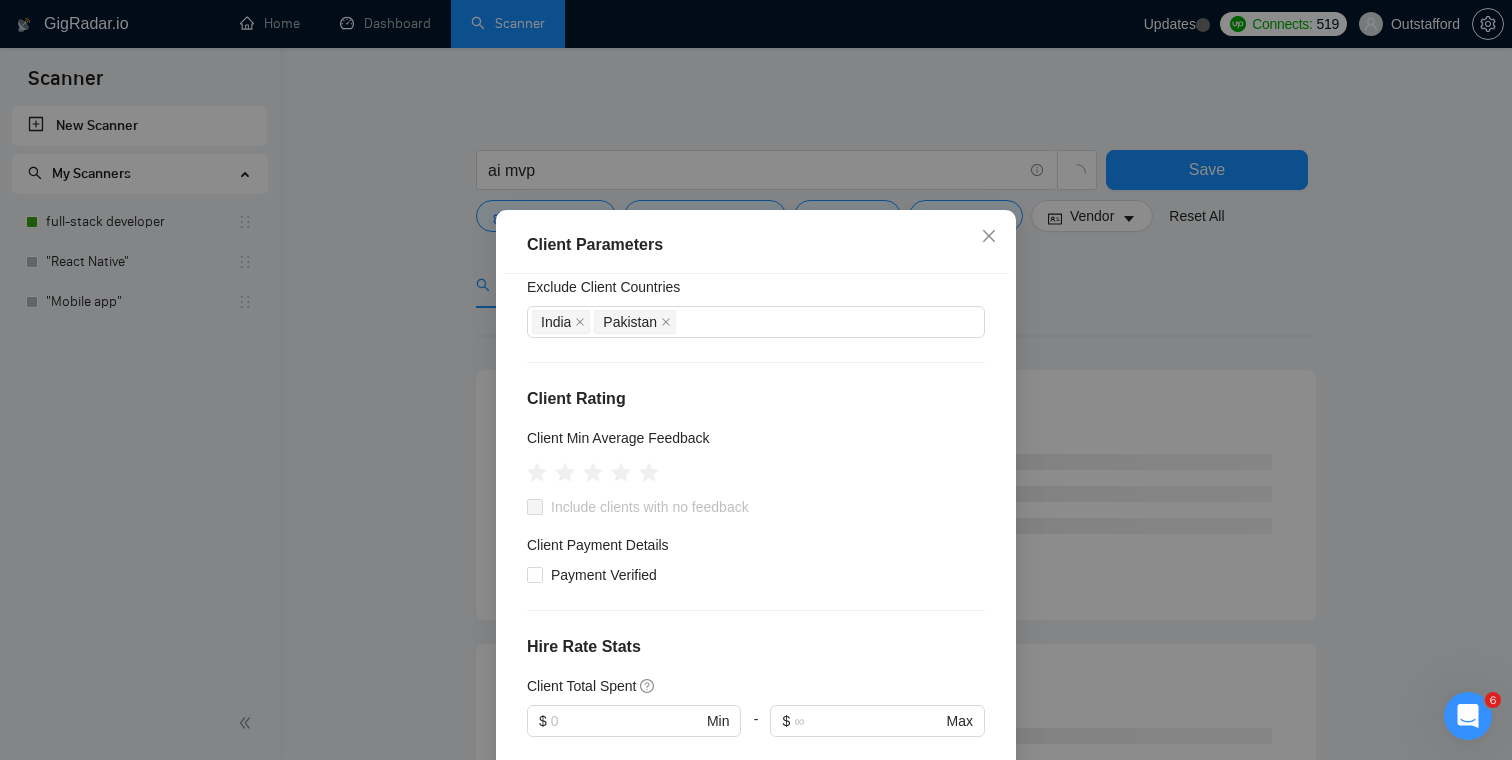 scroll, scrollTop: 151, scrollLeft: 0, axis: vertical 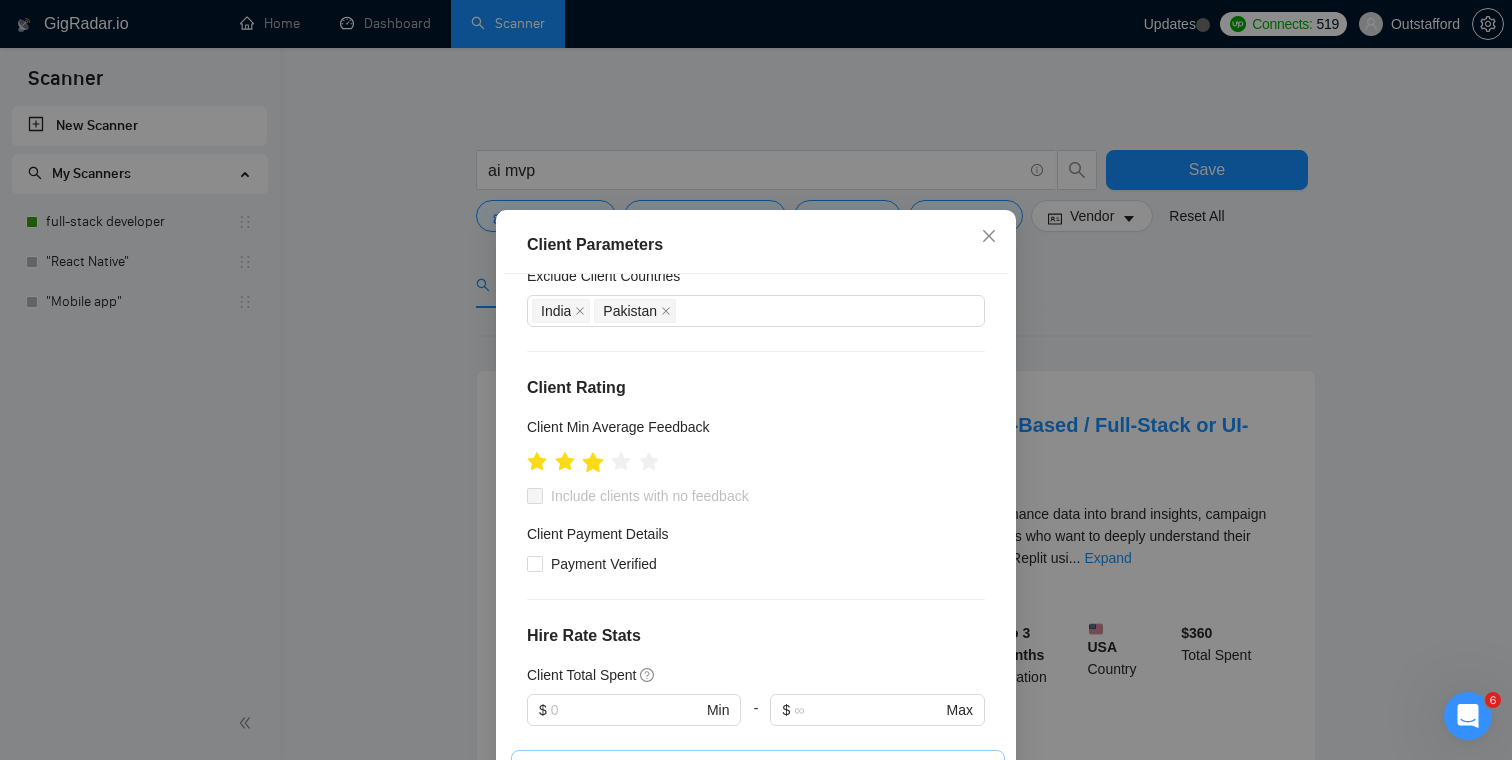 click 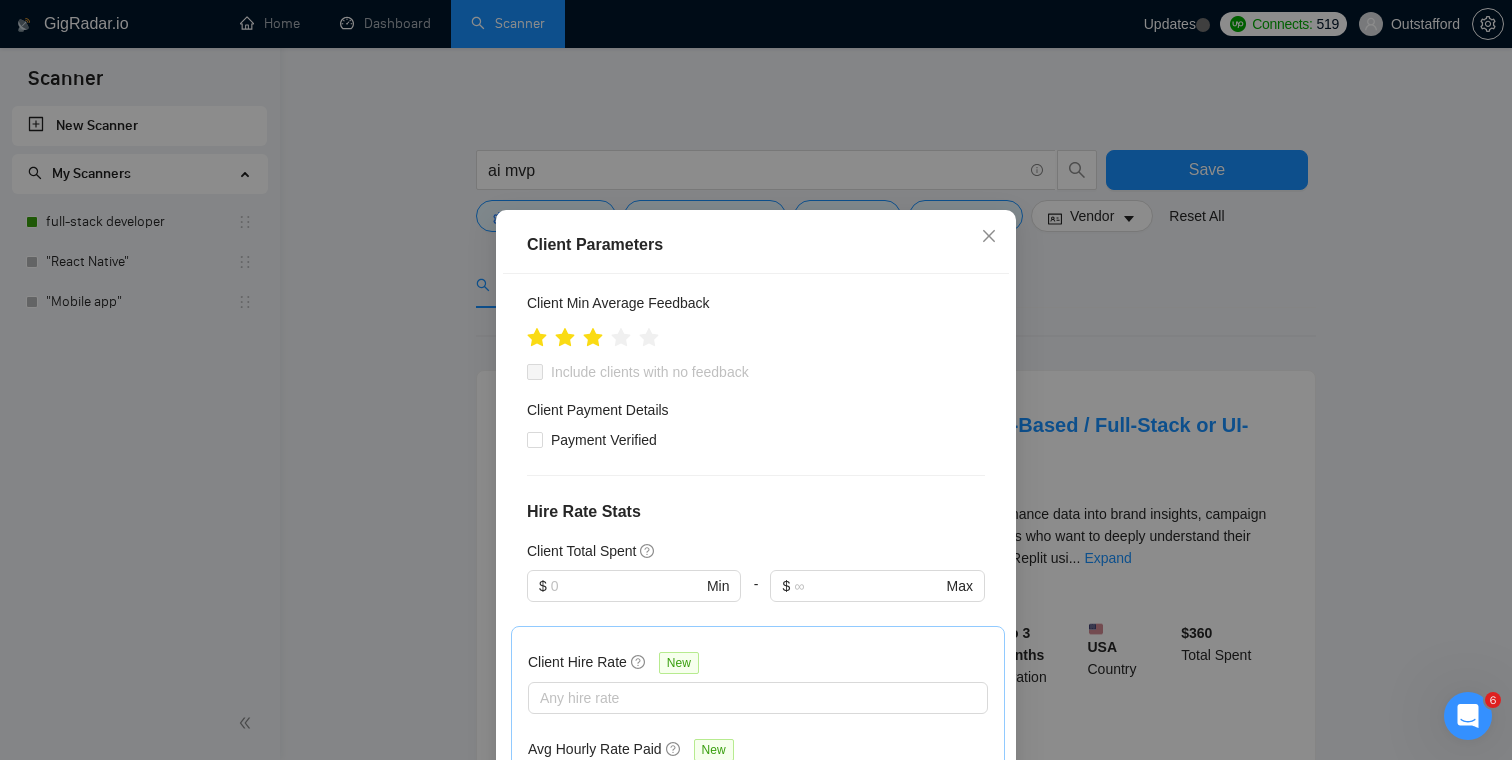 scroll, scrollTop: 306, scrollLeft: 0, axis: vertical 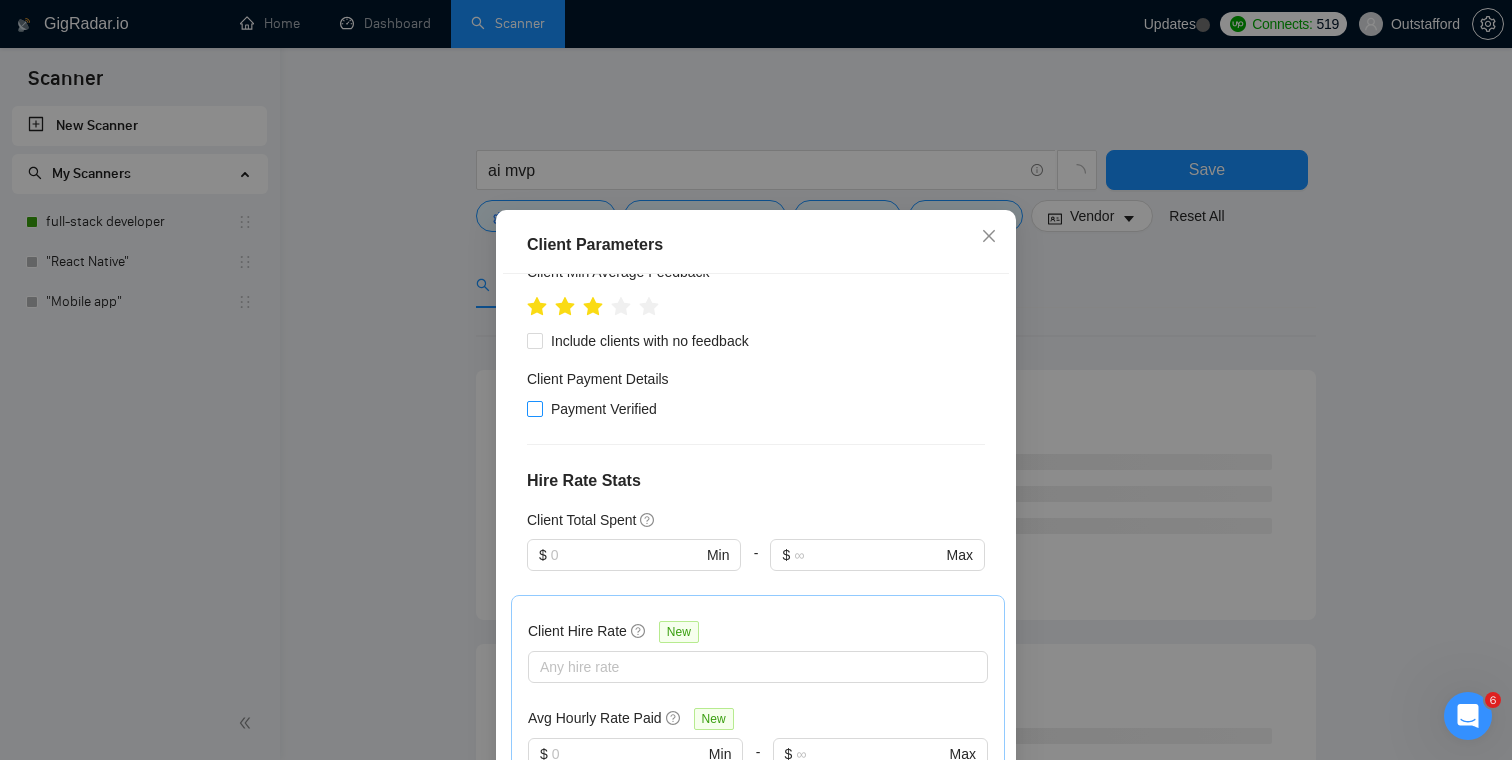click on "Payment Verified" at bounding box center [604, 409] 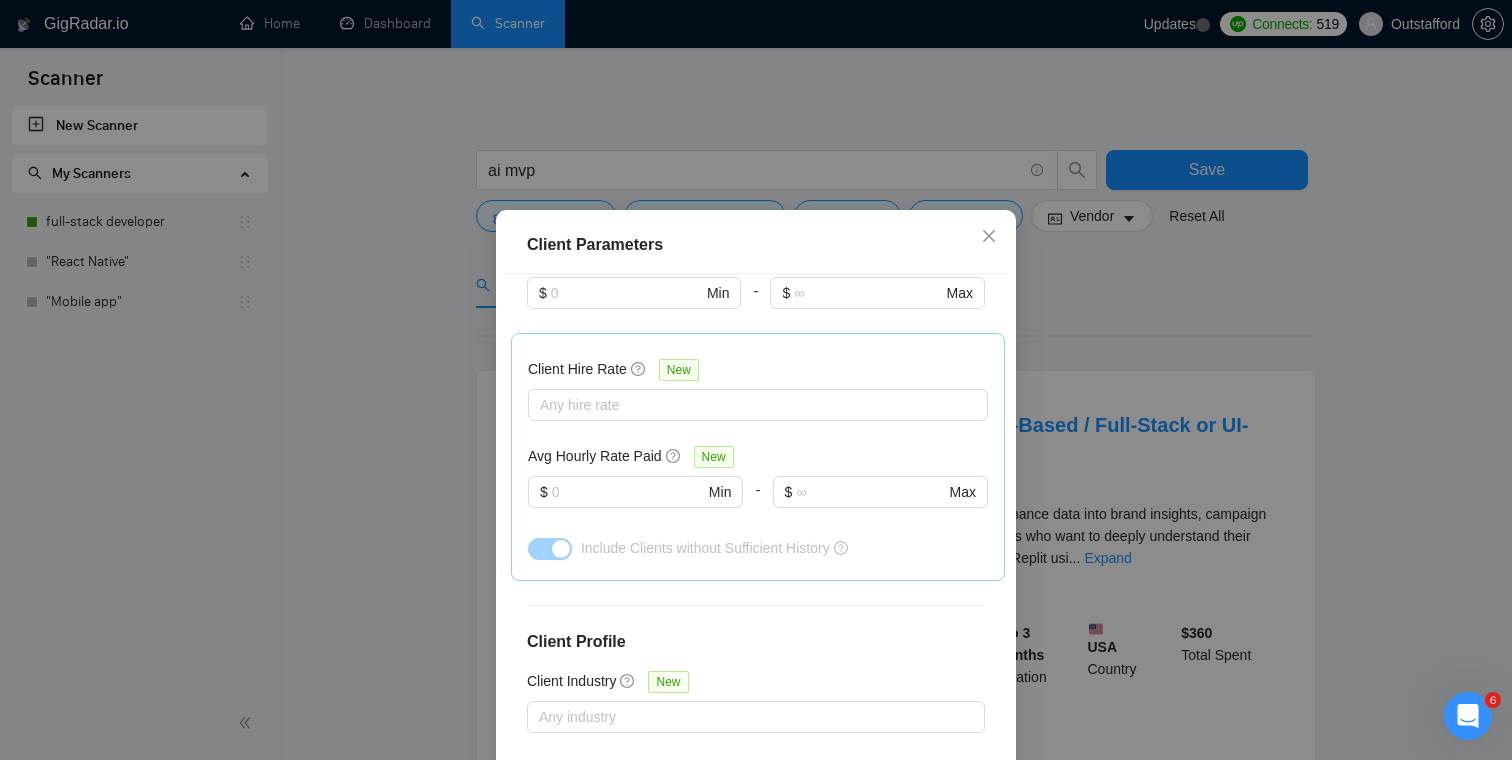 scroll, scrollTop: 457, scrollLeft: 0, axis: vertical 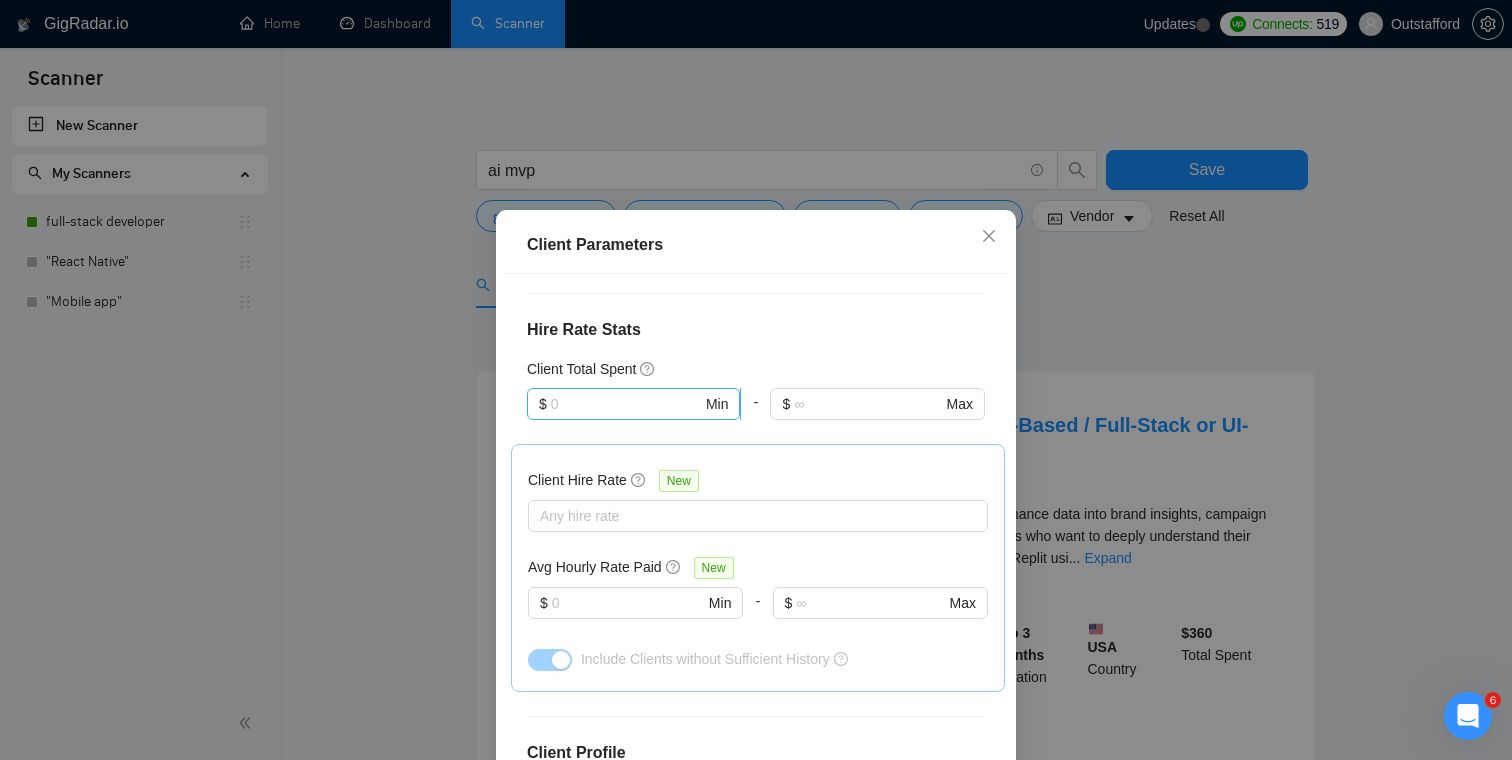 click at bounding box center (626, 404) 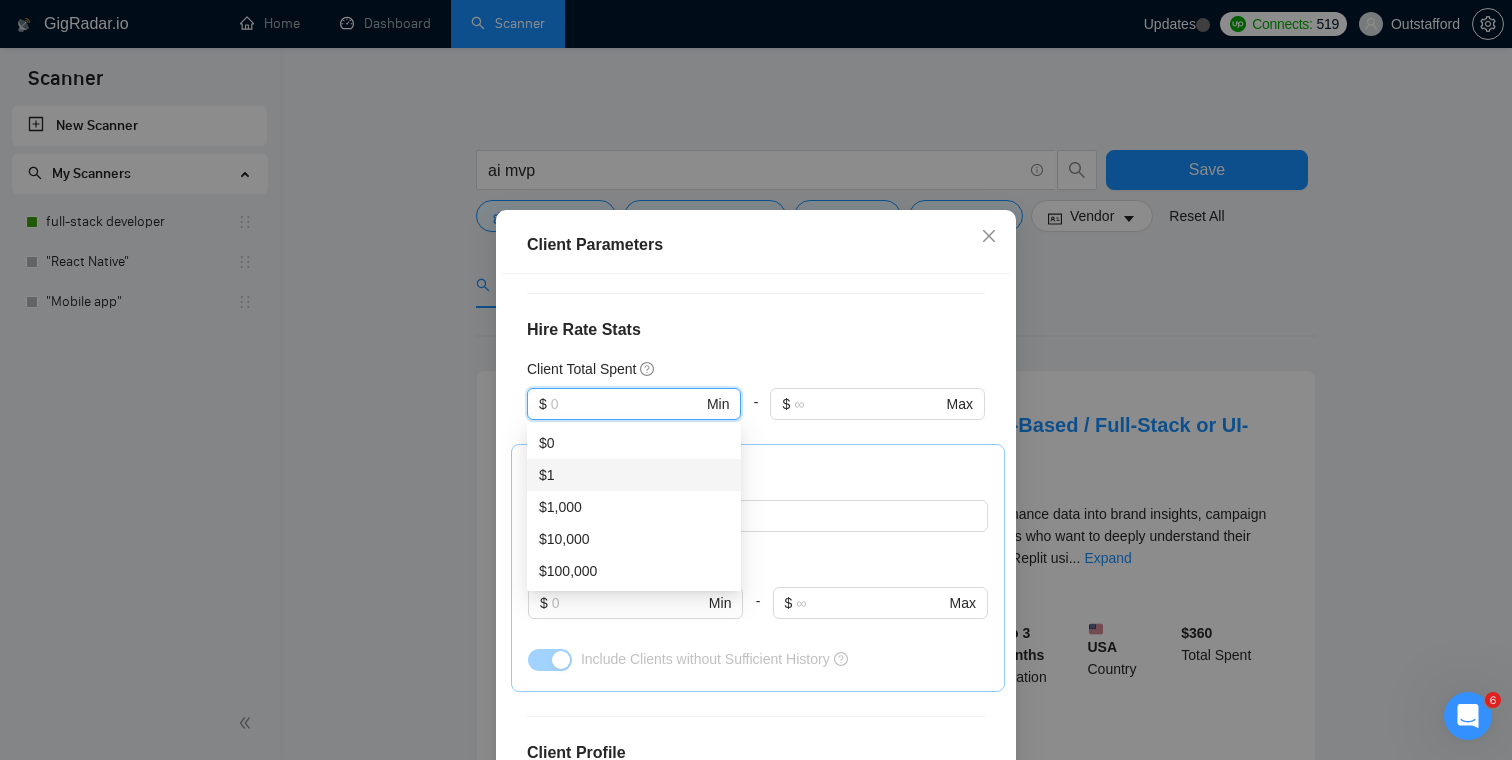 click on "$1" at bounding box center (634, 475) 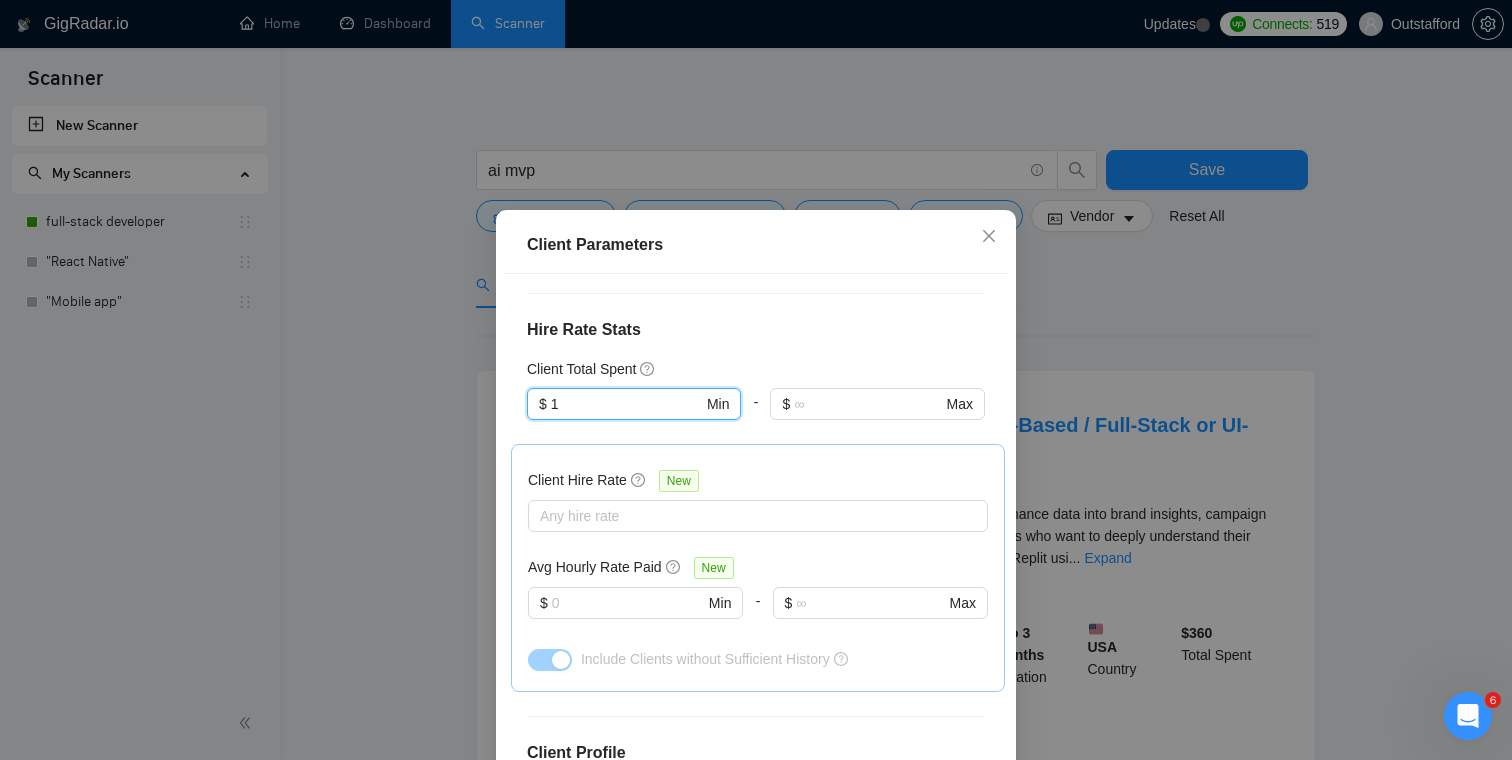 click on "Client Location Include Client Countries   Select Exclude Client Countries India Pakistan   Client Rating Client Min Average Feedback Include clients with no feedback Client Payment Details Payment Verified Hire Rate Stats   Client Total Spent $ 1 $ 1 Min - $ Max Client Hire Rate New   Any hire rate   Avg Hourly Rate Paid New $ Min - $ Max Include Clients without Sufficient History Client Profile Client Industry New   Any industry Client Company Size   Any company size Enterprise Clients New   Any clients" at bounding box center [756, 540] 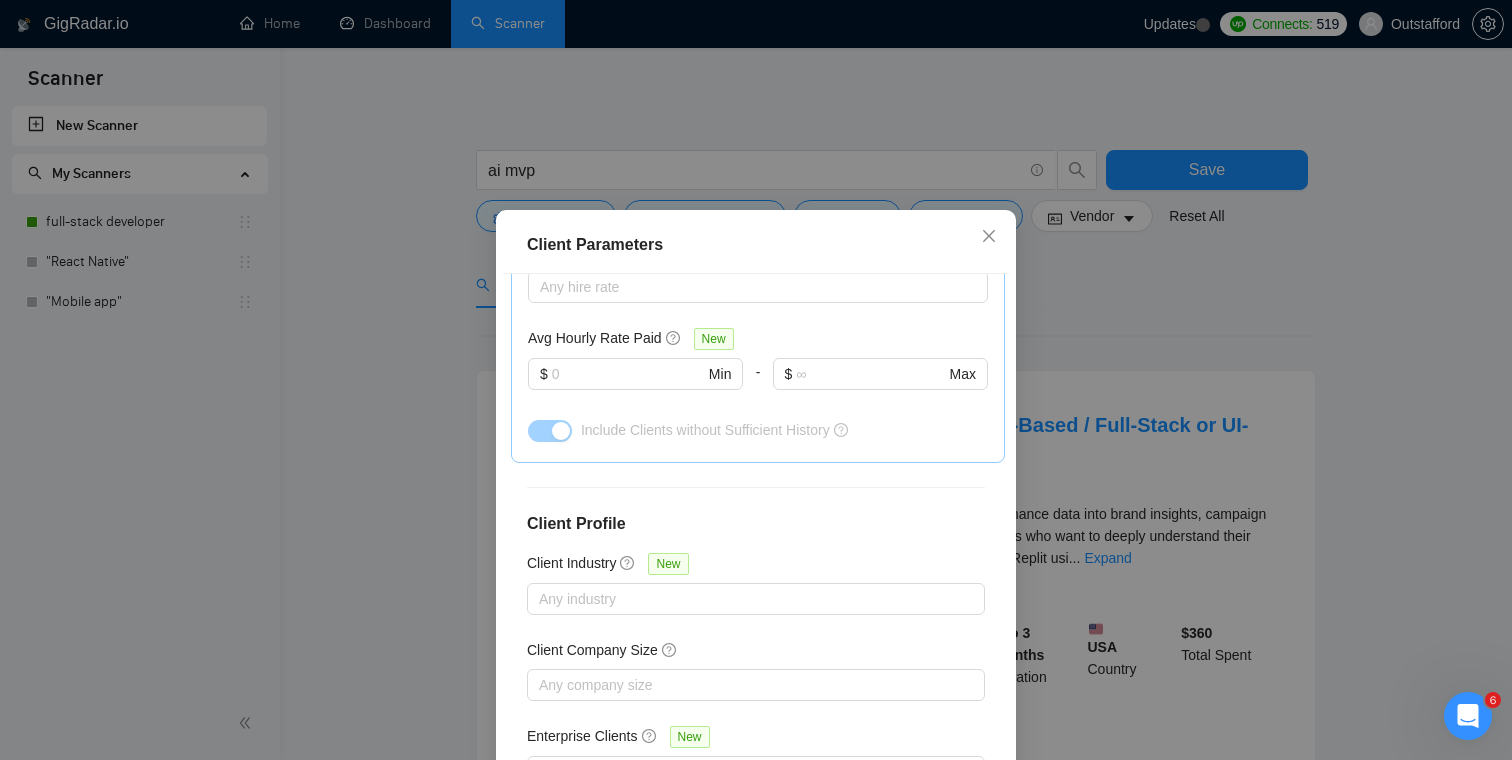 scroll, scrollTop: 714, scrollLeft: 0, axis: vertical 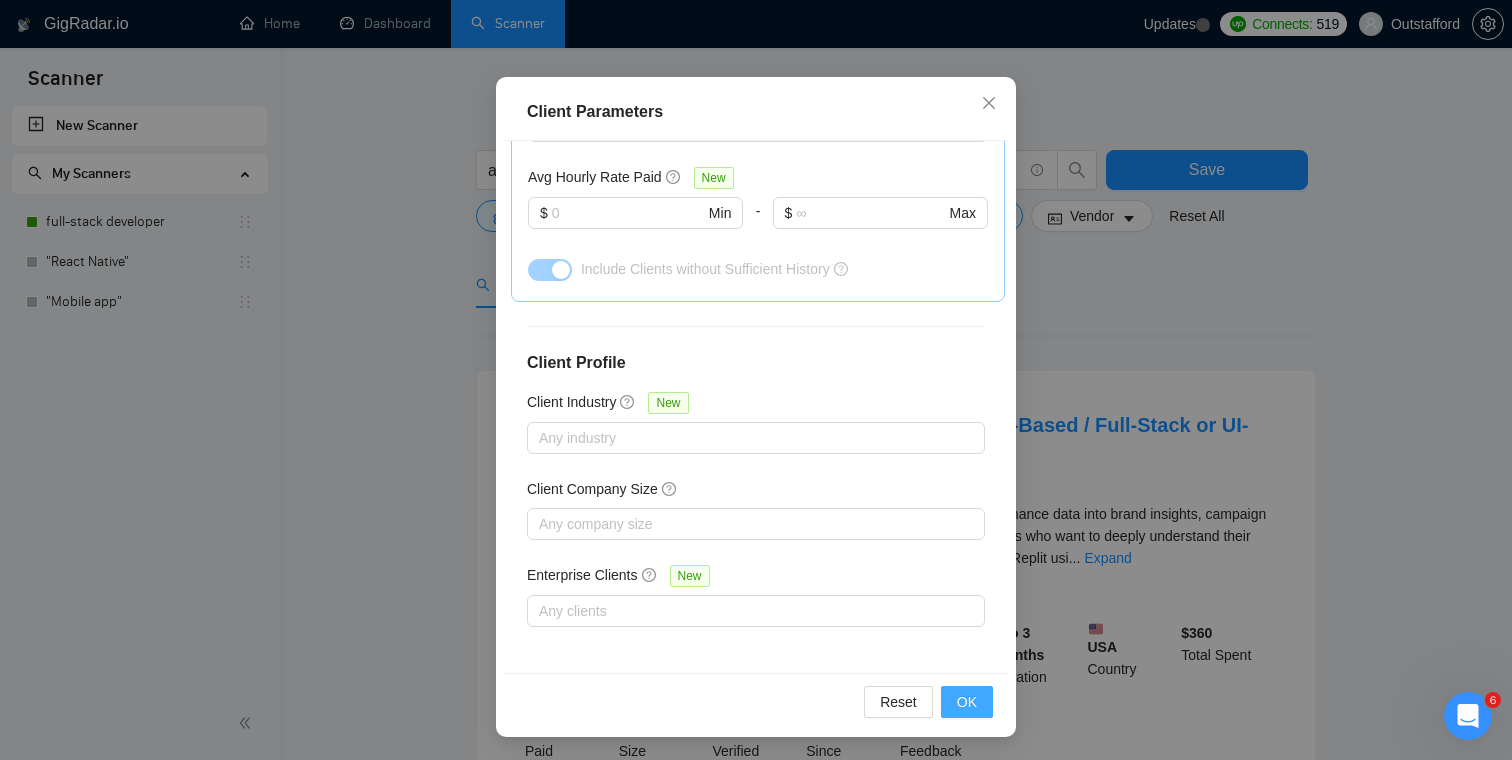 click on "OK" at bounding box center [967, 702] 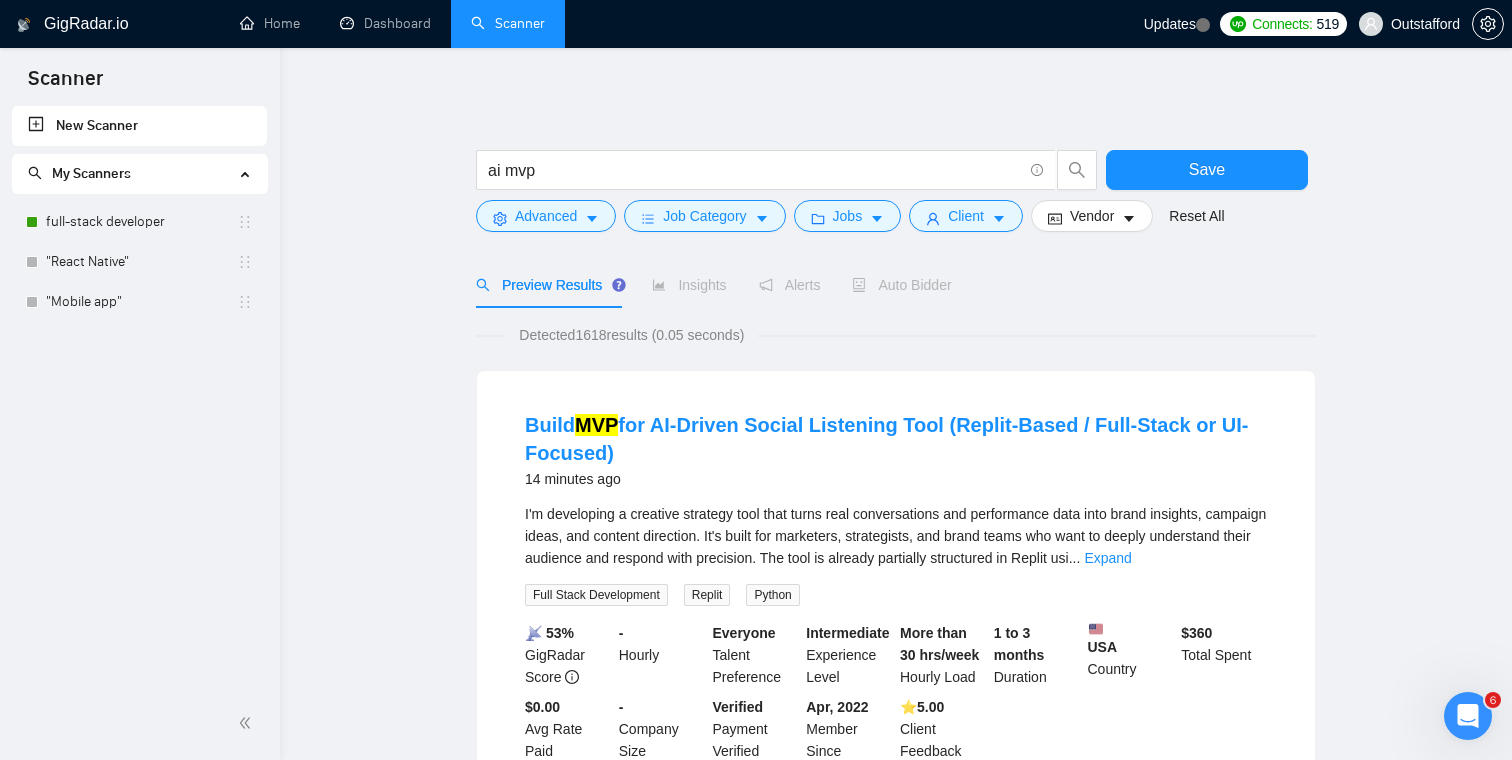 scroll, scrollTop: 44, scrollLeft: 0, axis: vertical 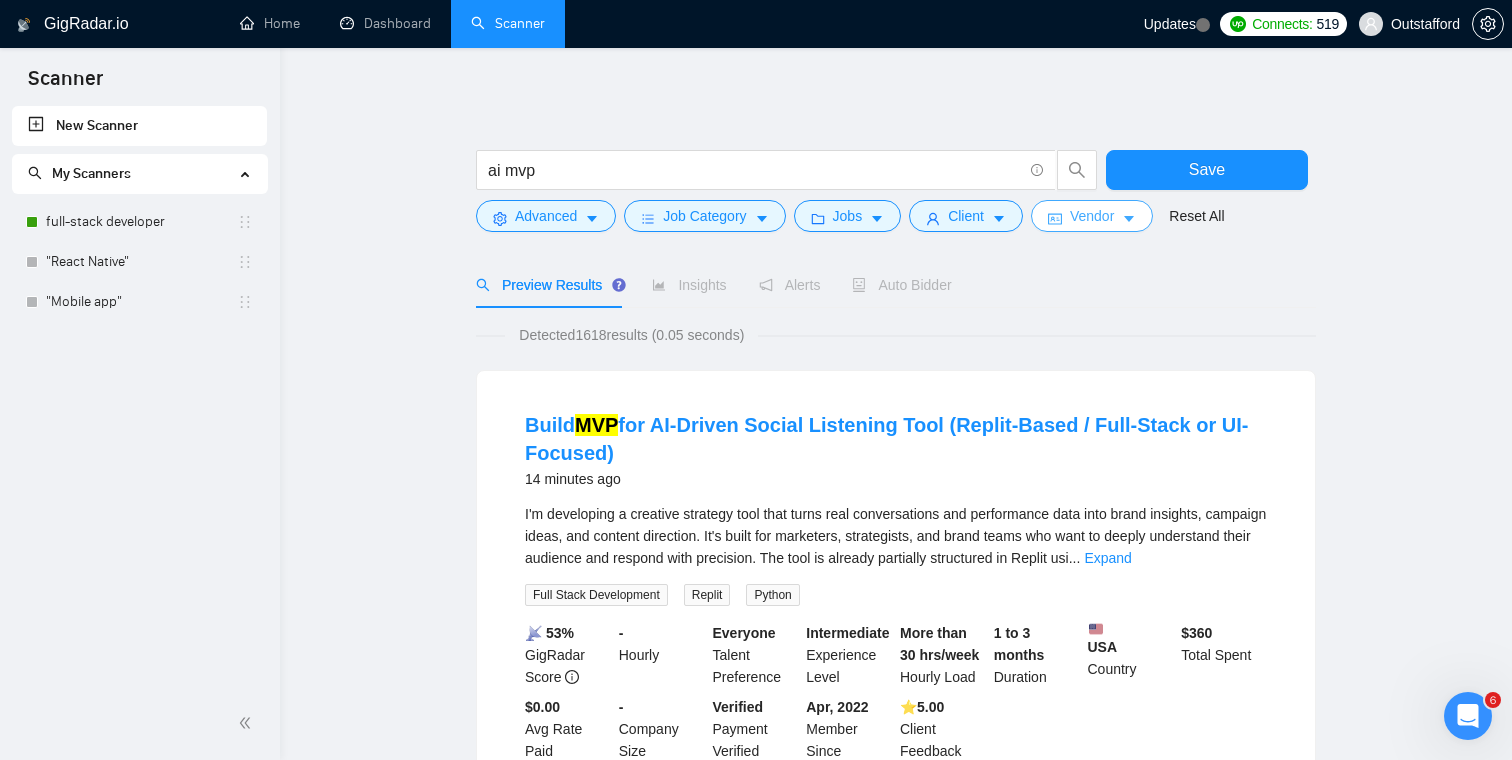 click on "Vendor" at bounding box center [1092, 216] 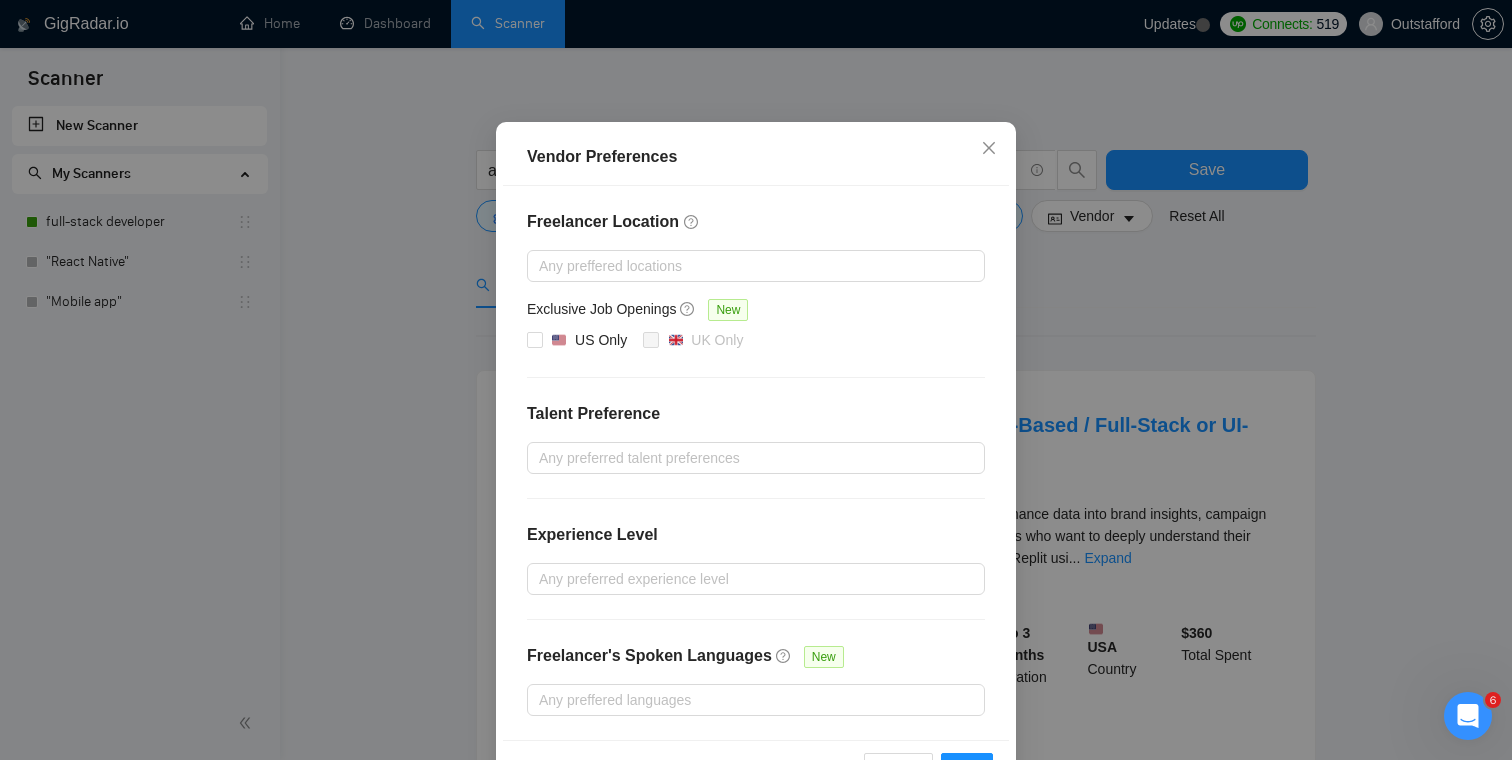 scroll, scrollTop: 165, scrollLeft: 0, axis: vertical 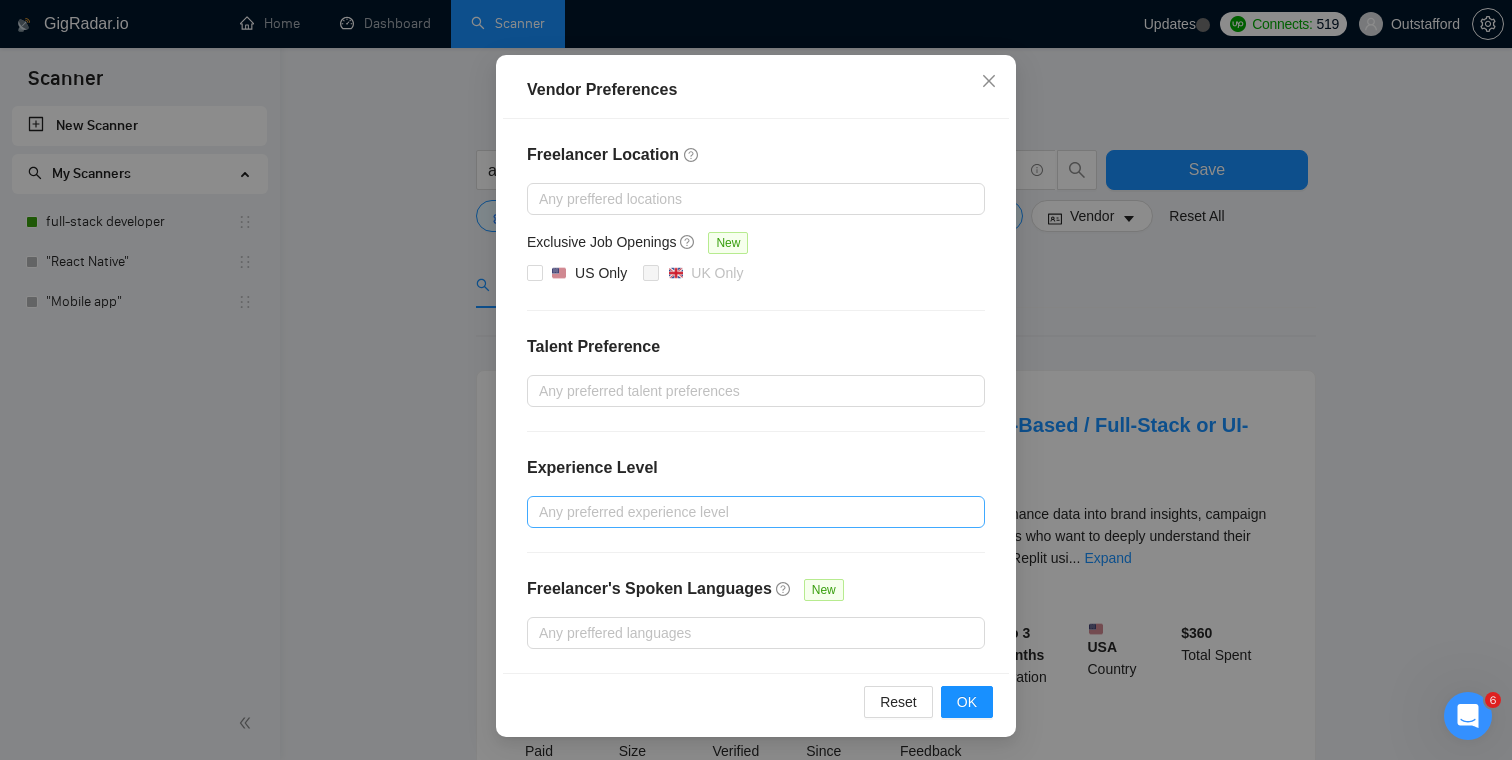 click at bounding box center [746, 512] 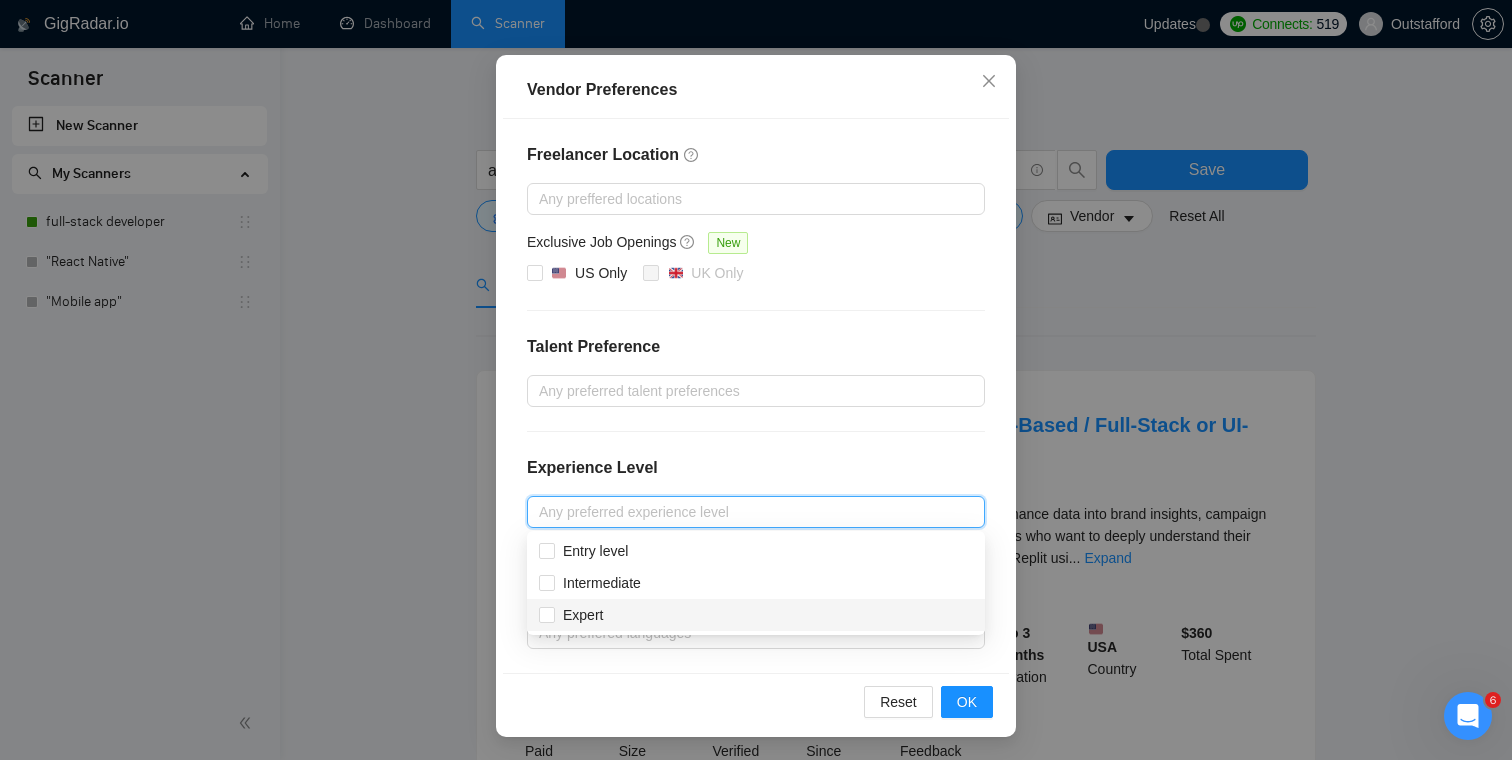 click on "Expert" at bounding box center [756, 615] 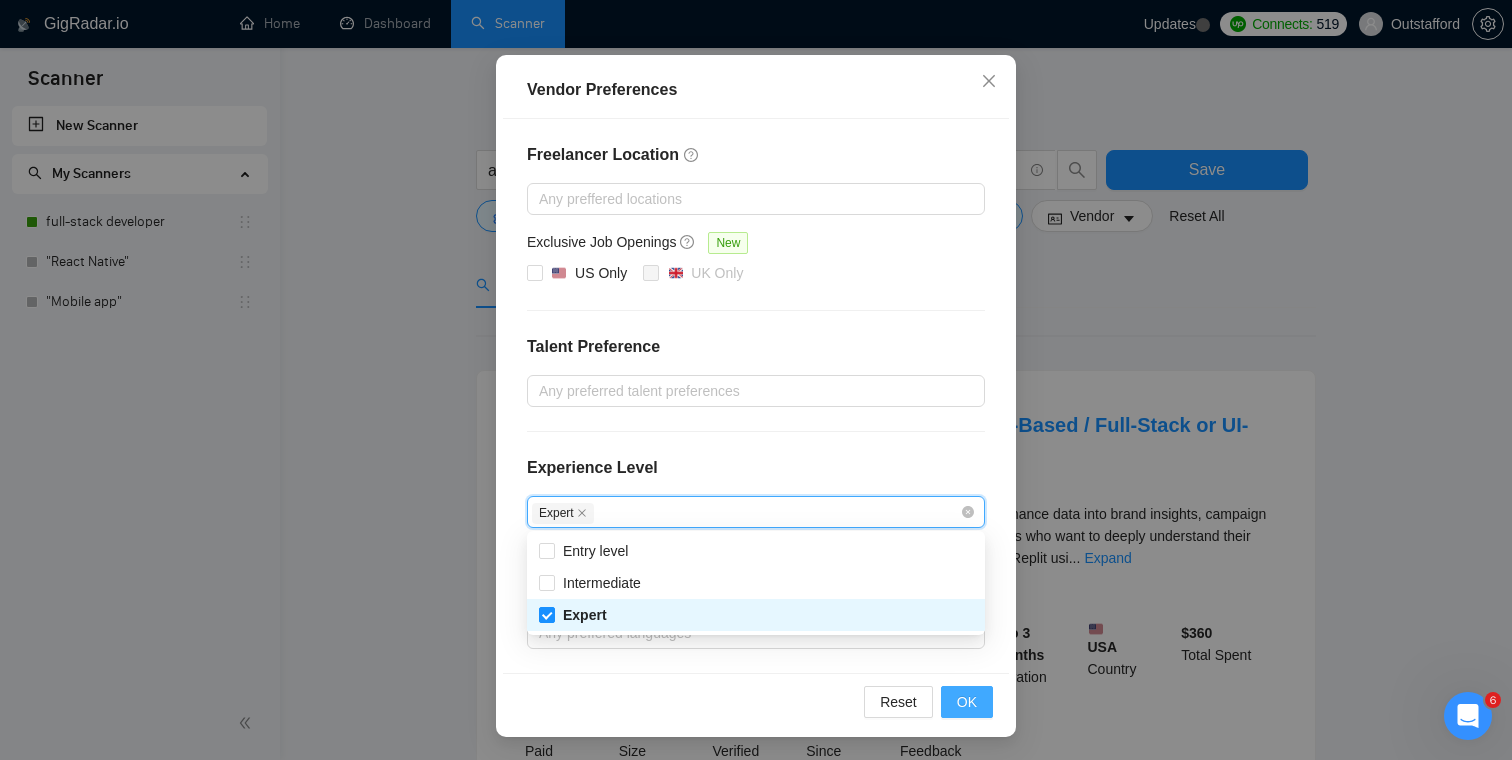 click on "OK" at bounding box center (967, 702) 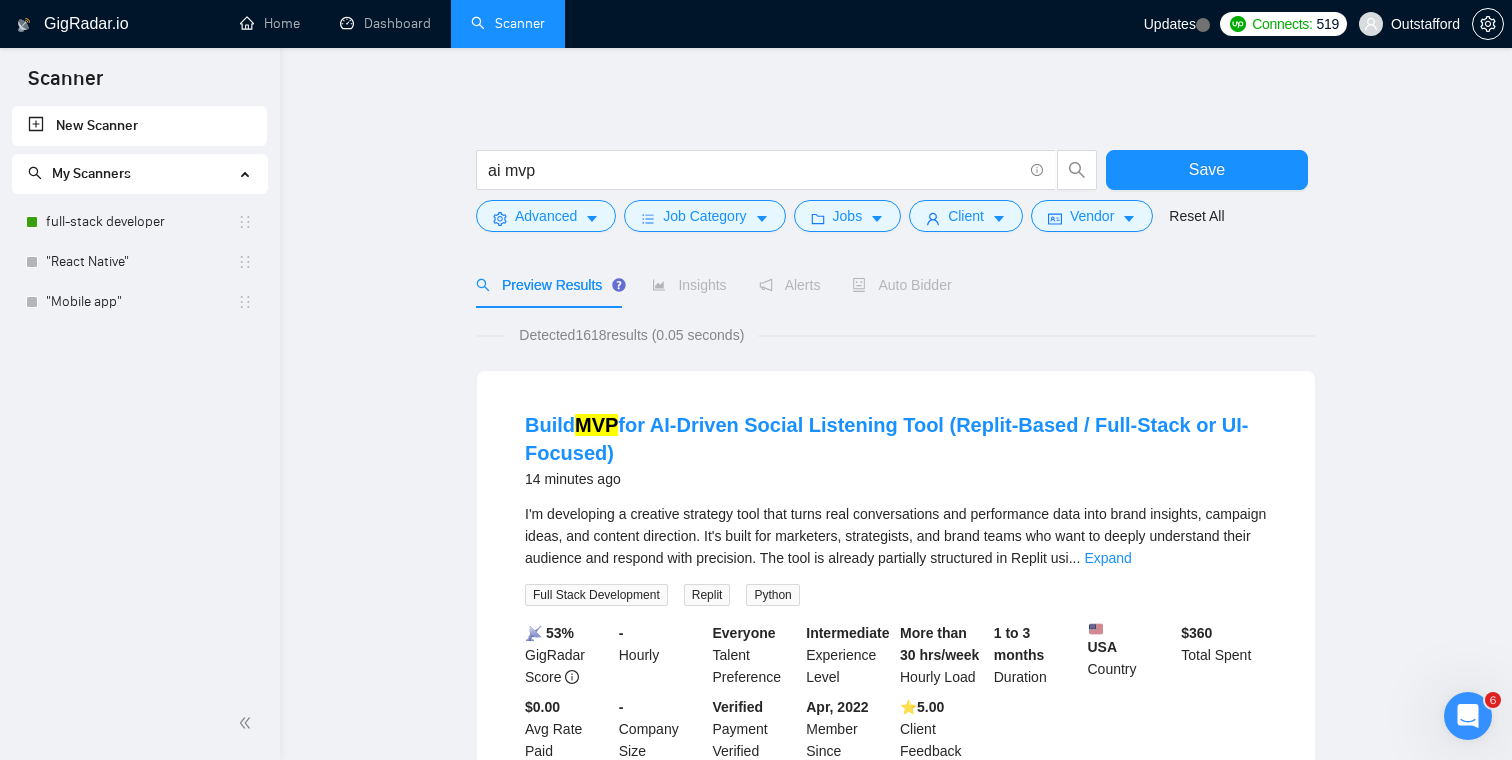 scroll, scrollTop: 65, scrollLeft: 0, axis: vertical 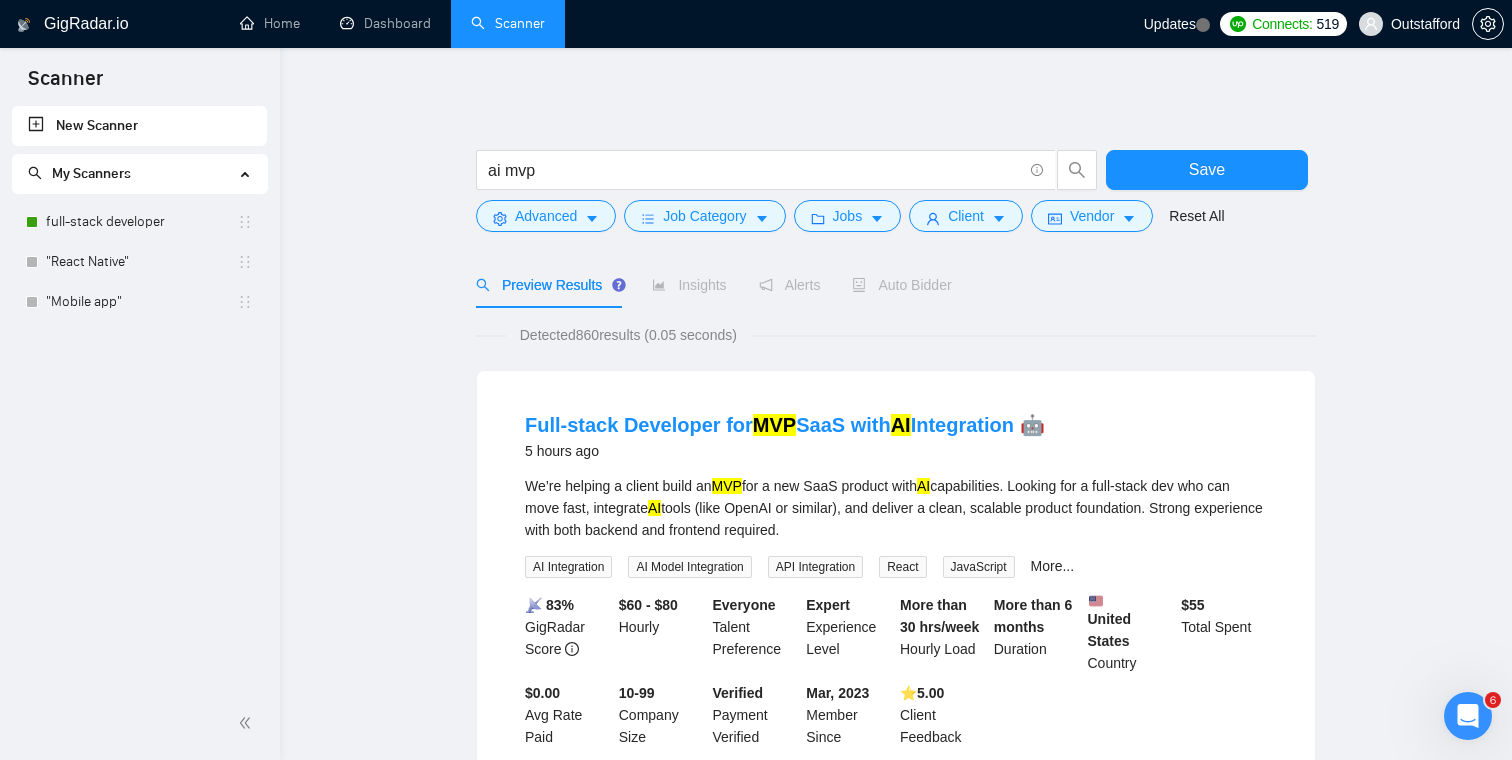 click on "Full-stack Developer for MVP SaaS with AI Integration 🤖 5 hours ago We’re helping a client build an MVP for a new SaaS product with AI capabilities. Looking for a full-stack dev who can move fast, integrate AI tools (like OpenAI or similar), and deliver a clean, scalable product foundation. Strong experience with both backend and frontend required. AI Integration AI Model Integration API Integration React JavaScript More... 📡 83% GigRadar Score $60 - $80 Hourly Everyone Talent Preference Expert Experience Level More than 30 hrs/week Hourly Load More than 6 months Duration [COUNTRY] Country $ 55 Total Spent $0.00 Avg Rate Paid 10-99 Company Size Verified Payment Verified Mar, 2023 Member Since ⭐️ 5.00 Client Feedback Bolt Developer 8 hours ago Build a Bolt-based MVP for a jewelry-focused AI SaaS that enables:
AI ..." at bounding box center [896, 1323] 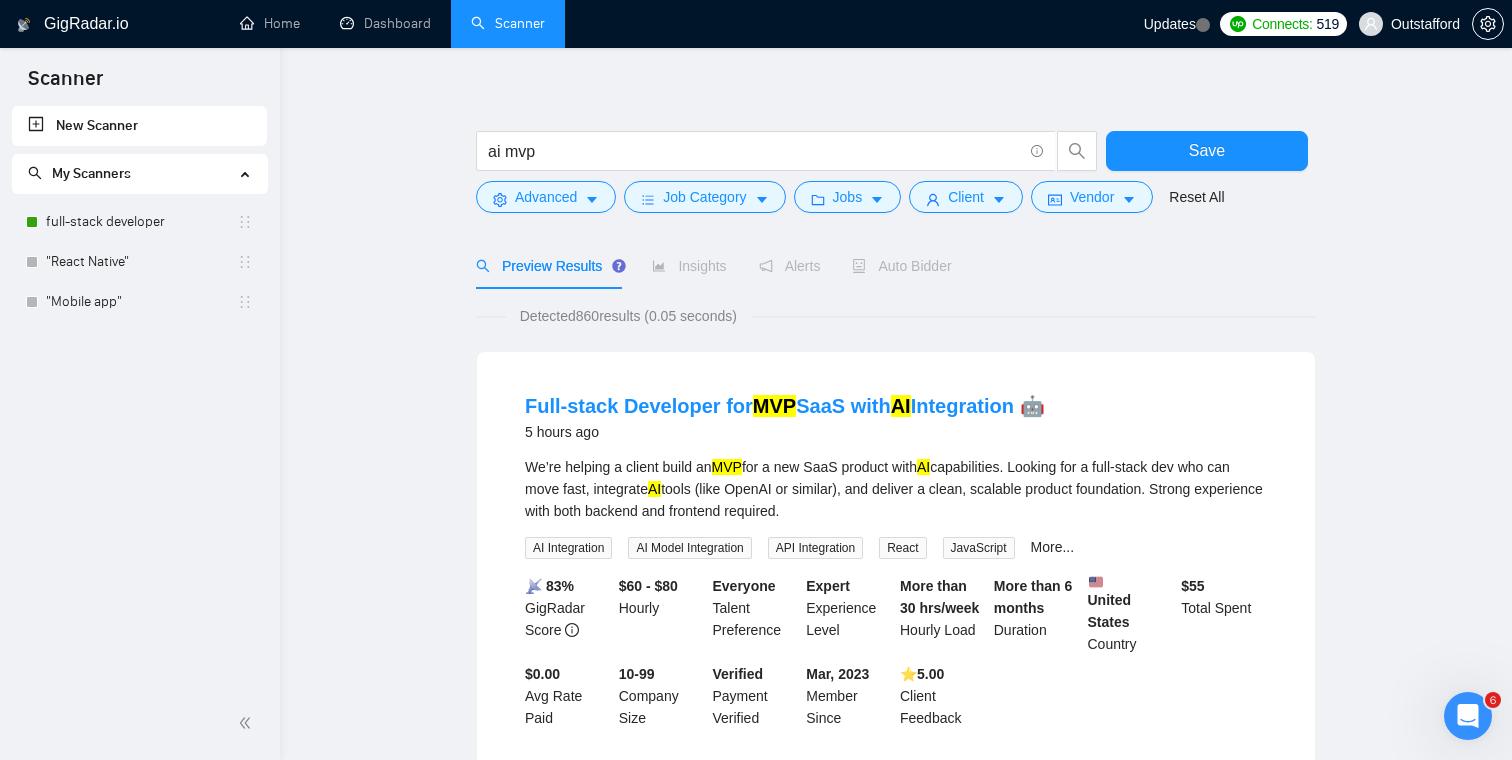 scroll, scrollTop: 0, scrollLeft: 0, axis: both 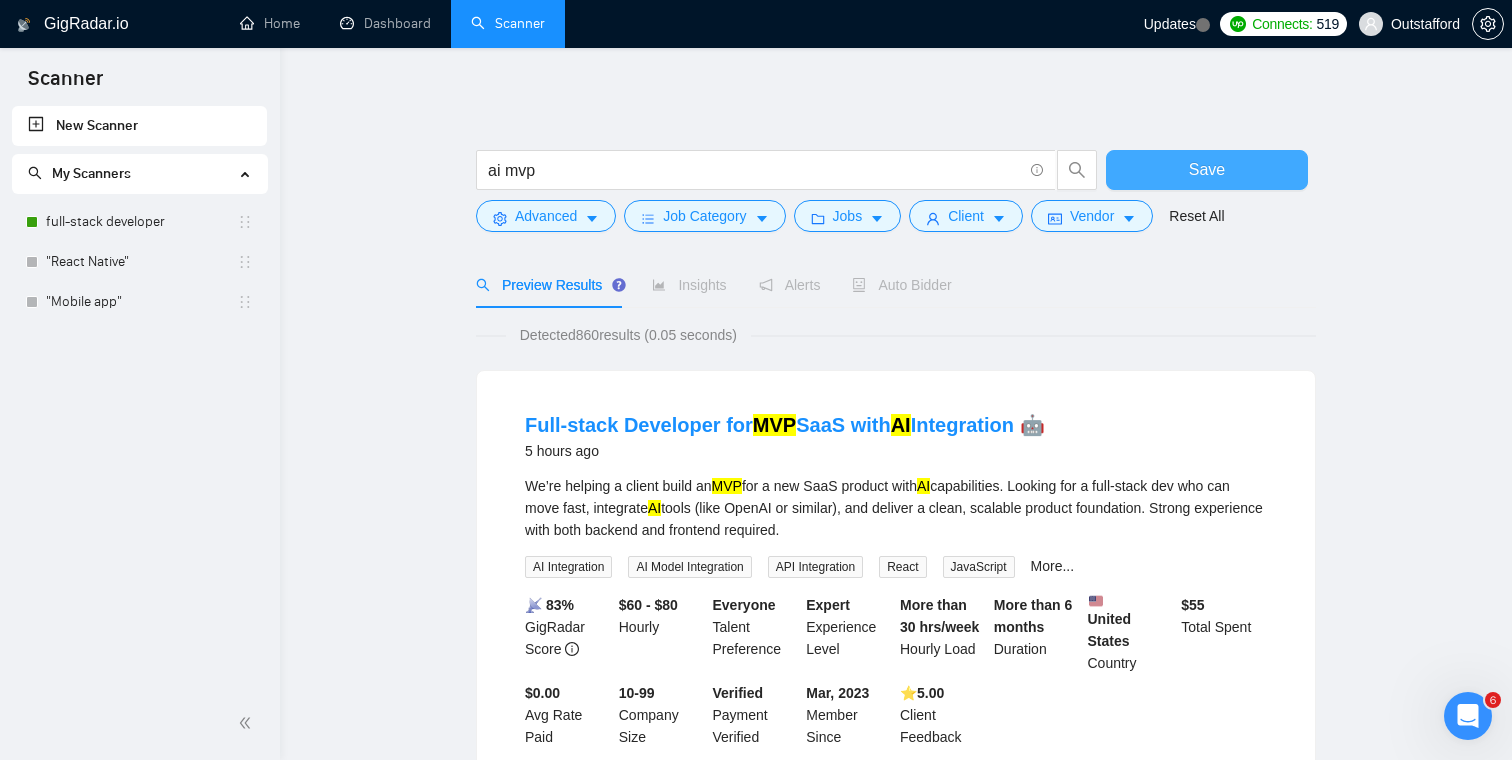 click on "Save" at bounding box center (1207, 170) 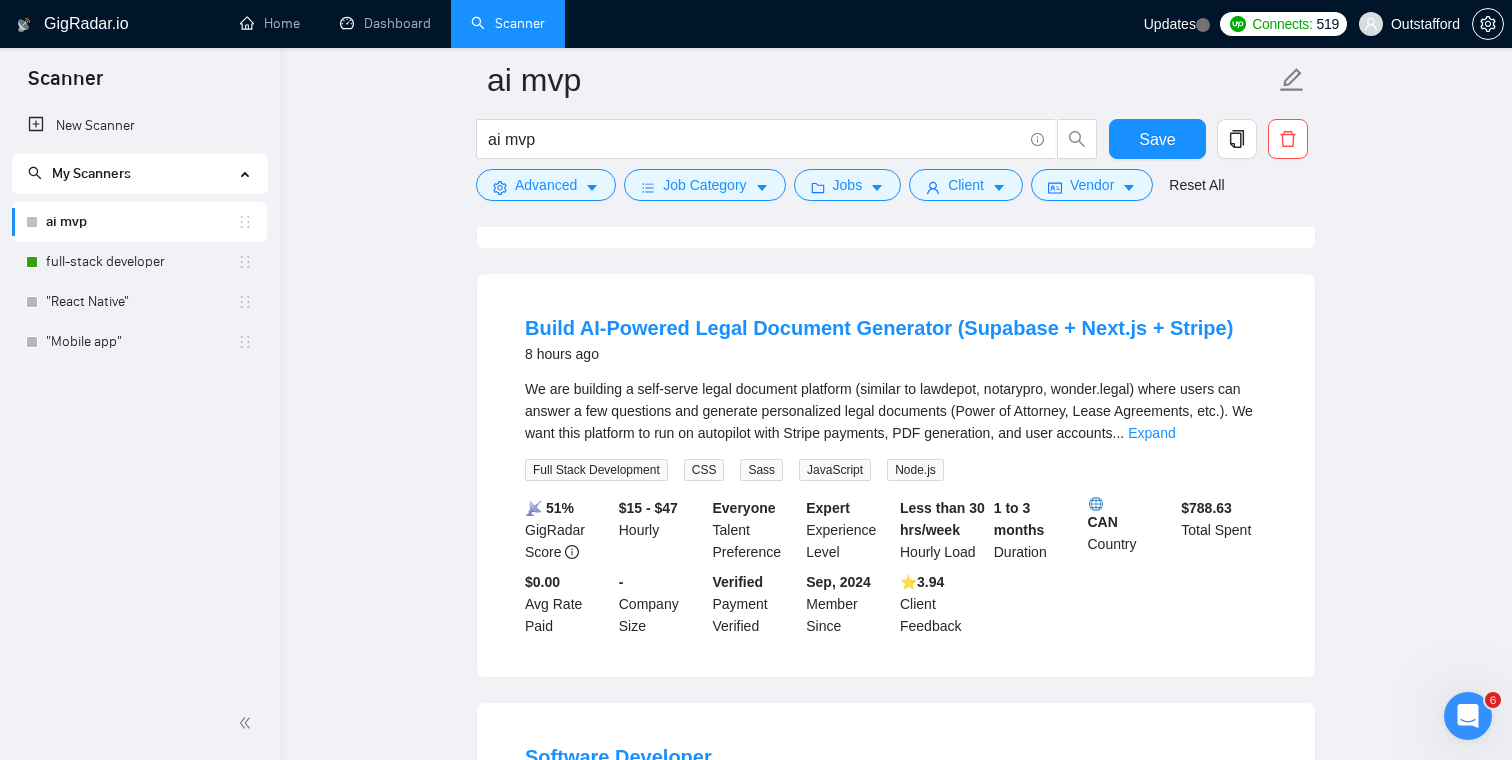 scroll, scrollTop: 976, scrollLeft: 0, axis: vertical 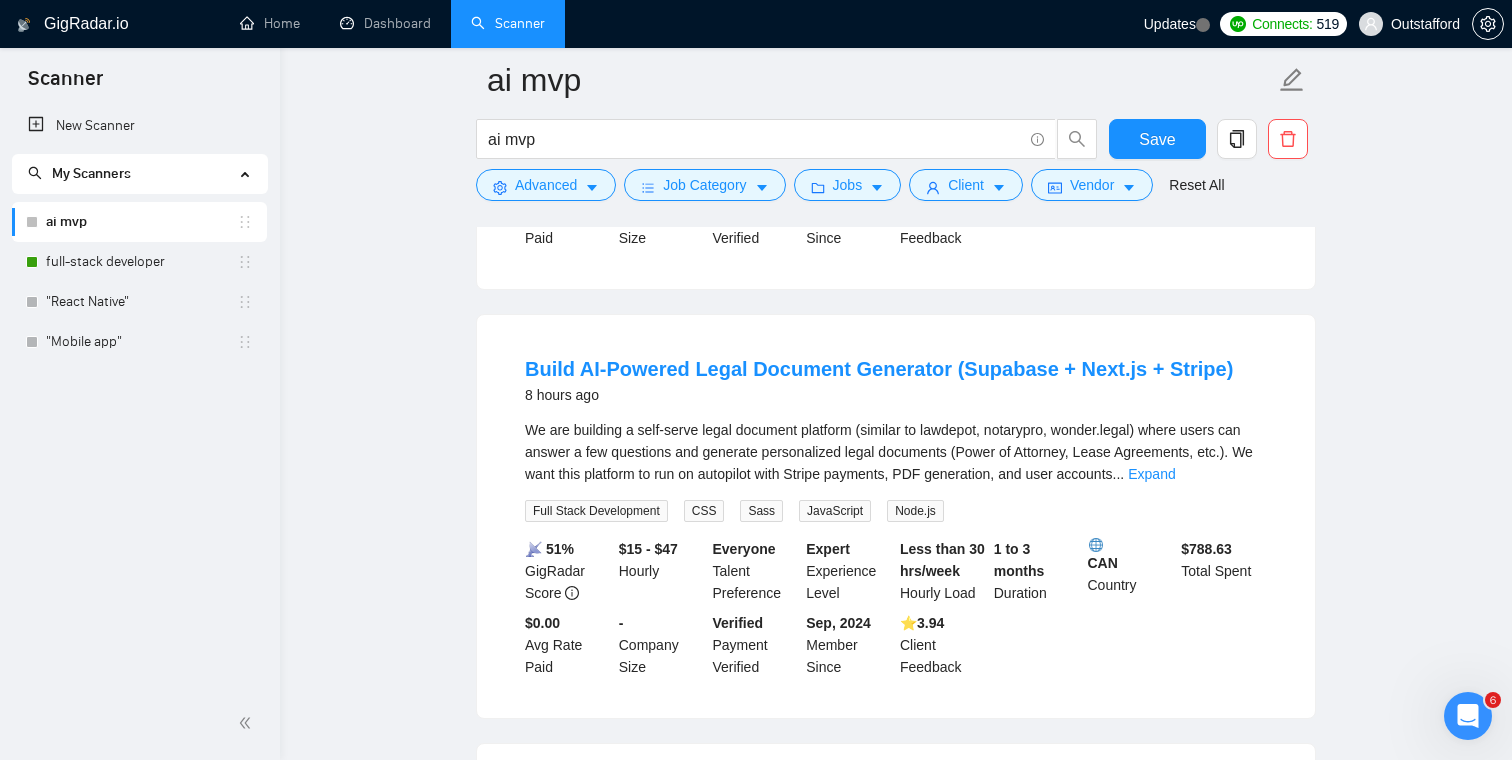drag, startPoint x: 246, startPoint y: 340, endPoint x: 751, endPoint y: 1, distance: 608.2319 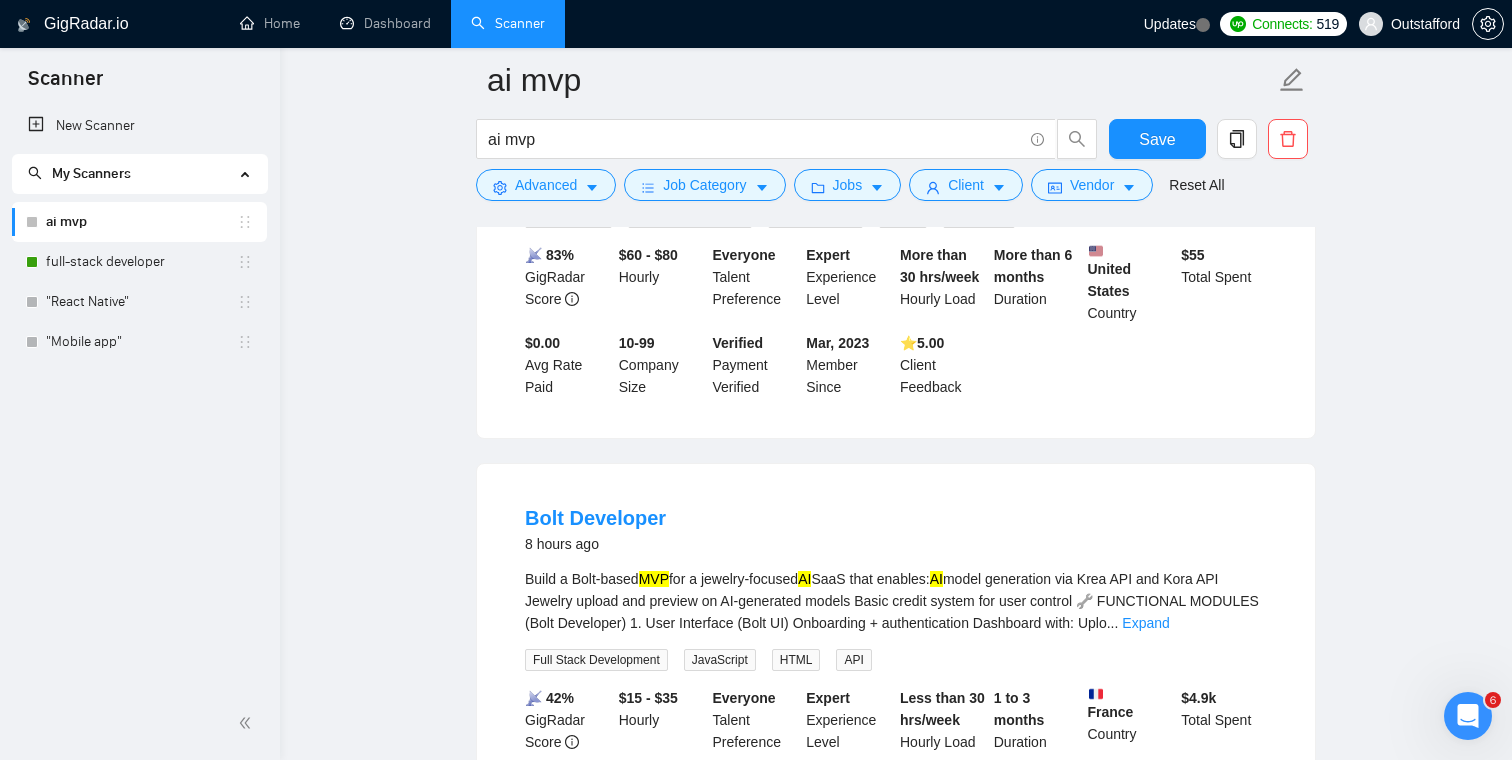 scroll, scrollTop: 355, scrollLeft: 0, axis: vertical 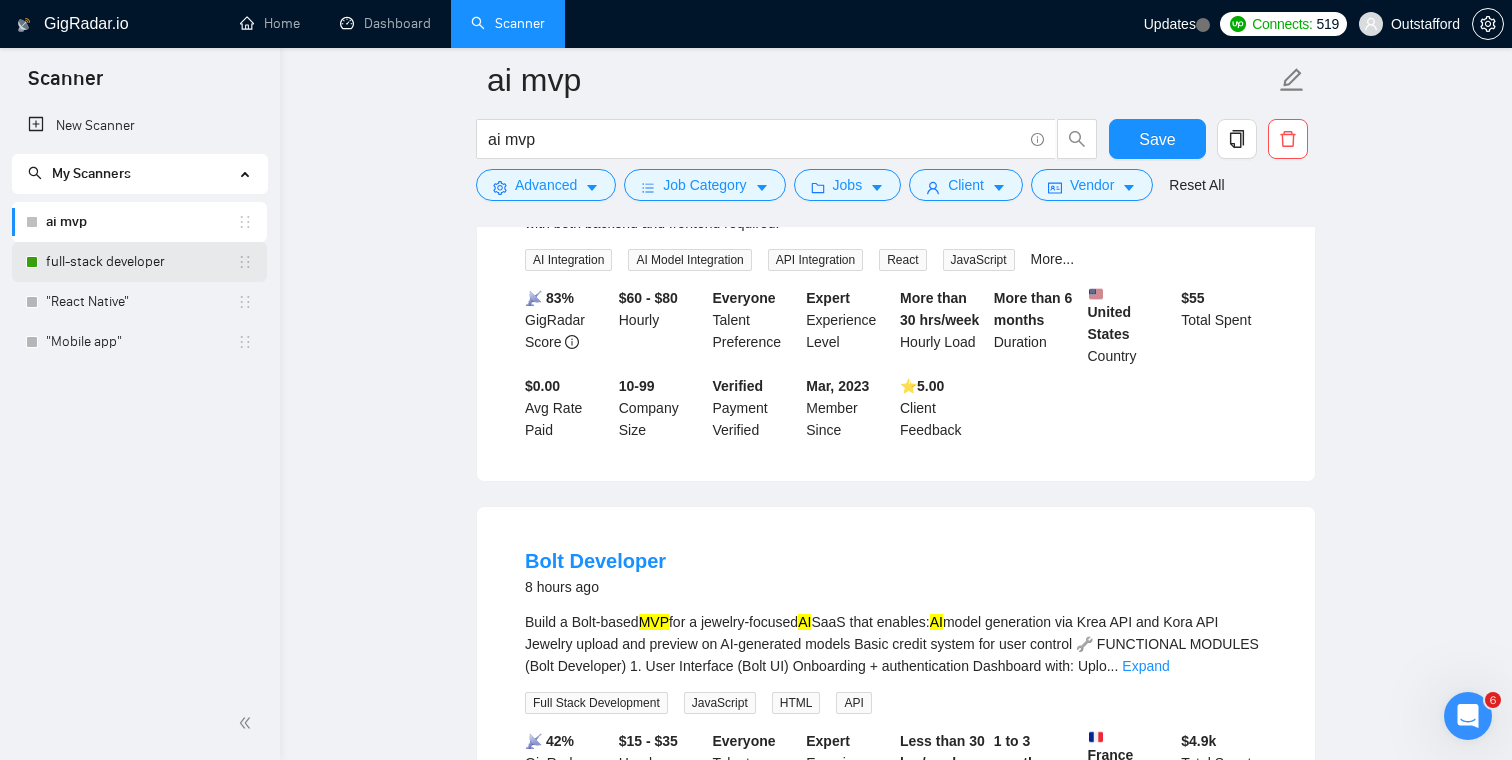 click on "full-stack developer" at bounding box center (141, 262) 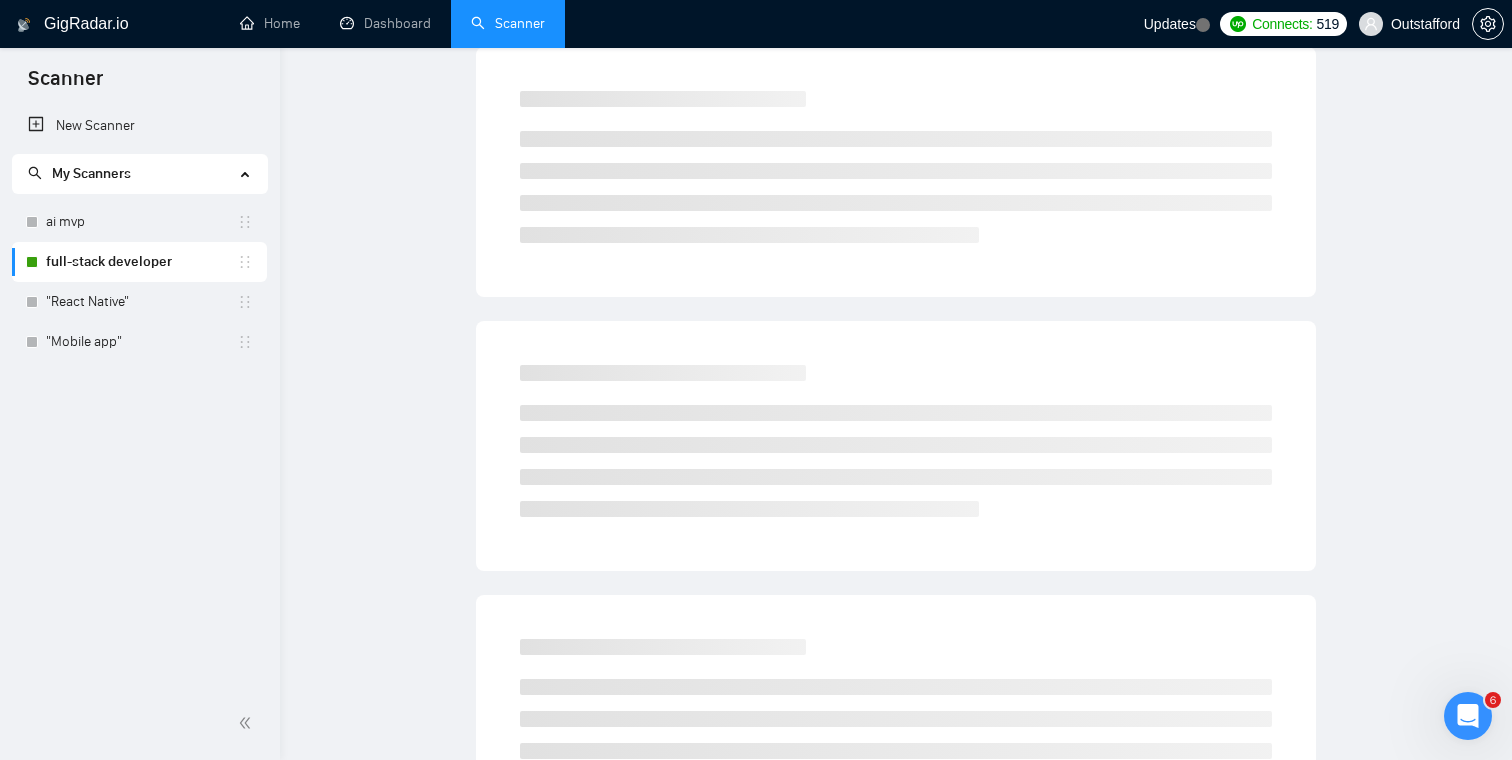 scroll, scrollTop: 0, scrollLeft: 0, axis: both 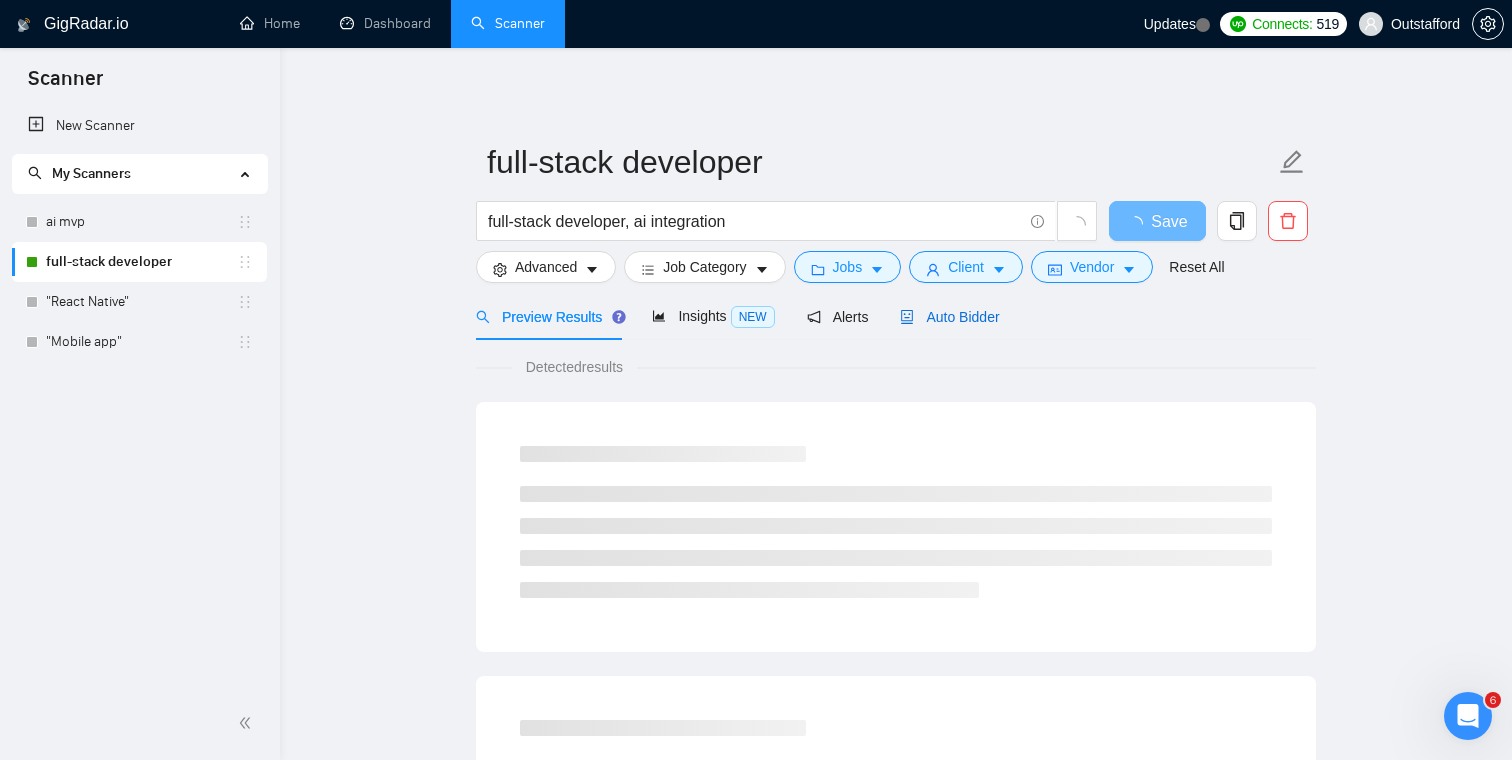 click on "Auto Bidder" at bounding box center [949, 317] 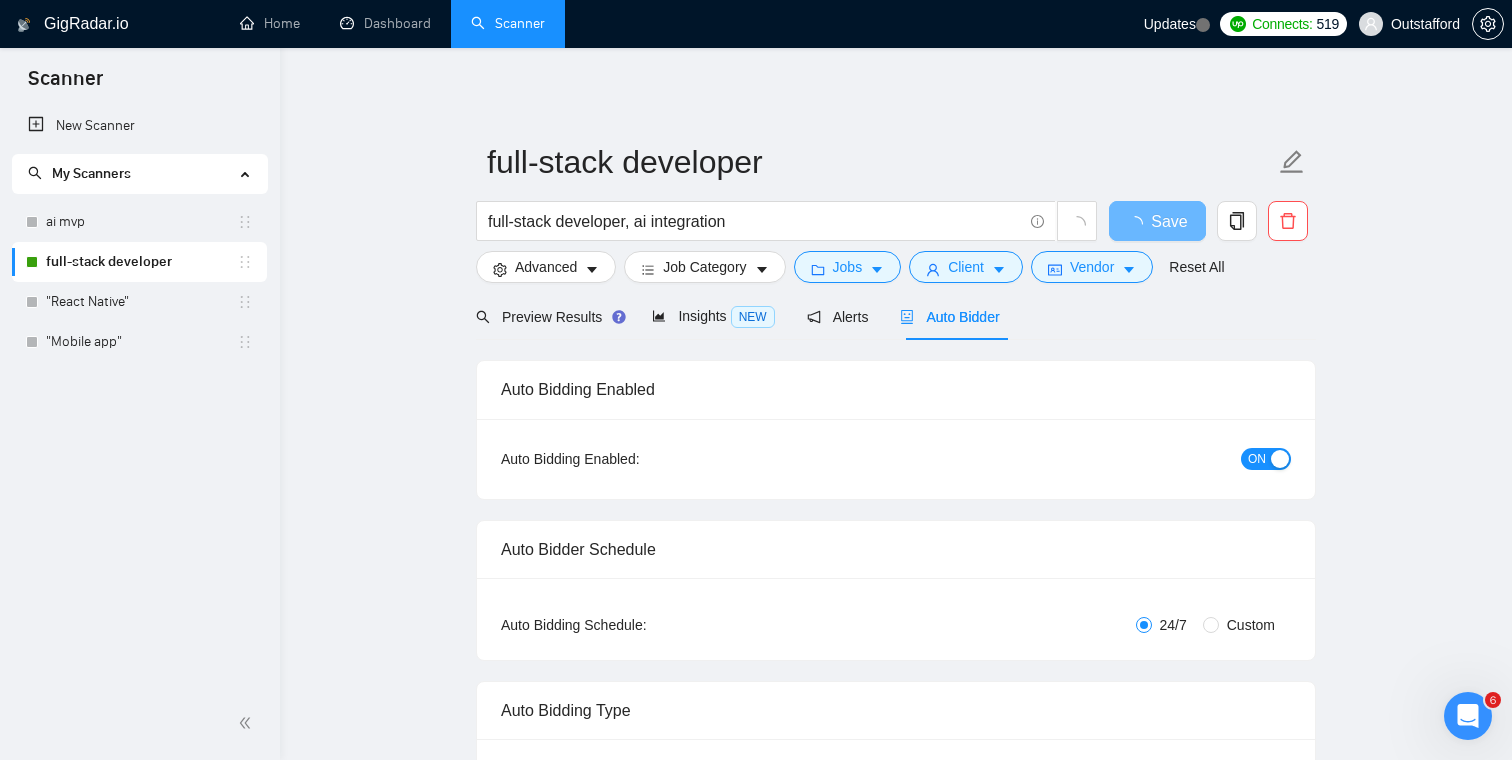 type 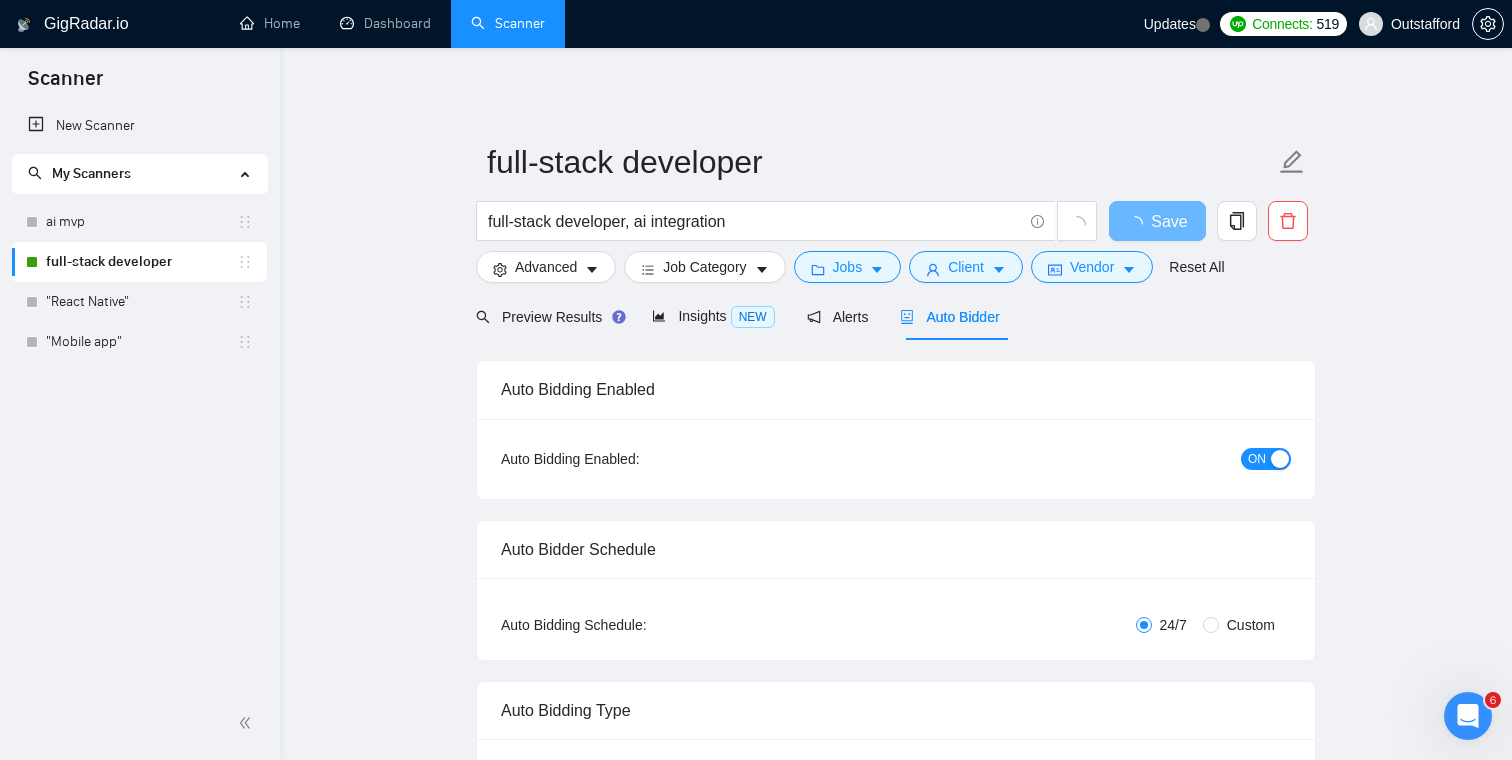 checkbox on "true" 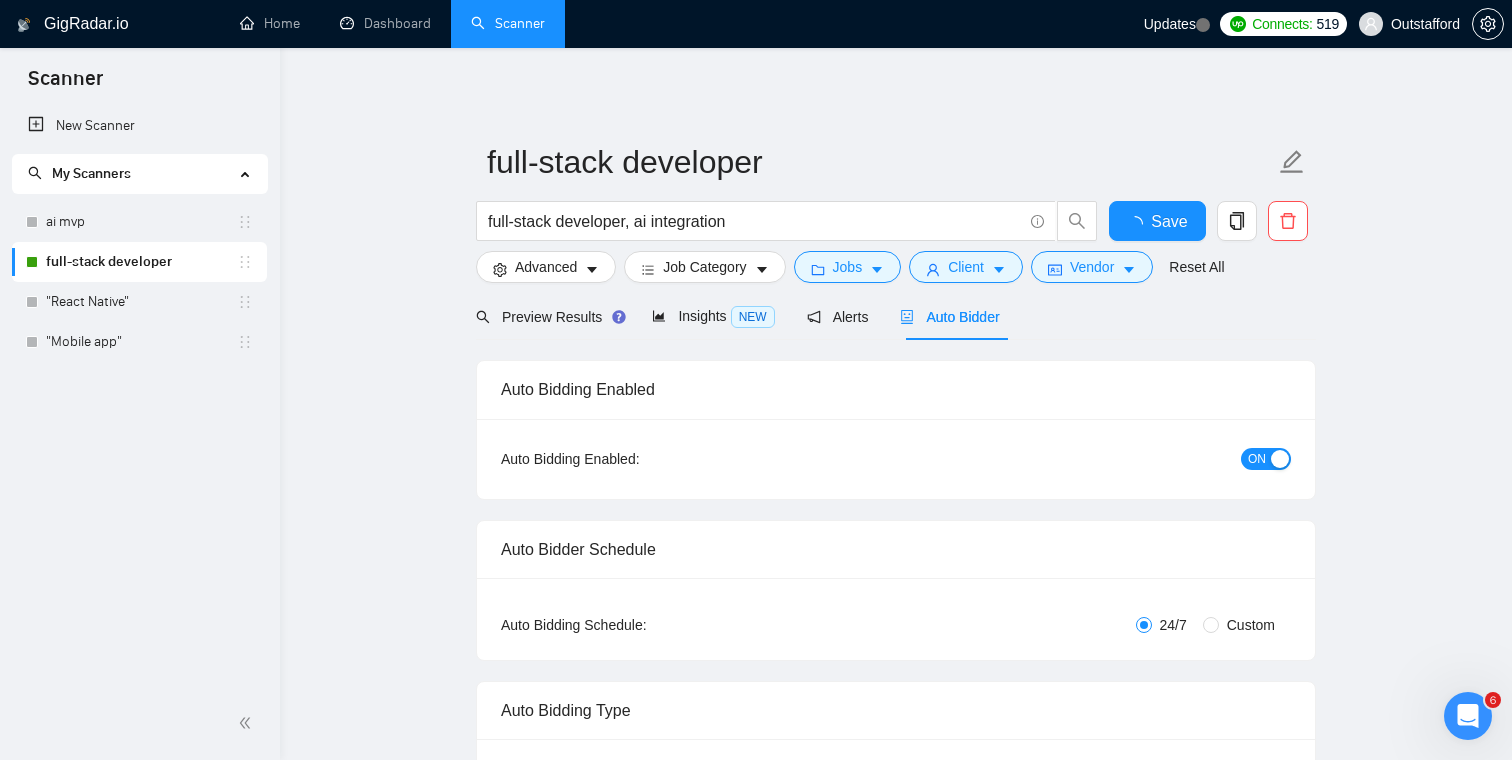 type 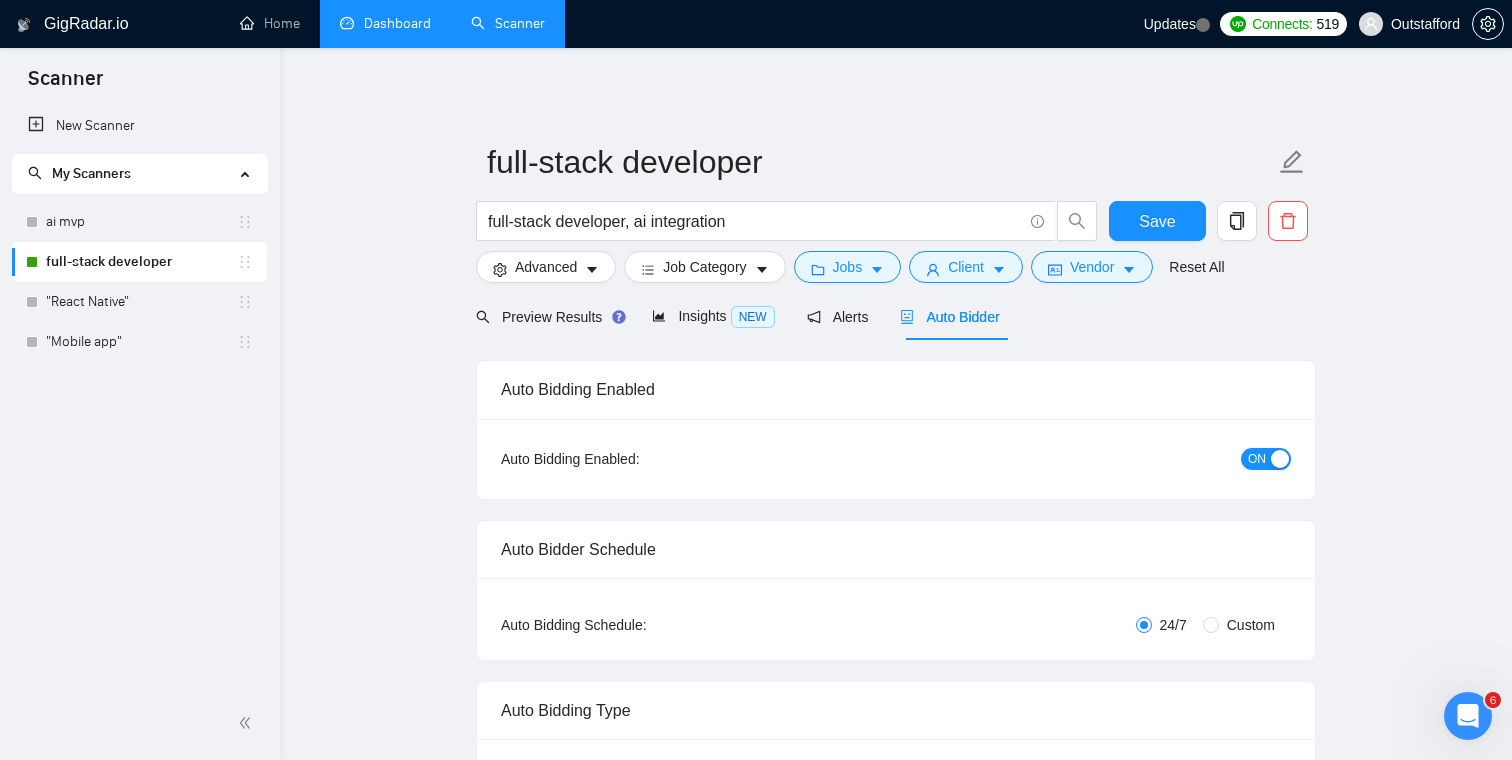 click on "Dashboard" at bounding box center [385, 23] 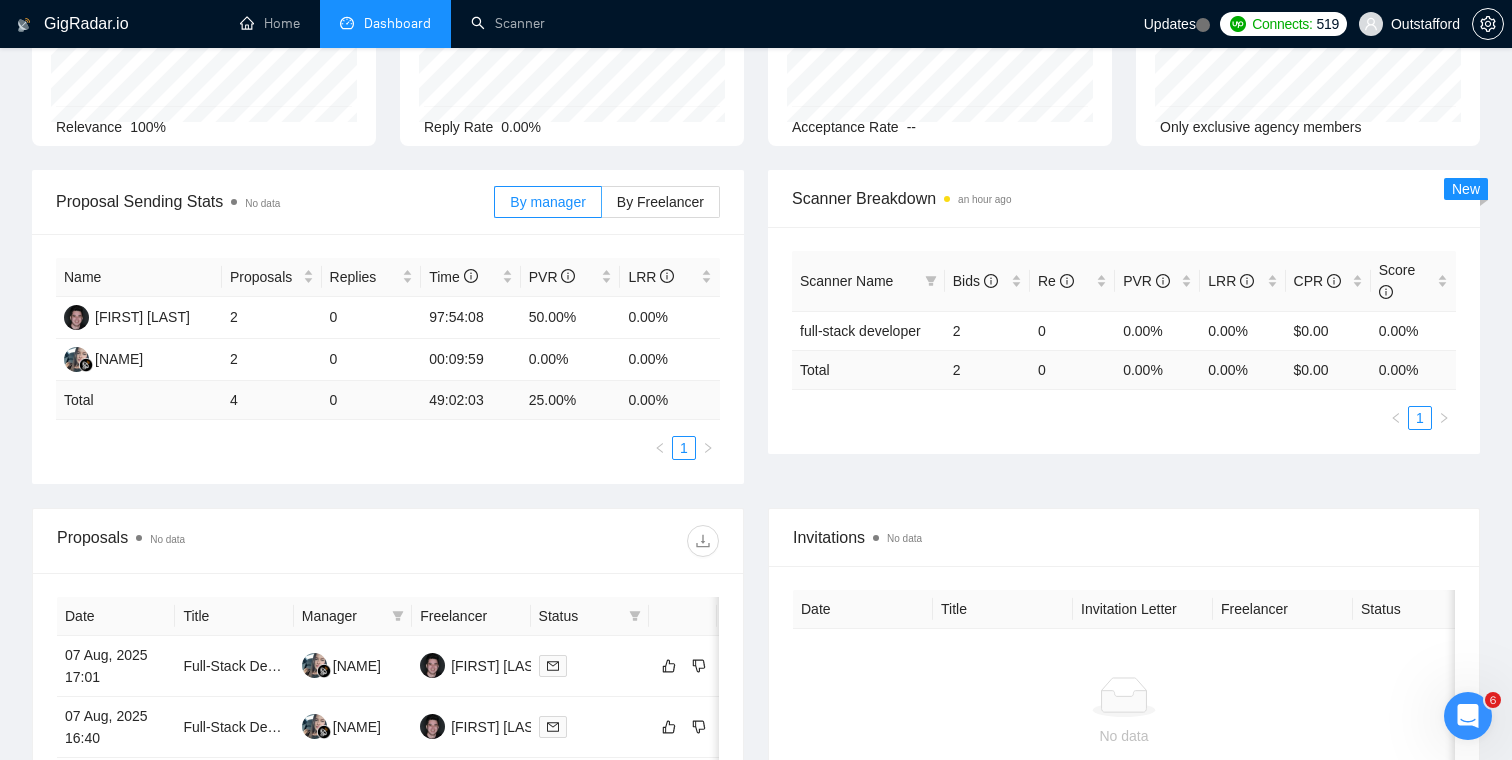 scroll, scrollTop: 0, scrollLeft: 0, axis: both 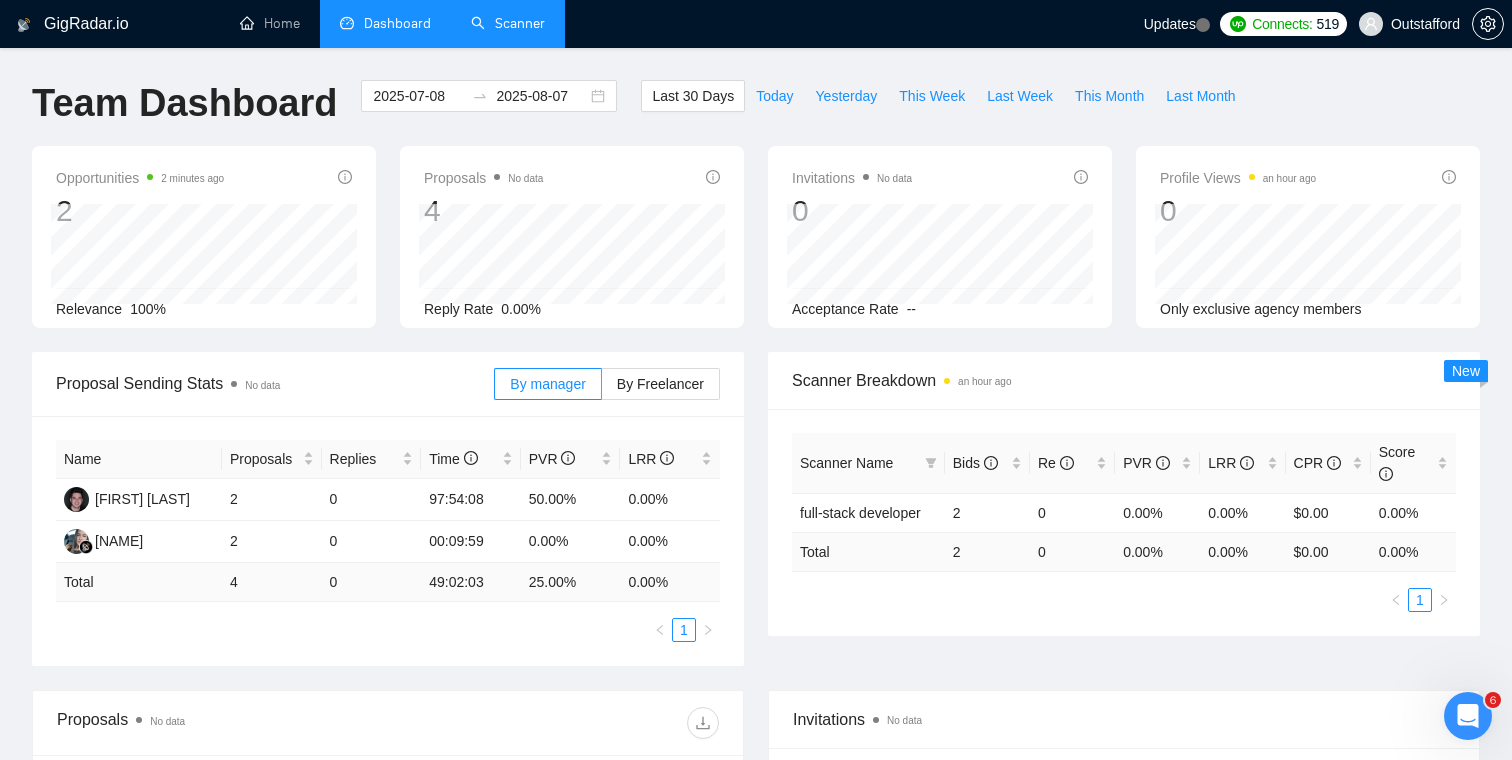 click on "Scanner" at bounding box center (508, 23) 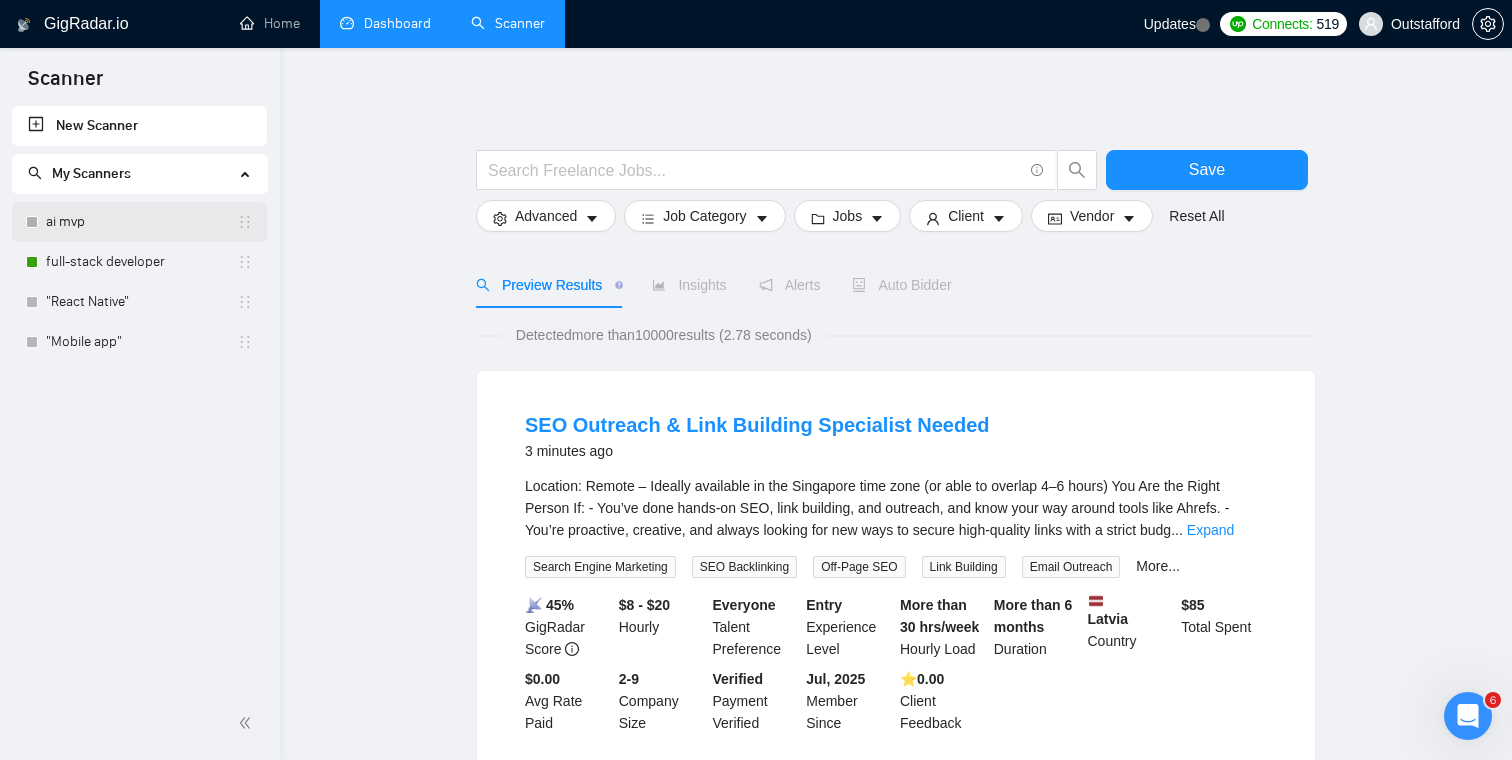 click on "ai mvp" at bounding box center [141, 222] 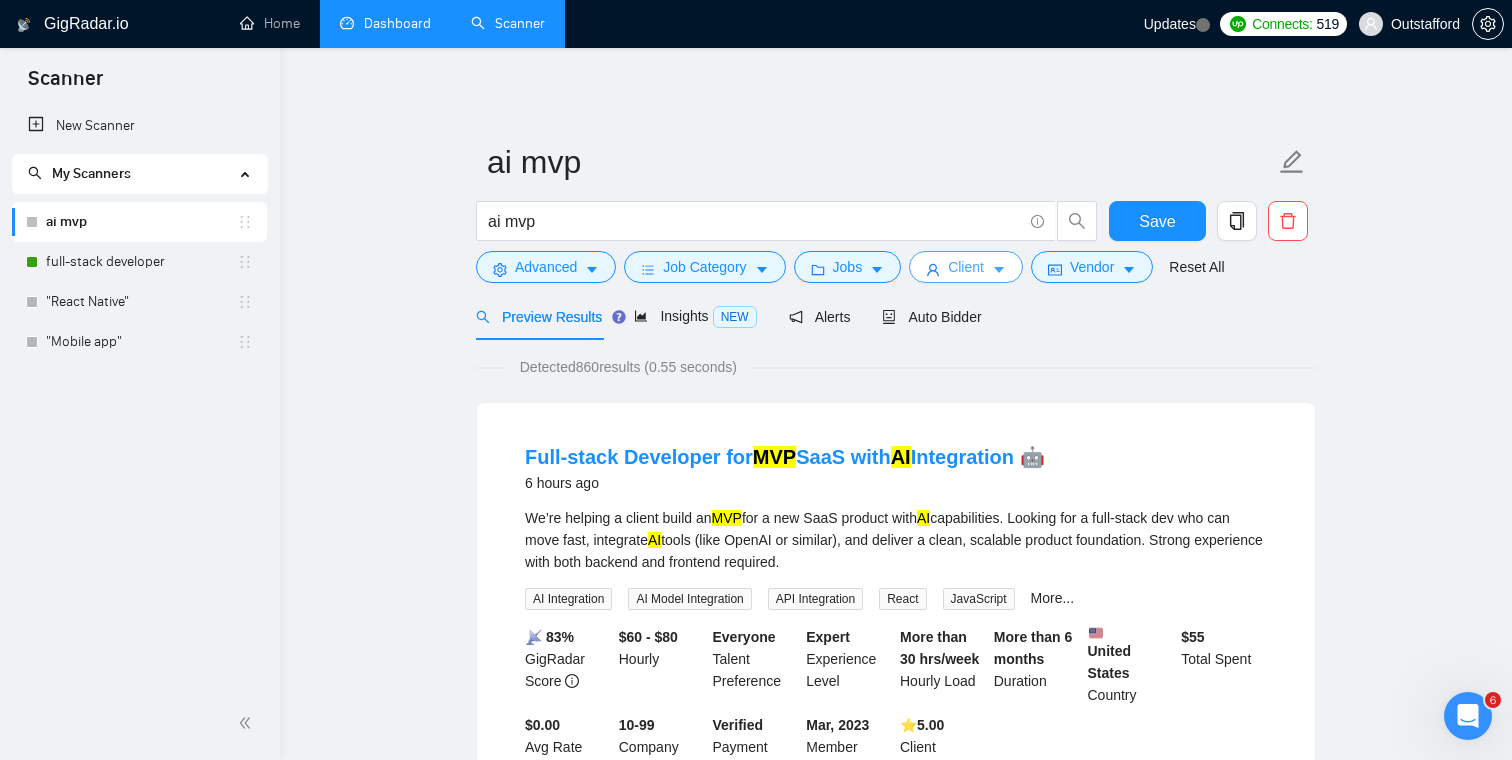 click on "Client" at bounding box center [966, 267] 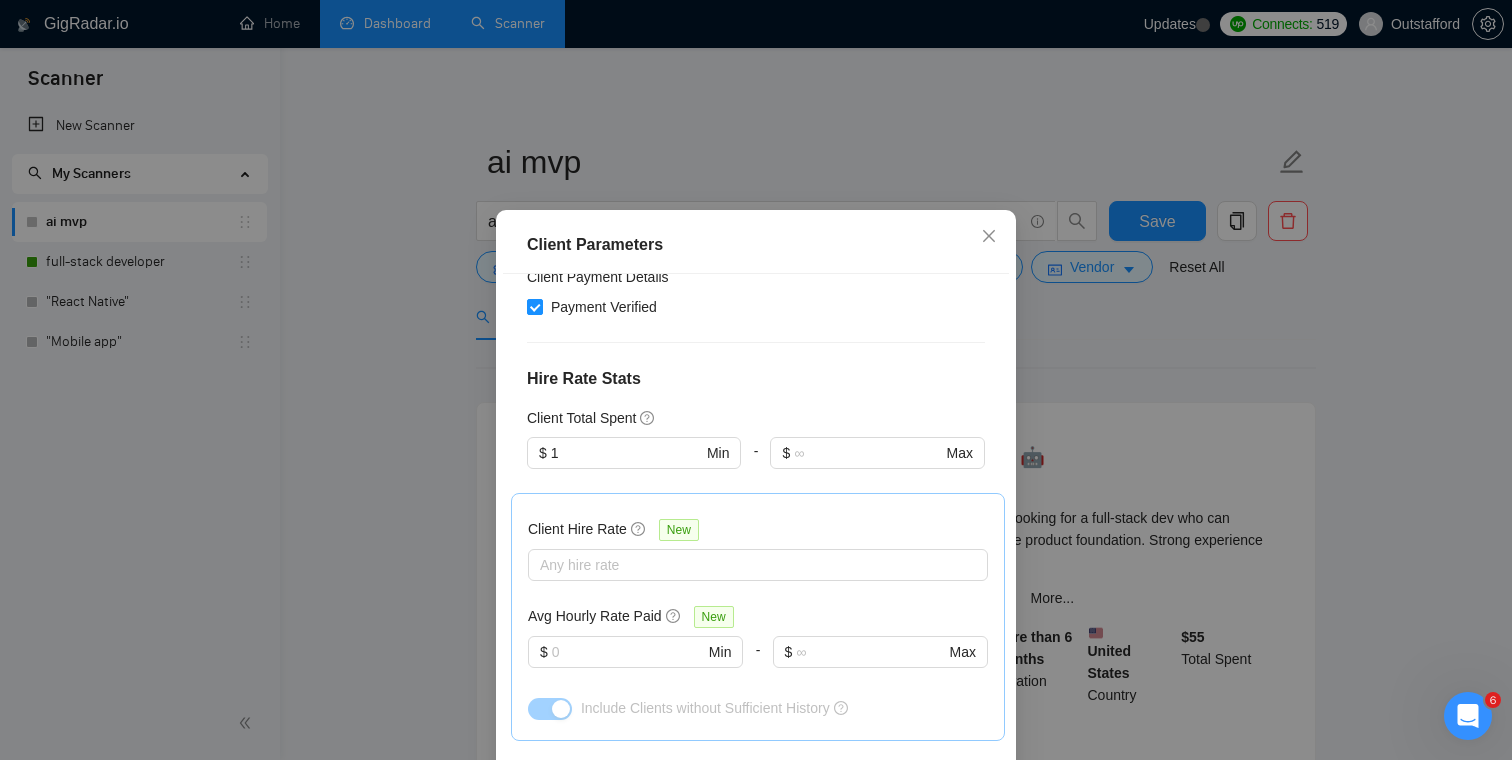 scroll, scrollTop: 209, scrollLeft: 0, axis: vertical 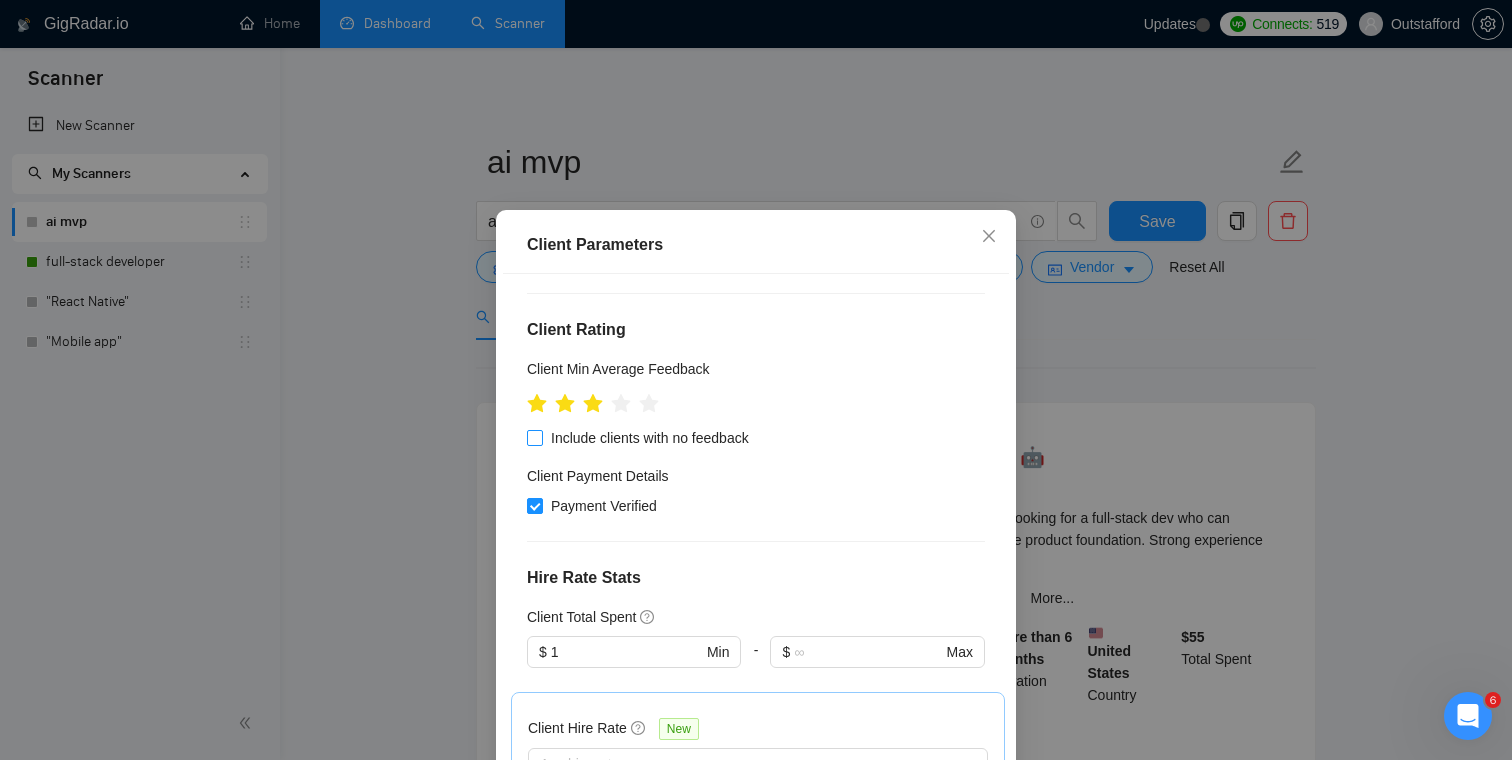 drag, startPoint x: 536, startPoint y: 442, endPoint x: 612, endPoint y: 454, distance: 76.941536 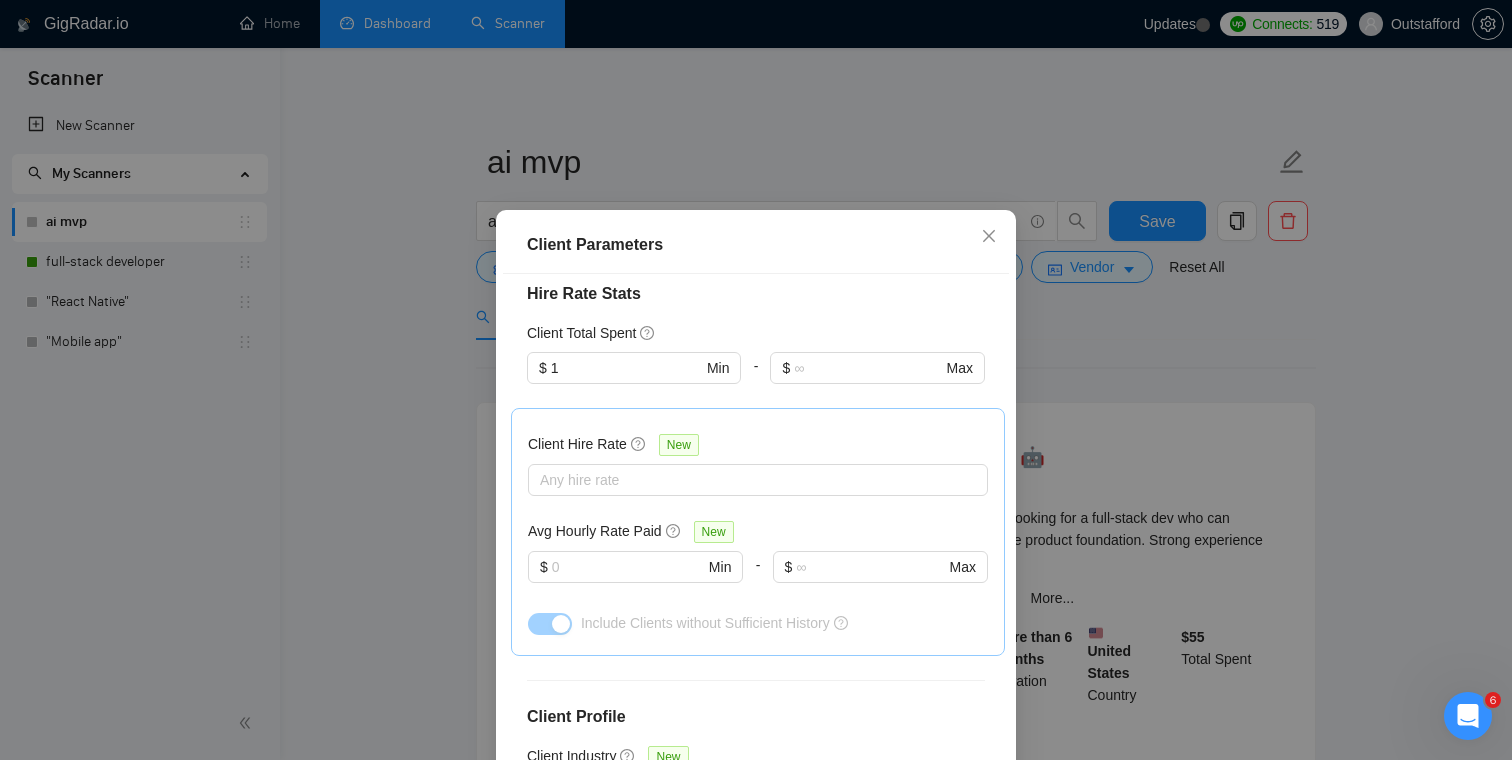 scroll, scrollTop: 714, scrollLeft: 0, axis: vertical 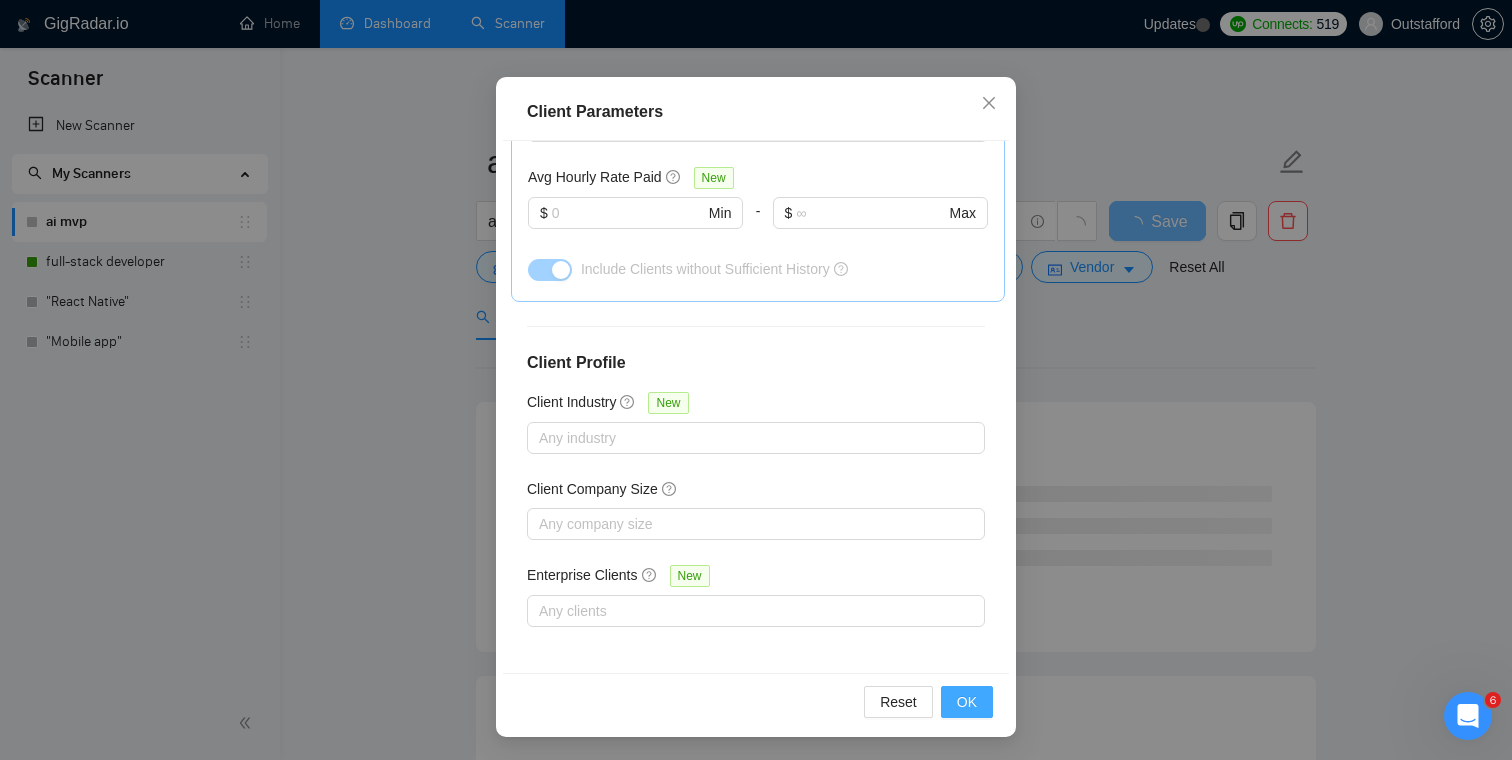 click on "OK" at bounding box center [967, 702] 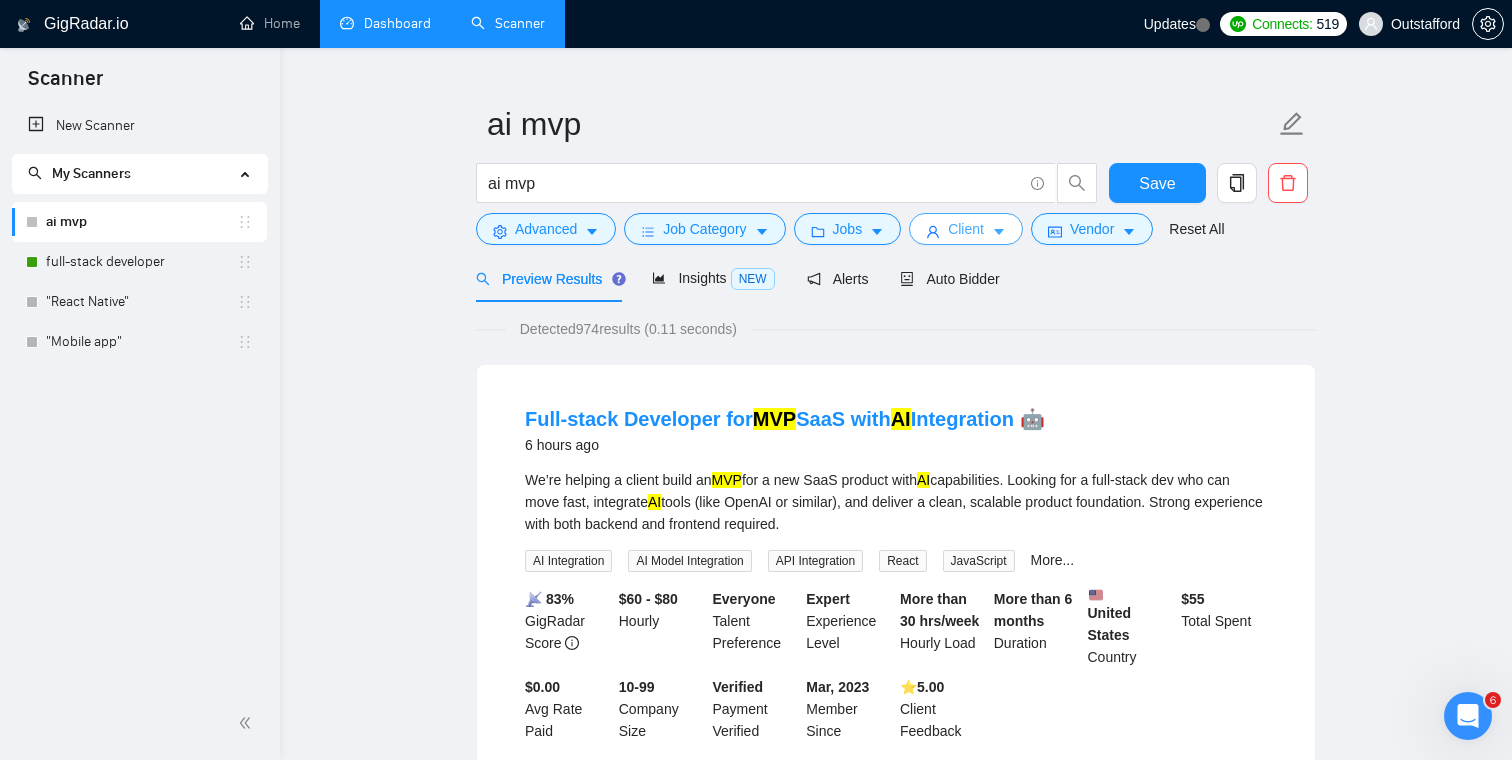 scroll, scrollTop: 0, scrollLeft: 0, axis: both 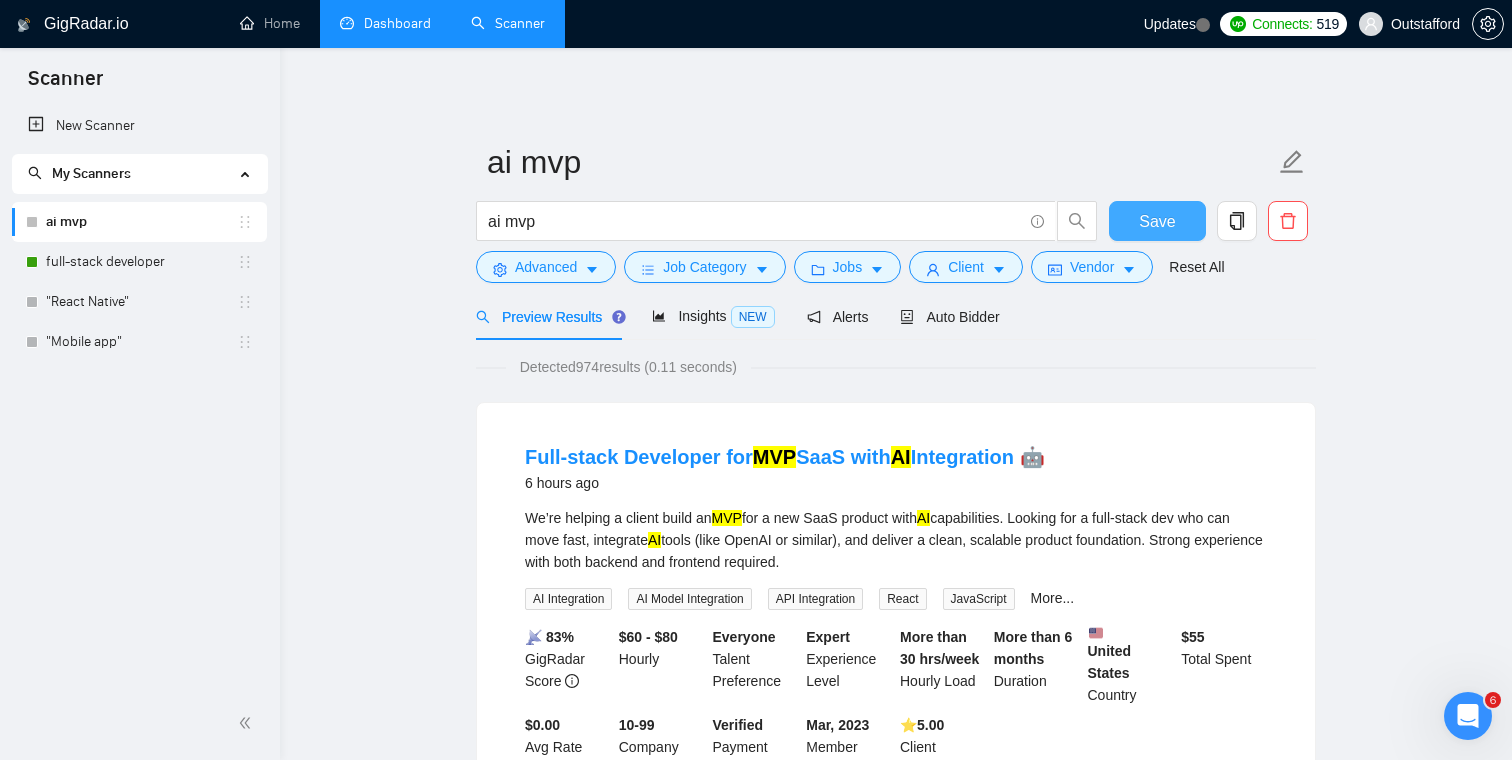 click on "Save" at bounding box center (1157, 221) 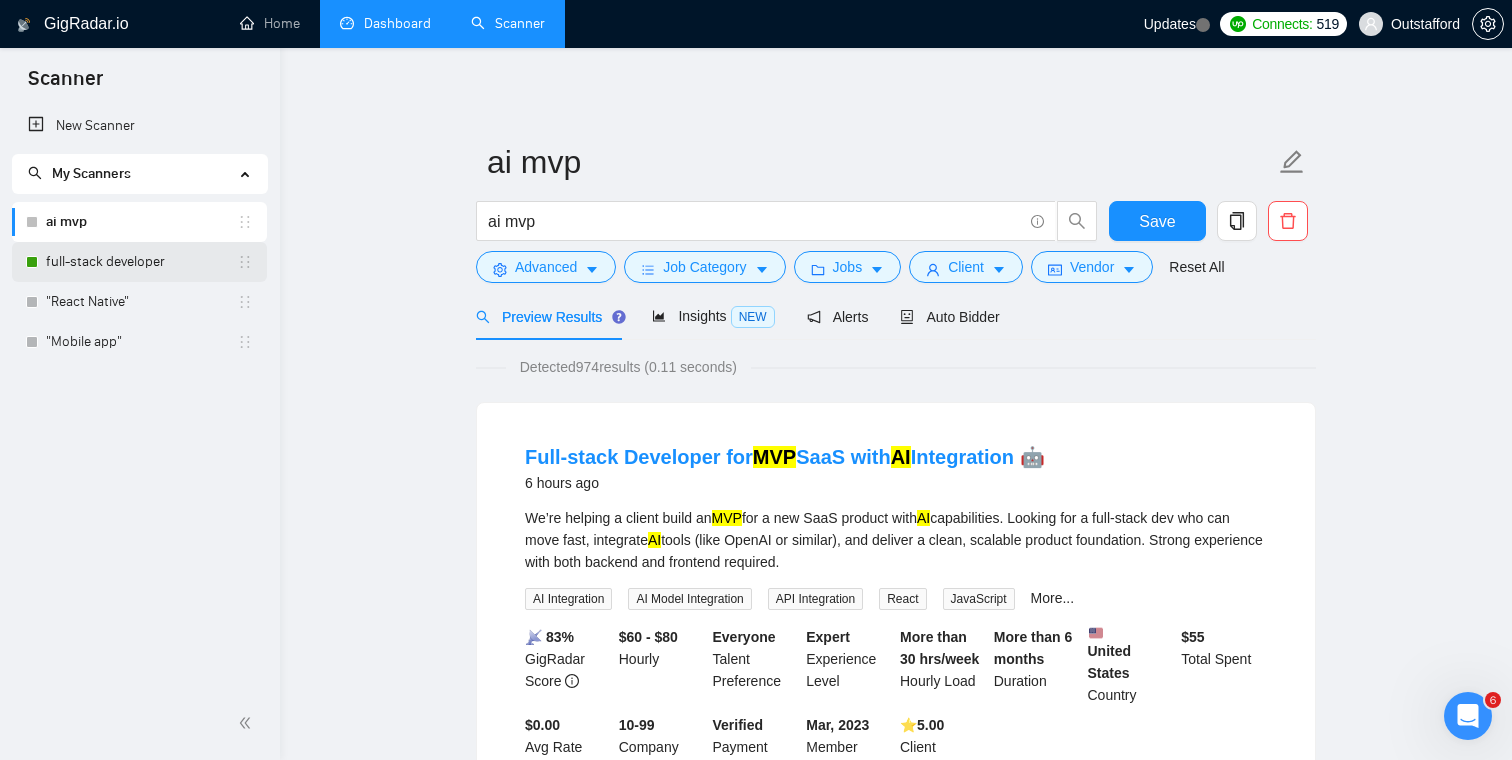click on "full-stack developer" at bounding box center (141, 262) 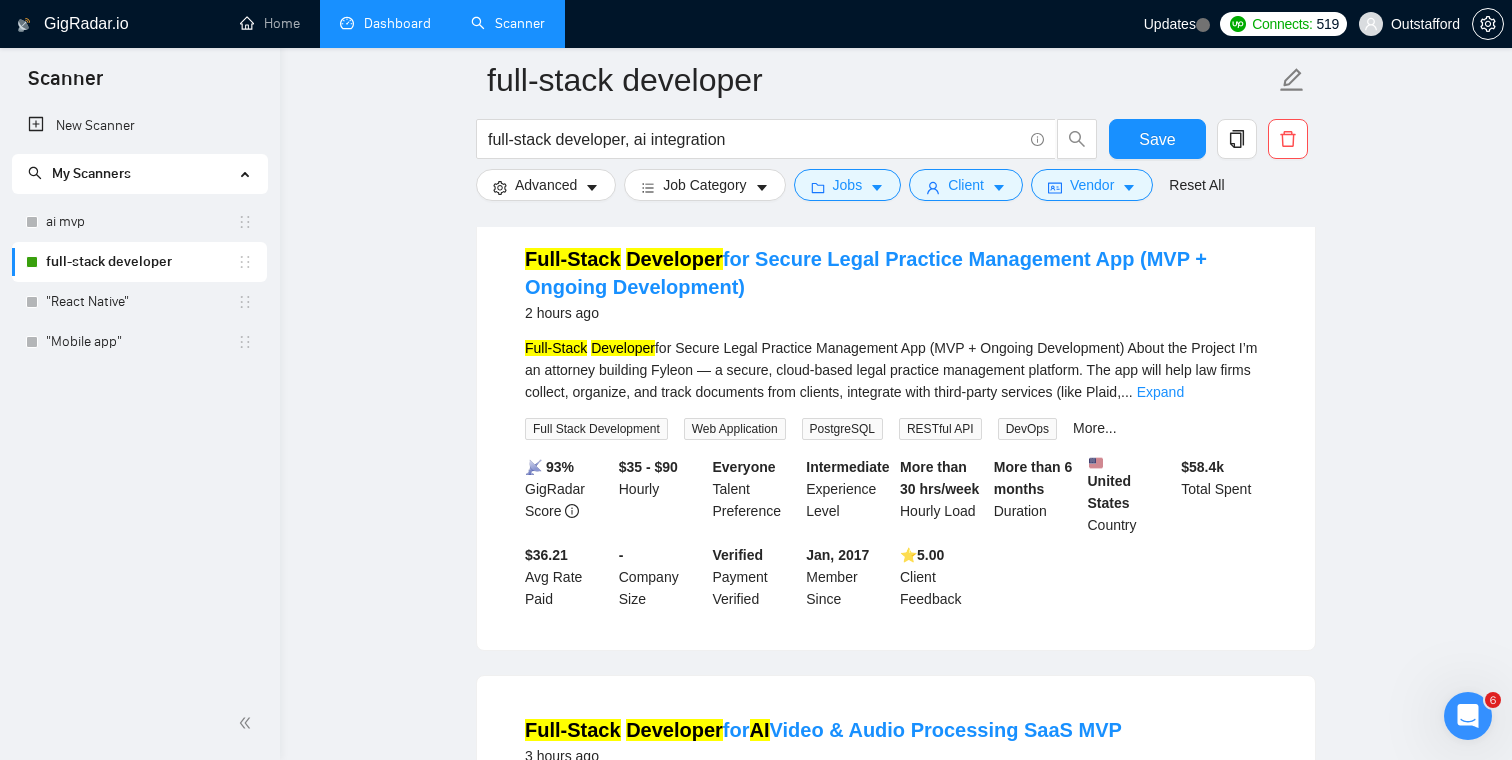 scroll, scrollTop: 0, scrollLeft: 0, axis: both 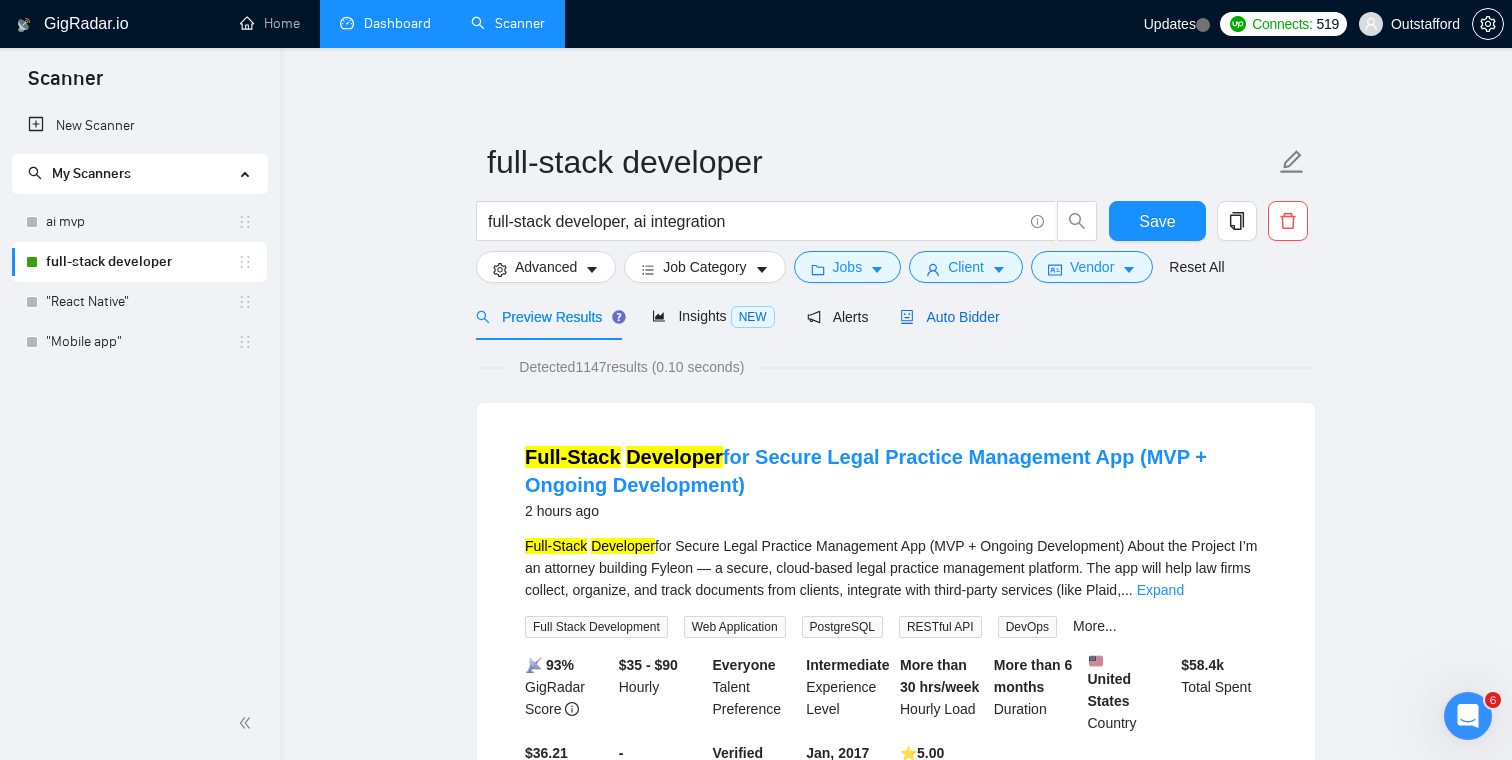 click on "Auto Bidder" at bounding box center (949, 317) 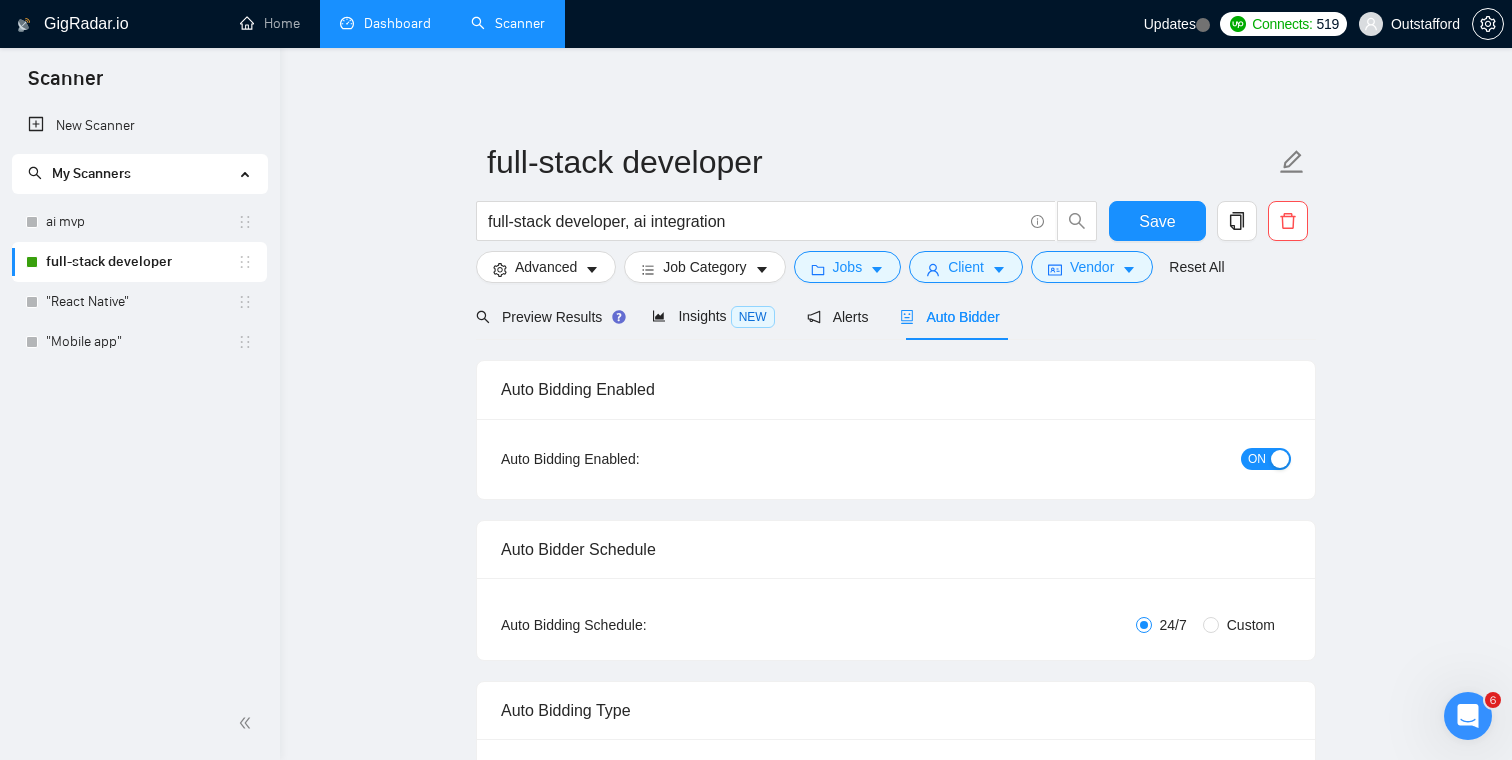 checkbox on "true" 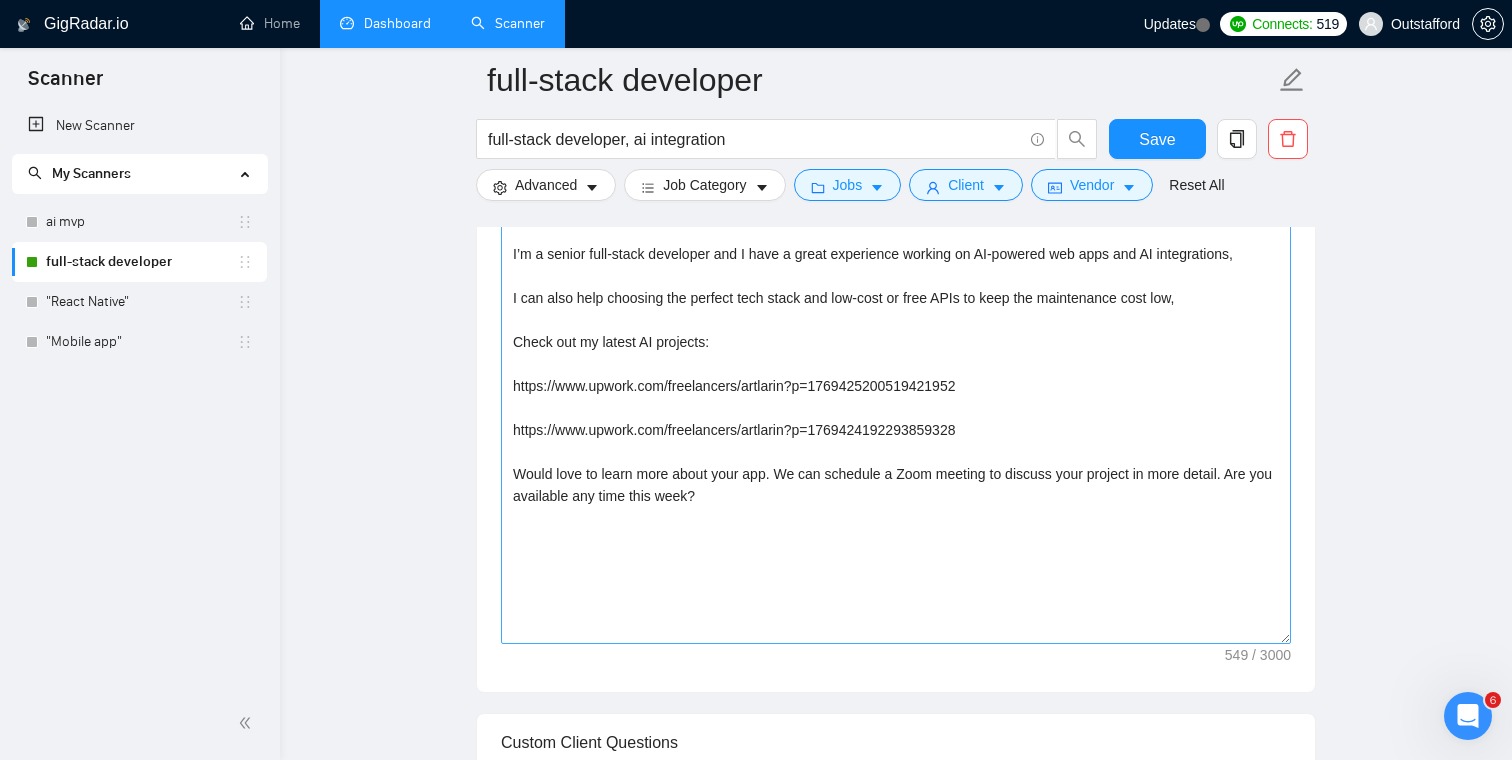 scroll, scrollTop: 1472, scrollLeft: 0, axis: vertical 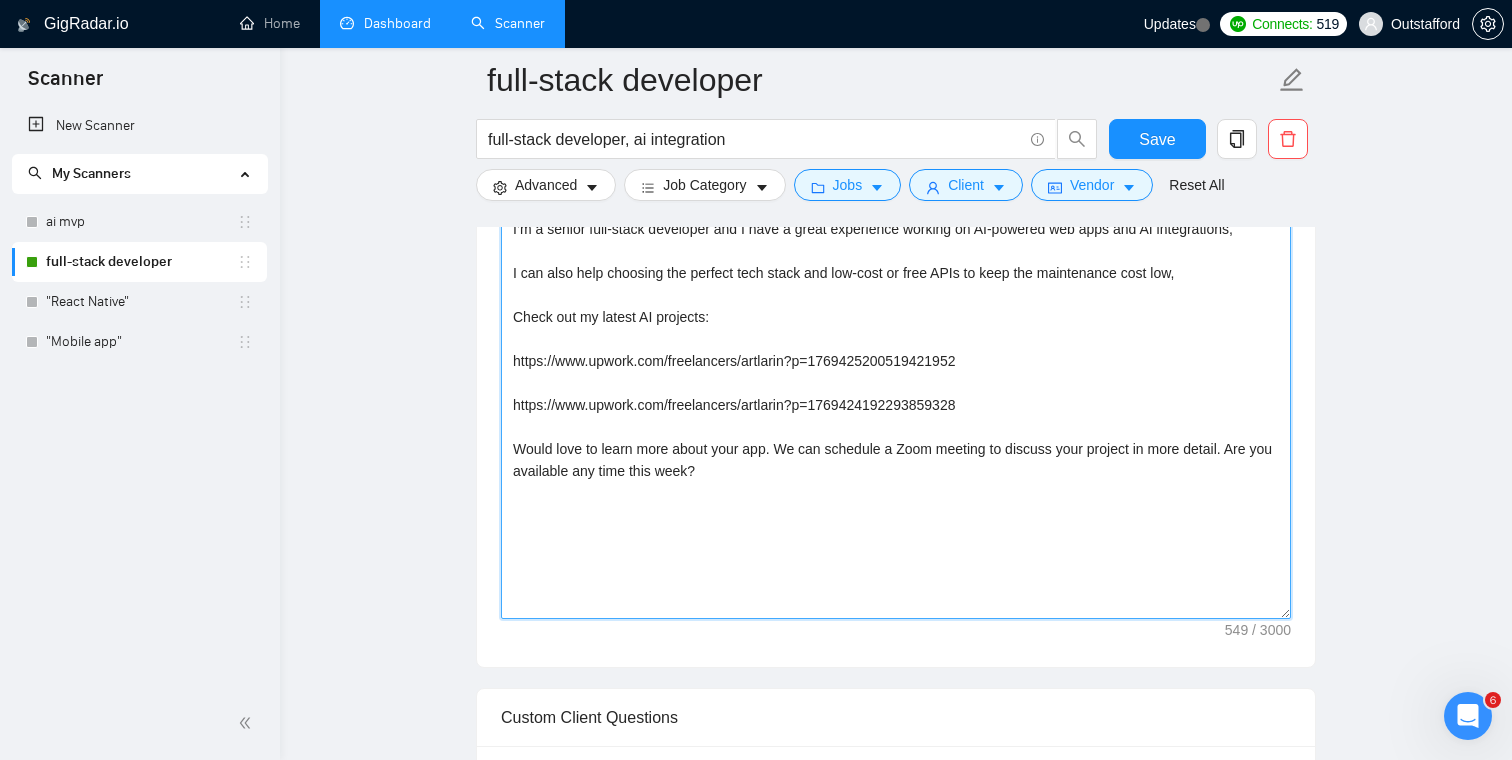 drag, startPoint x: 760, startPoint y: 472, endPoint x: 461, endPoint y: 182, distance: 416.53452 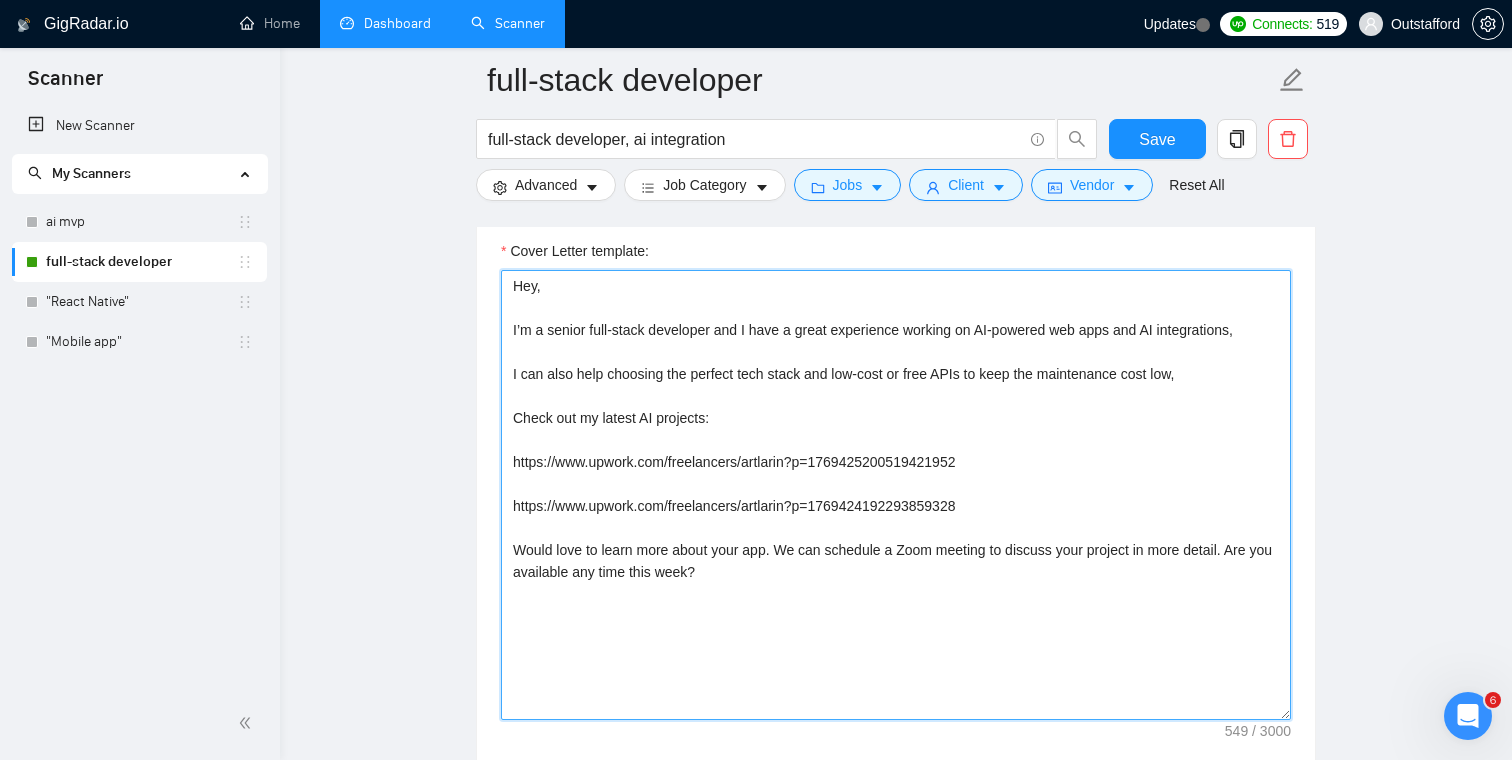 scroll, scrollTop: 1362, scrollLeft: 0, axis: vertical 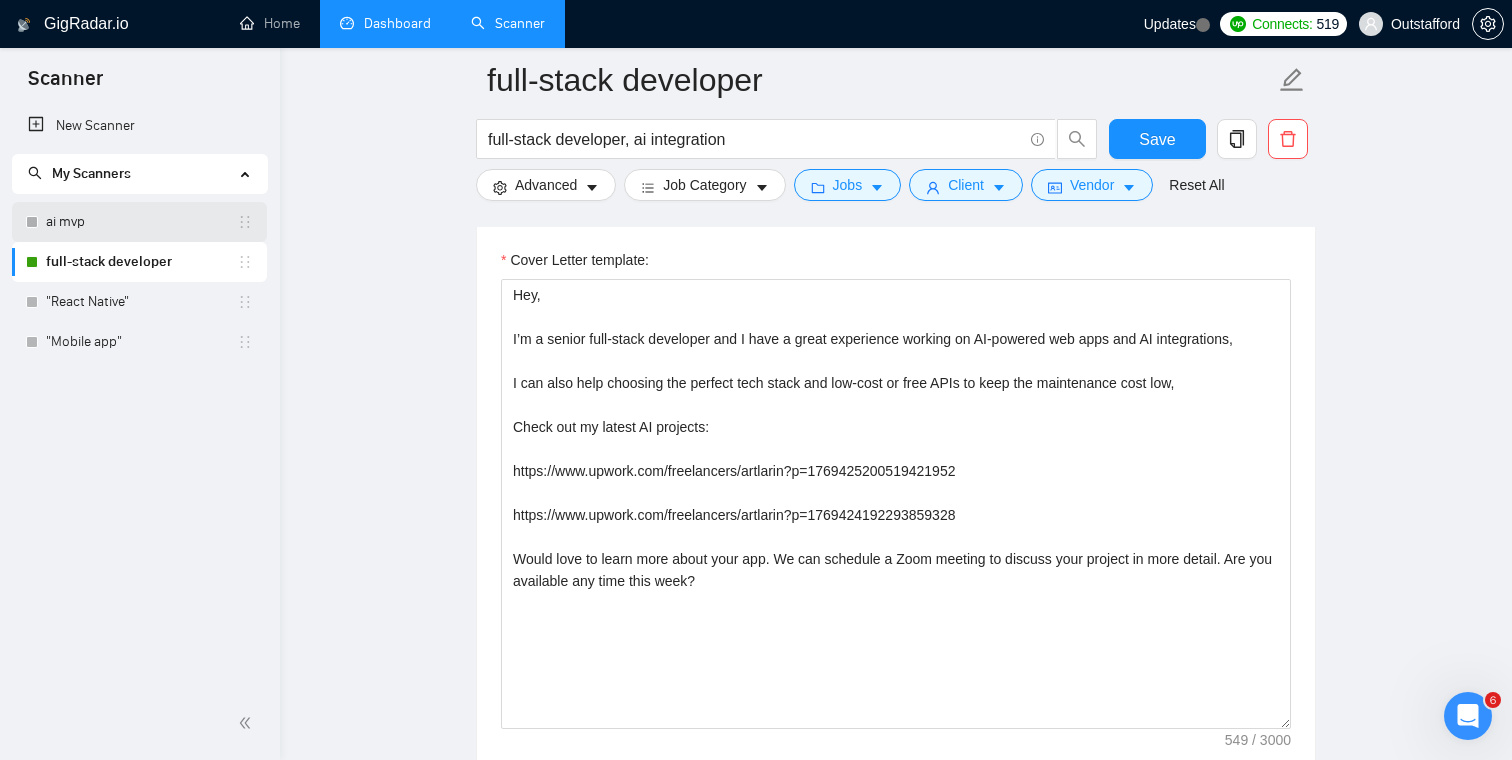 click on "ai mvp" at bounding box center [141, 222] 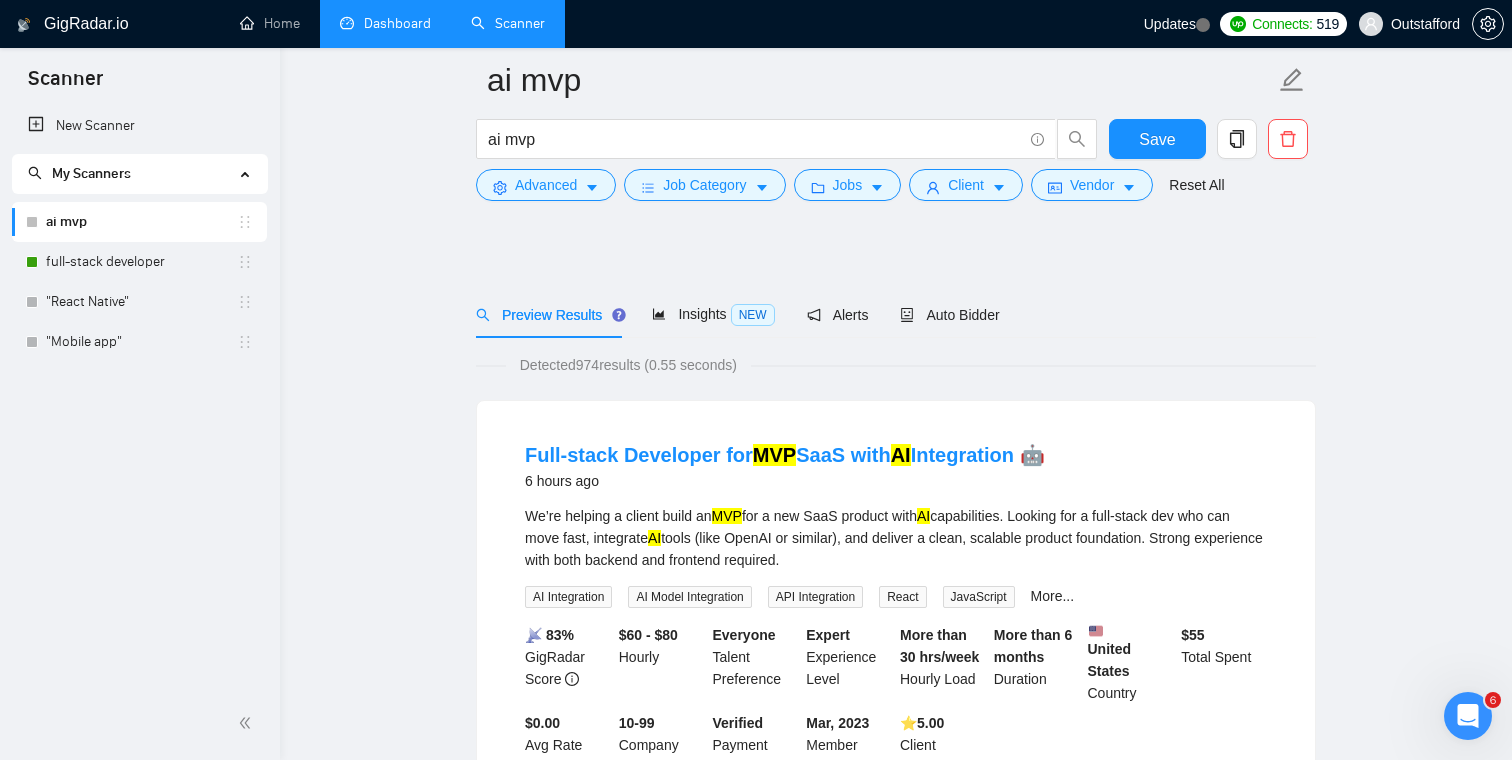scroll, scrollTop: 0, scrollLeft: 0, axis: both 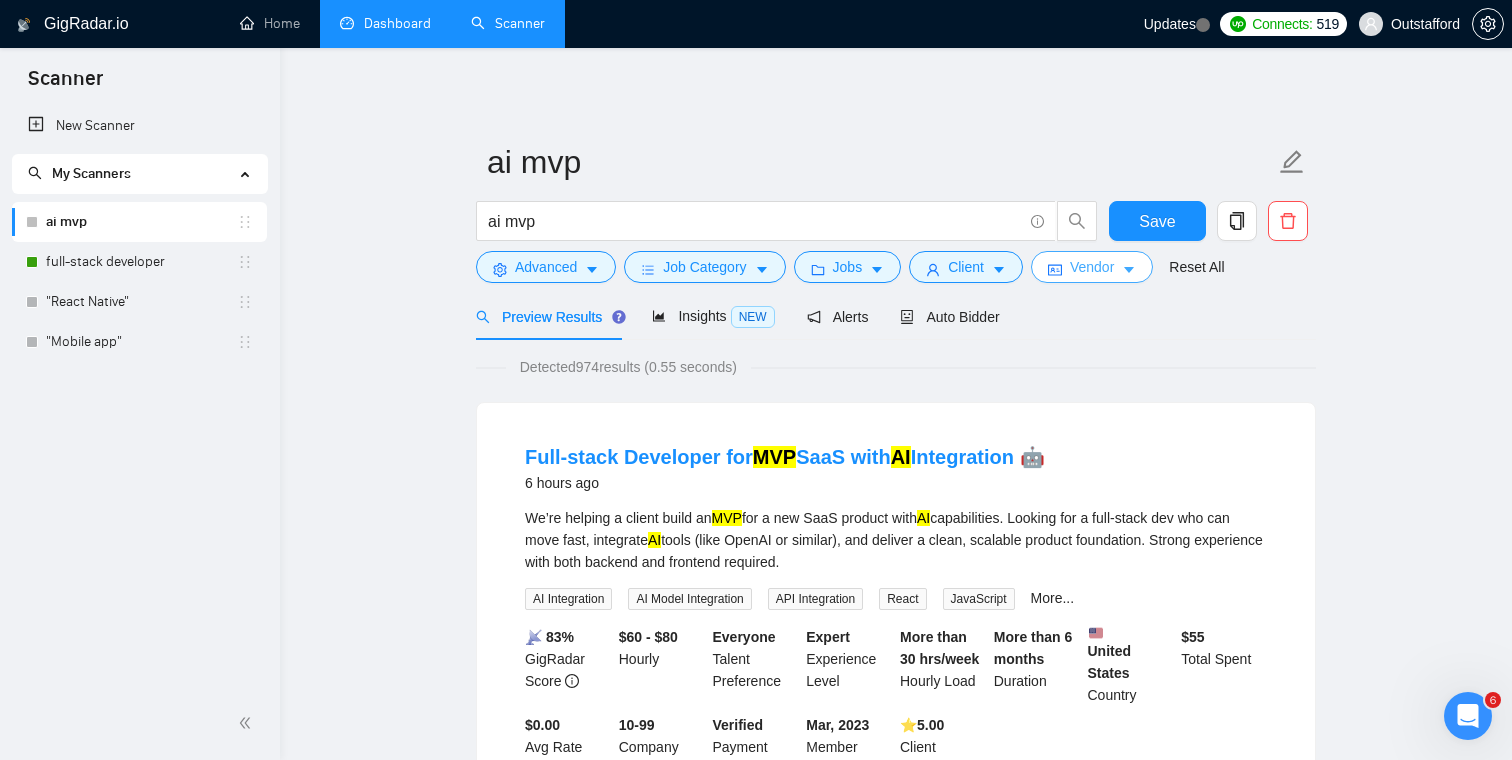 click on "Vendor" at bounding box center [1092, 267] 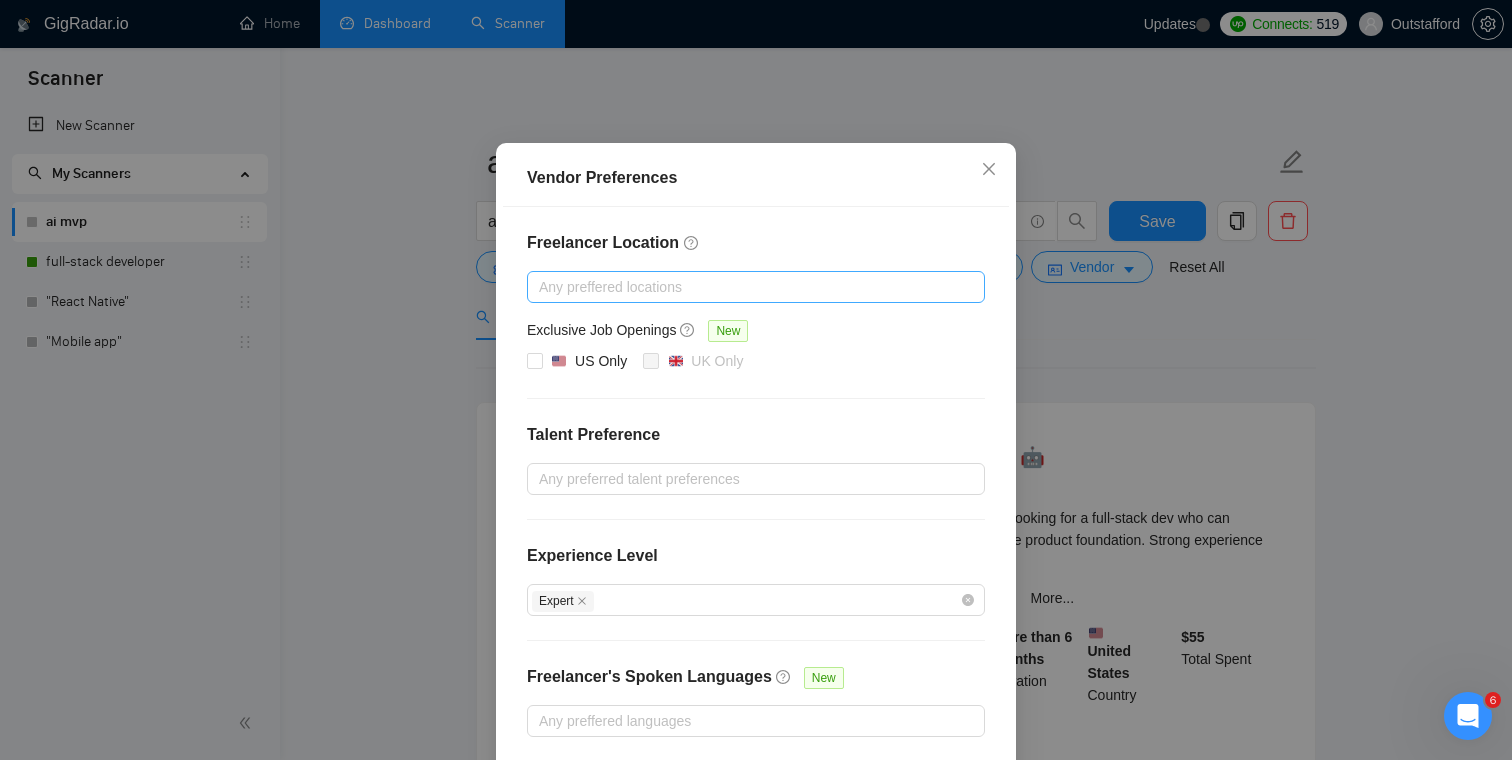 scroll, scrollTop: 165, scrollLeft: 0, axis: vertical 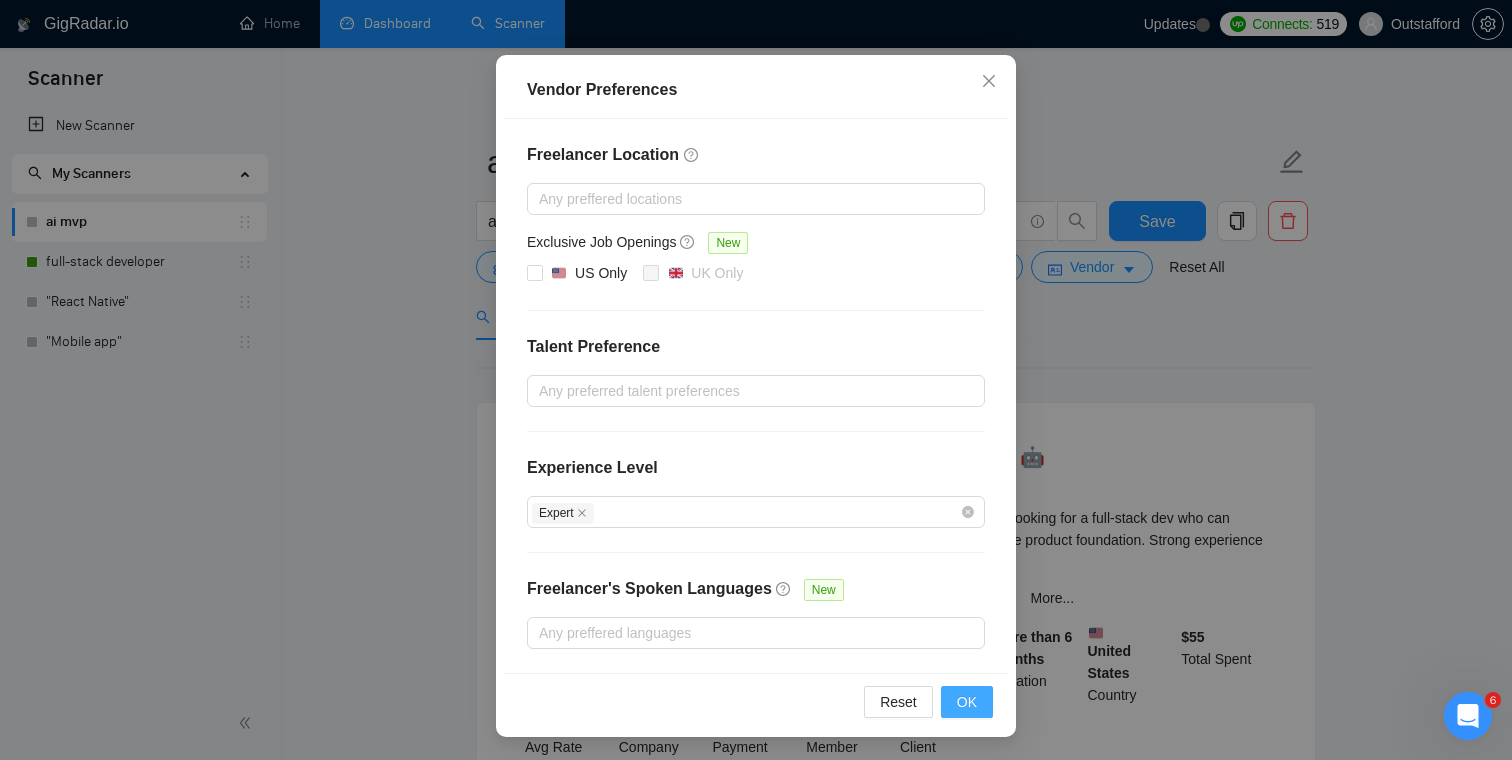 click on "OK" at bounding box center [967, 702] 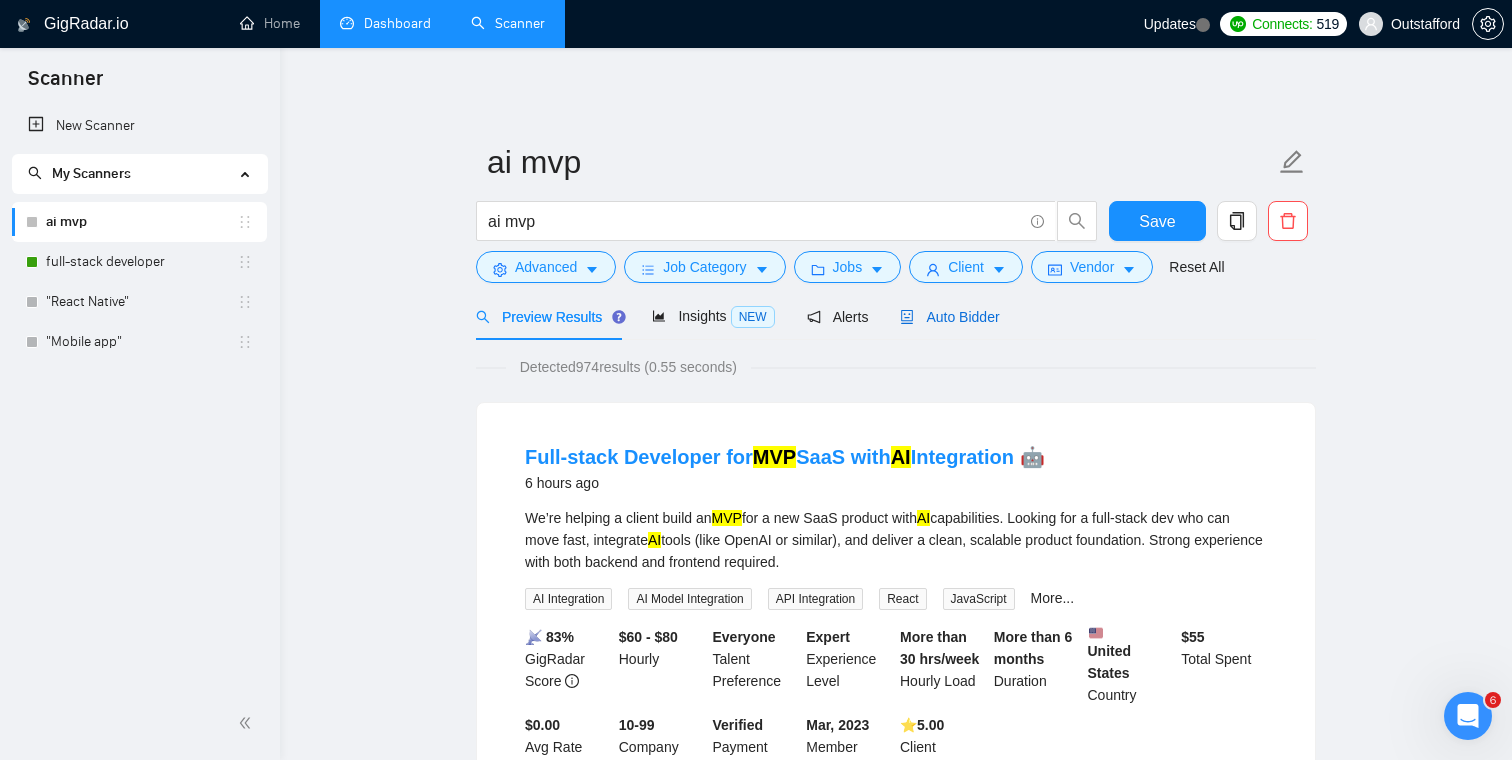 click on "Auto Bidder" at bounding box center (949, 317) 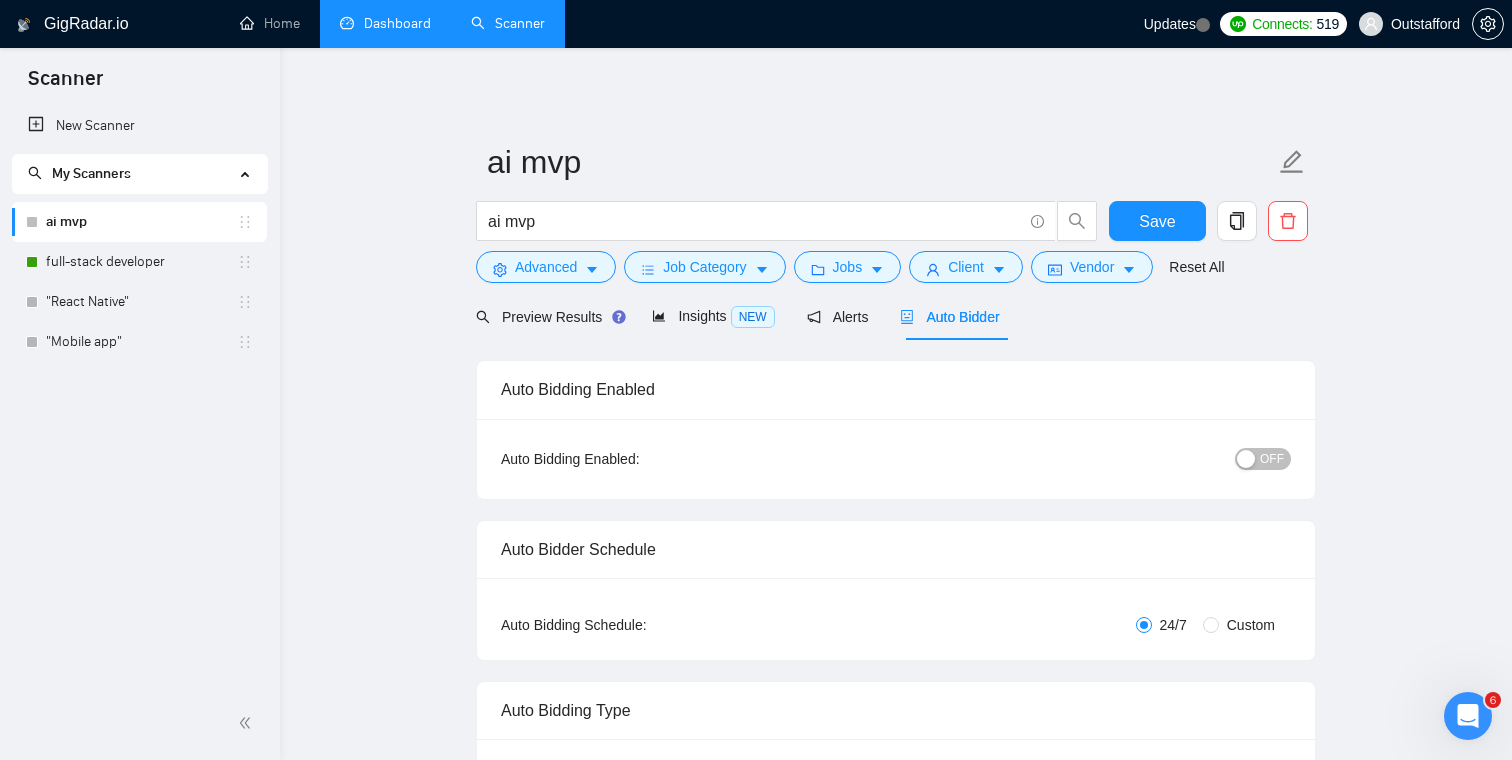 type 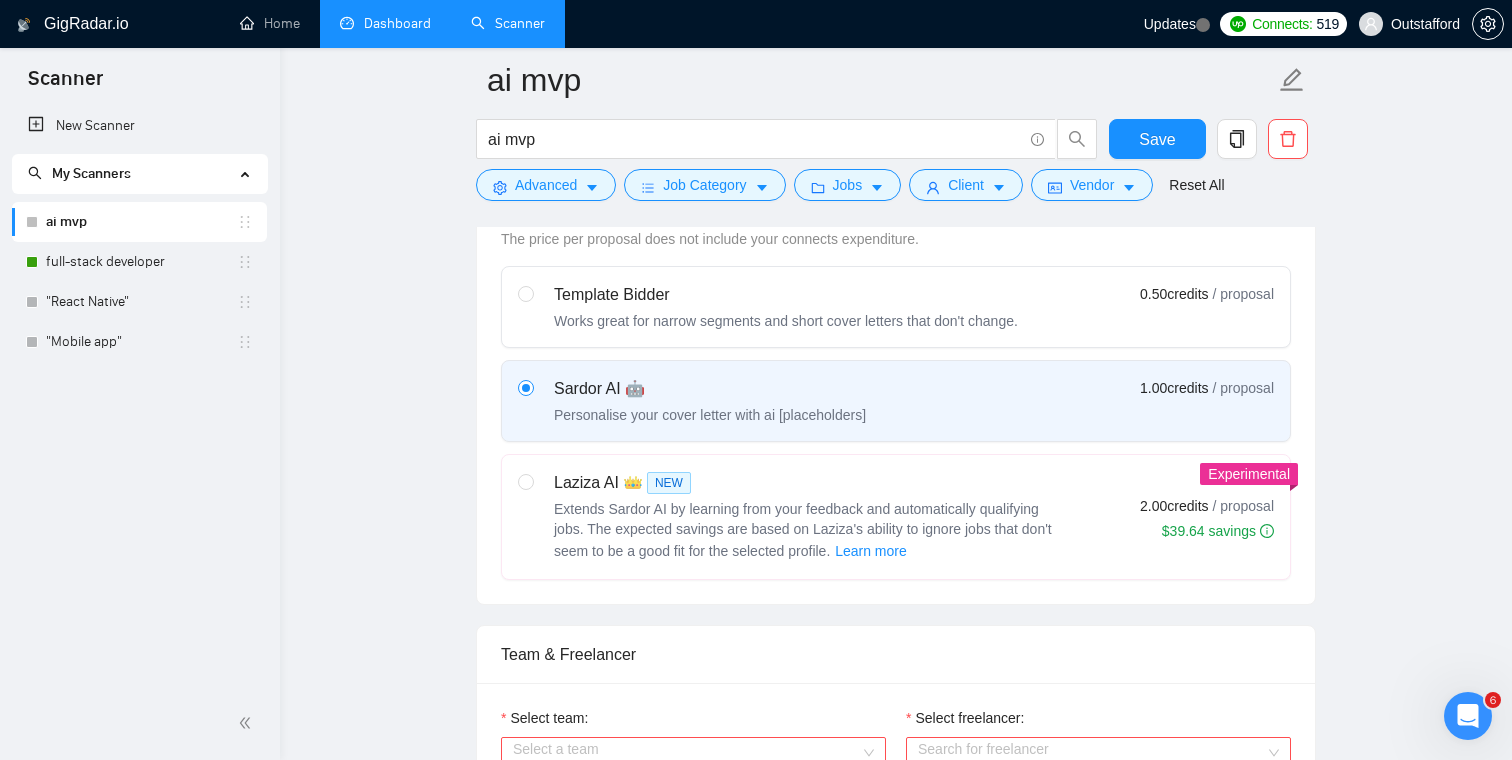 scroll, scrollTop: 632, scrollLeft: 0, axis: vertical 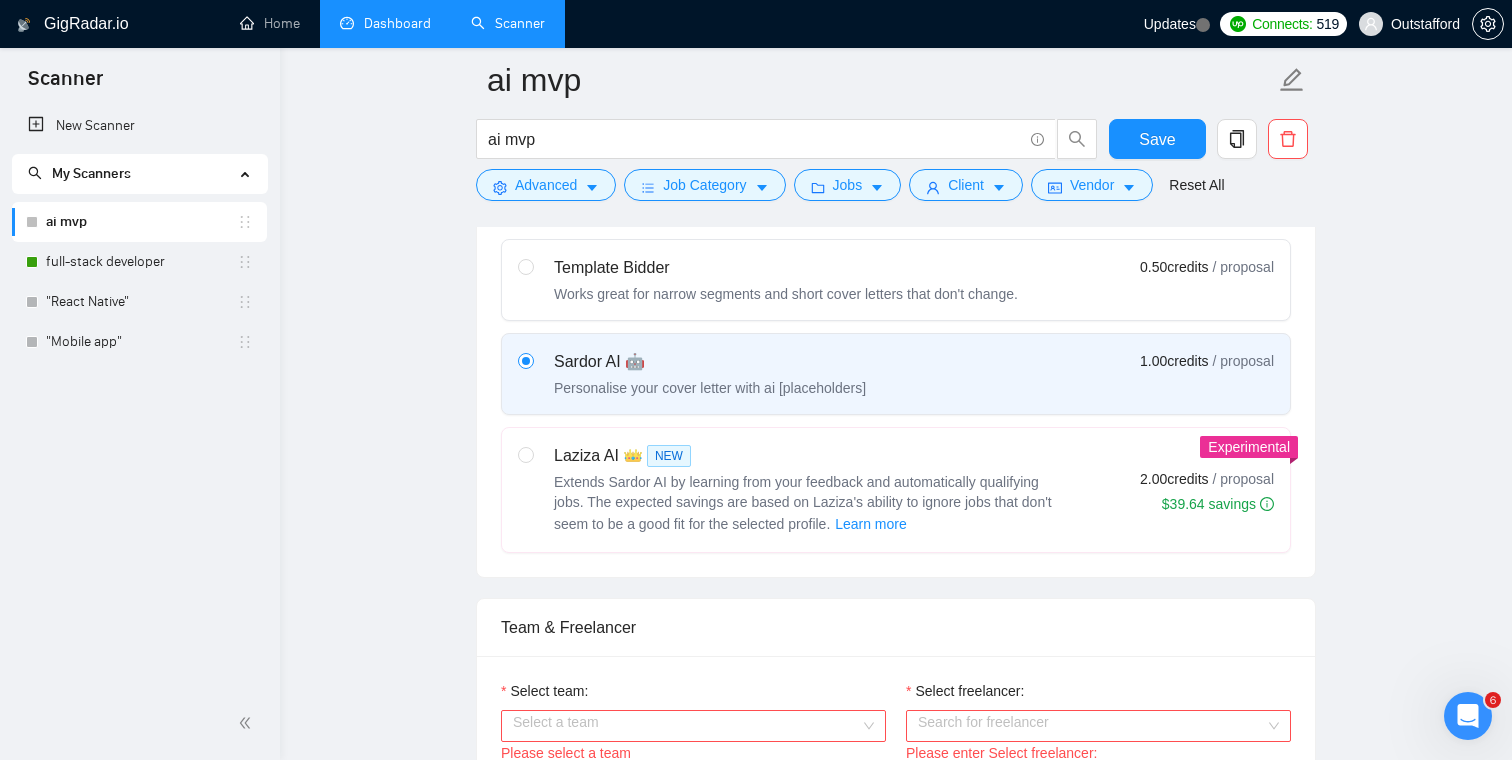 click on "Works great for narrow segments and short cover letters that don't change." at bounding box center (786, 294) 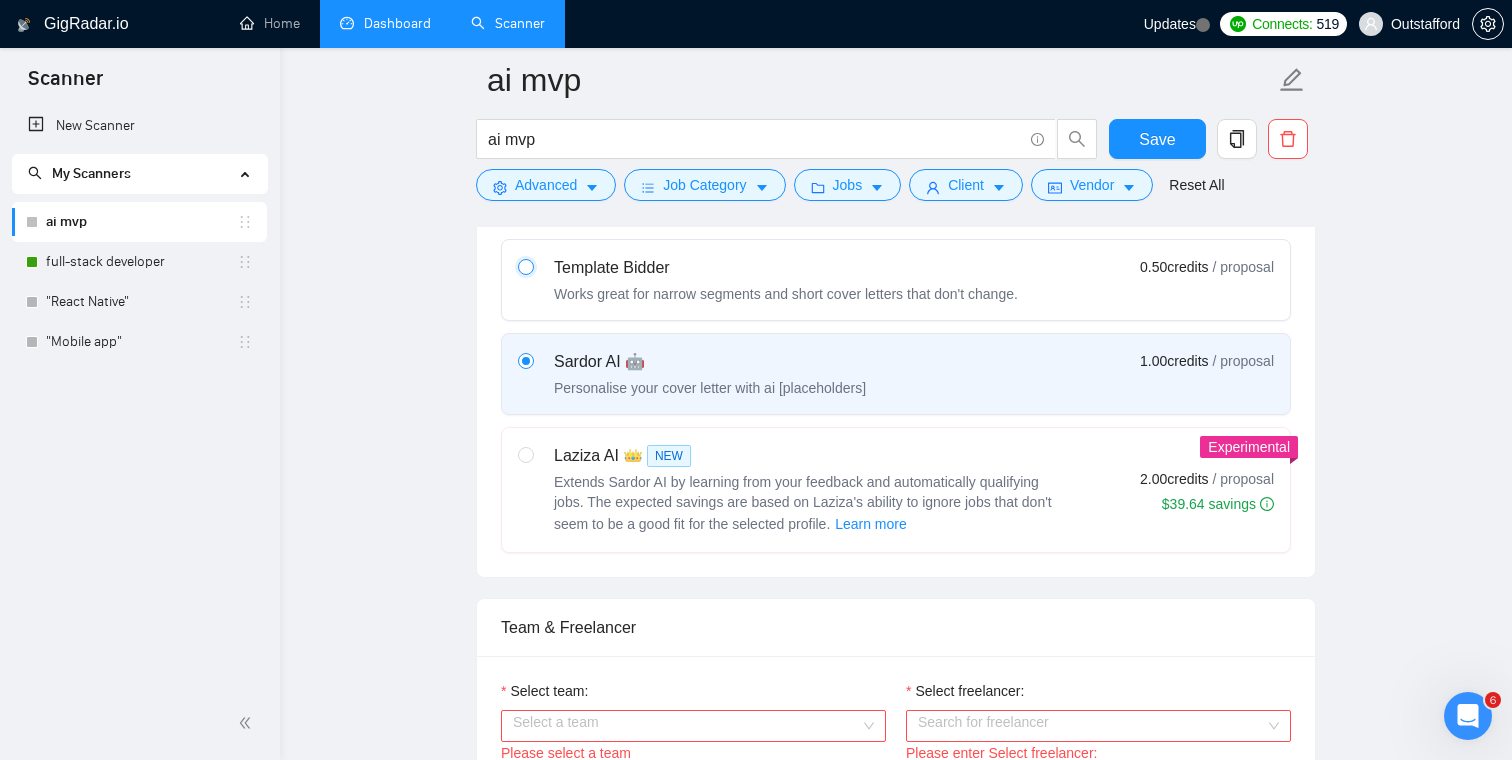 click at bounding box center [525, 266] 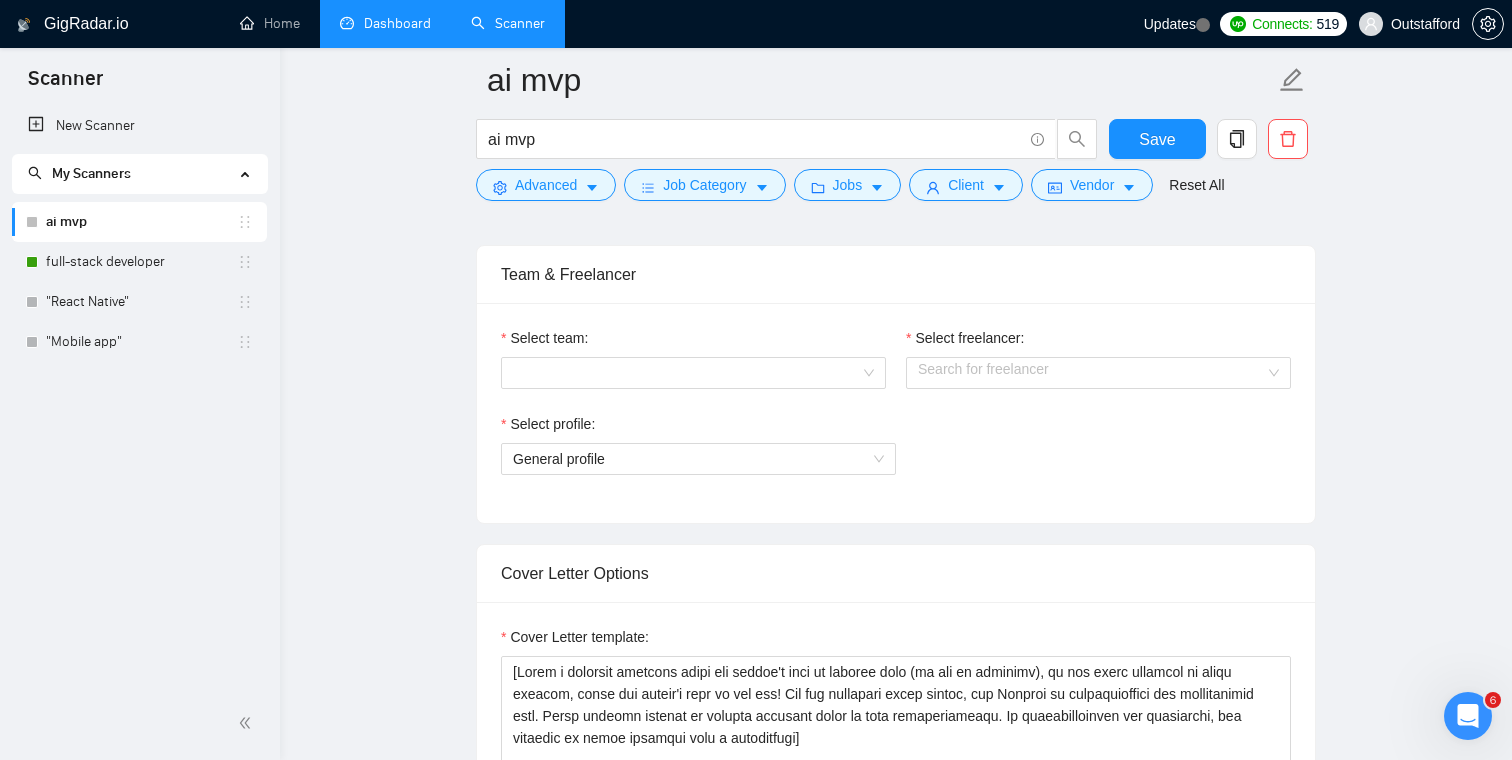 scroll, scrollTop: 1006, scrollLeft: 0, axis: vertical 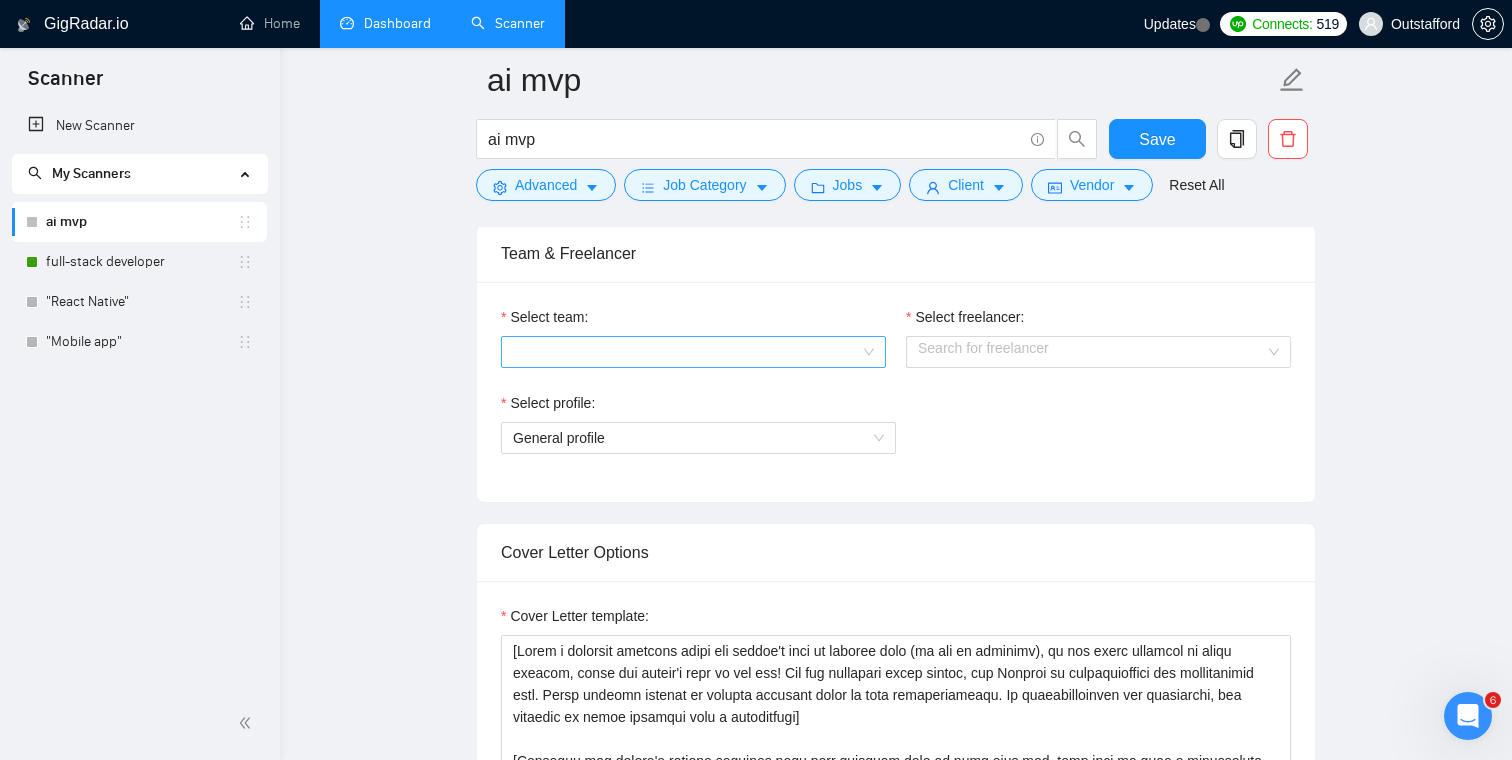 click on "Select team:" at bounding box center [686, 352] 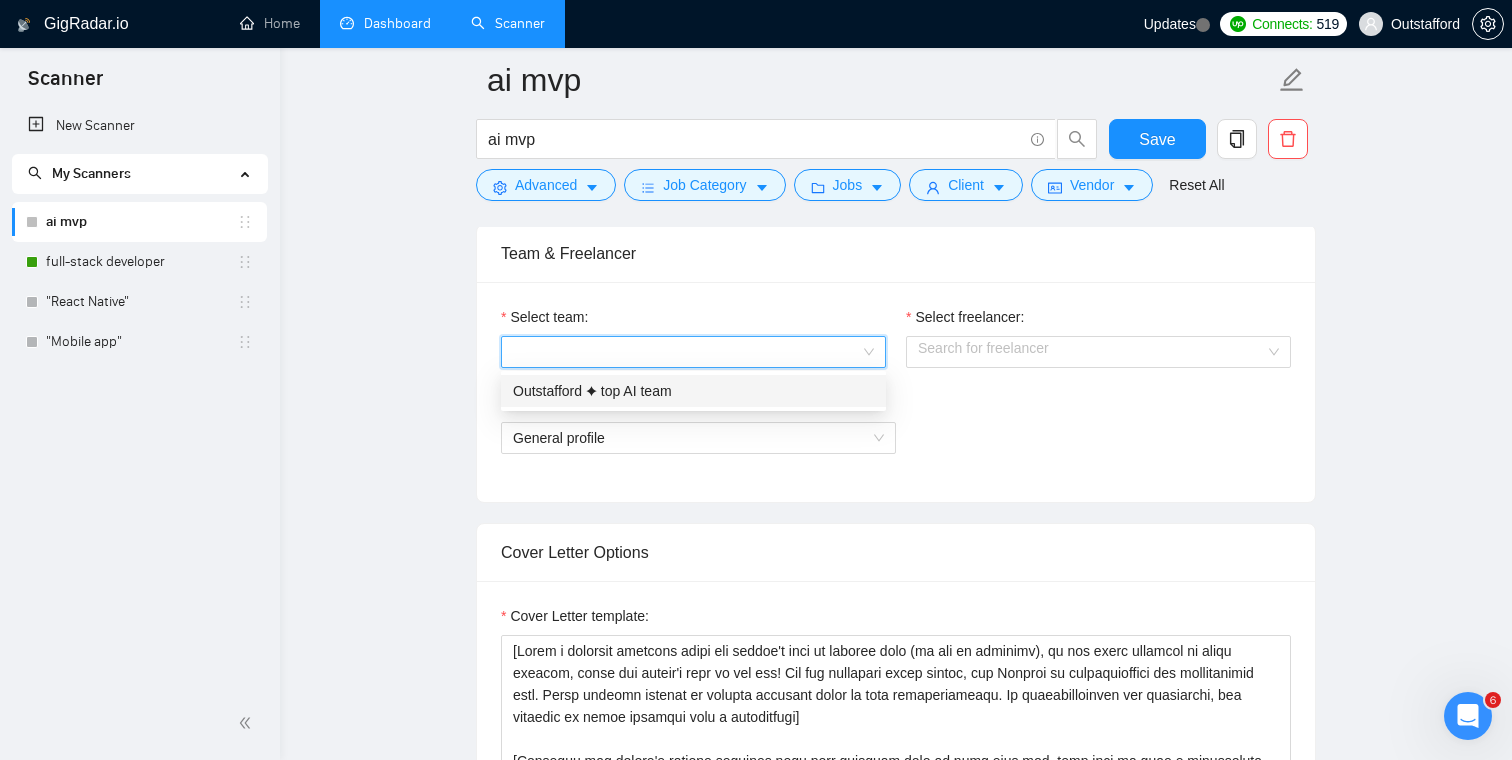 click on "Outstafford ✦ top AI team" at bounding box center [693, 391] 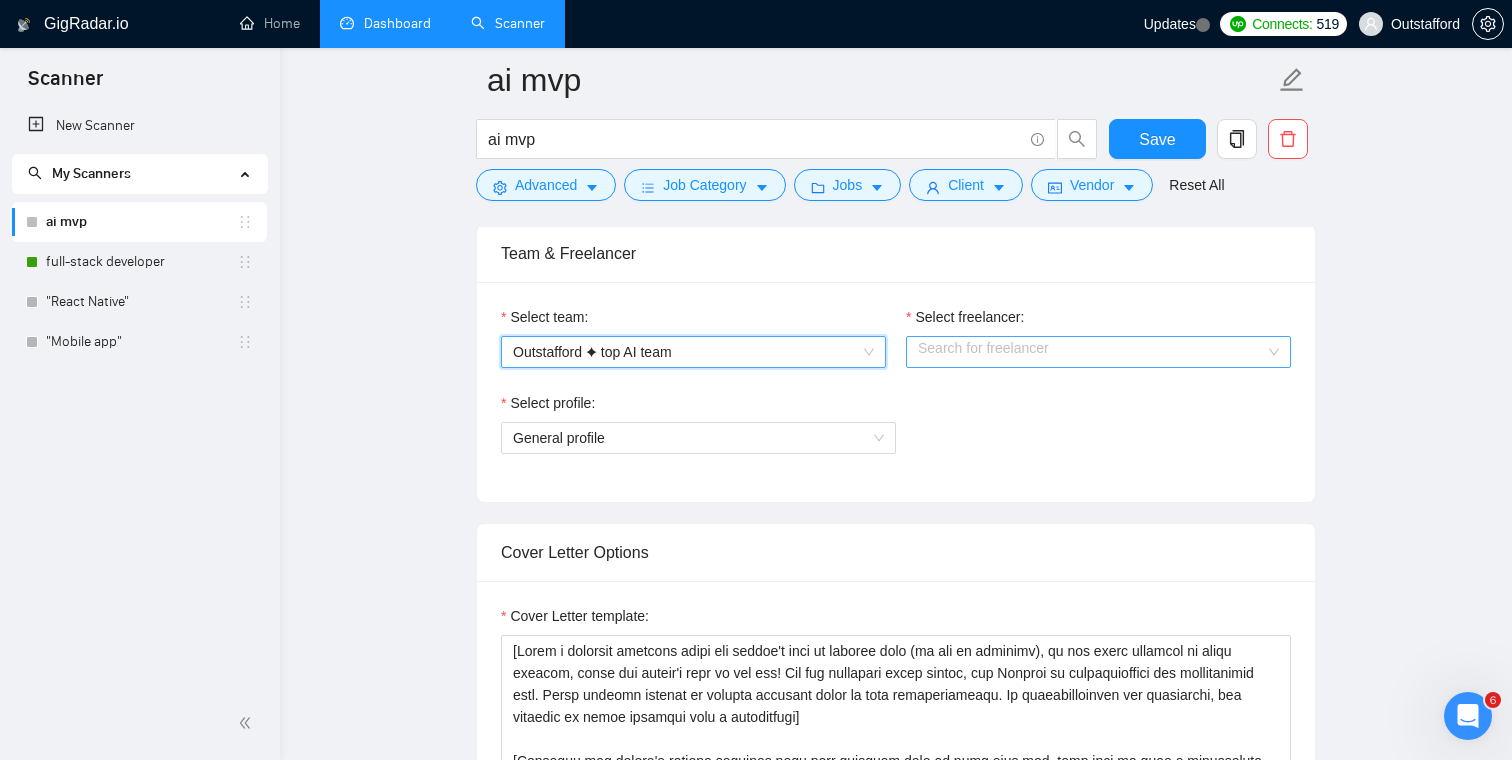 click on "Select freelancer:" at bounding box center [1091, 352] 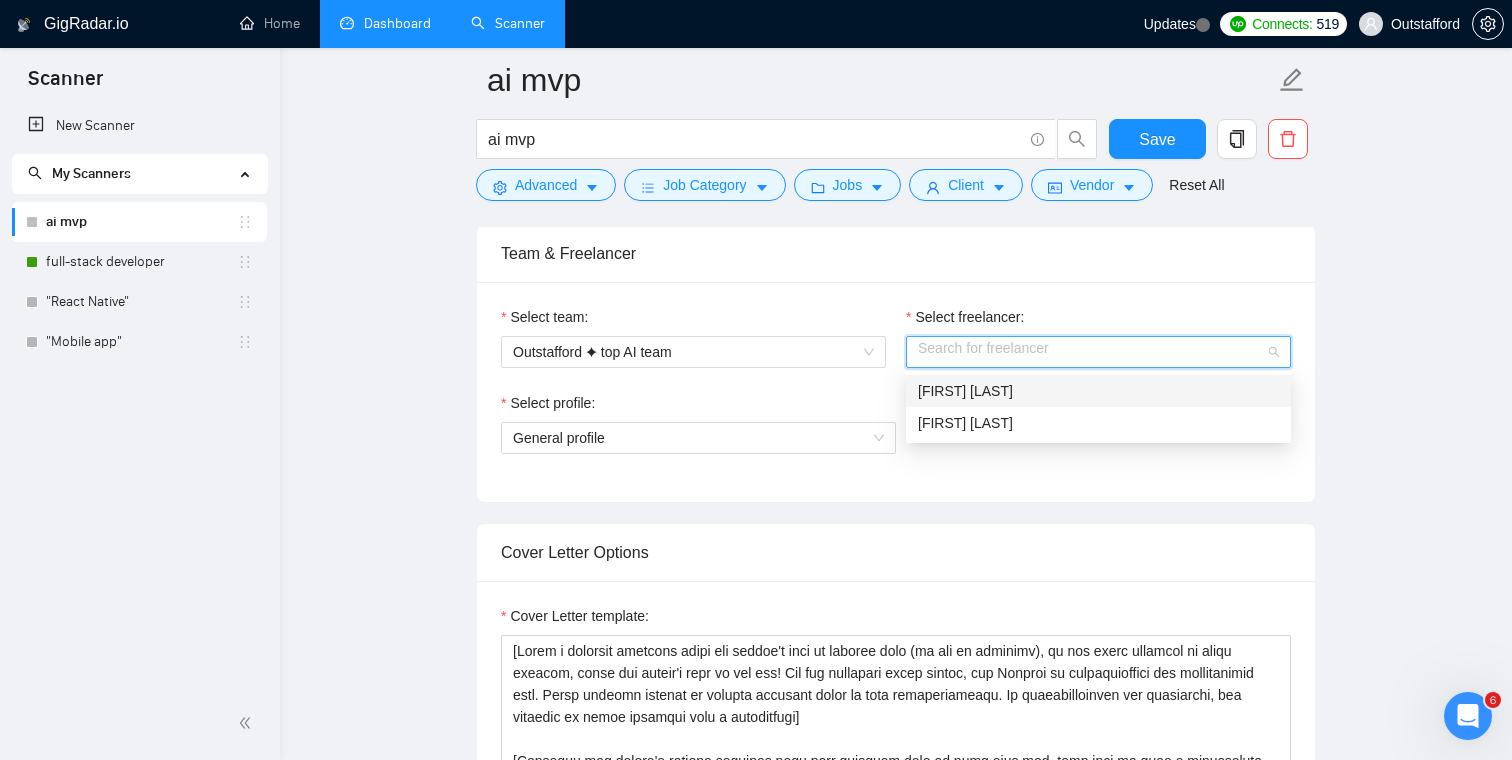 click on "[FIRST] [LAST]" at bounding box center (1098, 391) 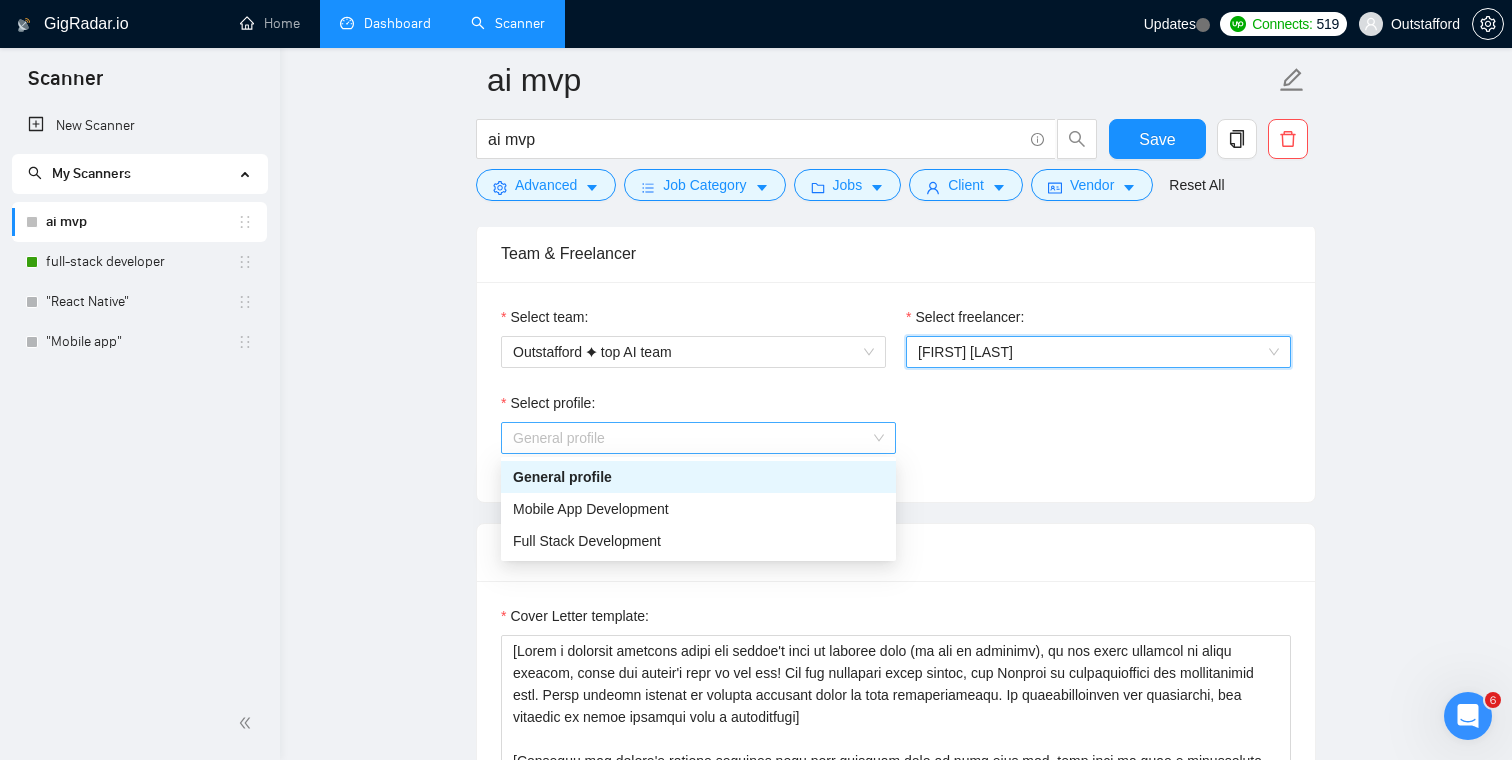click on "General profile" at bounding box center (698, 438) 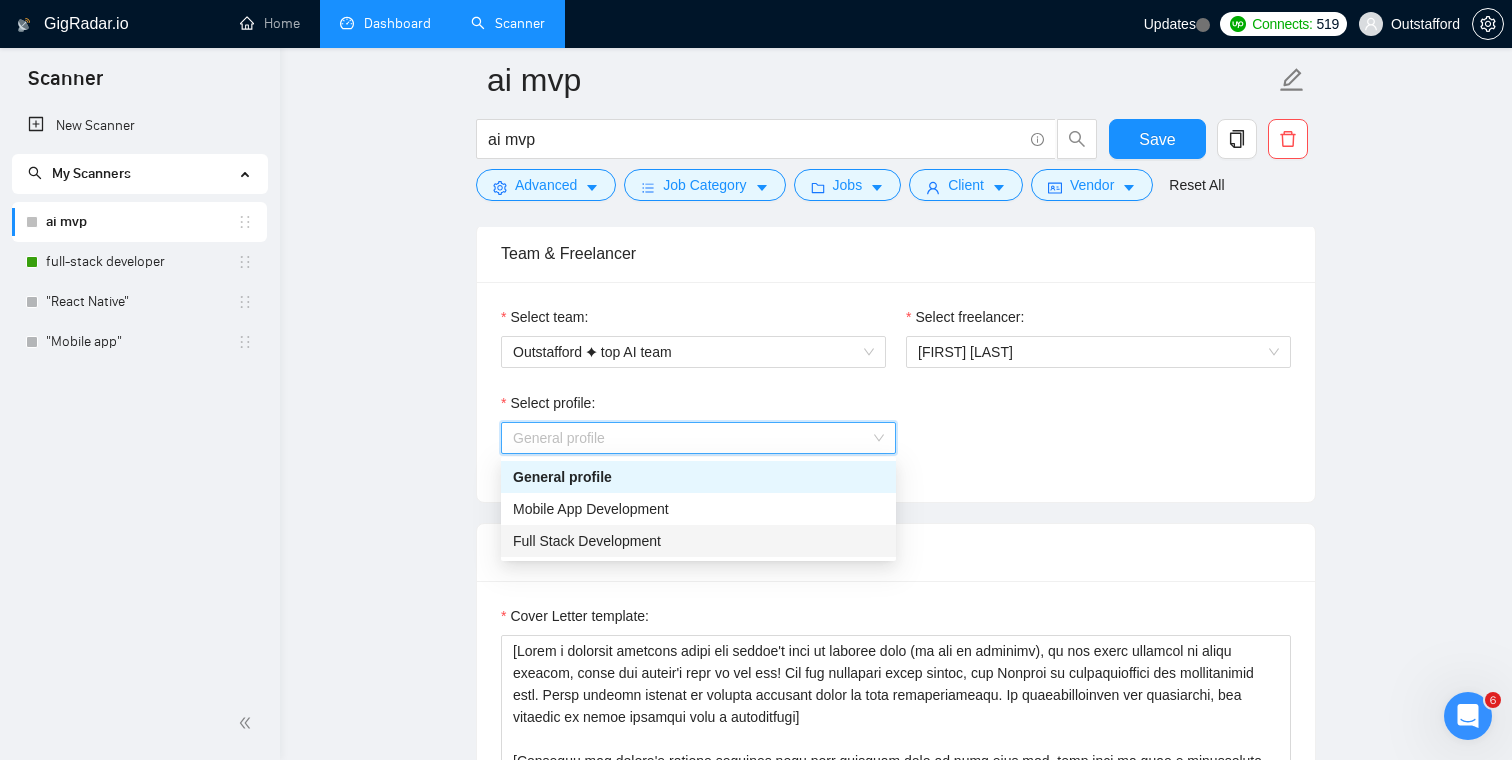 click on "Full Stack Development" at bounding box center (698, 541) 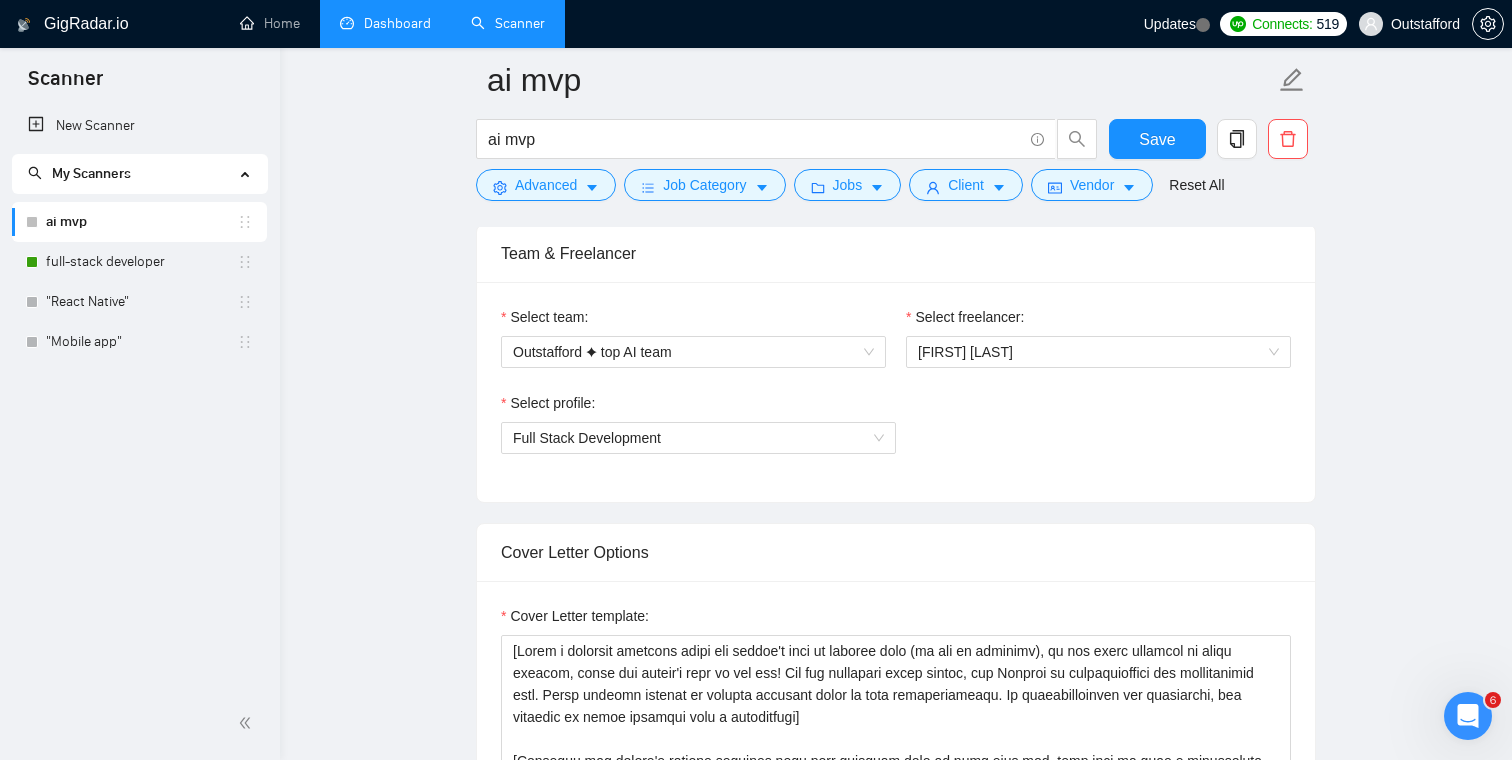 click on "ai mvp ai mvp Save Advanced   Job Category   Jobs   Client   Vendor   Reset All Preview Results Insights NEW Alerts Auto Bidder Auto Bidding Enabled Auto Bidding Enabled: OFF Auto Bidder Schedule Auto Bidding Type: Automated (recommended) Semi-automated Auto Bidding Schedule: 24/7 Custom Custom Auto Bidder Schedule Repeat every week on Monday Tuesday Wednesday Thursday Friday Saturday Sunday Active Hours ( America/Los_Angeles ): From: To: ( 24  hours) America/Los_Angeles Auto Bidding Type Select your bidding algorithm: Choose the algorithm for you bidding. The price per proposal does not include your connects expenditure. Template Bidder Works great for narrow segments and short cover letters that don't change. 0.50  credits / proposal Sardor AI 🤖 Personalise your cover letter with ai [placeholders] 1.00  credits / proposal Experimental Laziza AI  👑   NEW   Learn more 2.00  credits / proposal $39.64 savings Team & Freelancer Select team: Outstafford ✦ top AI team Select freelancer: Art Larin   50   %" at bounding box center [896, 1321] 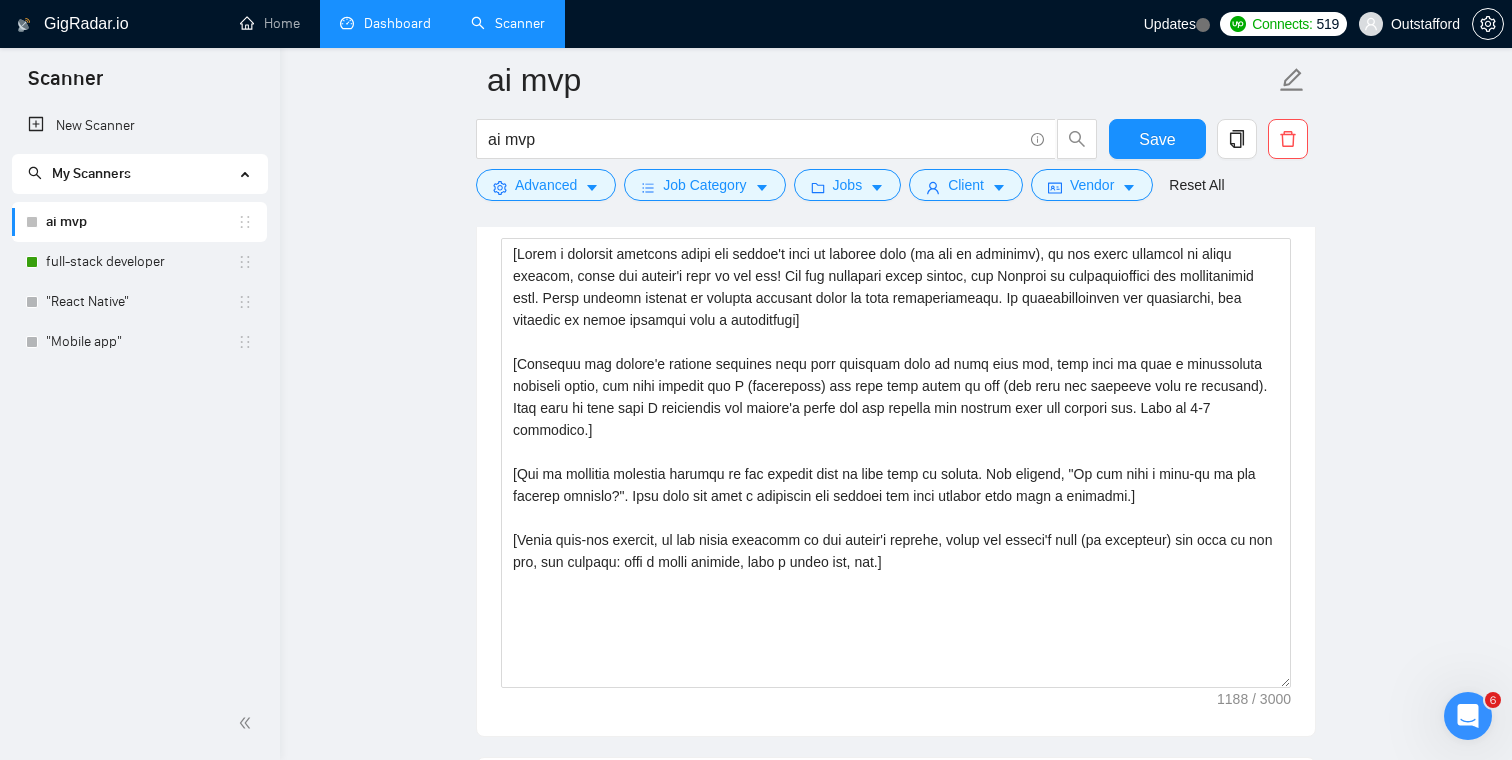 scroll, scrollTop: 1392, scrollLeft: 0, axis: vertical 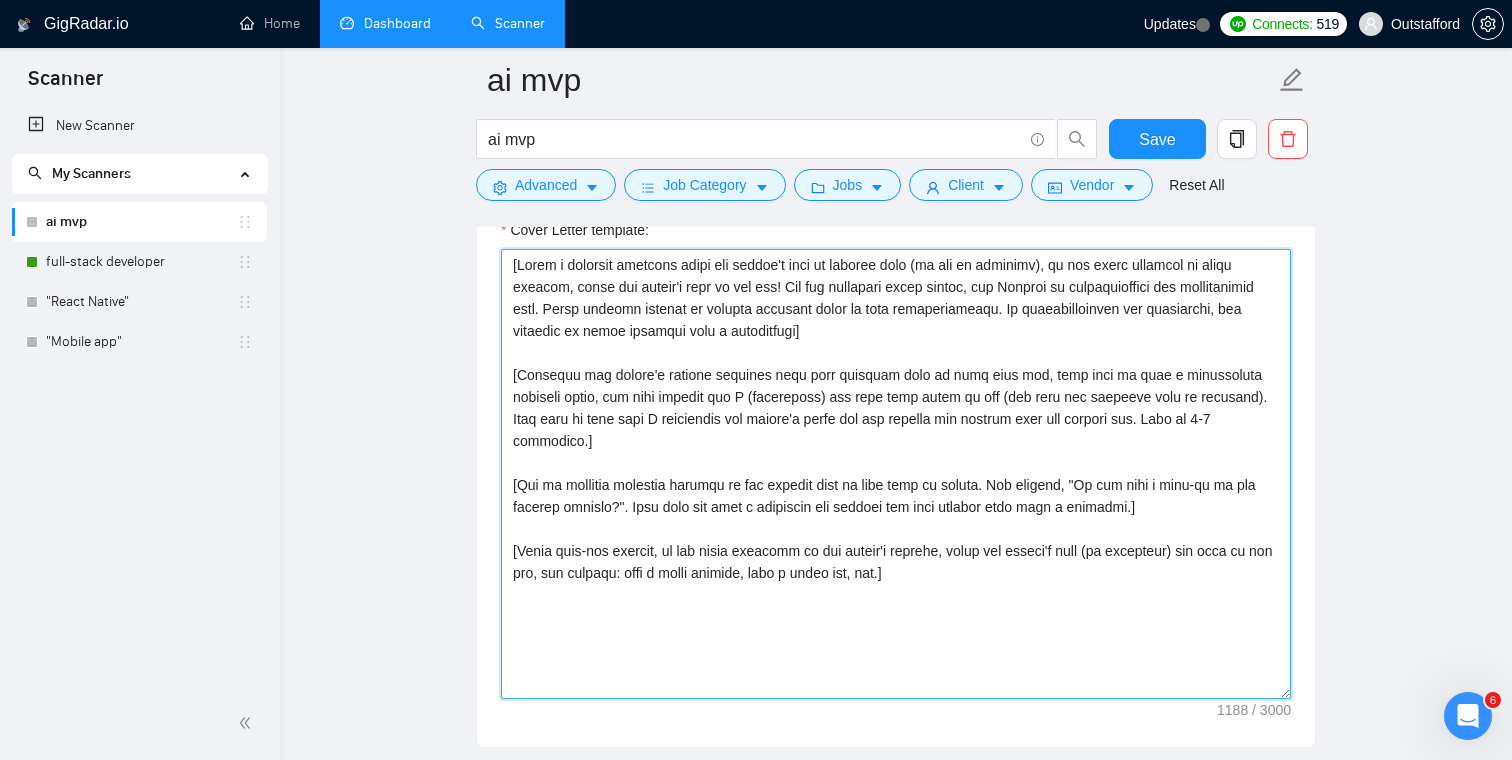drag, startPoint x: 951, startPoint y: 553, endPoint x: 494, endPoint y: 271, distance: 537.0037 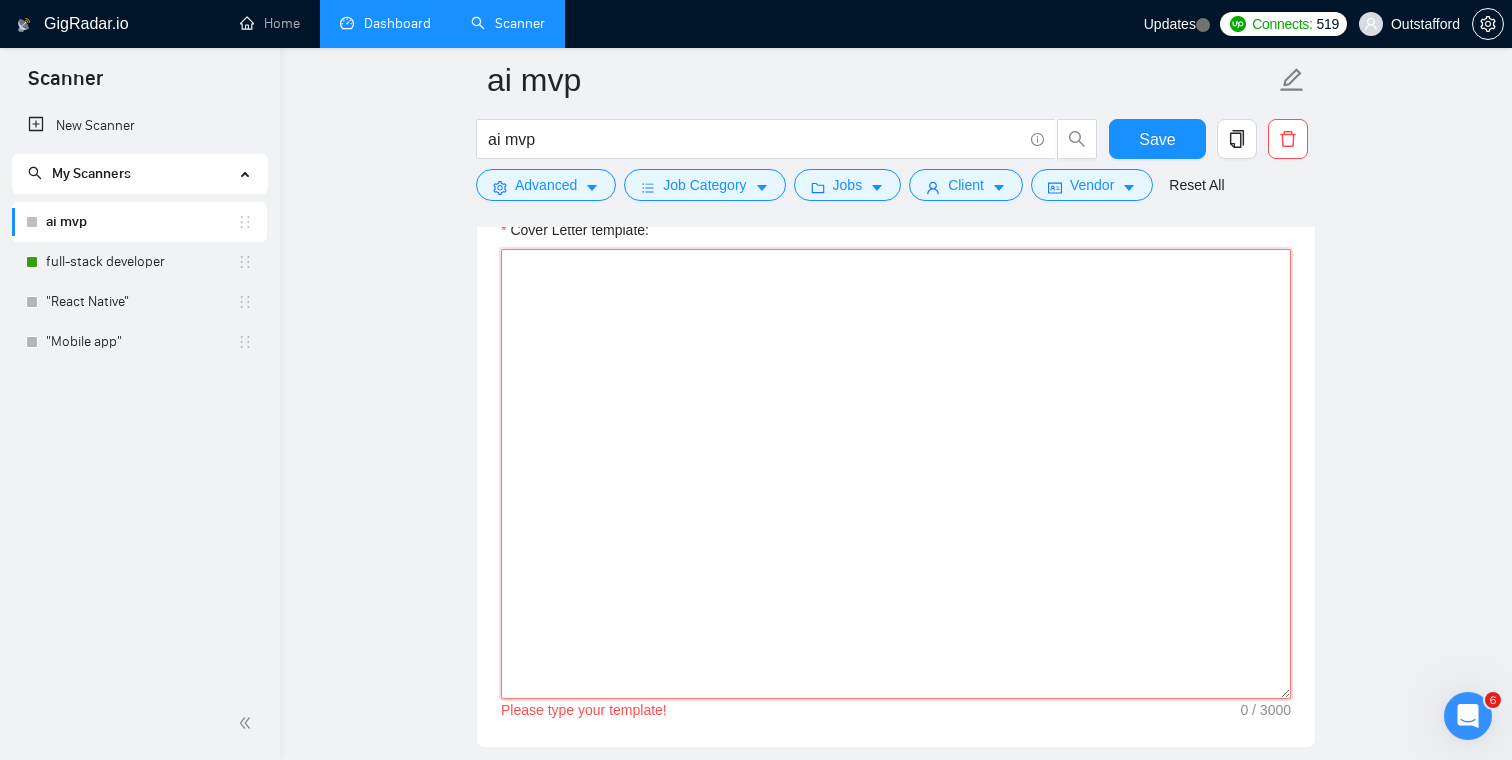 paste on "Hey,
I’m a senior full-stack developer and I have a great experience working on AI-powered web apps and AI integrations,
I can also help choosing the perfect tech stack and low-cost or free APIs to keep the maintenance cost low,
Check out my latest AI projects:
https://www.upwork.com/freelancers/artlarin?p=1769425200519421952
https://www.upwork.com/freelancers/artlarin?p=1769424192293859328
Would love to learn more about your app. We can schedule a Zoom meeting to discuss your project in more detail. Are you available any time this week?" 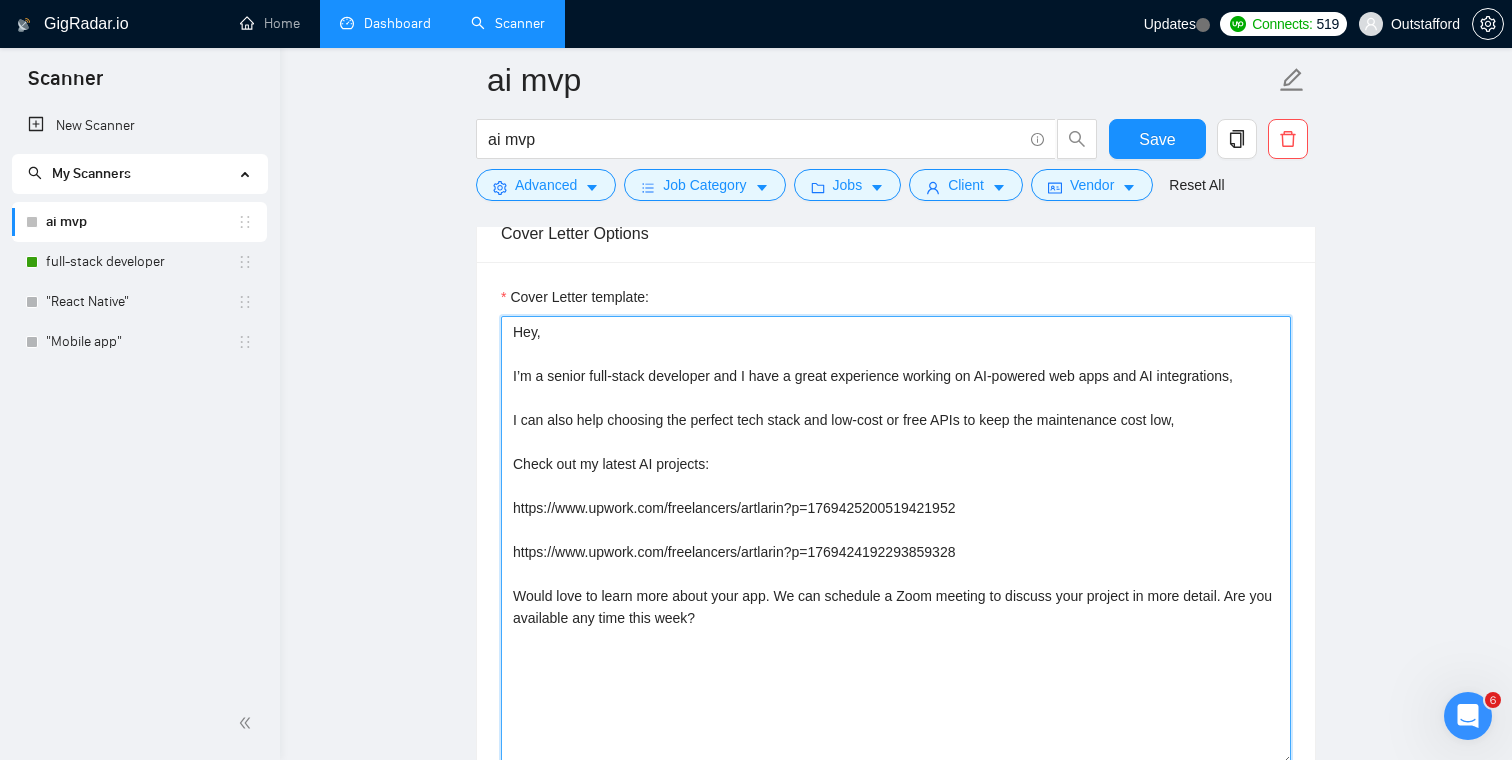 scroll, scrollTop: 1313, scrollLeft: 0, axis: vertical 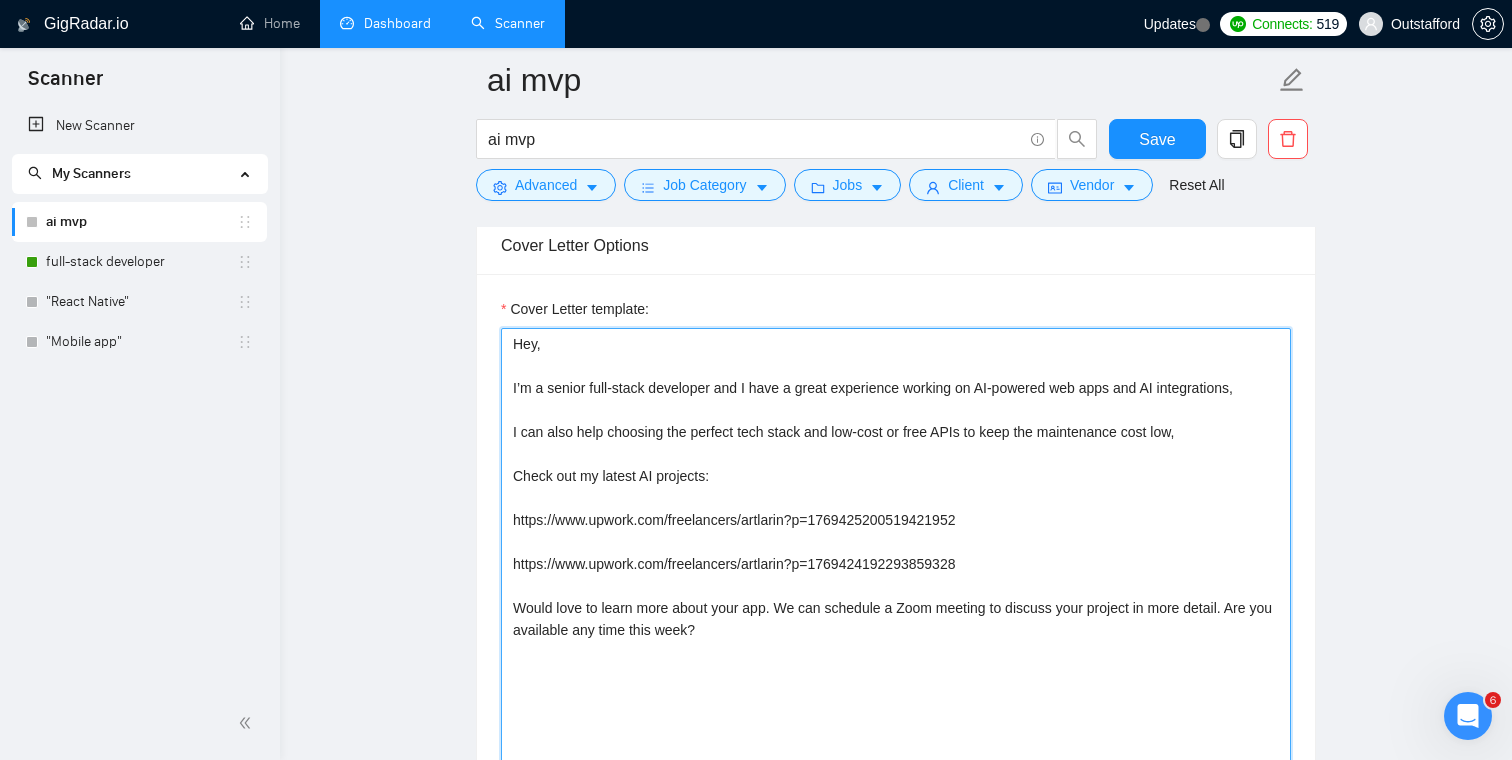 drag, startPoint x: 1274, startPoint y: 390, endPoint x: 1009, endPoint y: 391, distance: 265.0019 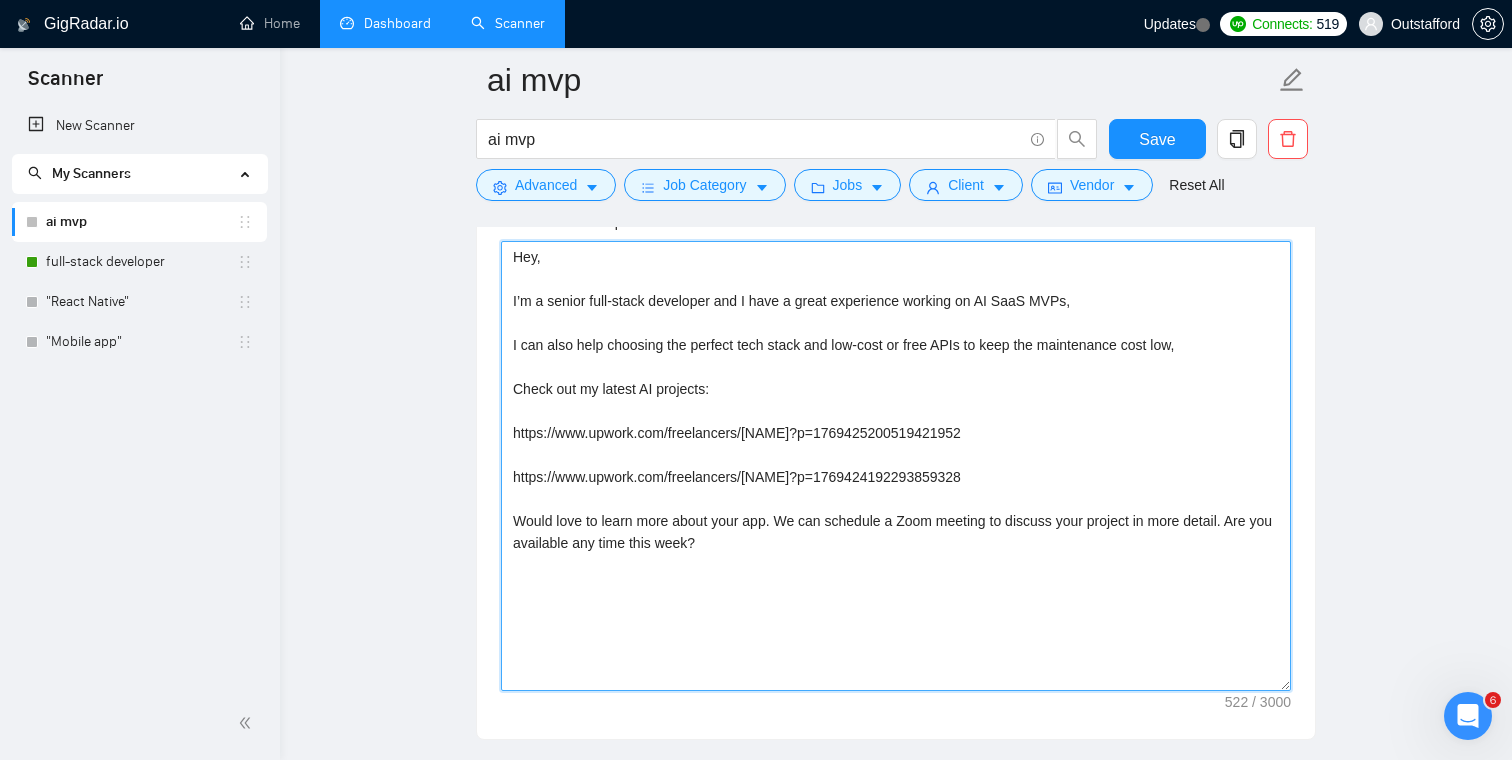 scroll, scrollTop: 1401, scrollLeft: 0, axis: vertical 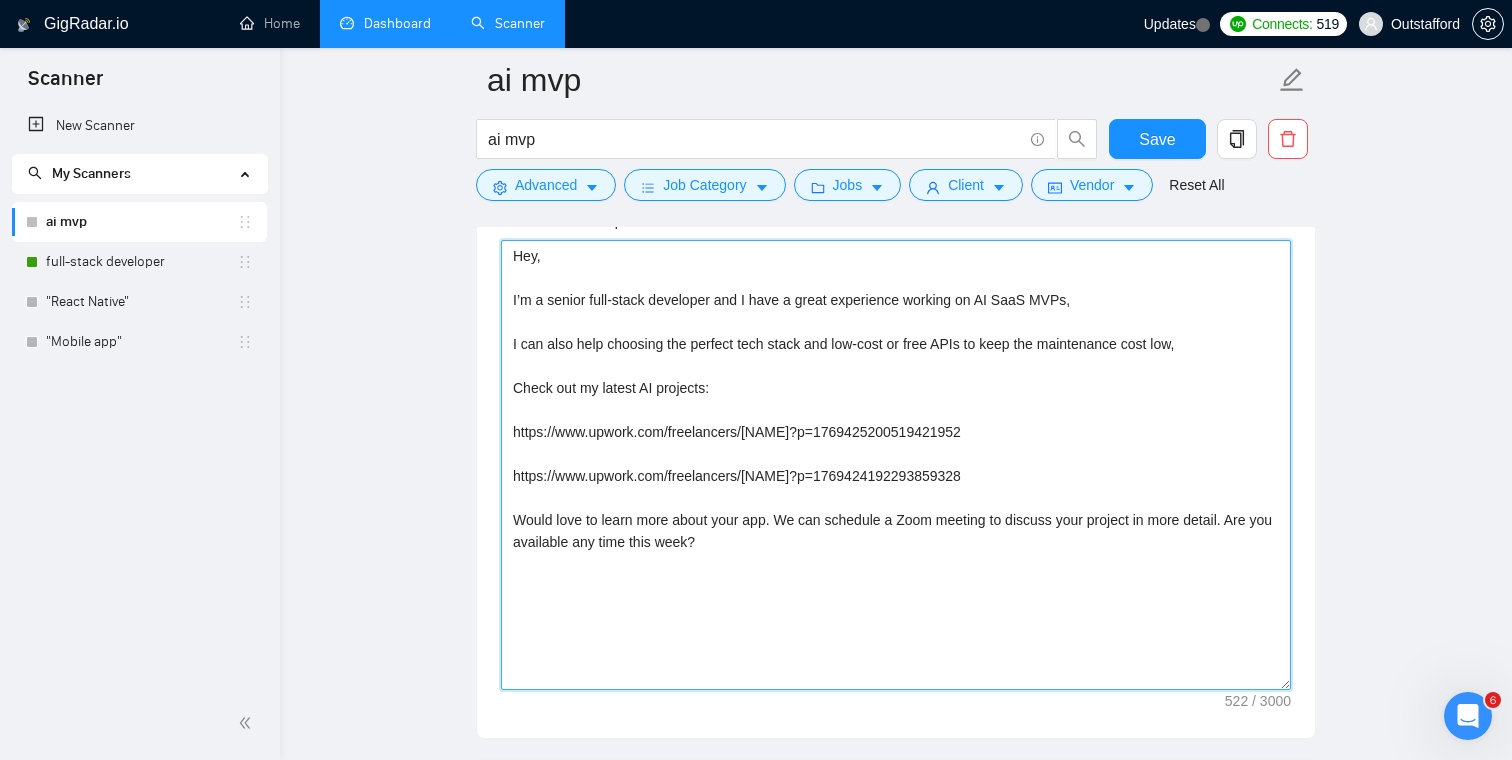 click on "Hey,
I’m a senior full-stack developer and I have a great experience working on AI SaaS MVPs,
I can also help choosing the perfect tech stack and low-cost or free APIs to keep the maintenance cost low,
Check out my latest AI projects:
https://www.upwork.com/freelancers/[NAME]?p=1769425200519421952
https://www.upwork.com/freelancers/[NAME]?p=1769424192293859328
Would love to learn more about your app. We can schedule a Zoom meeting to discuss your project in more detail. Are you available any time this week?" at bounding box center (896, 465) 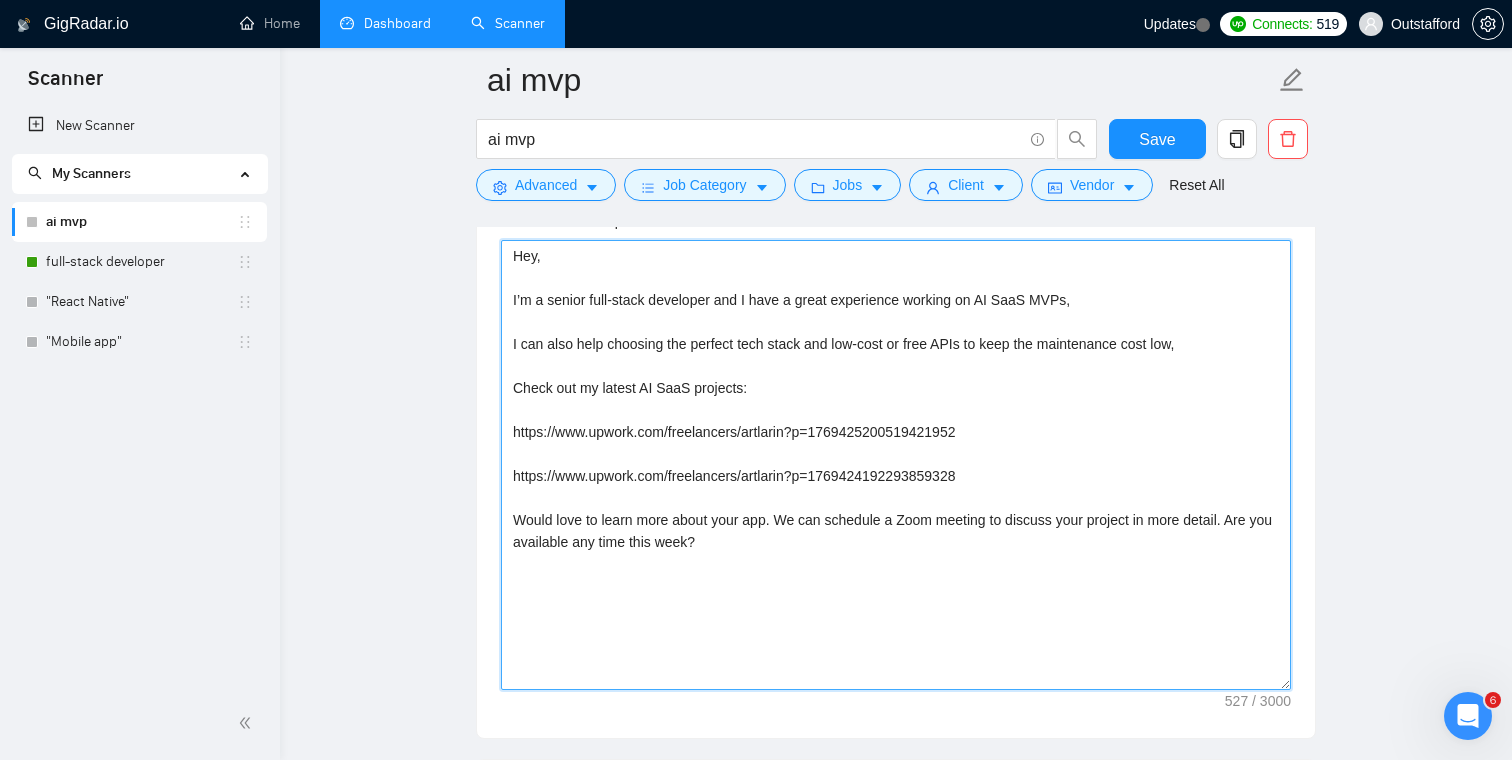 click on "Hey,
I’m a senior full-stack developer and I have a great experience working on AI SaaS MVPs,
I can also help choosing the perfect tech stack and low-cost or free APIs to keep the maintenance cost low,
Check out my latest AI SaaS projects:
https://www.upwork.com/freelancers/artlarin?p=1769425200519421952
https://www.upwork.com/freelancers/artlarin?p=1769424192293859328
Would love to learn more about your app. We can schedule a Zoom meeting to discuss your project in more detail. Are you available any time this week?" at bounding box center [896, 465] 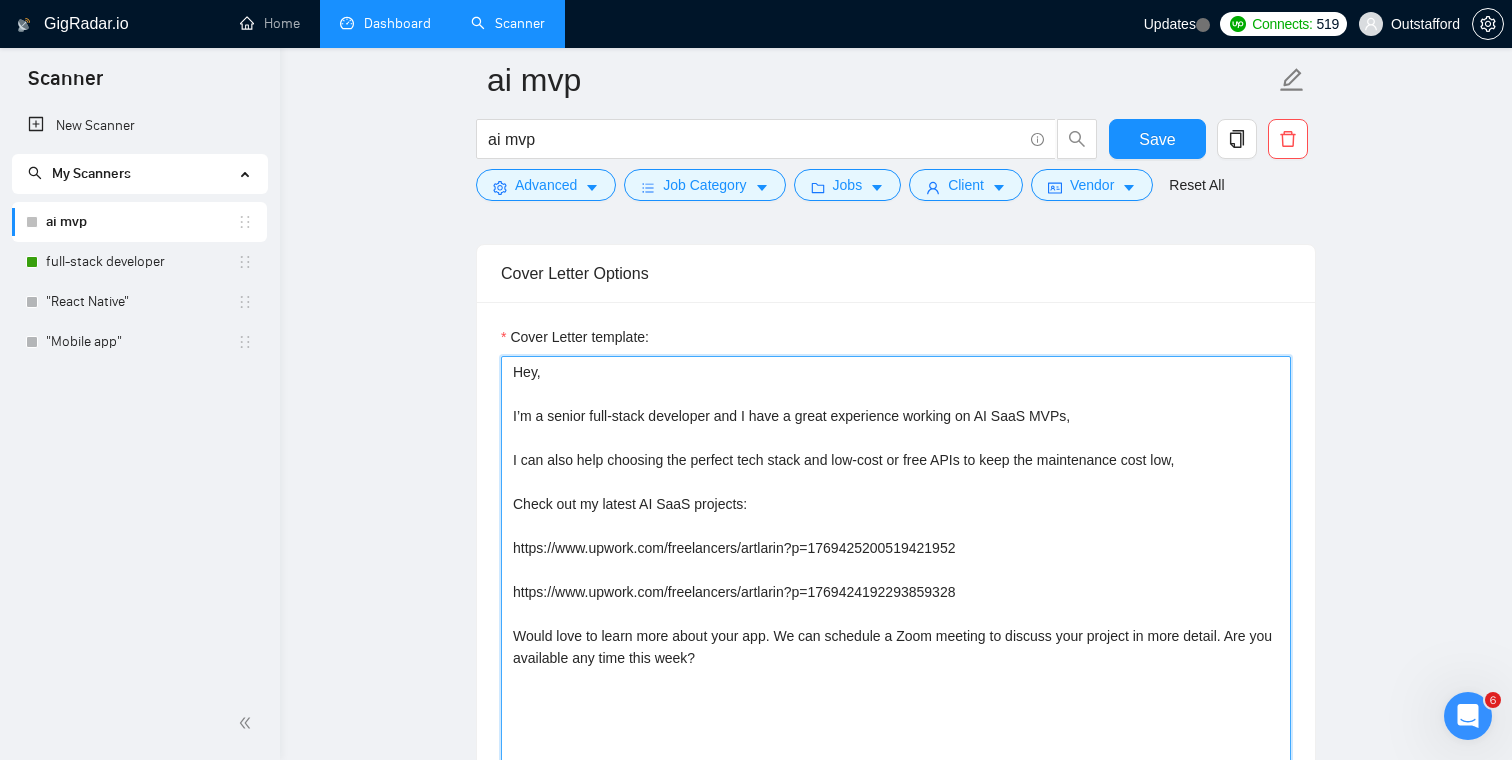 scroll, scrollTop: 1296, scrollLeft: 0, axis: vertical 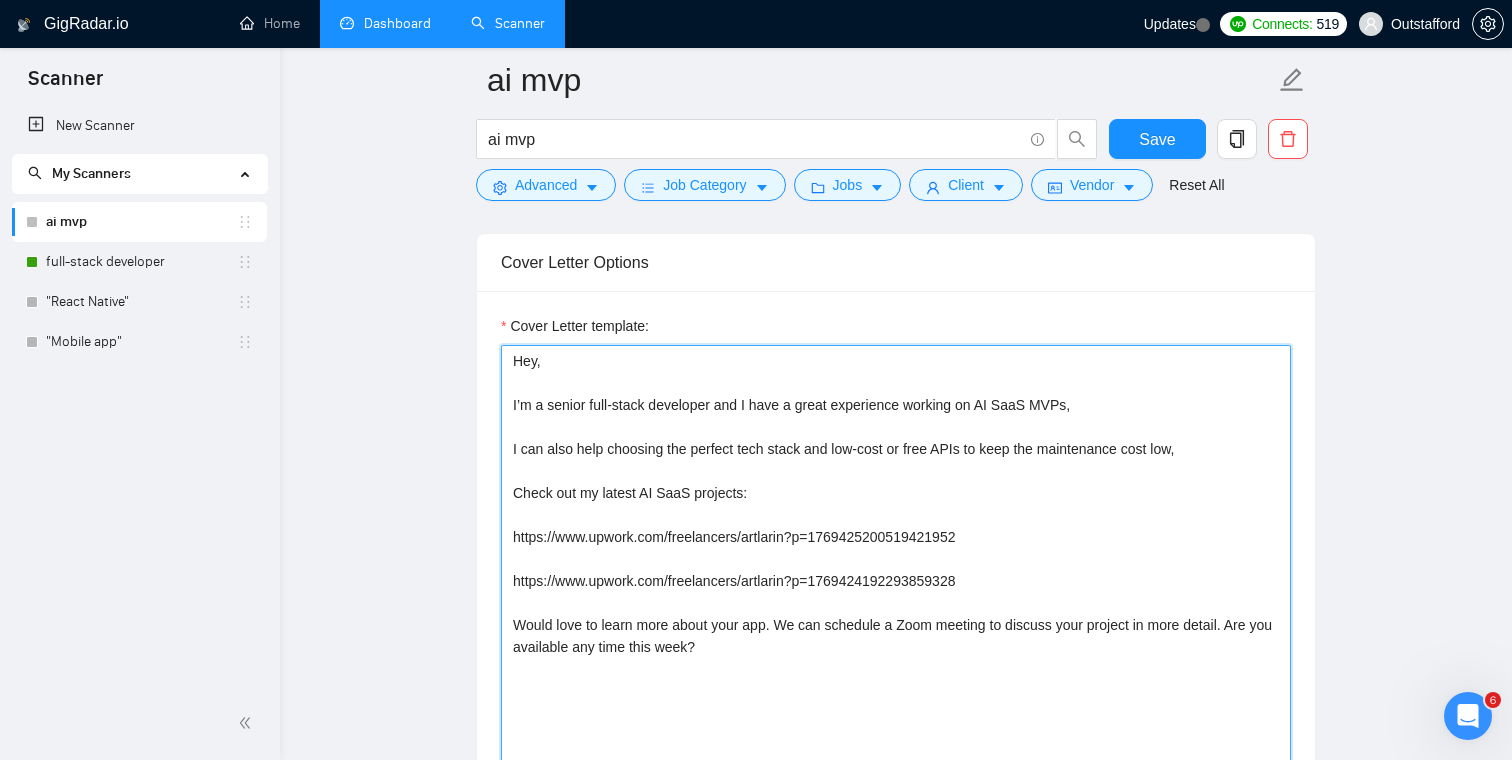 click on "Hey,
I’m a senior full-stack developer and I have a great experience working on AI SaaS MVPs,
I can also help choosing the perfect tech stack and low-cost or free APIs to keep the maintenance cost low,
Check out my latest AI SaaS projects:
https://www.upwork.com/freelancers/artlarin?p=1769425200519421952
https://www.upwork.com/freelancers/artlarin?p=1769424192293859328
Would love to learn more about your app. We can schedule a Zoom meeting to discuss your project in more detail. Are you available any time this week?" at bounding box center (896, 570) 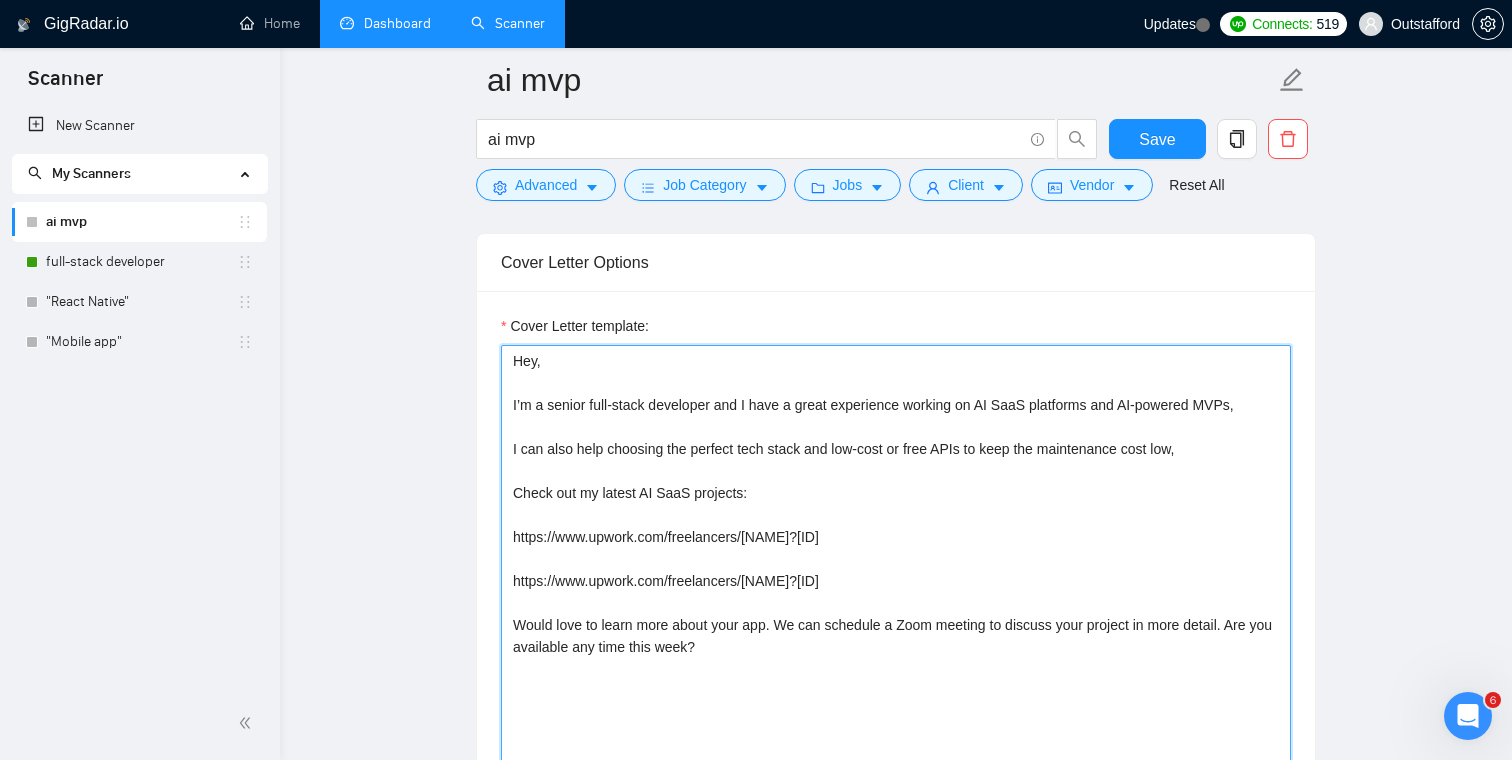 click on "Hey,
I’m a senior full-stack developer and I have a great experience working on AI SaaS platforms and AI-powered MVPs,
I can also help choosing the perfect tech stack and low-cost or free APIs to keep the maintenance cost low,
Check out my latest AI SaaS projects:
https://www.upwork.com/freelancers/[NAME]?[ID]
https://www.upwork.com/freelancers/[NAME]?[ID]
Would love to learn more about your app. We can schedule a Zoom meeting to discuss your project in more detail. Are you available any time this week?" at bounding box center (896, 570) 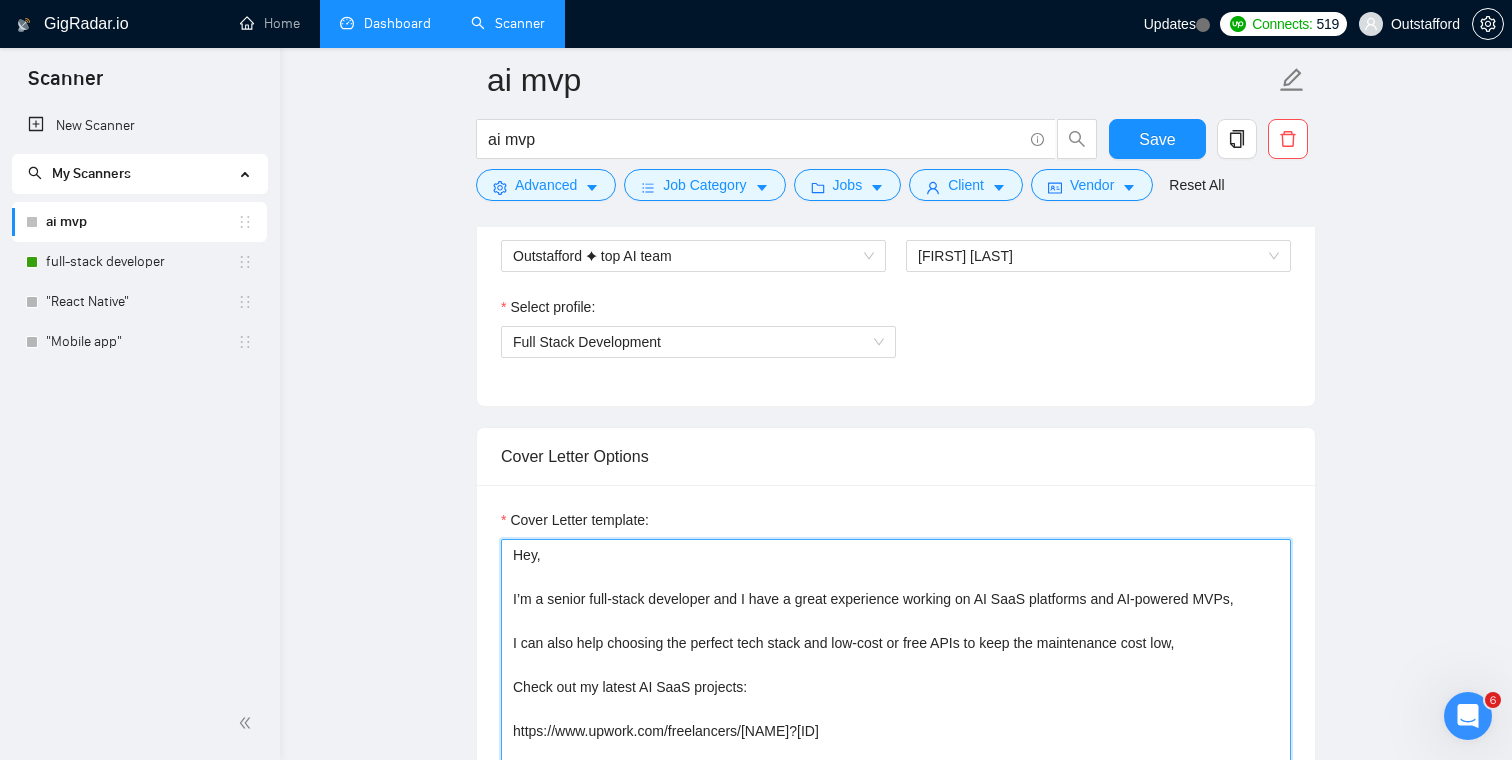 scroll, scrollTop: 1015, scrollLeft: 0, axis: vertical 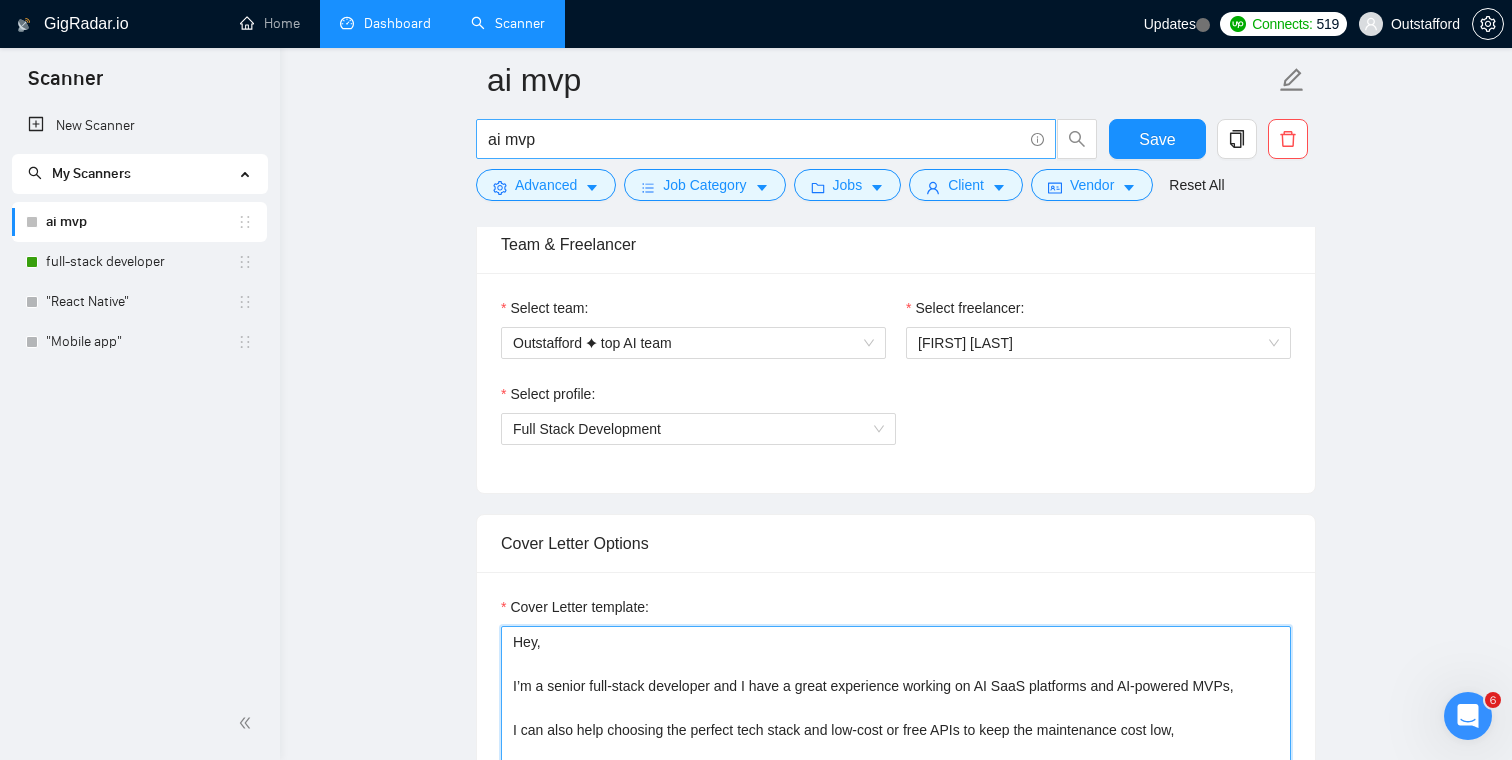 type on "Hey,
I’m a senior full-stack developer and I have a great experience working on AI SaaS platforms and AI-powered MVPs,
I can also help choosing the perfect tech stack and low-cost or free APIs to keep the maintenance cost low,
Check out my latest AI SaaS projects:
https://www.upwork.com/freelancers/[NAME]?[ID]
https://www.upwork.com/freelancers/[NAME]?[ID]
Would love to learn more about your app. We can schedule a Zoom meeting to discuss your project in more detail. Are you available any time this week?" 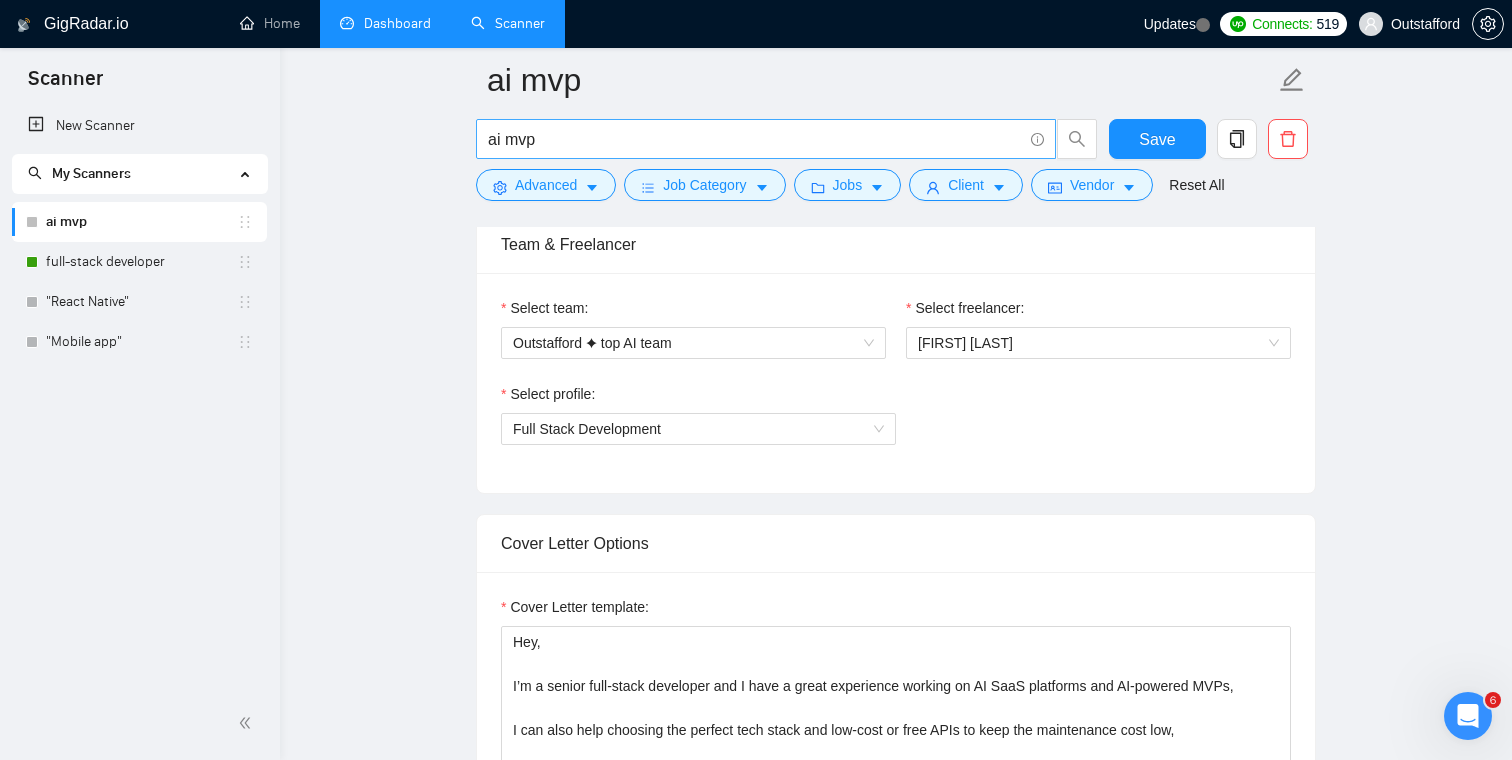 click on "ai mvp" at bounding box center (755, 139) 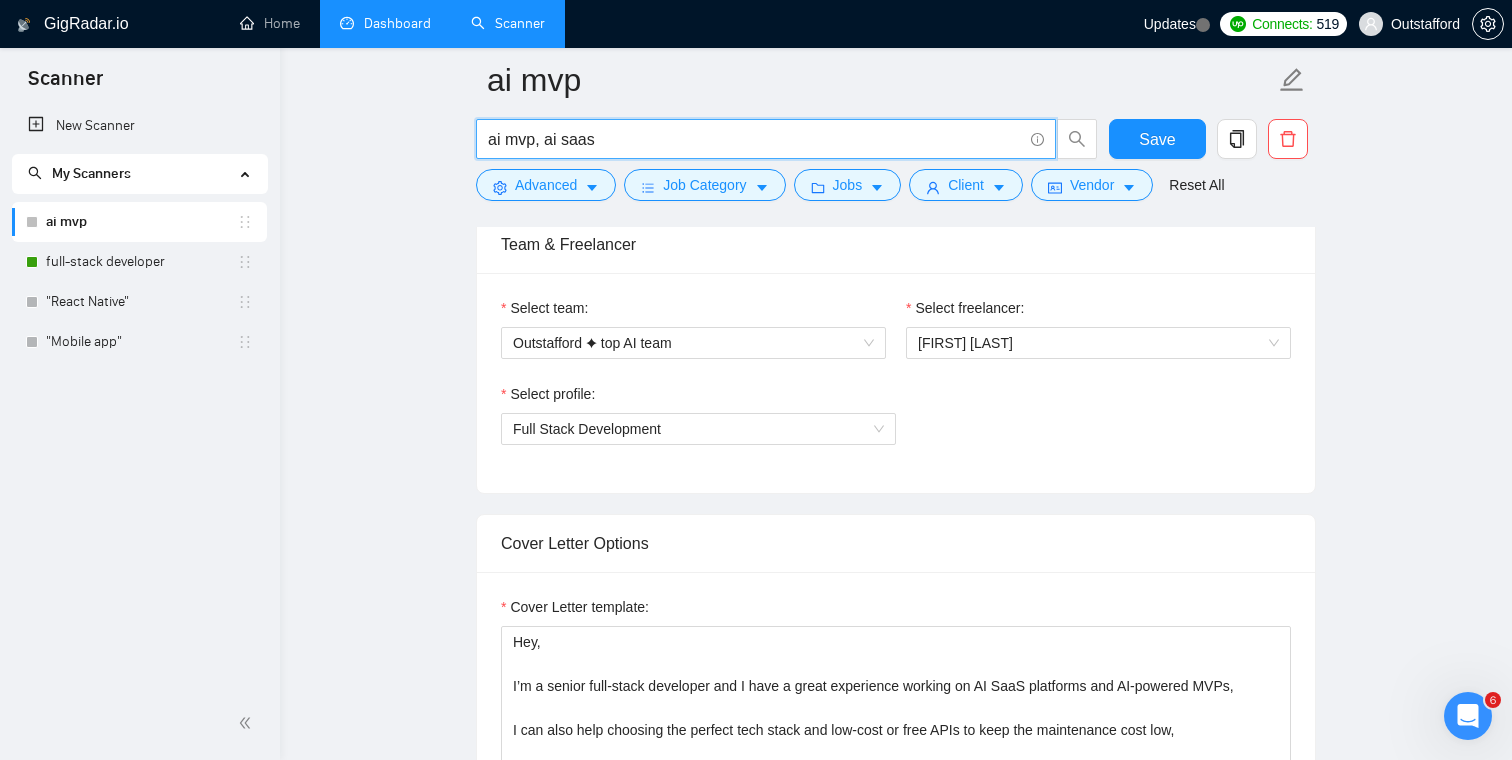 type on "ai mvp, ai saas" 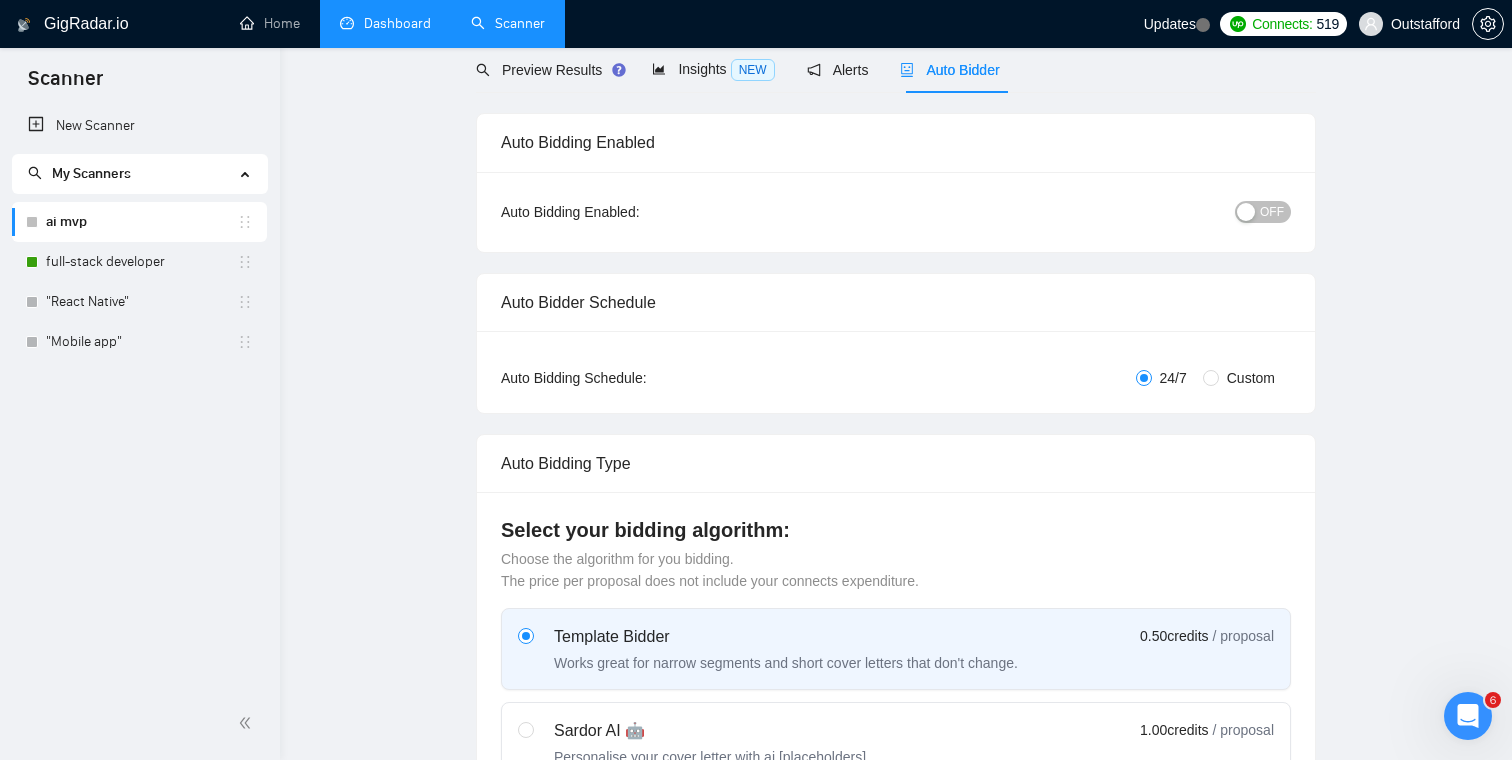 scroll, scrollTop: 0, scrollLeft: 0, axis: both 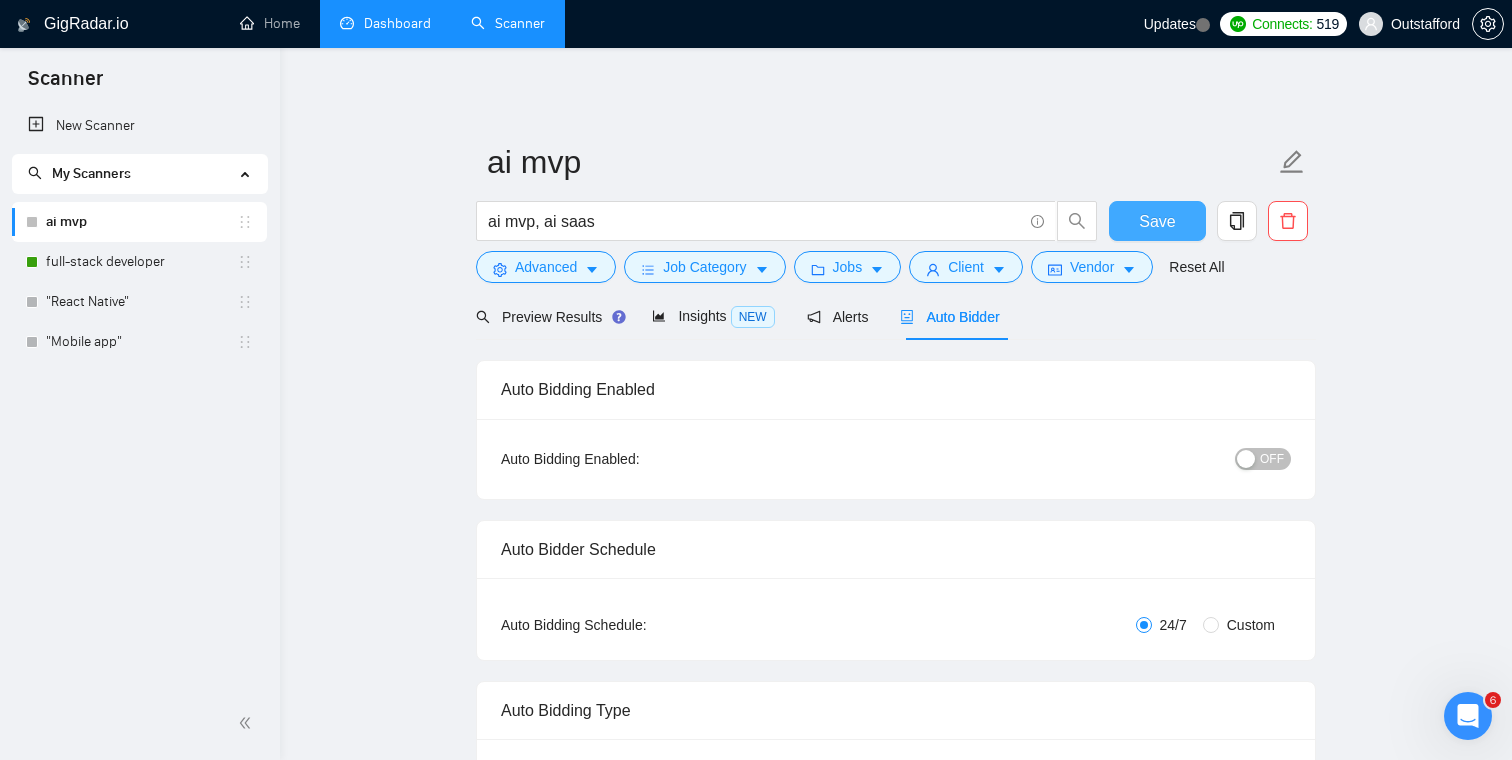 click on "Save" at bounding box center (1157, 221) 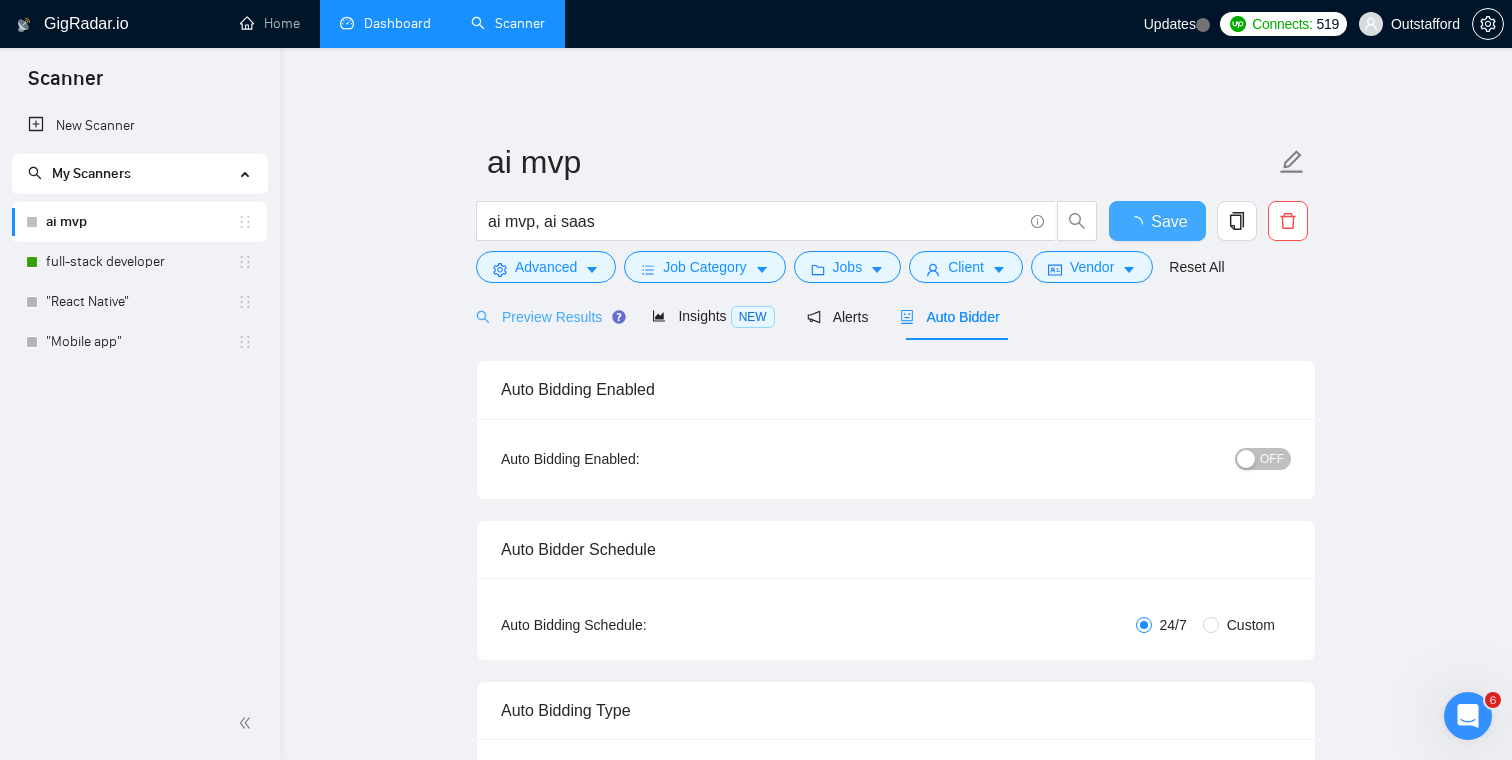 type 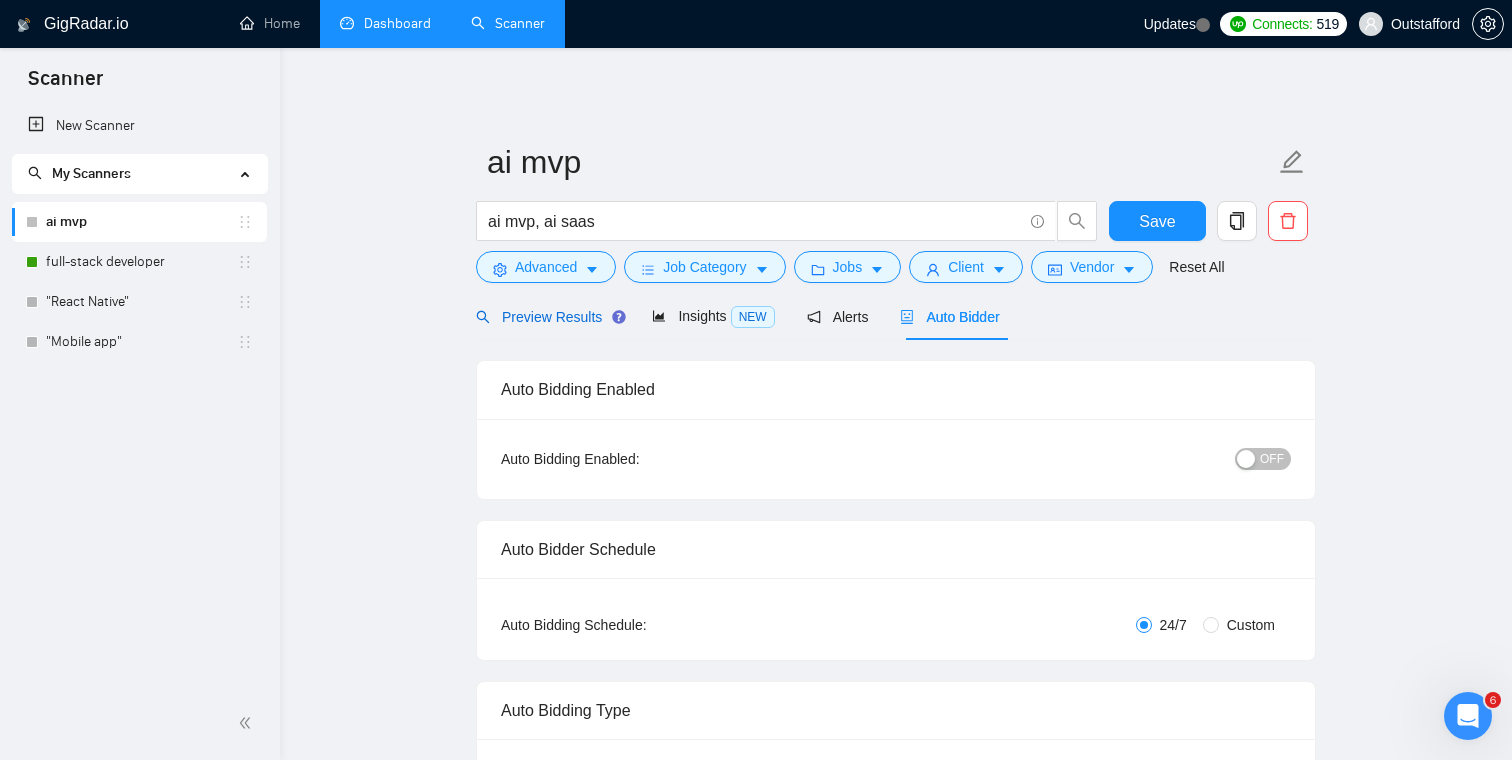 click on "Preview Results" at bounding box center [548, 317] 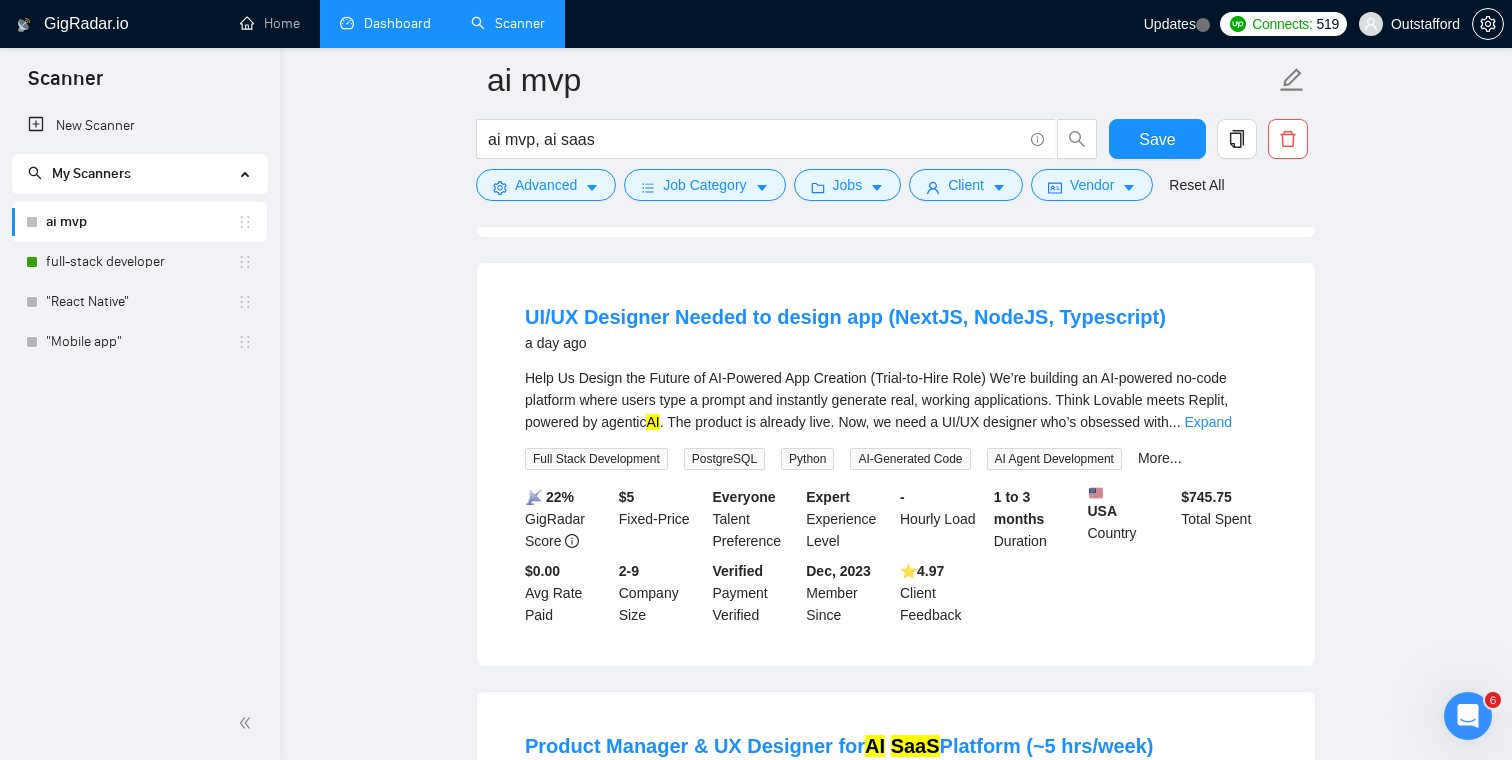 scroll, scrollTop: 1024, scrollLeft: 0, axis: vertical 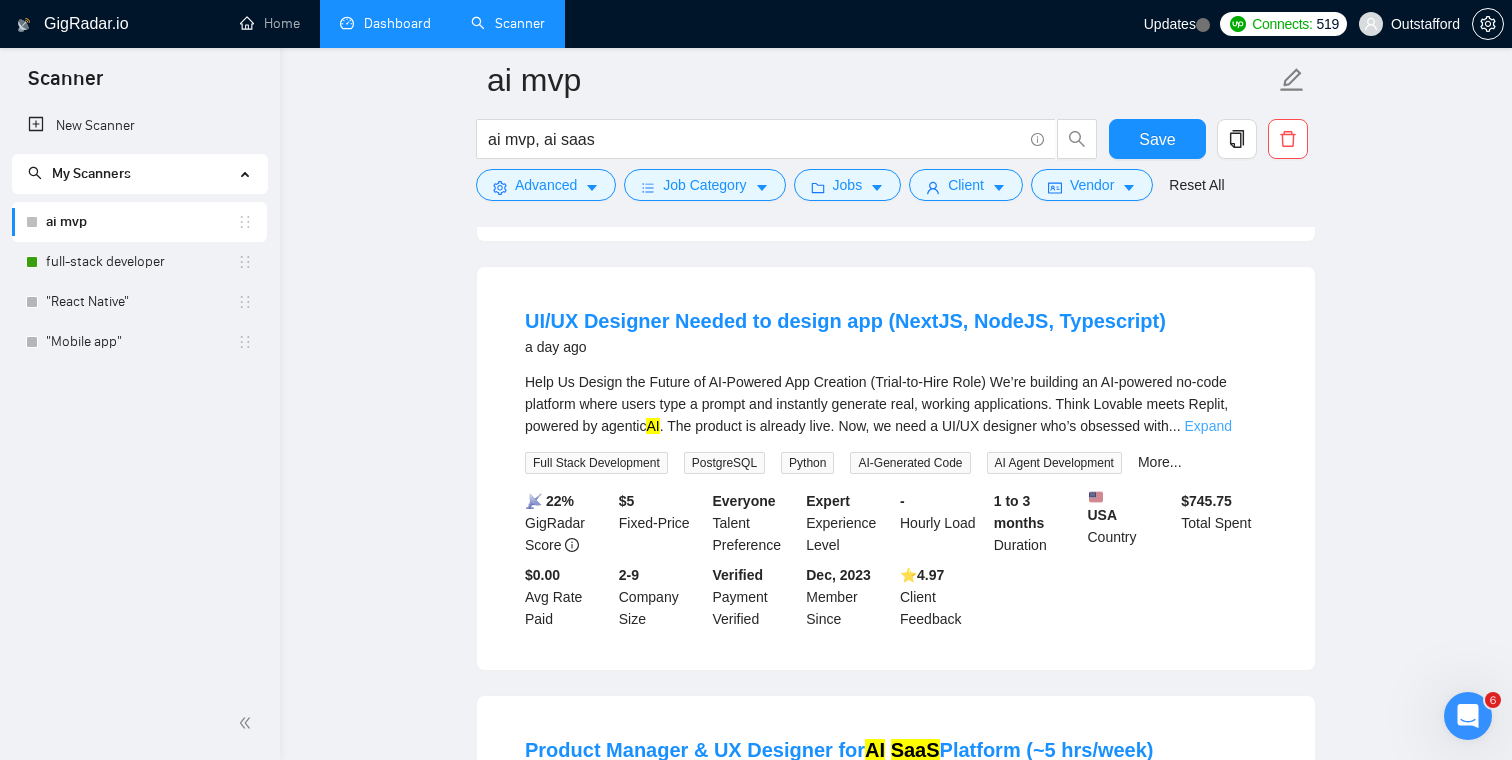 click on "Expand" at bounding box center [1208, 426] 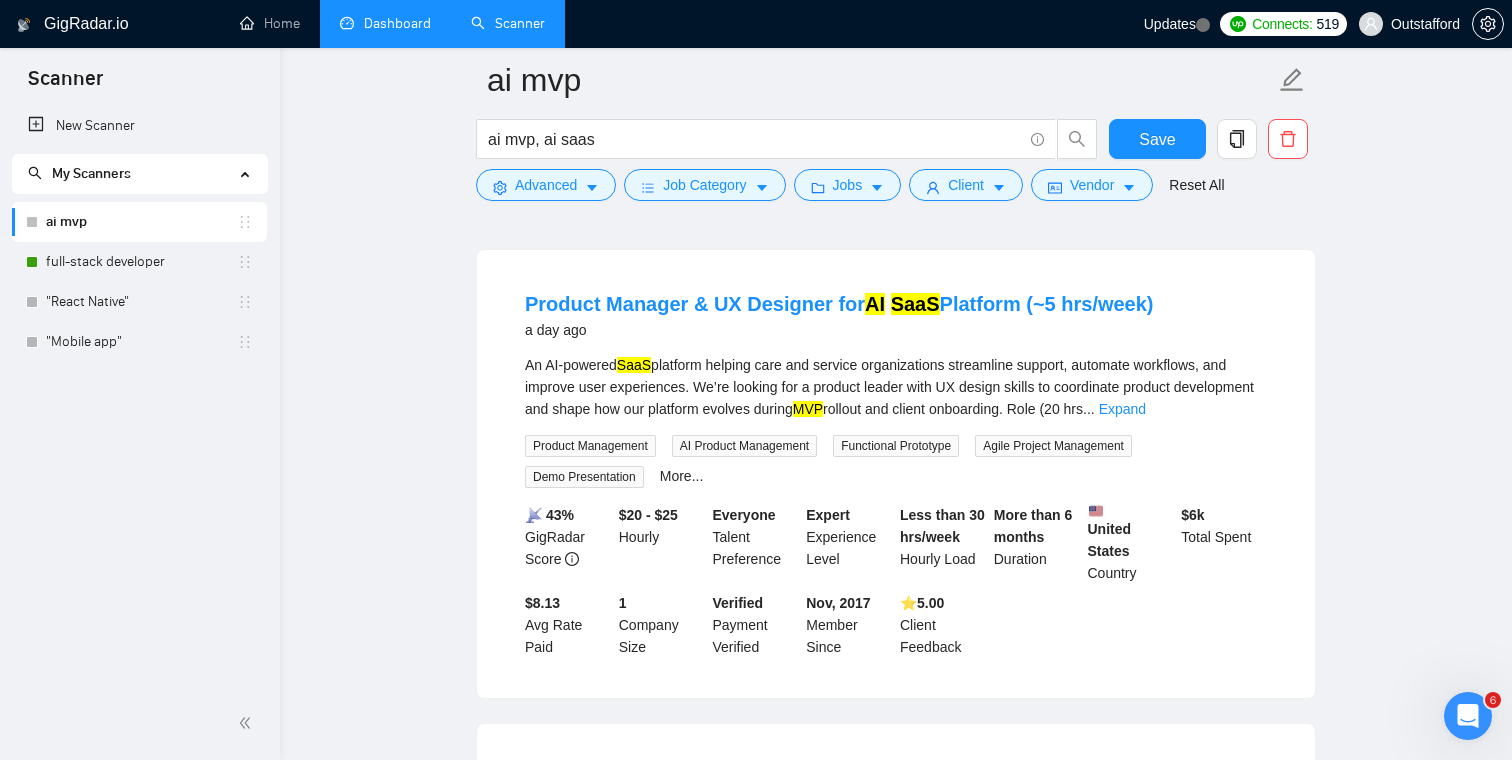 scroll, scrollTop: 2062, scrollLeft: 0, axis: vertical 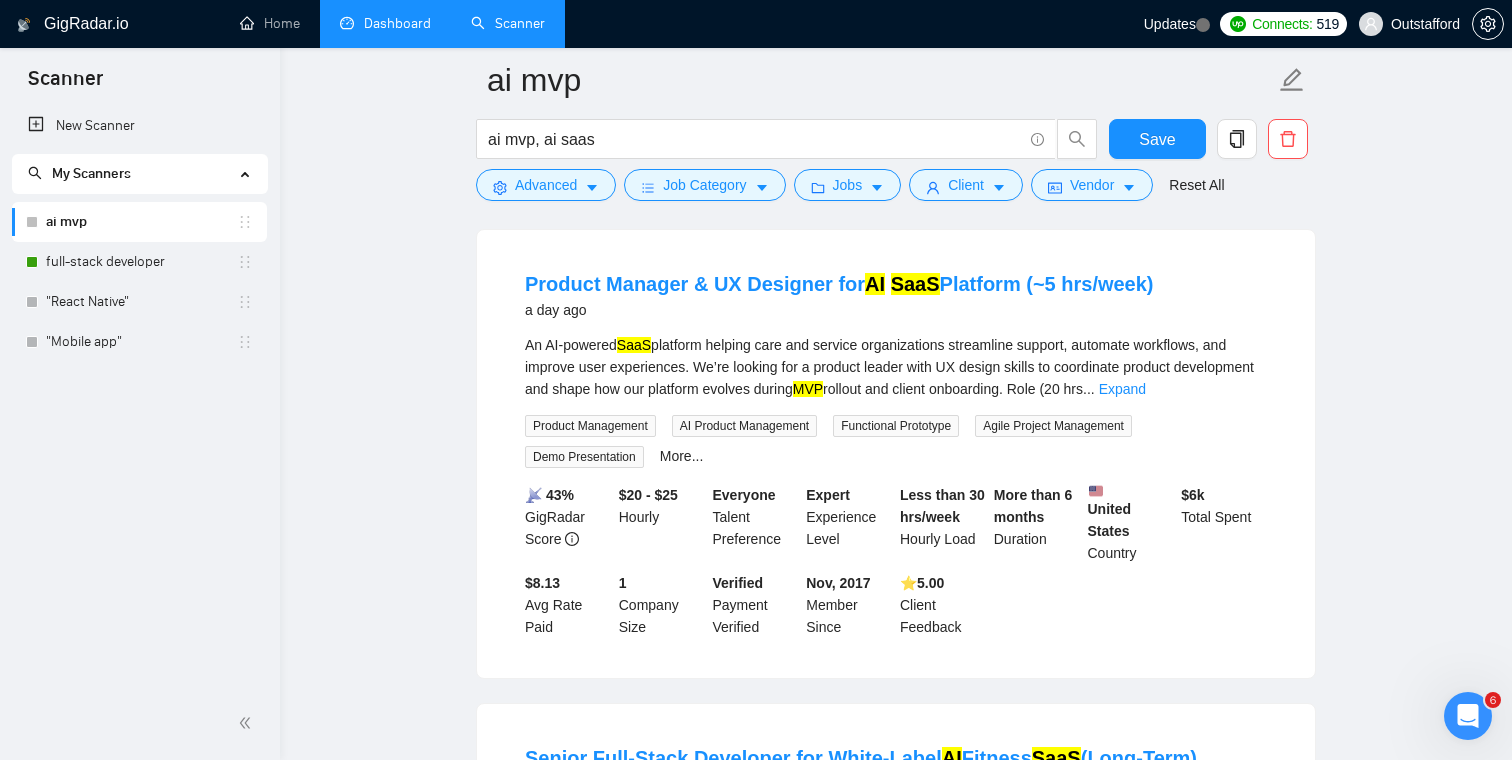 click on "An AI-powered  SaaS  platform helping care and service organizations streamline support, automate workflows, and improve user experiences. We’re looking for a product leader with UX design skills to coordinate product development and shape how our platform evolves during  MVP  rollout and client onboarding.
Role (20  hrs ... Expand" at bounding box center [896, 367] 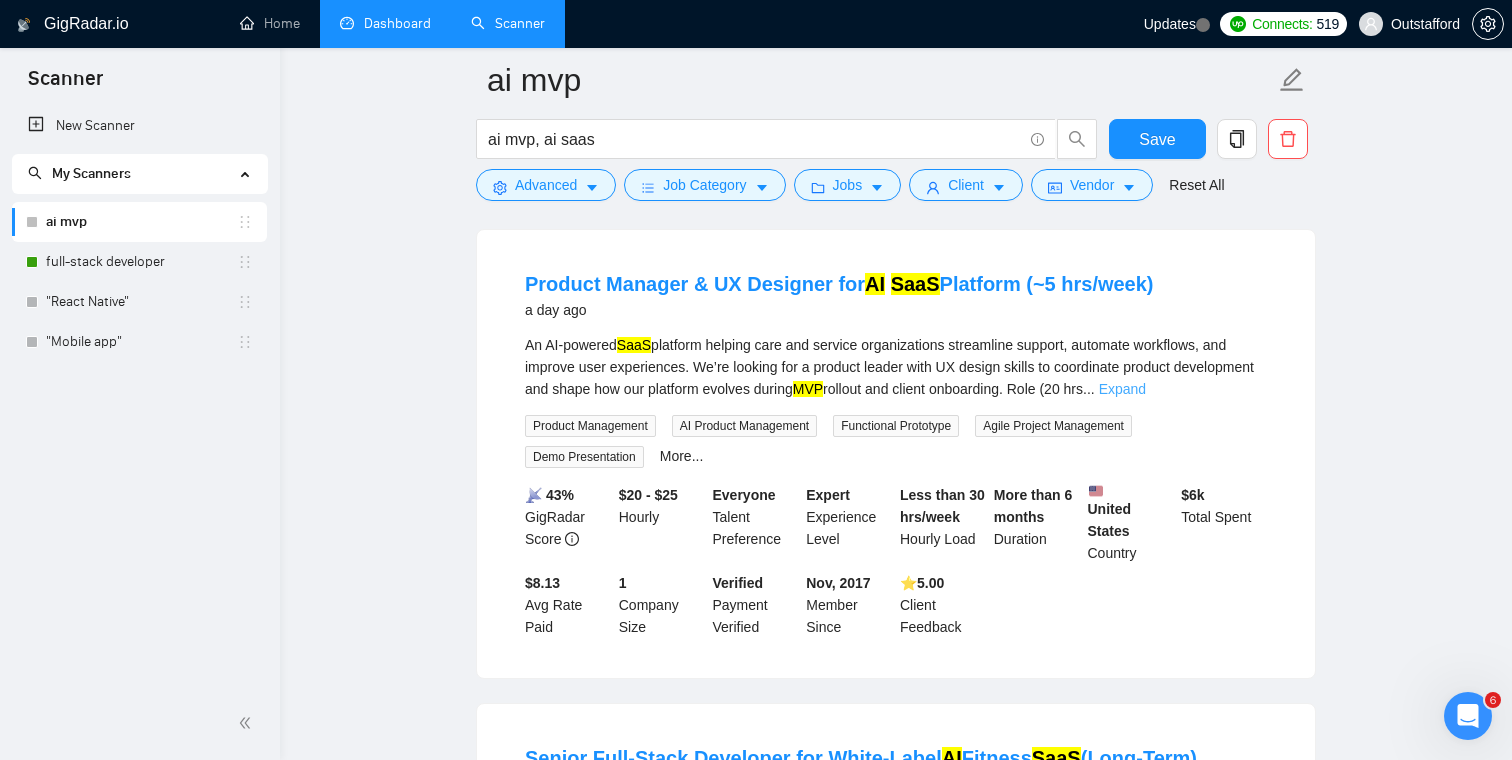 click on "Expand" at bounding box center (1122, 389) 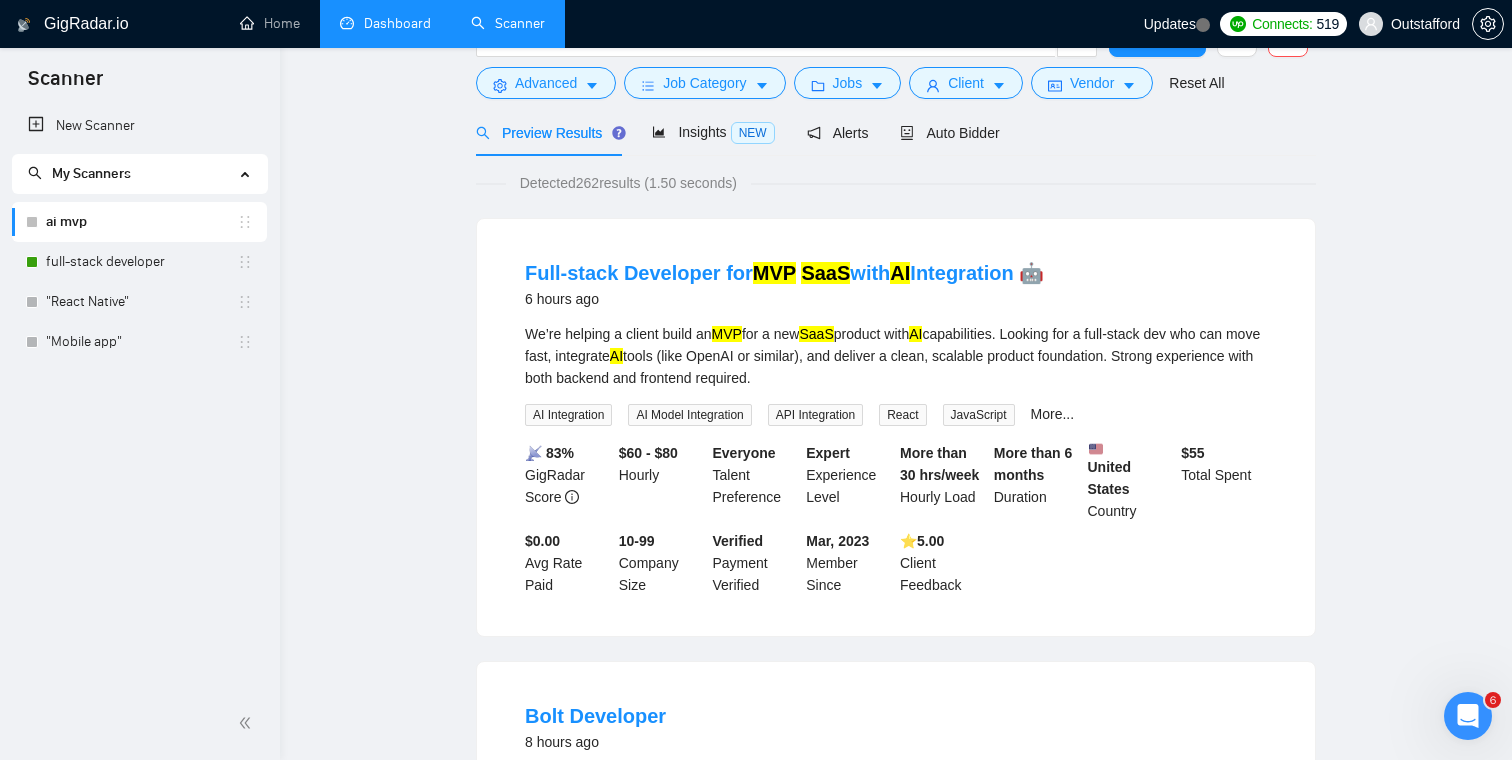 scroll, scrollTop: 0, scrollLeft: 0, axis: both 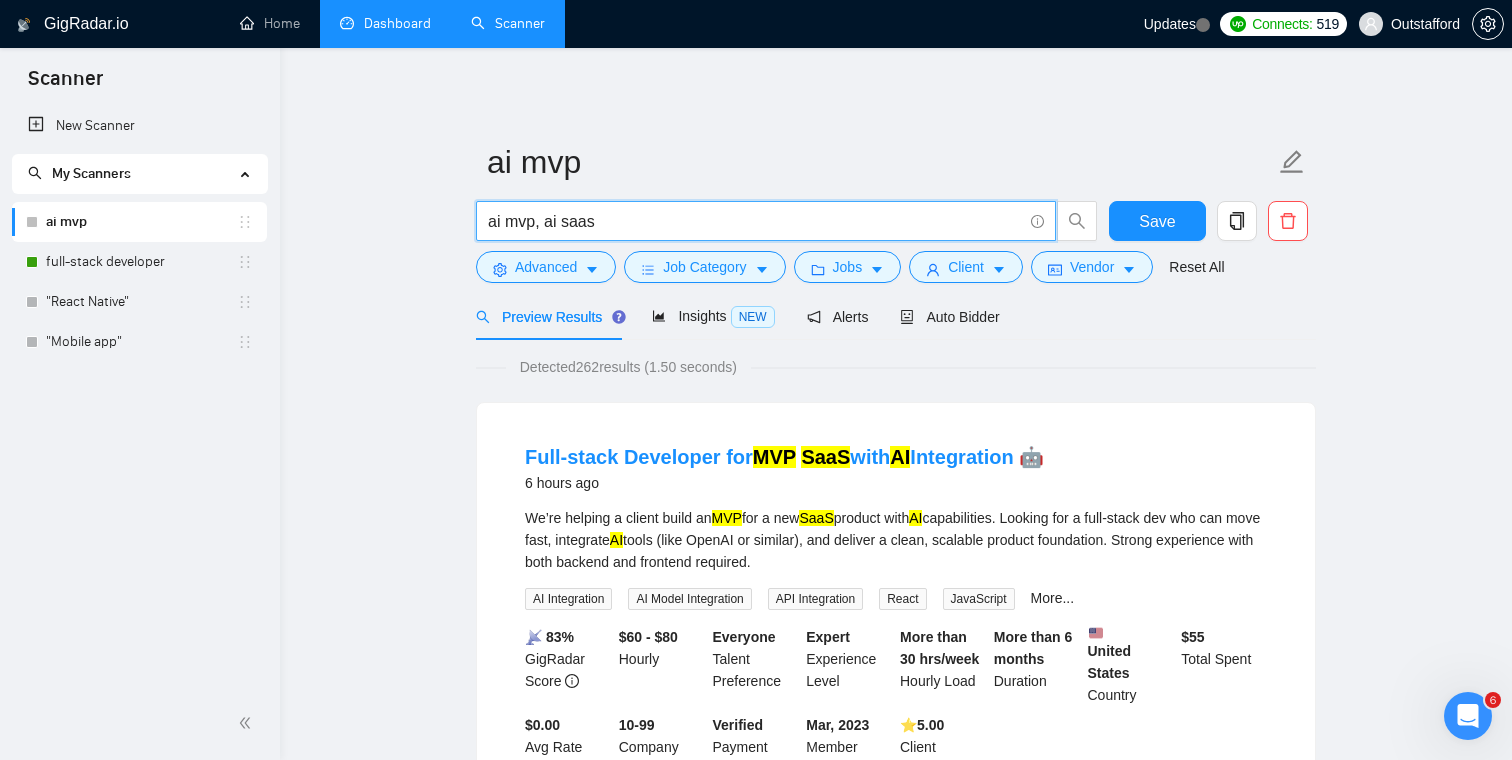 drag, startPoint x: 611, startPoint y: 224, endPoint x: 549, endPoint y: 225, distance: 62.008064 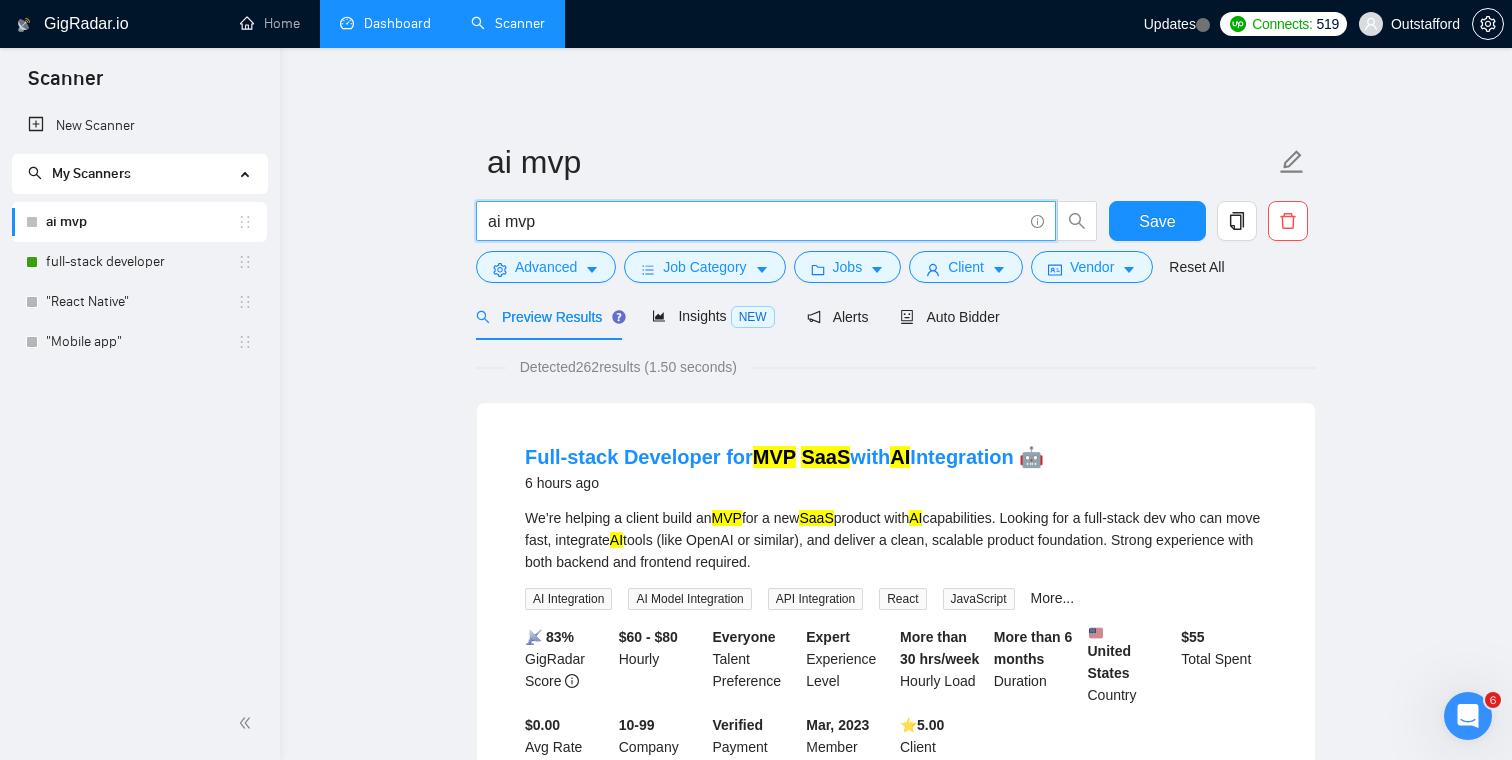 type on "ai mvp" 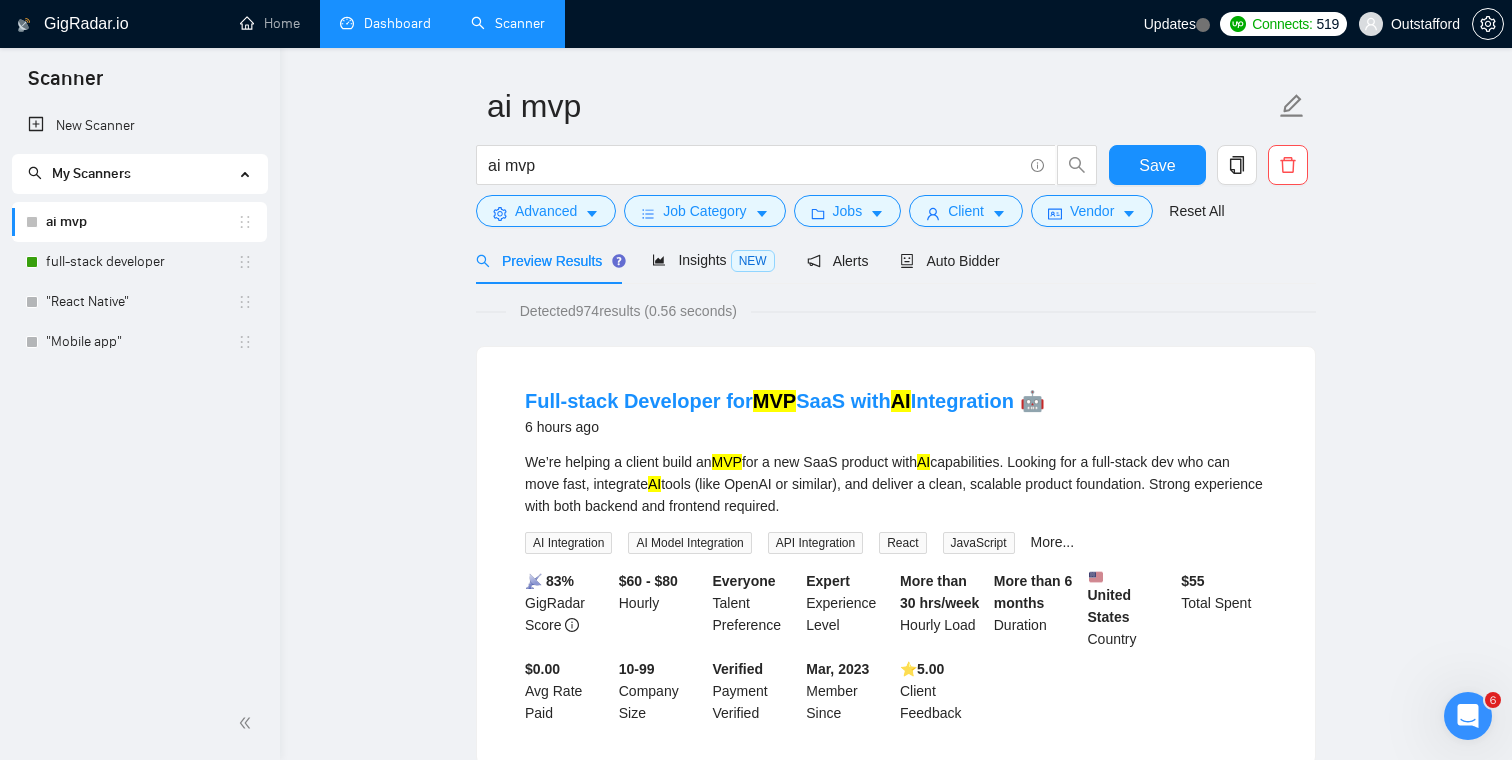 scroll, scrollTop: 98, scrollLeft: 0, axis: vertical 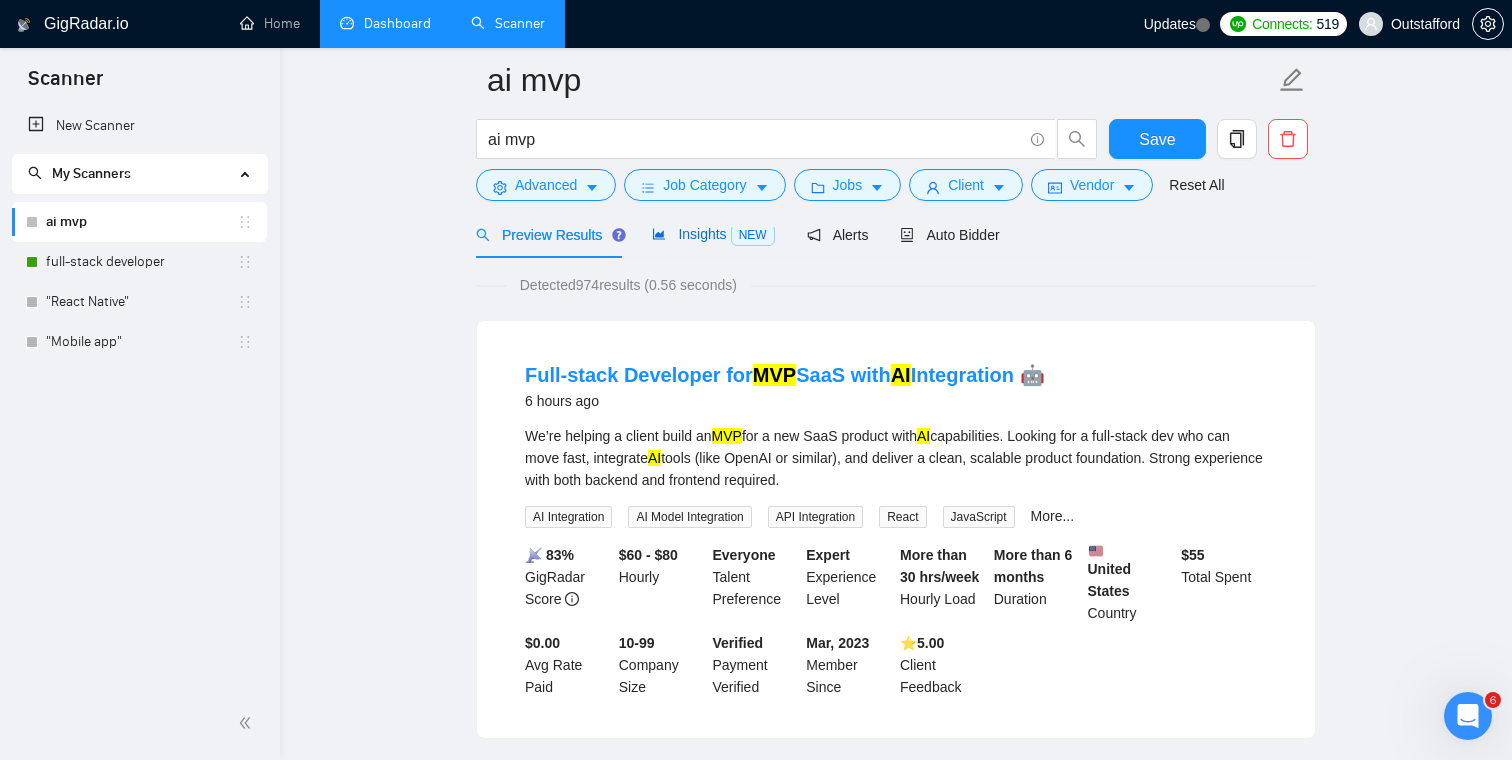 click on "Insights NEW" at bounding box center [713, 234] 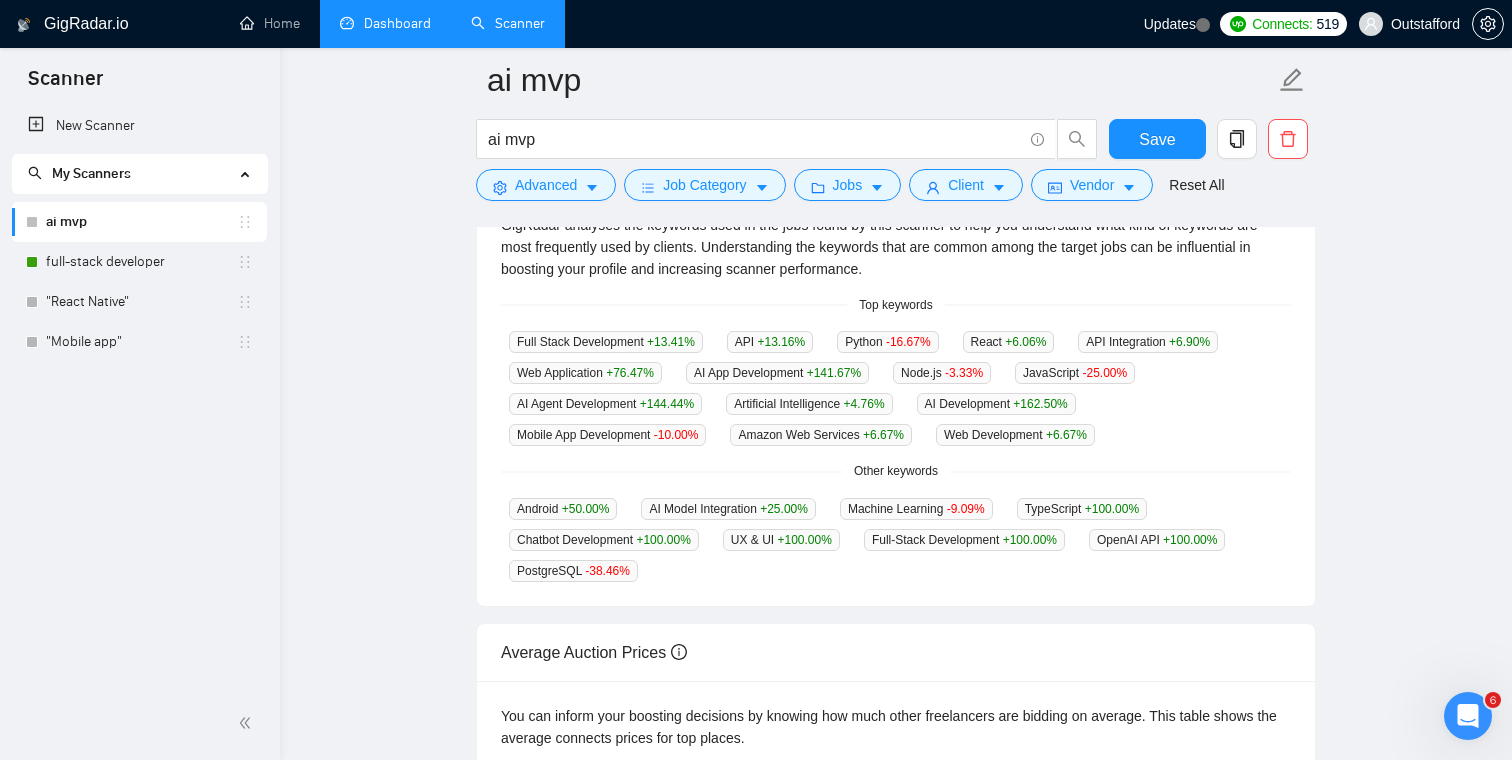 scroll, scrollTop: 462, scrollLeft: 0, axis: vertical 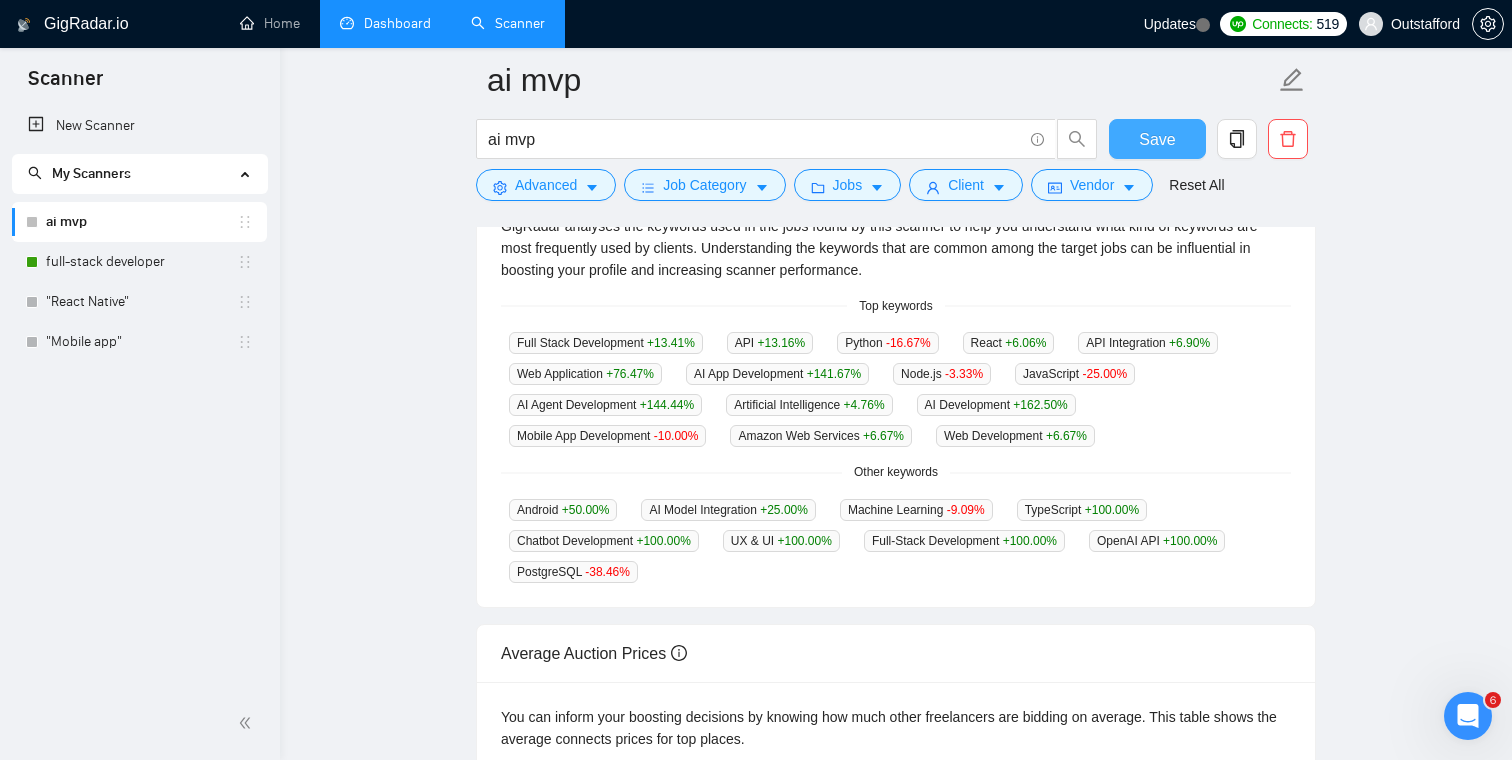 click on "Save" at bounding box center (1157, 139) 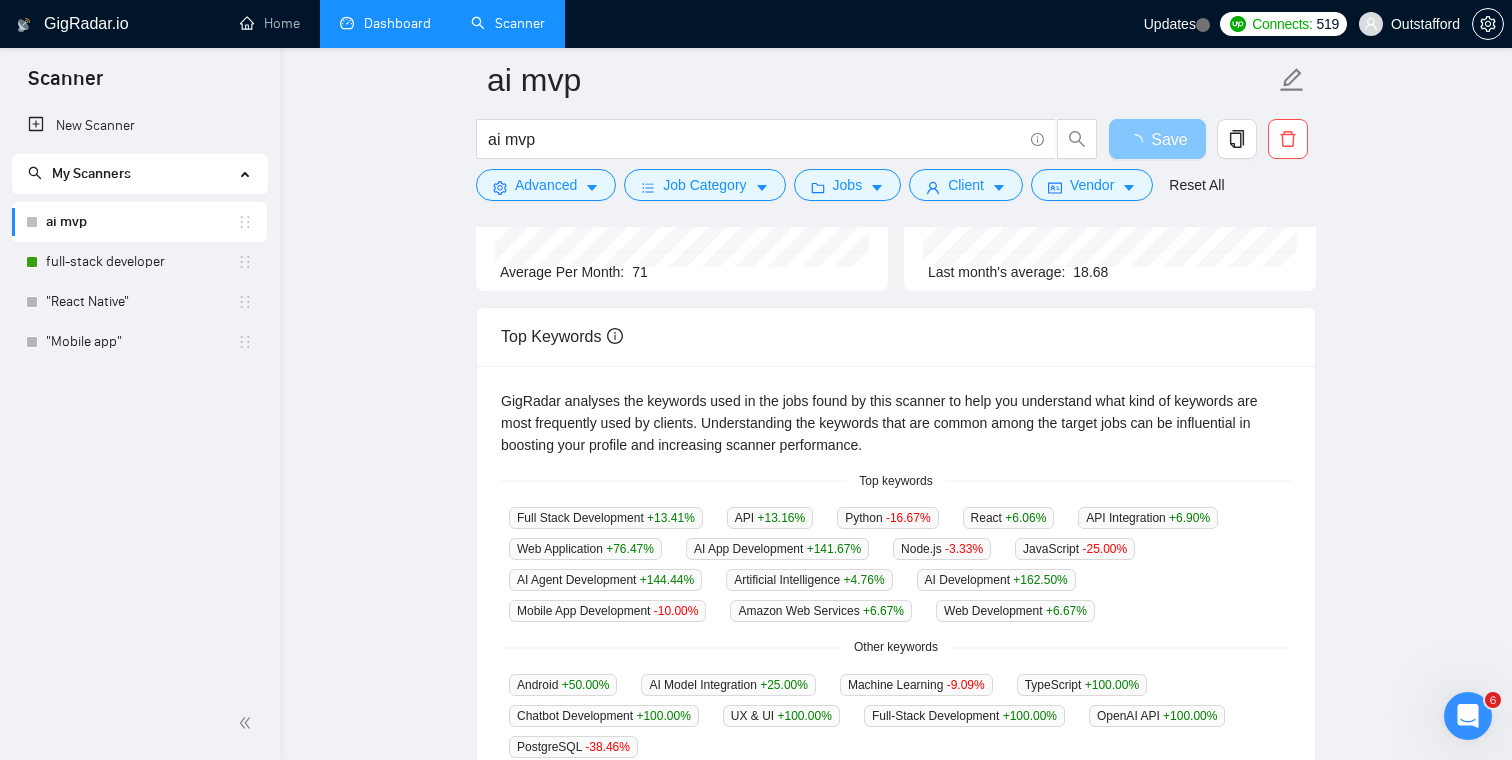 scroll, scrollTop: 83, scrollLeft: 0, axis: vertical 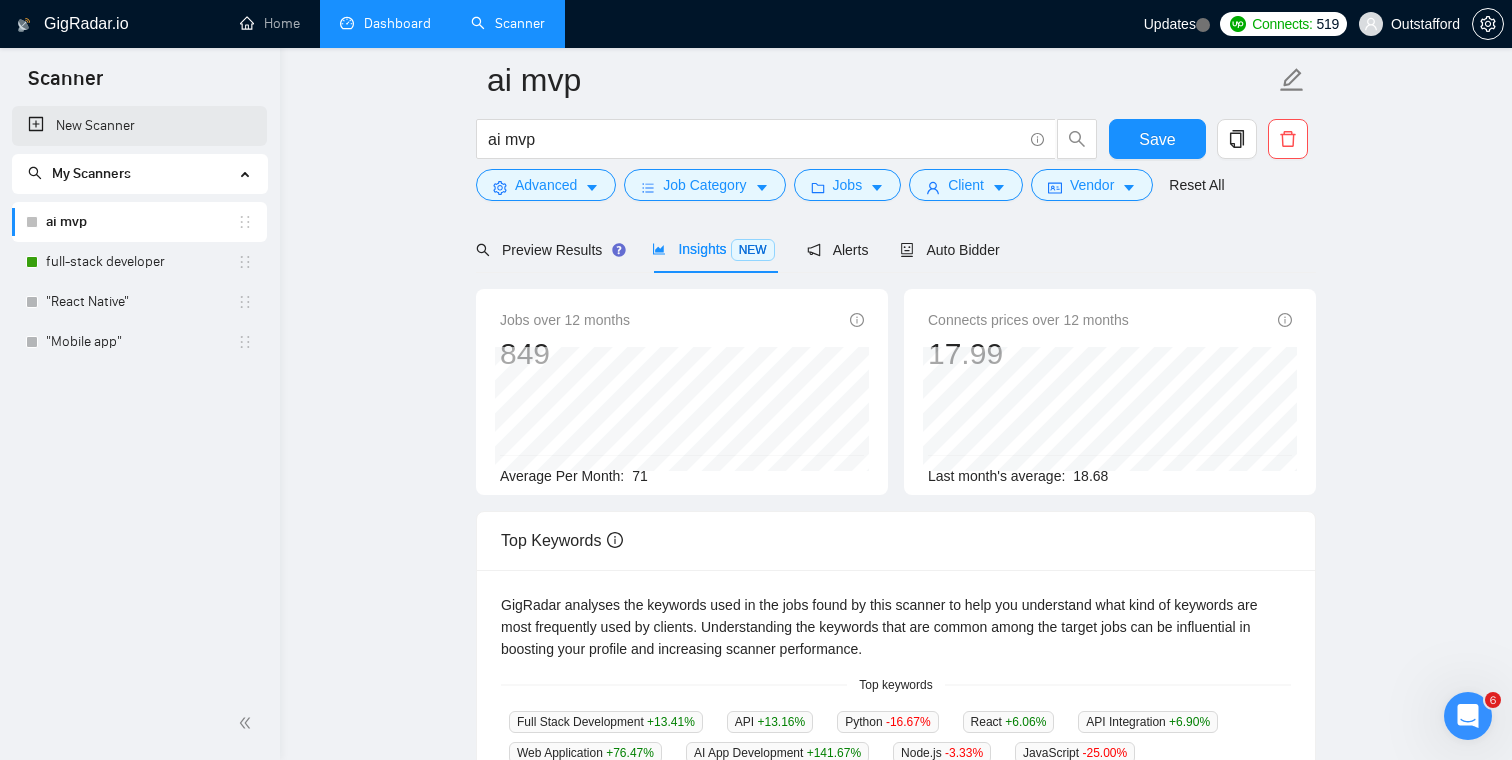 click on "New Scanner" at bounding box center (139, 126) 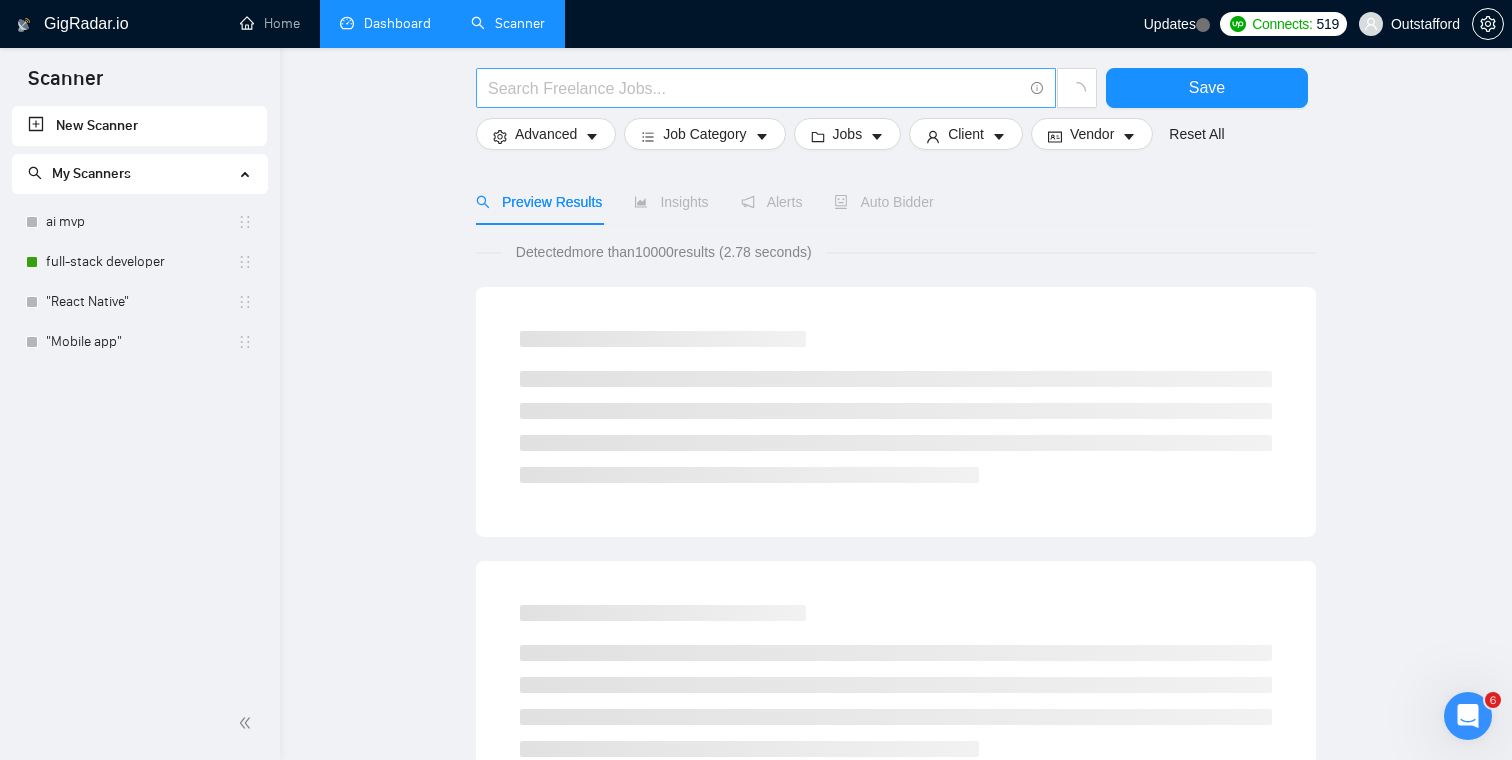 click at bounding box center (755, 88) 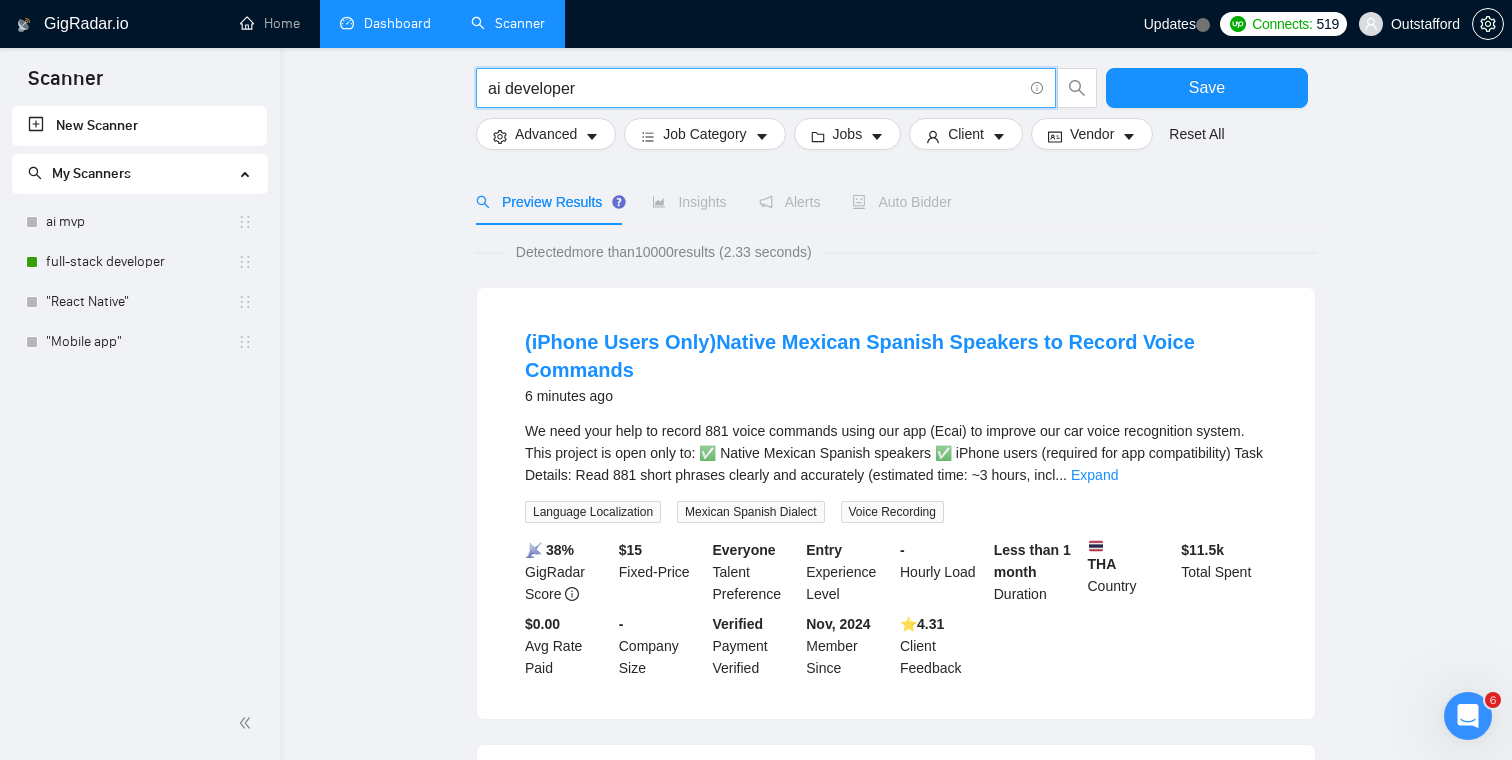 type on "ai developer" 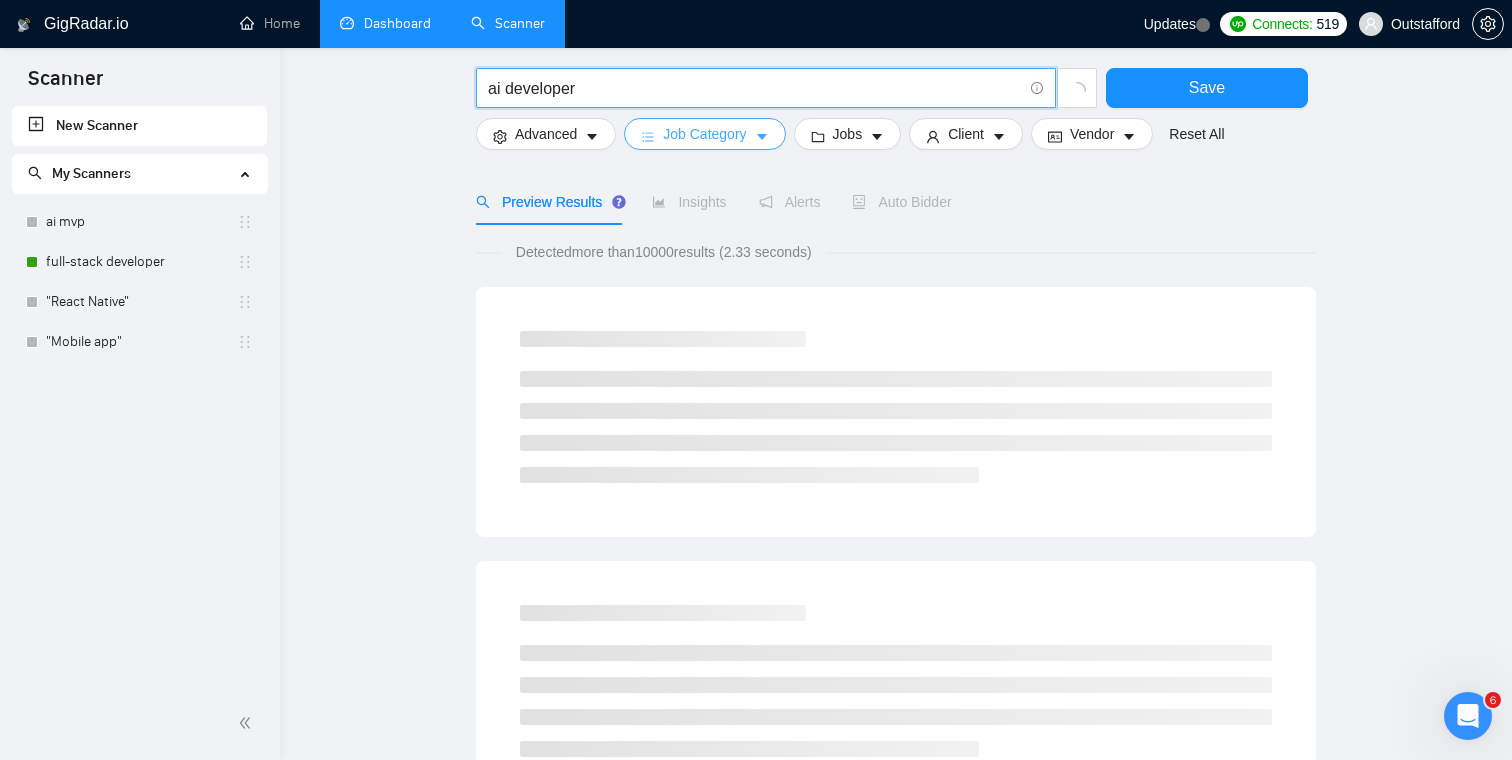 click on "Job Category" at bounding box center [704, 134] 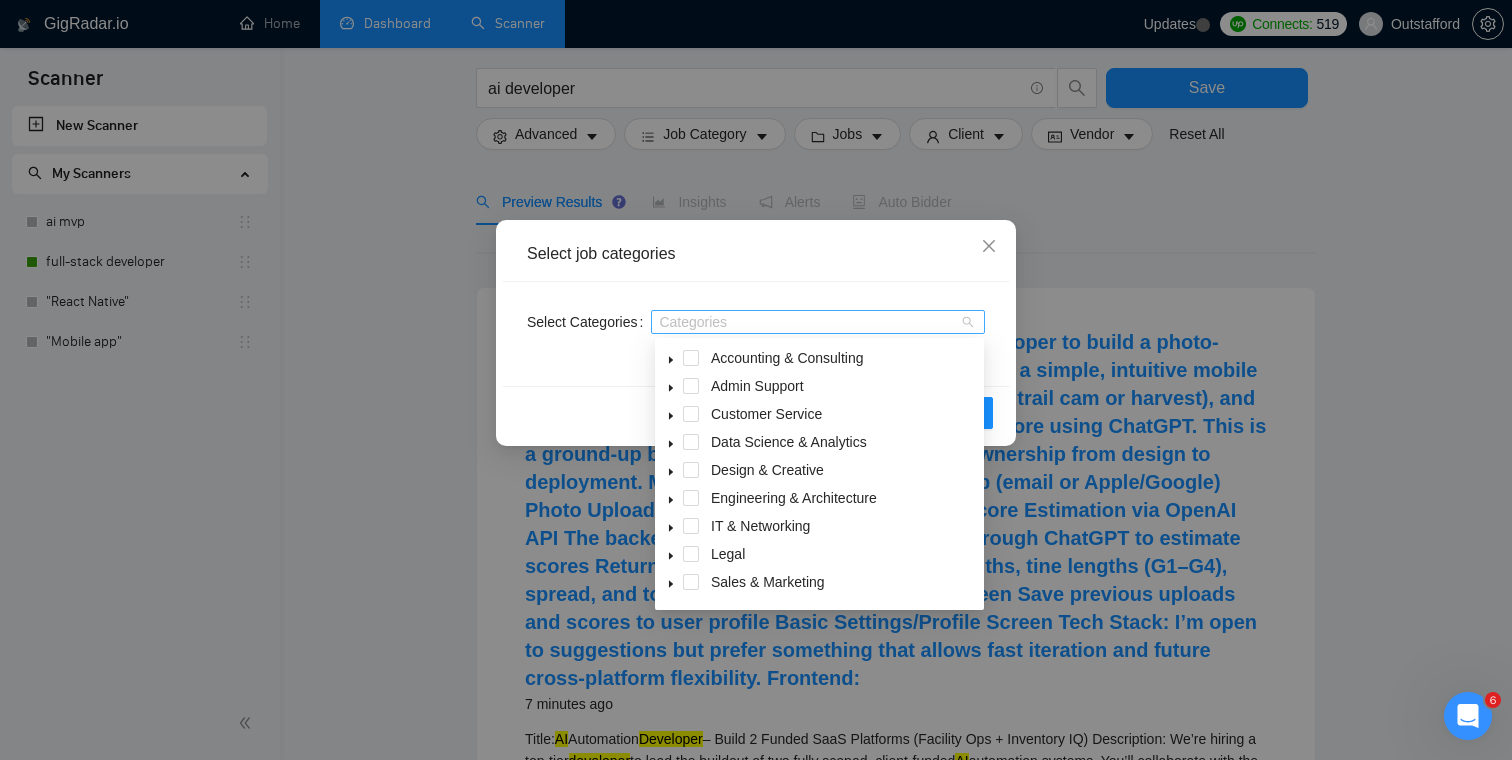 click at bounding box center (808, 322) 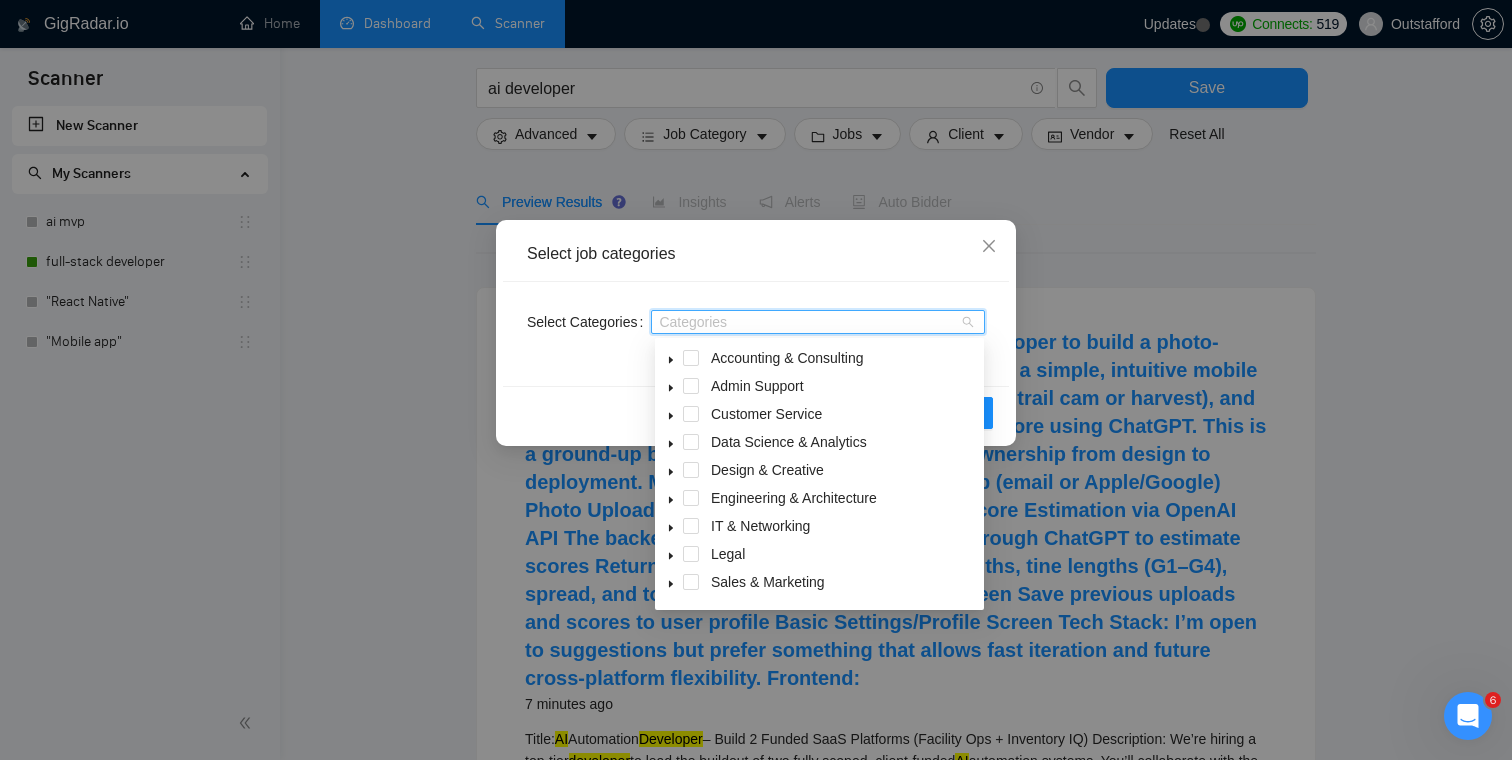 click 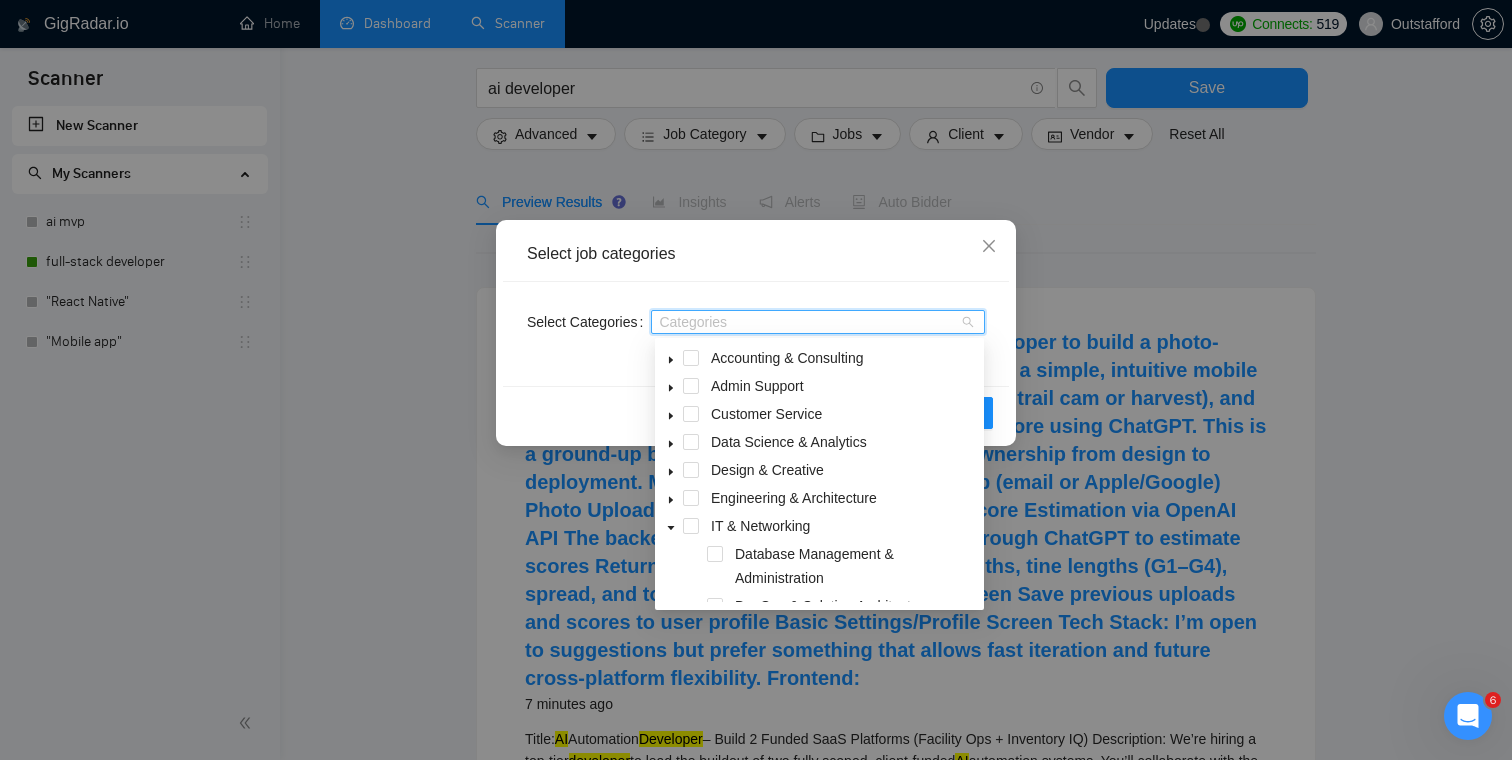click 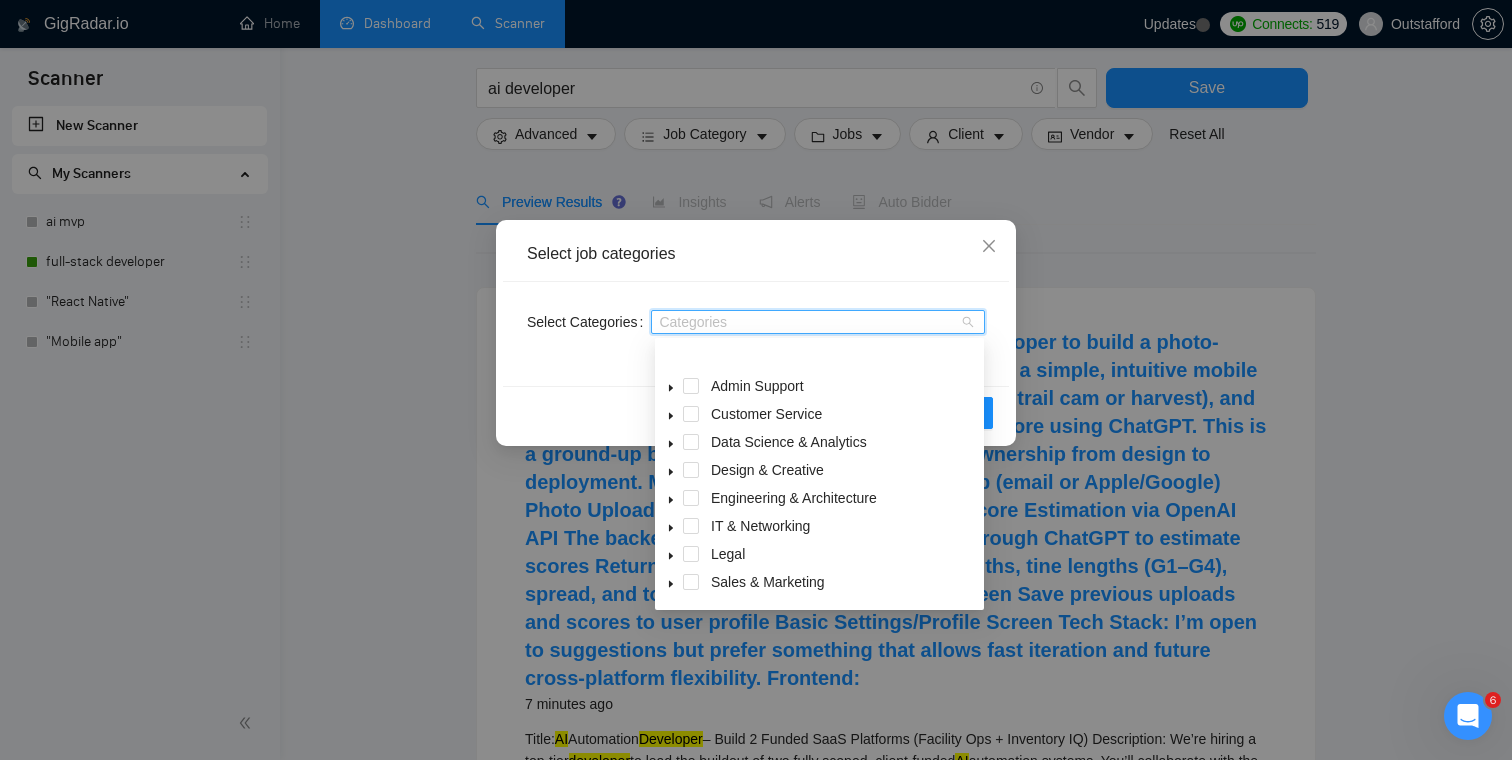 scroll, scrollTop: 80, scrollLeft: 0, axis: vertical 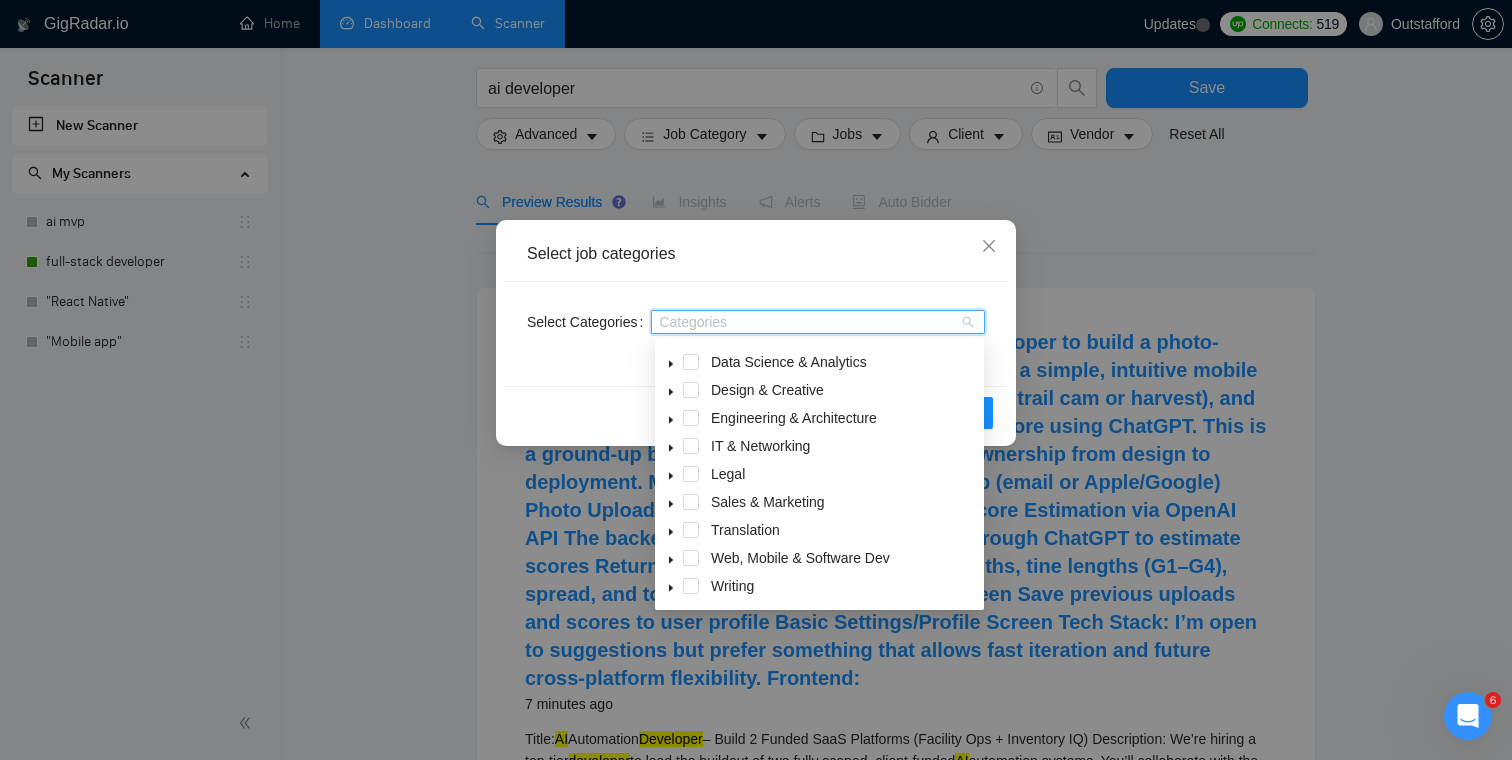 click 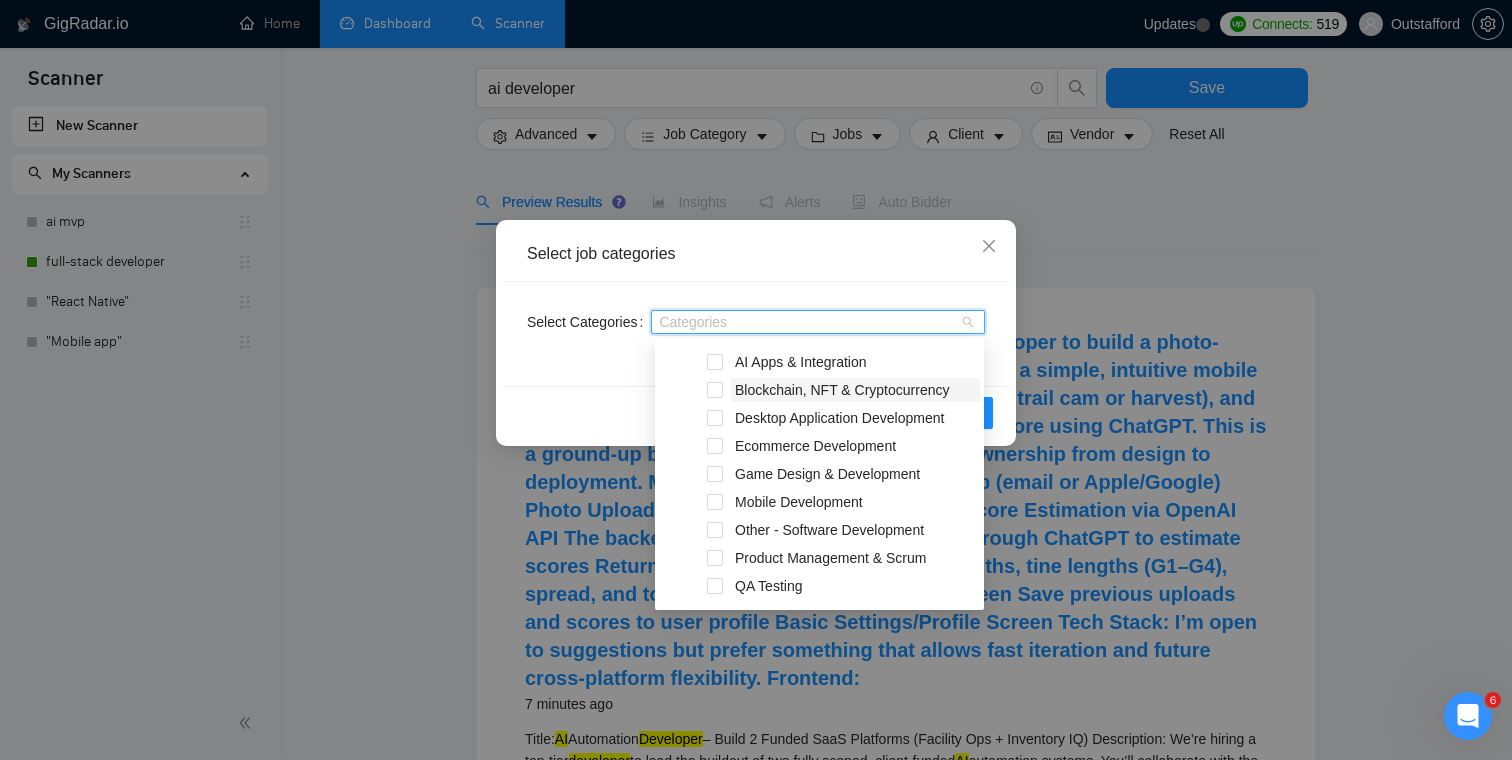scroll, scrollTop: 282, scrollLeft: 0, axis: vertical 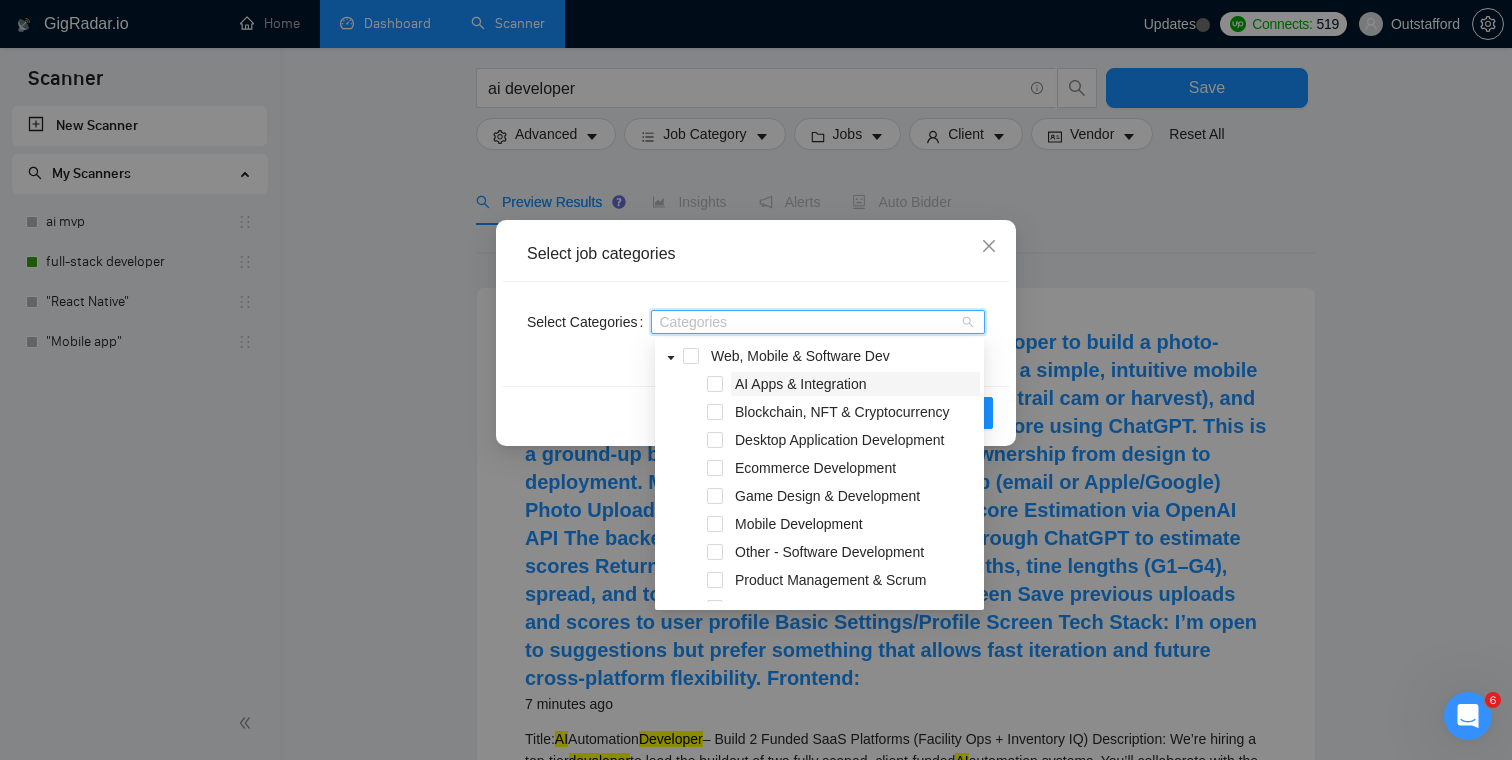 click on "AI Apps & Integration" at bounding box center (801, 384) 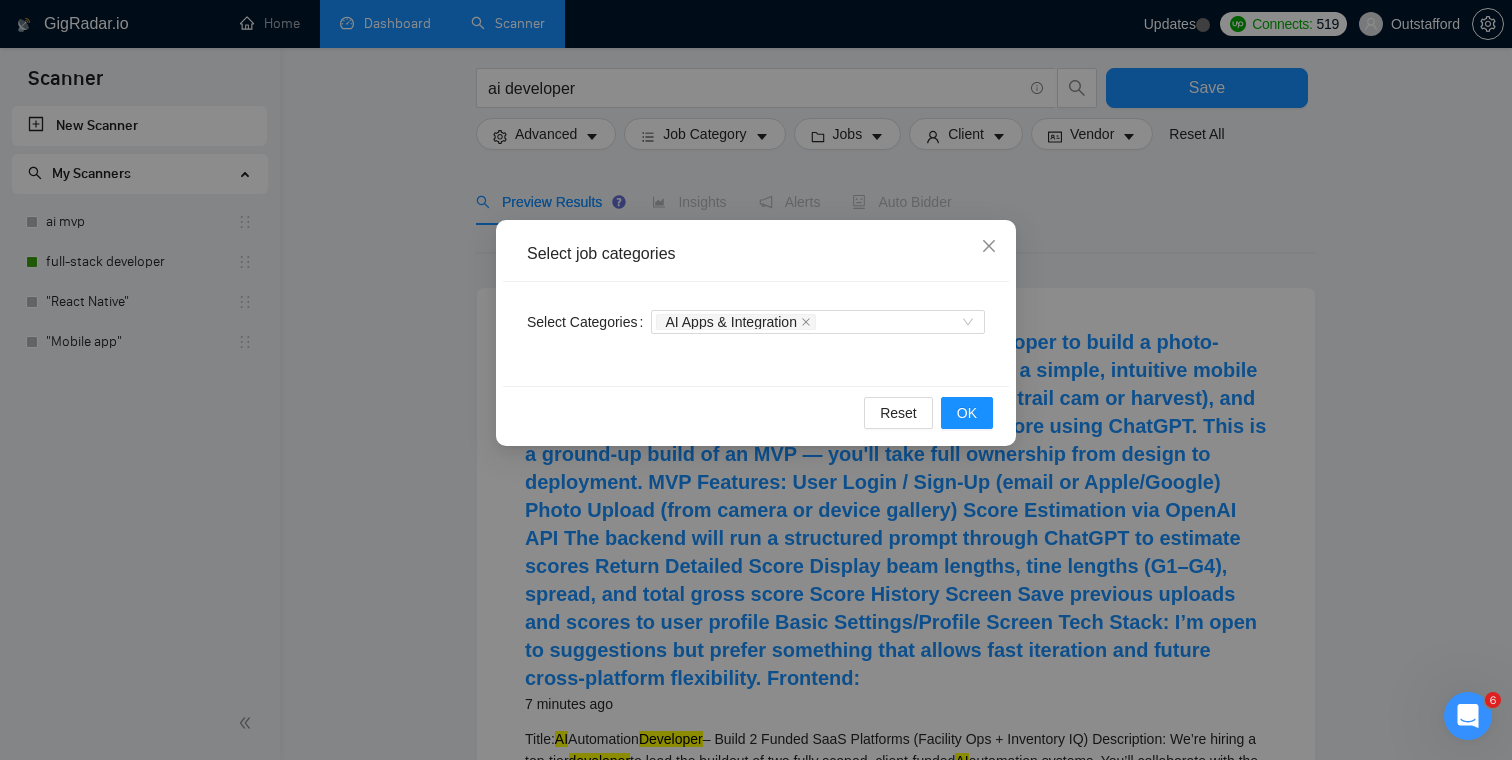 click on "Select Categories AI Apps & Integration" at bounding box center [756, 334] 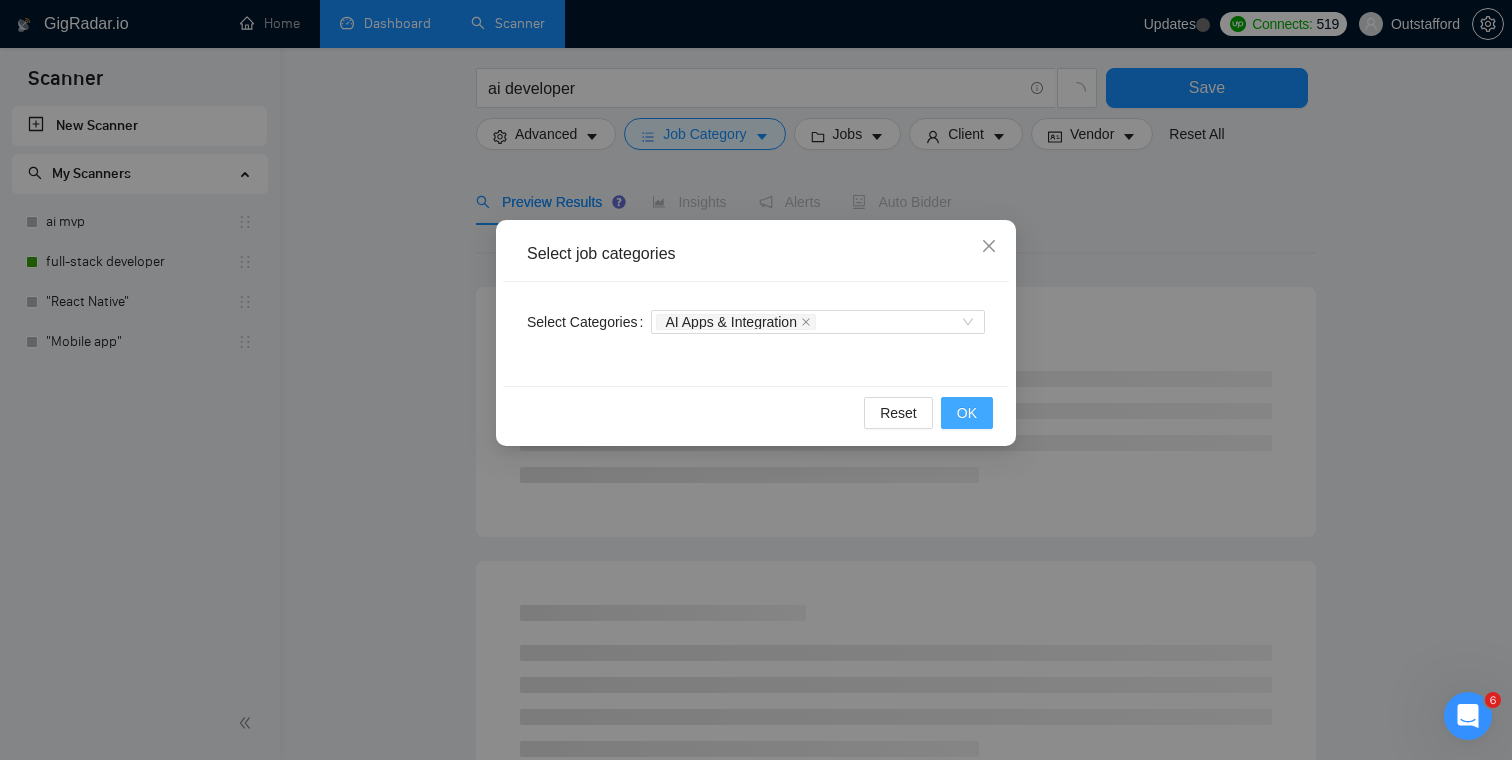 click on "OK" at bounding box center (967, 413) 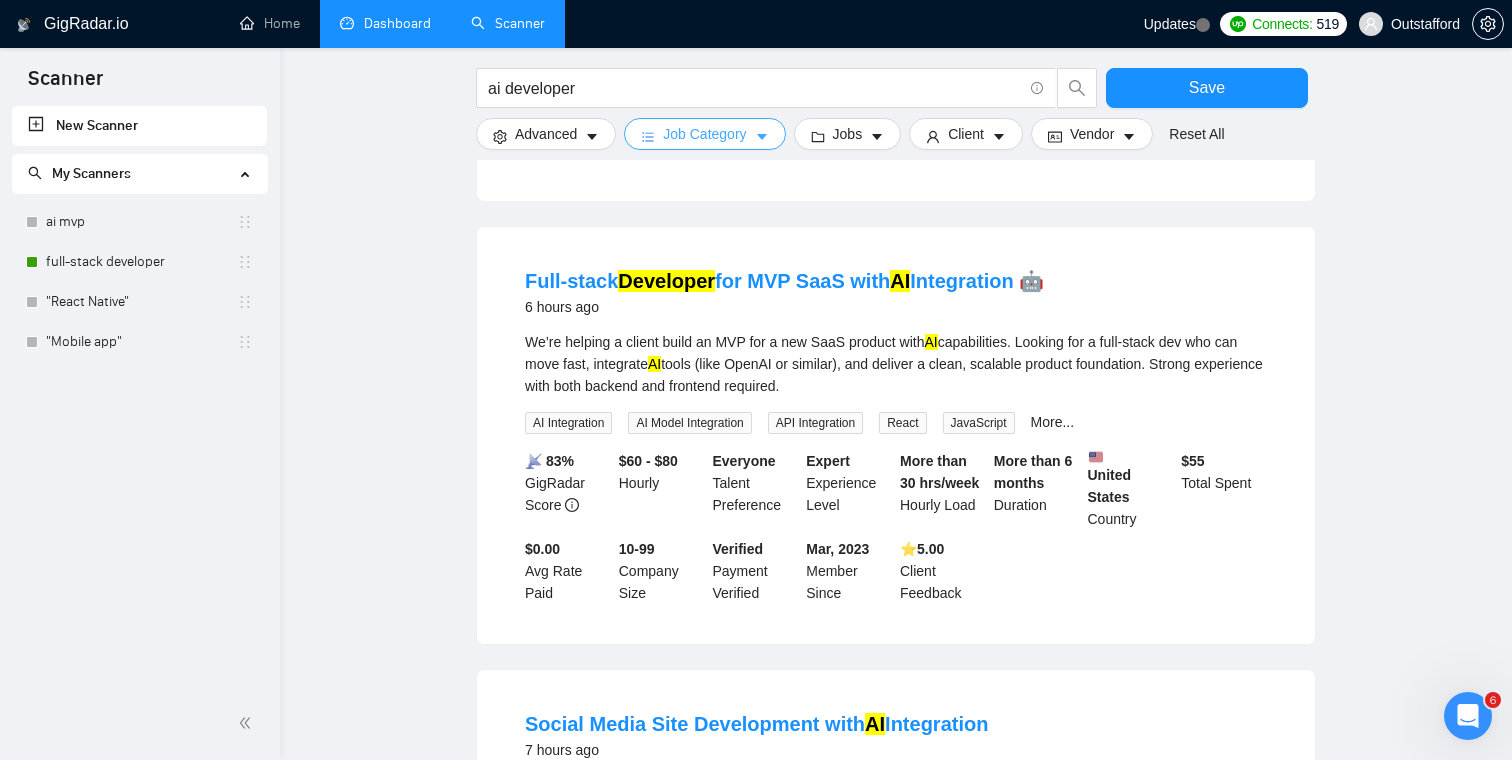 scroll, scrollTop: 1007, scrollLeft: 0, axis: vertical 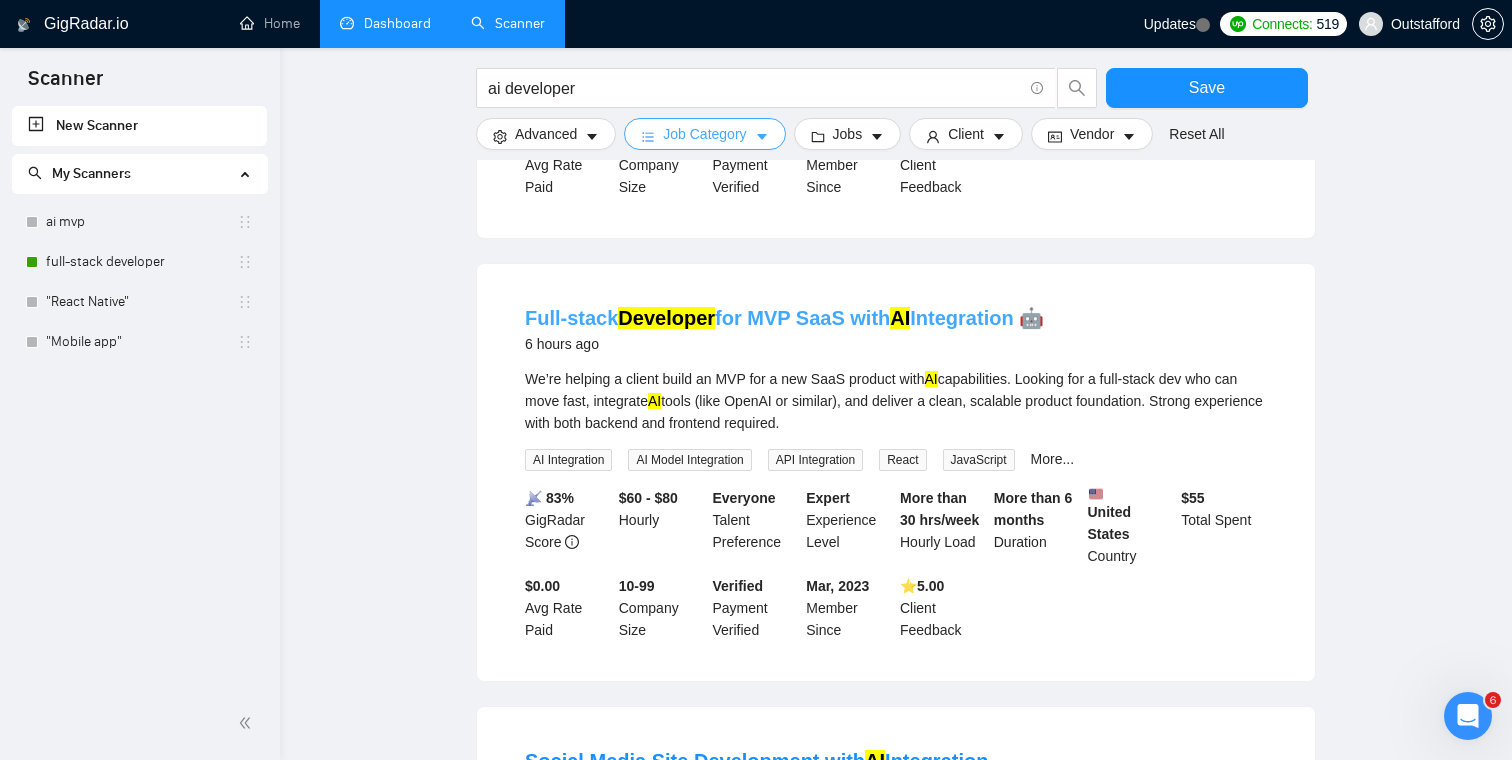 type 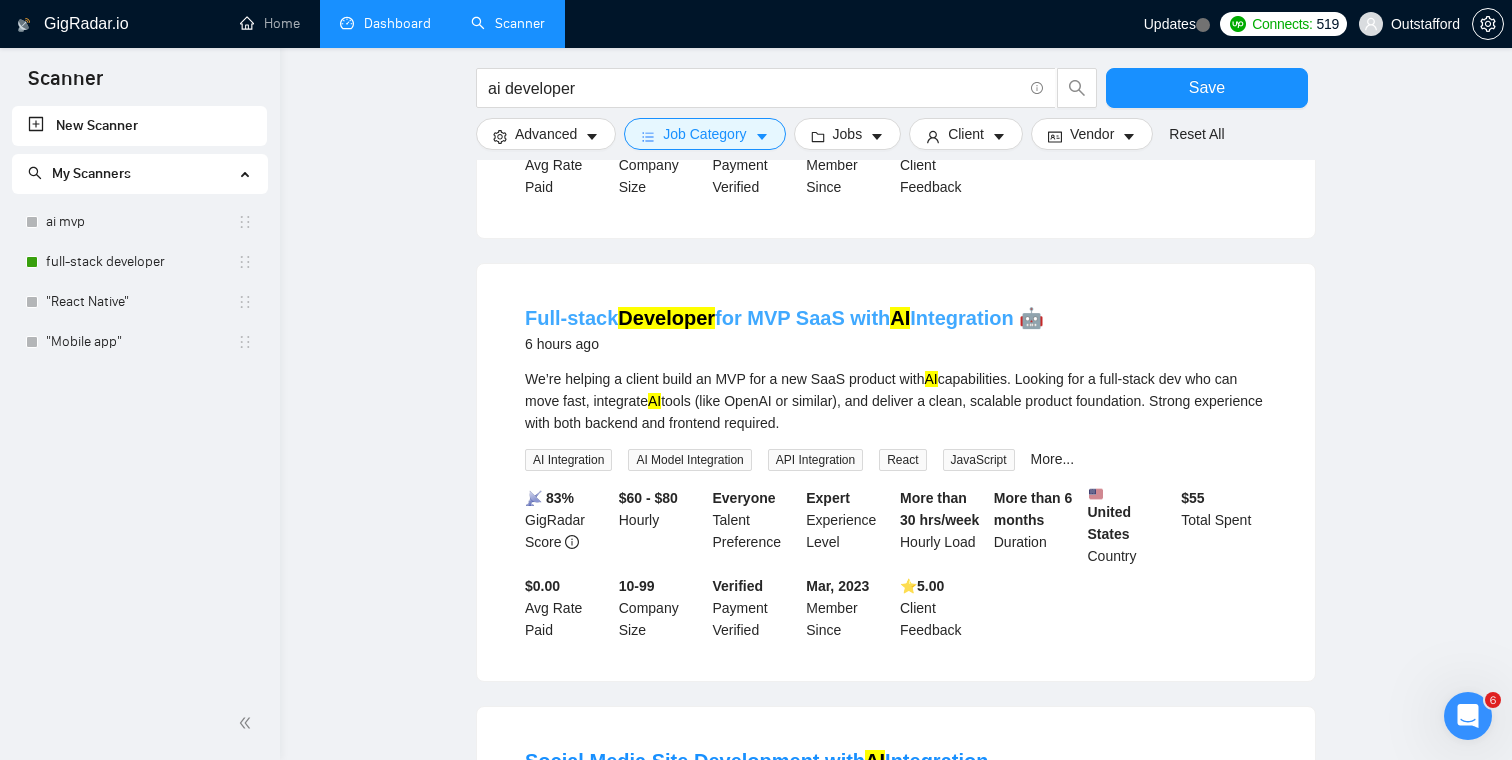 click on "Developer" at bounding box center [666, 318] 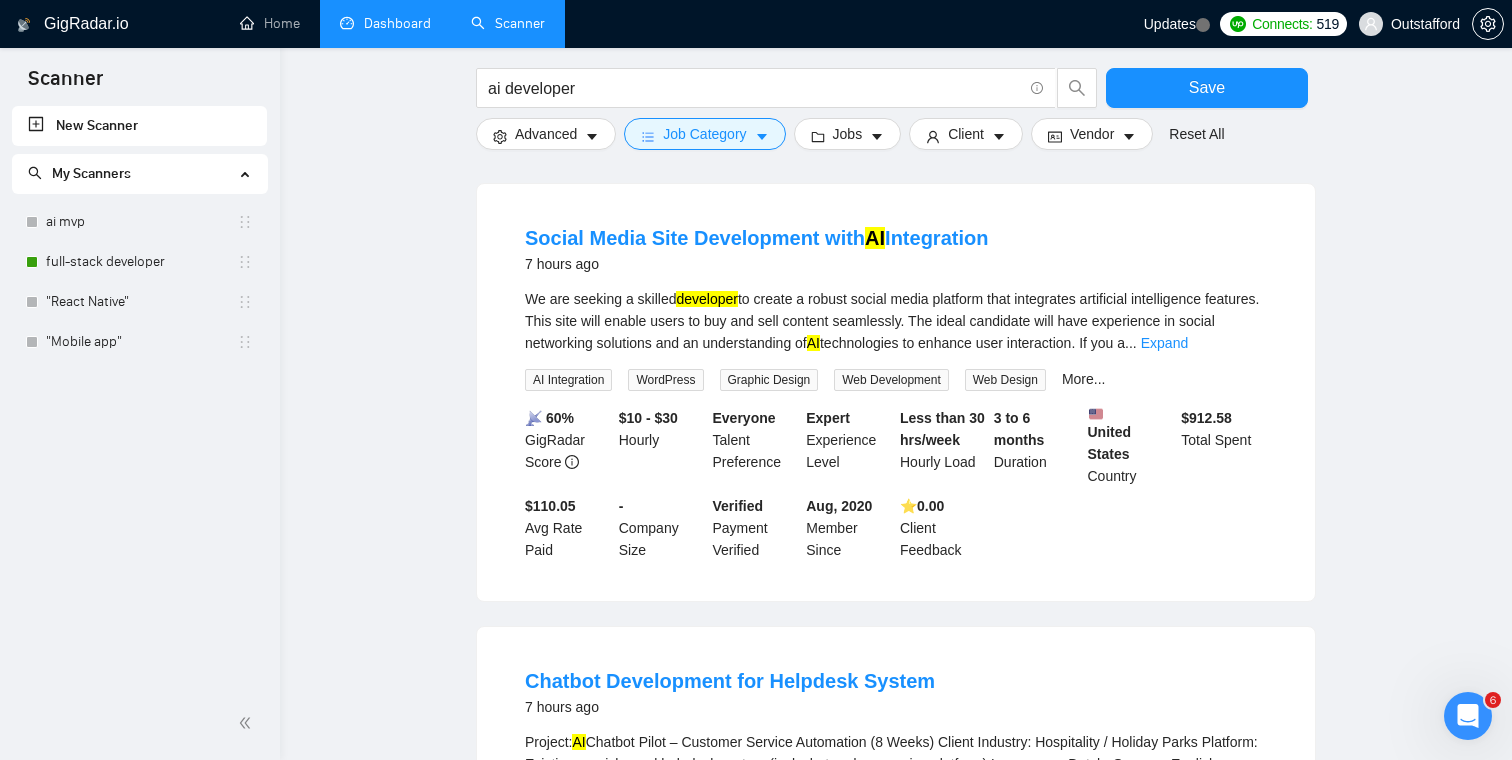 scroll, scrollTop: 1522, scrollLeft: 0, axis: vertical 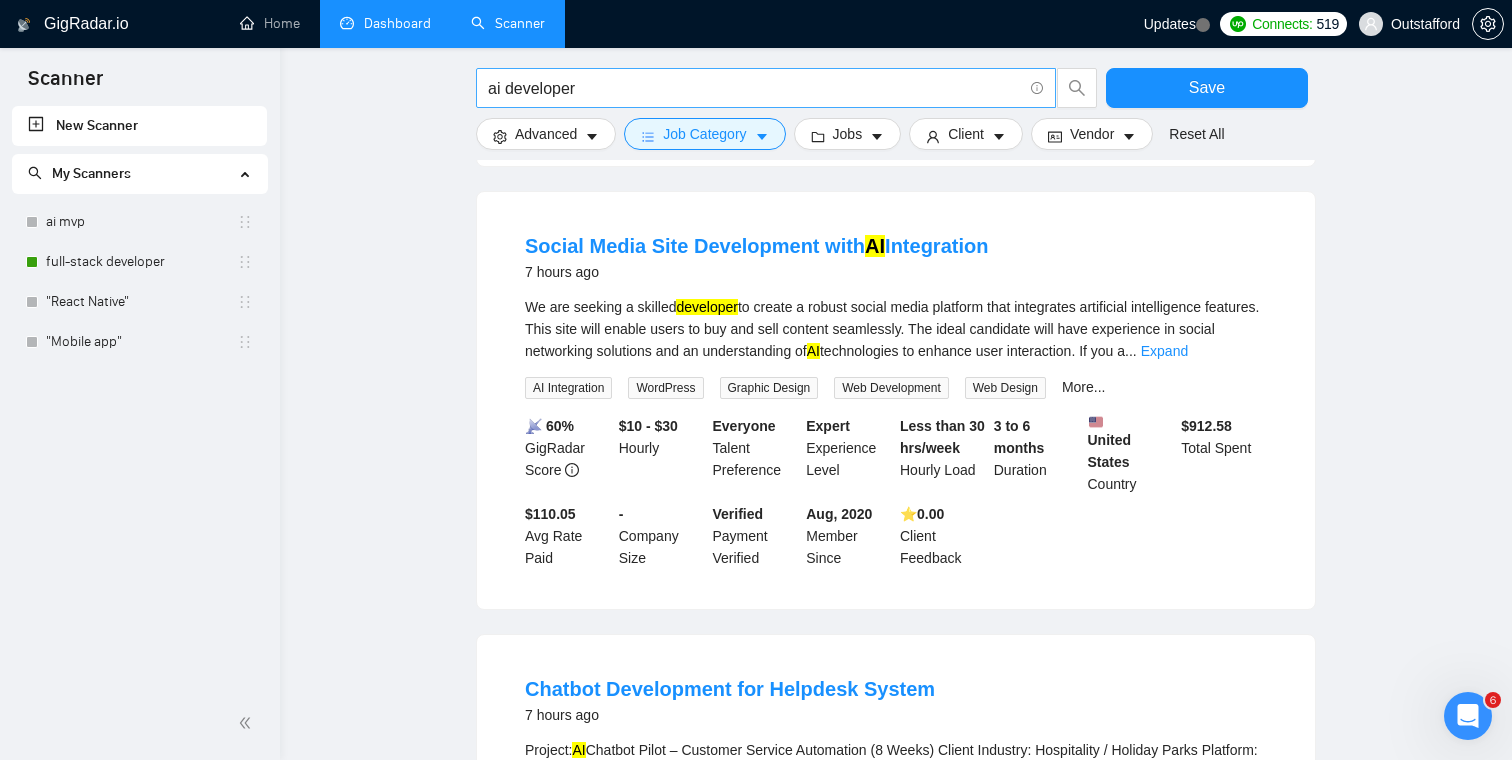 click on "ai developer" at bounding box center (755, 88) 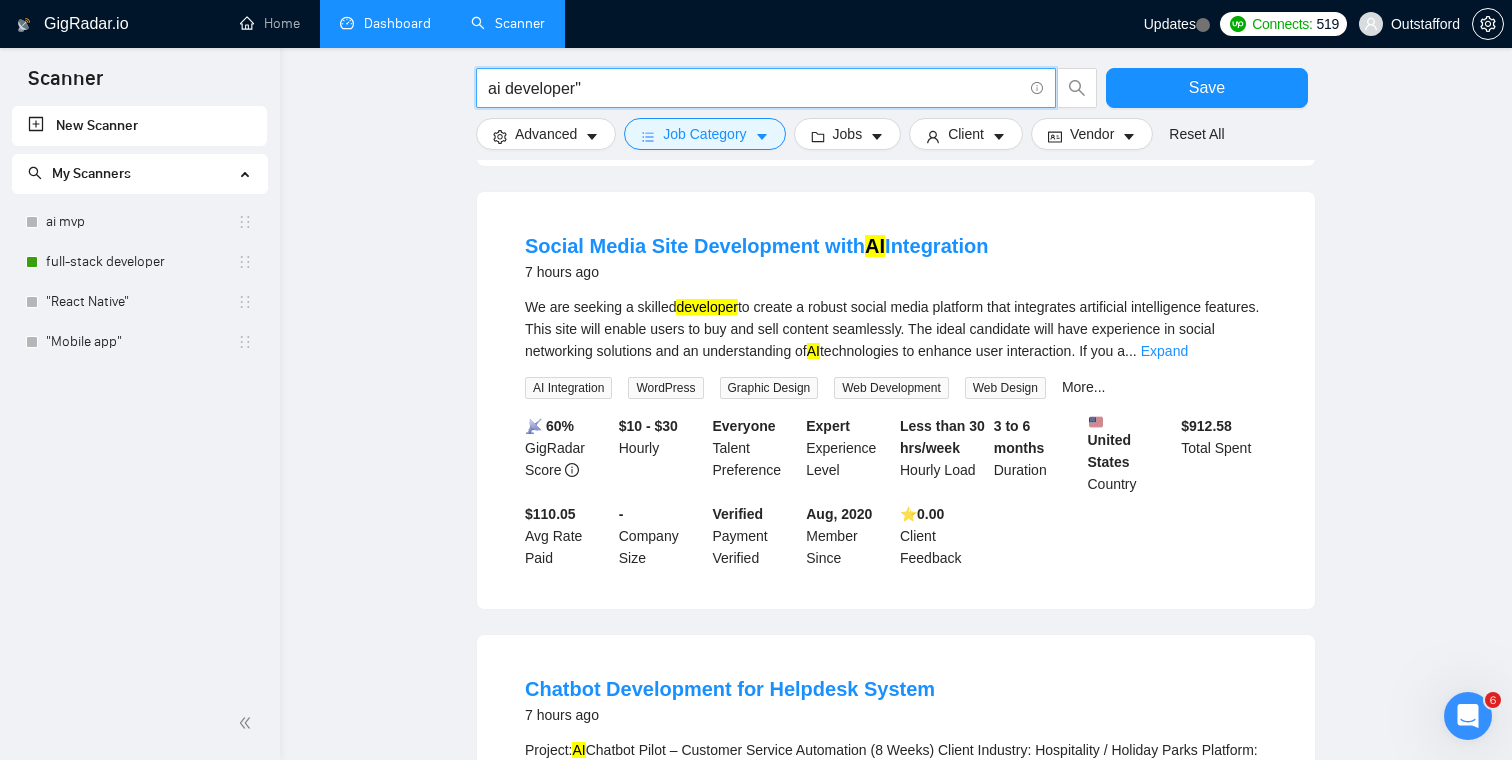 click on "ai developer"" at bounding box center (755, 88) 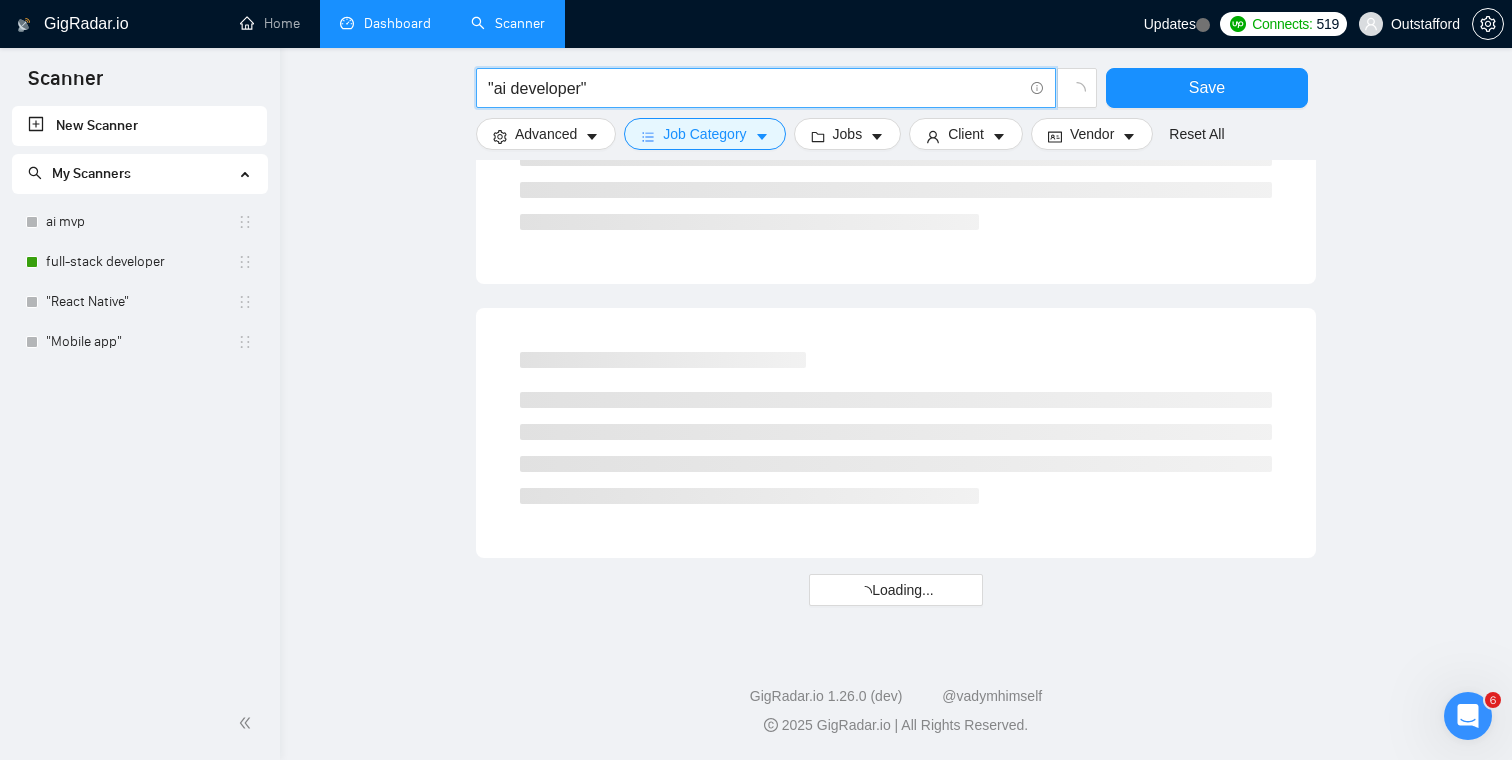 scroll, scrollTop: 1522, scrollLeft: 0, axis: vertical 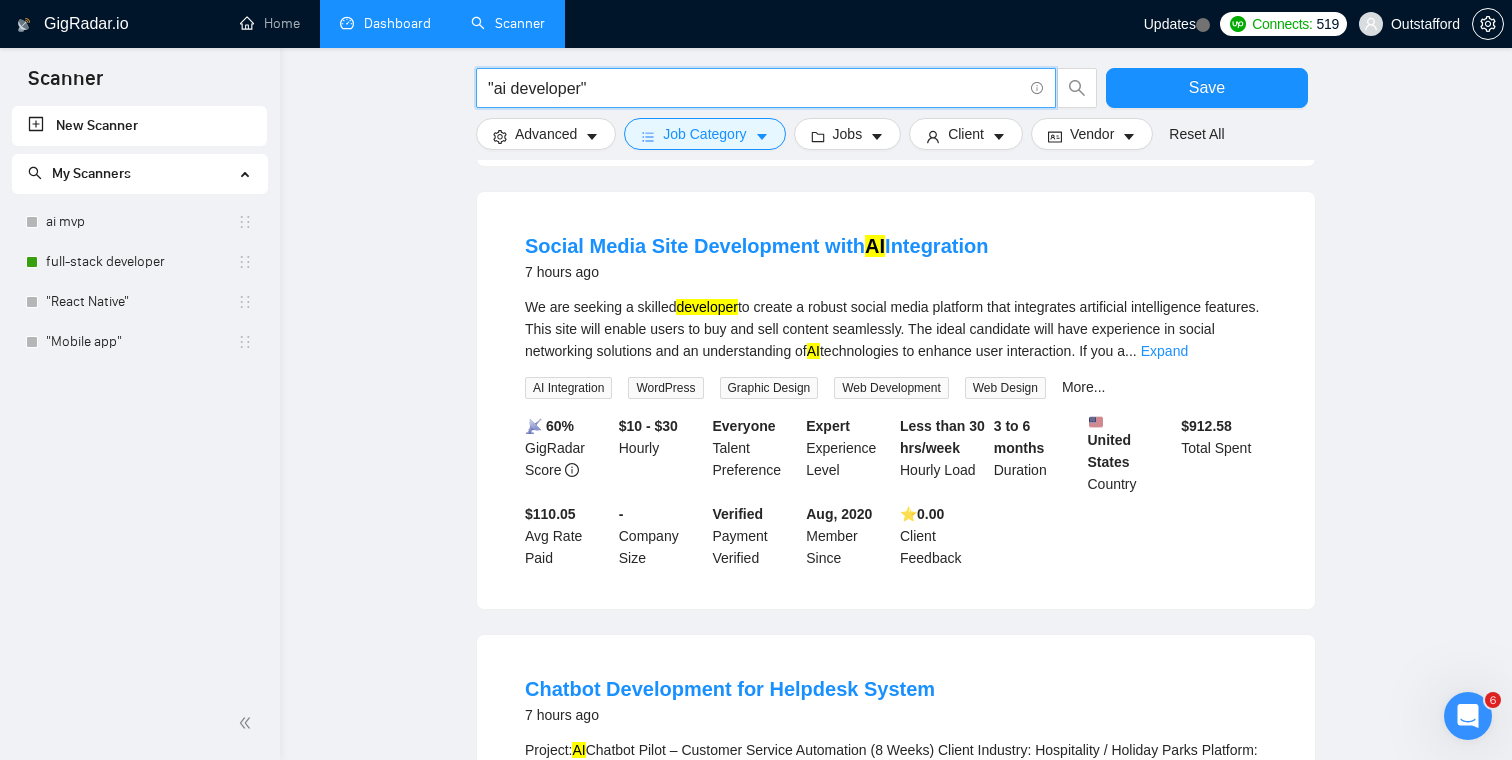 type on ""ai developer"" 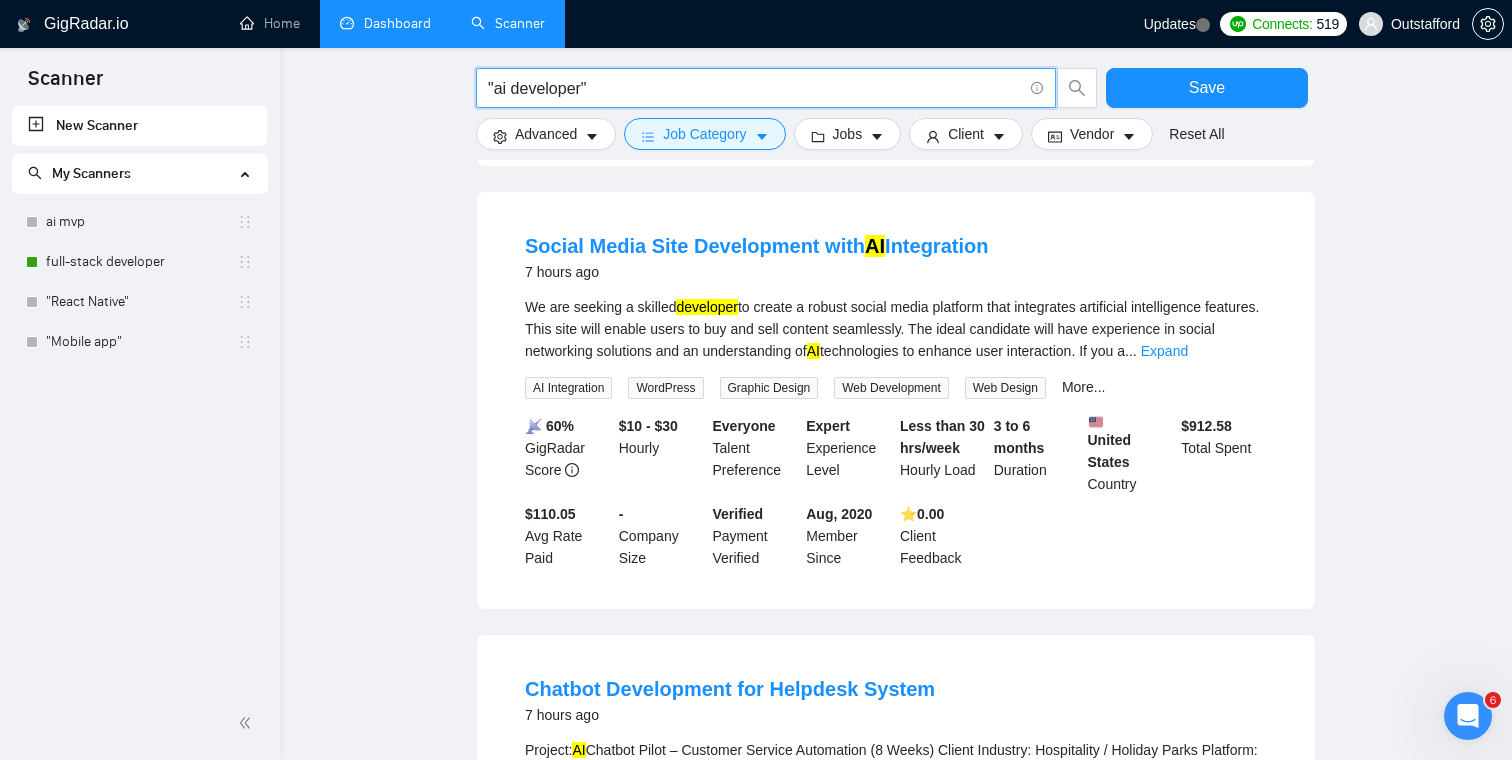 click on "Microsoft Copilot Studio - MSP Proposal generator  AI  Agent with SharePoint and Power Automate an hour ago We need an experienced Microsoft Copilot Studio  AI  Agent  developer  to complete and optimize our AI-powered MSP proposal generation system.
We've started building an agent but need expert help to make it properly use our Word templates and generate professional proposals automatically.
Current Setup:
Microsoft Copilot Stu ... Expand AI Chatbot Development Conversational AI Microsoft Bot Framework ChatGPT Chatbot Integration More... 📡   49% GigRadar Score   - Hourly Everyone Talent Preference Expert Experience Level Less than 30 hrs/week Hourly Load Less than 1 month Duration   [COUNTRY] Country $ 21.5k Total Spent $12.19 Avg Rate Paid 2-9 Company Size Verified Payment Verified Oct, 2014 Member Since ⭐️  4.91 Client Feedback" at bounding box center (896, -178) 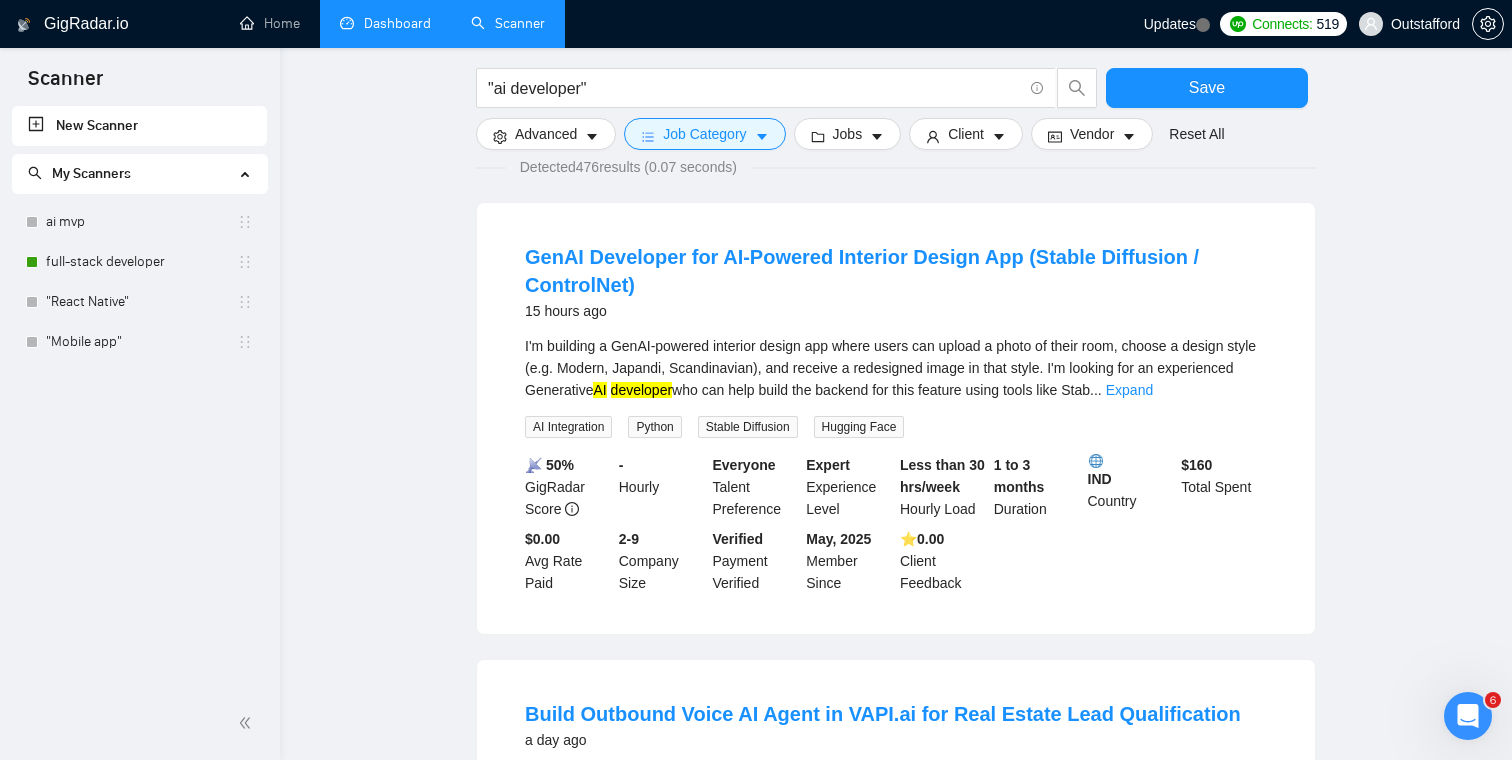scroll, scrollTop: 0, scrollLeft: 0, axis: both 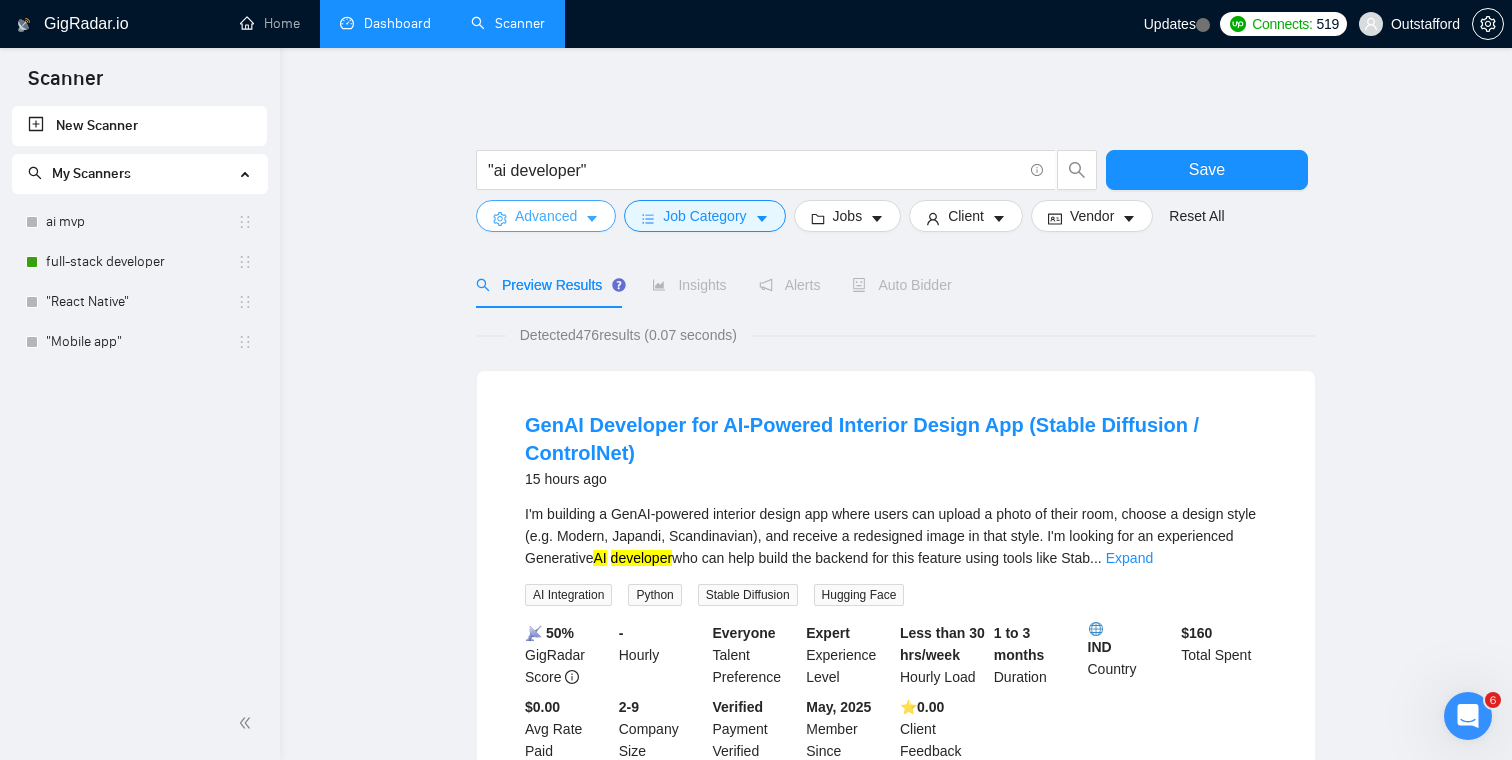 click on "Advanced" at bounding box center (546, 216) 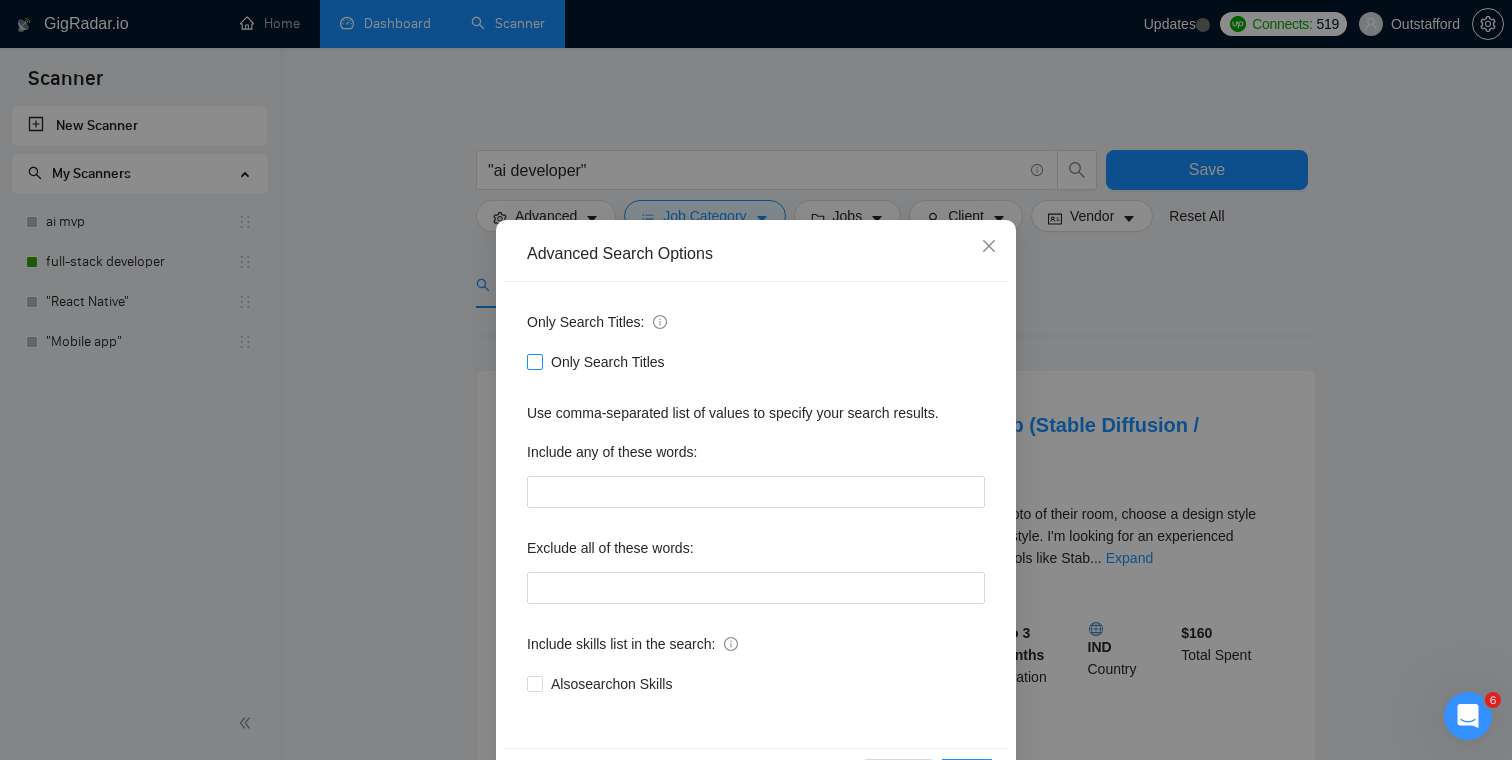 click on "Only Search Titles" at bounding box center (608, 362) 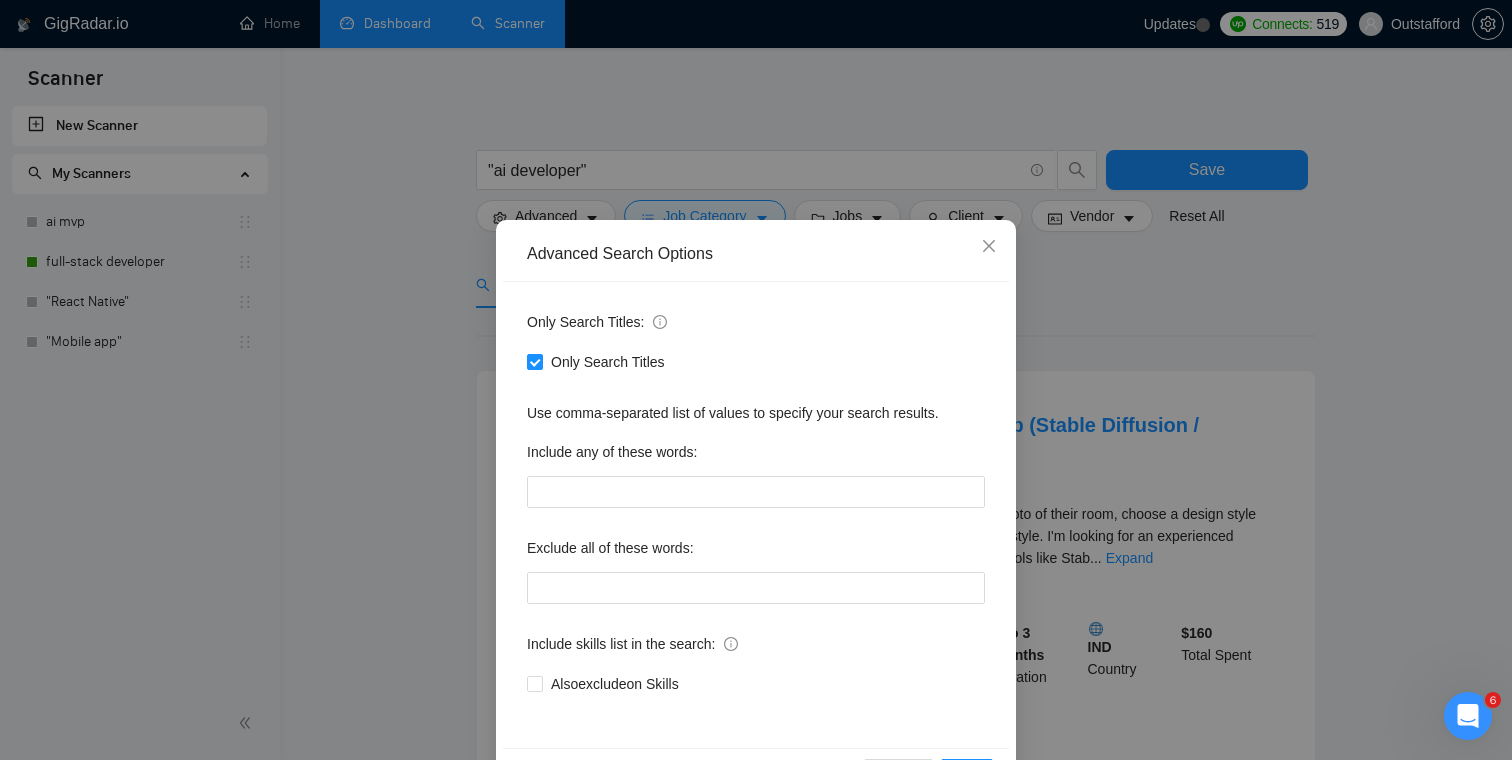 scroll, scrollTop: 72, scrollLeft: 0, axis: vertical 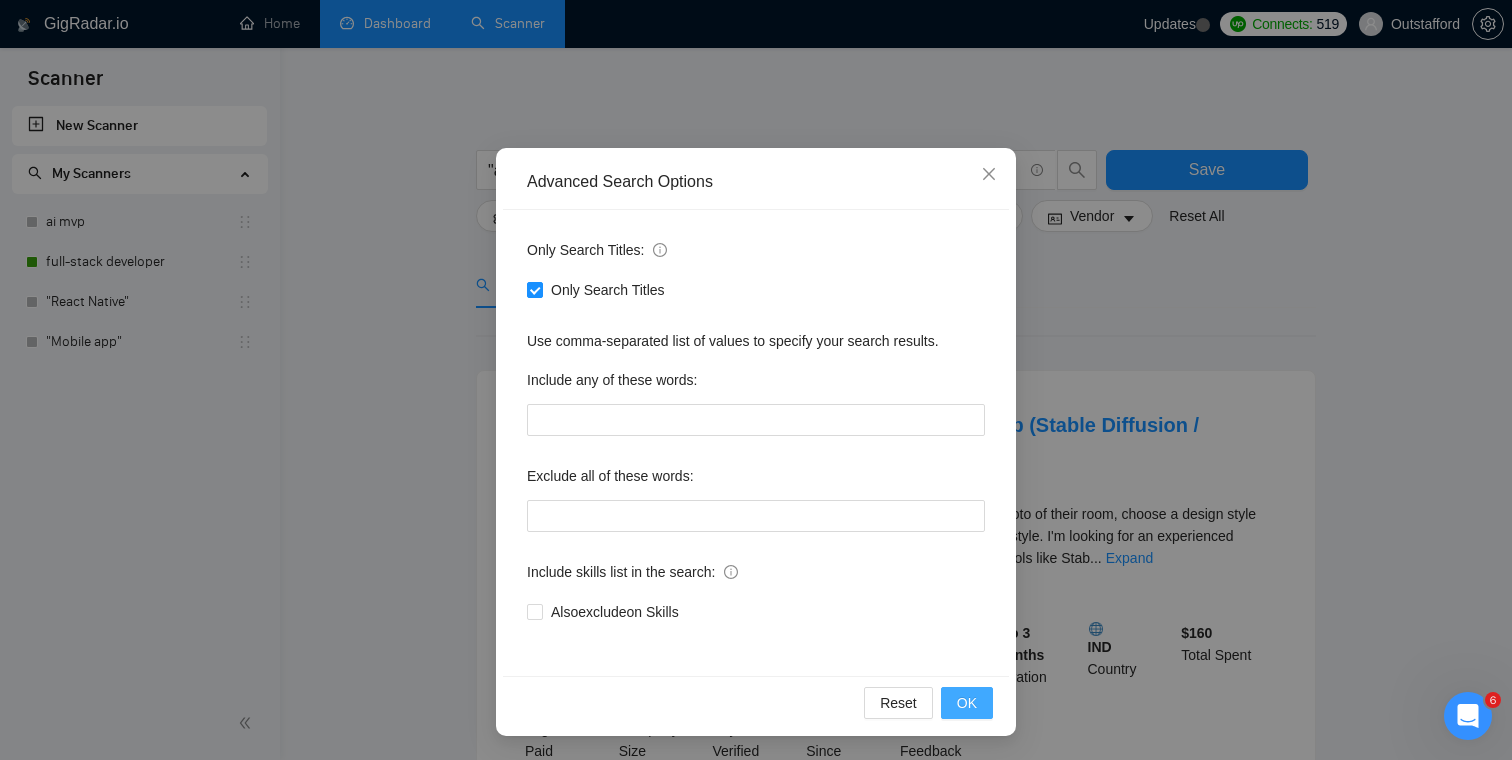 click on "OK" at bounding box center (967, 703) 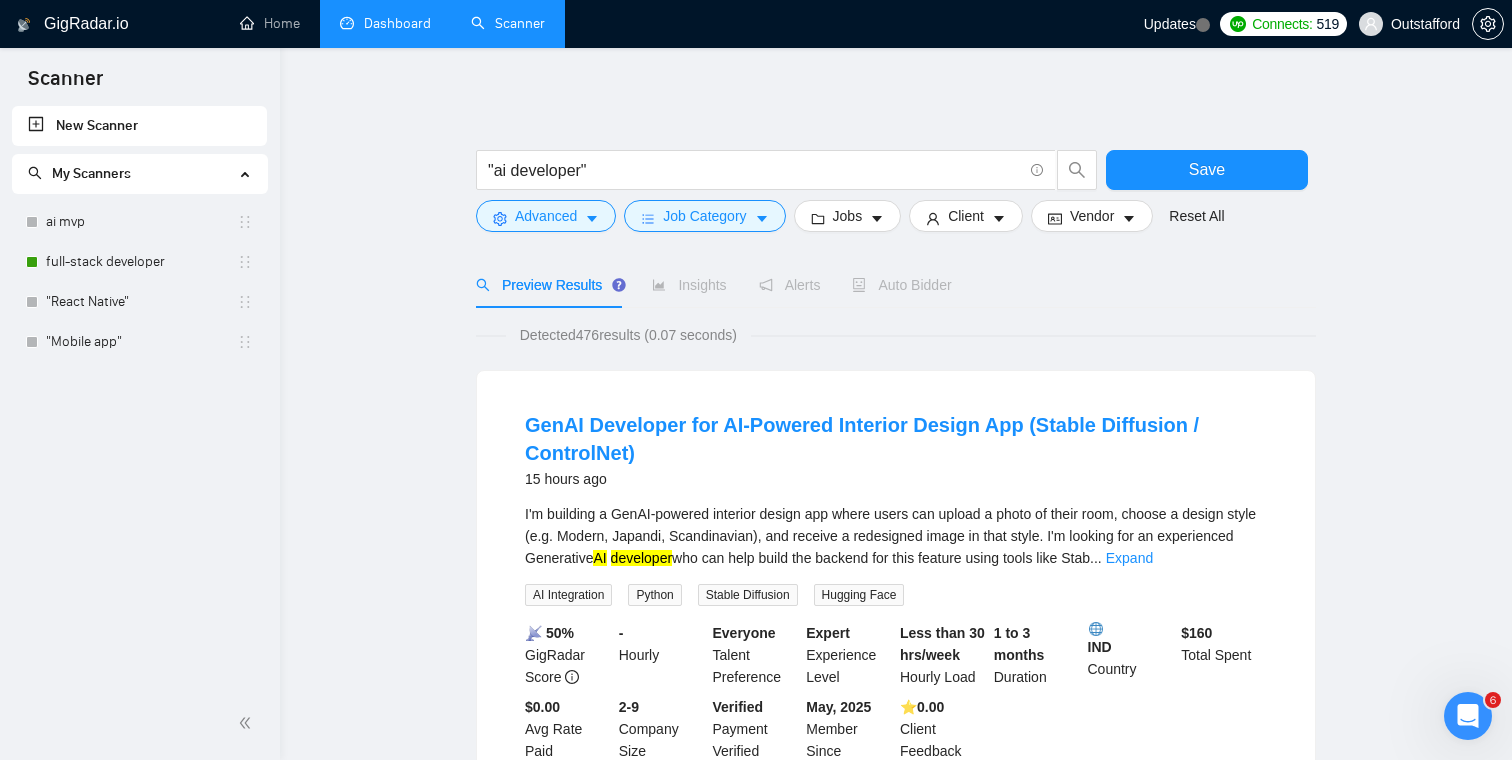 scroll, scrollTop: 0, scrollLeft: 0, axis: both 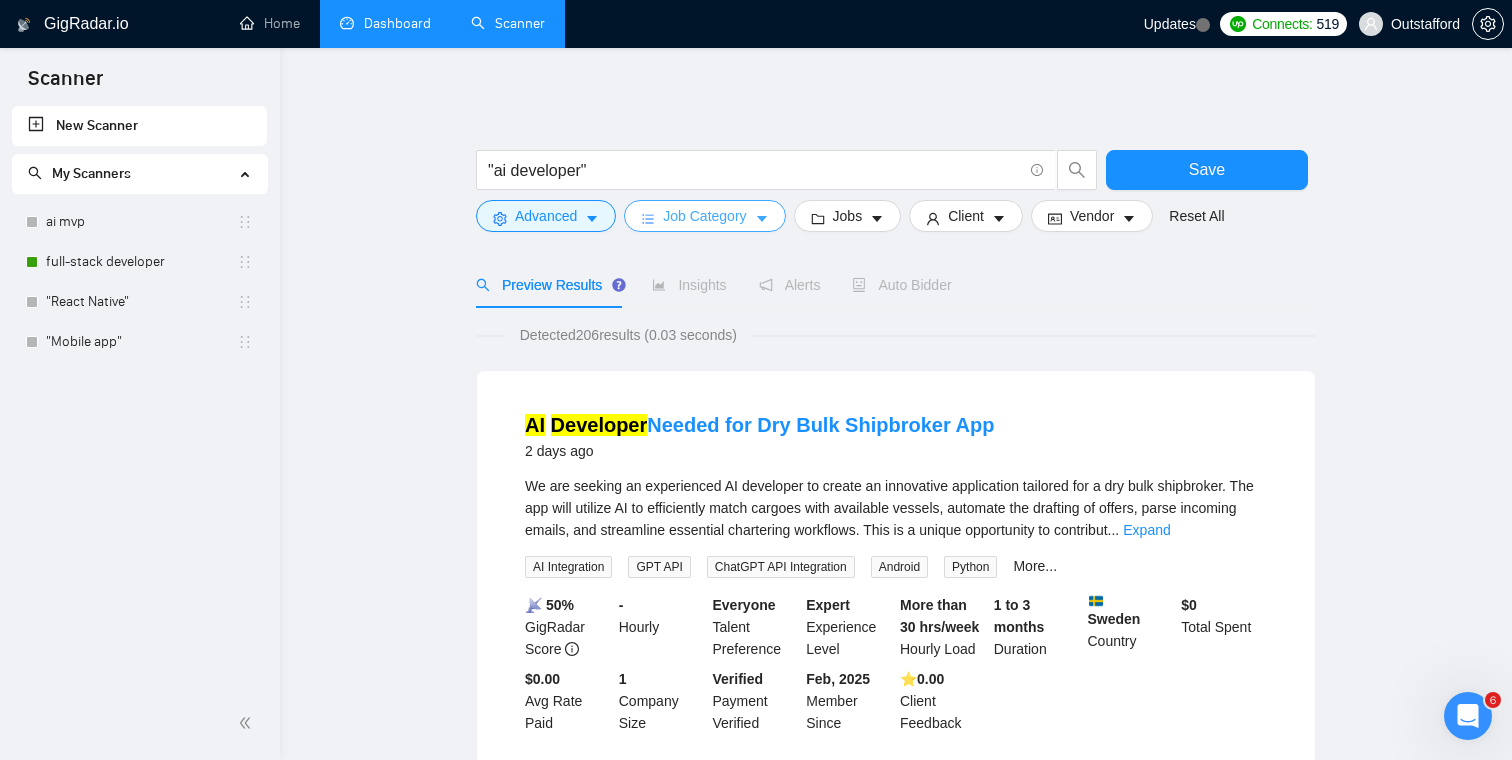 click on "Job Category" at bounding box center [704, 216] 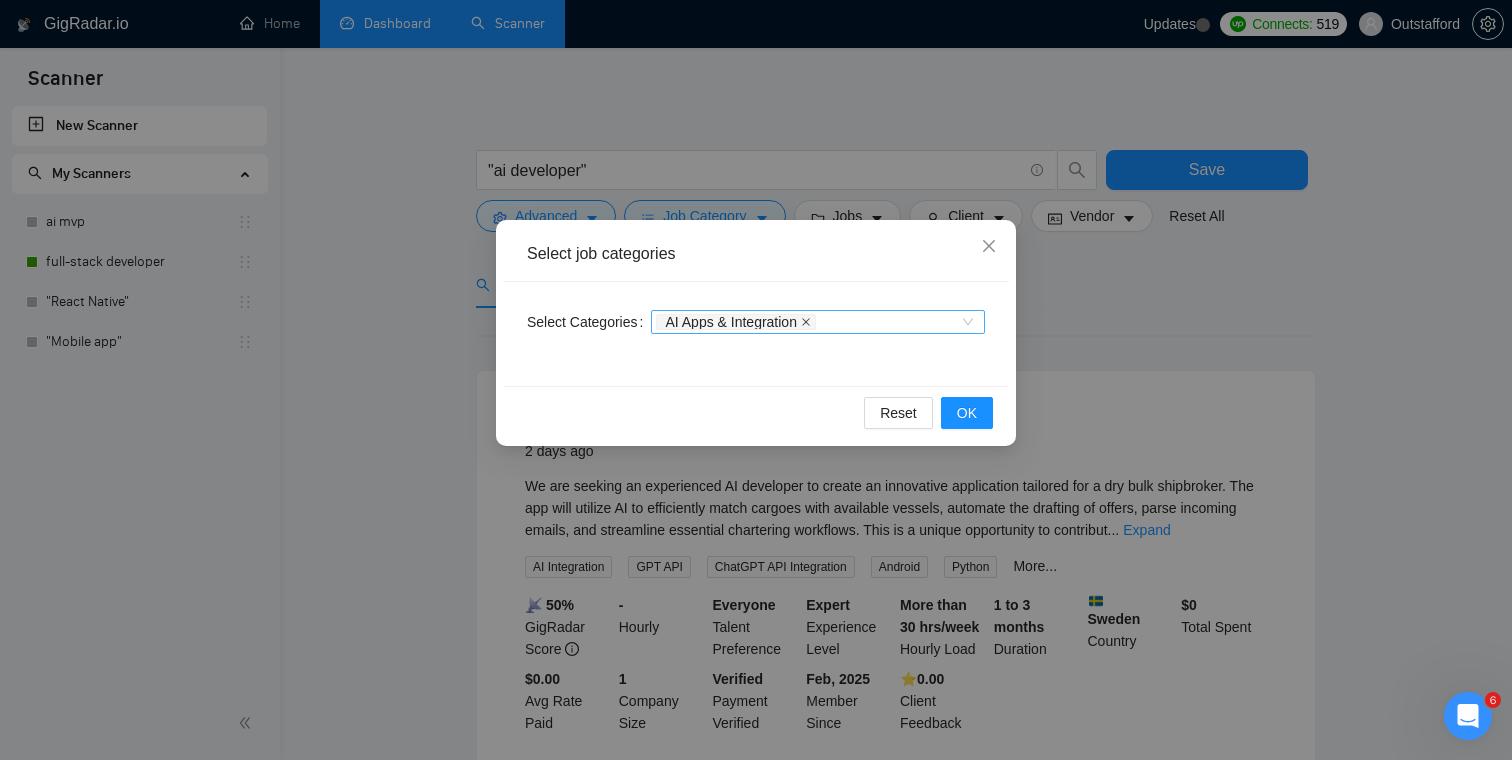 click 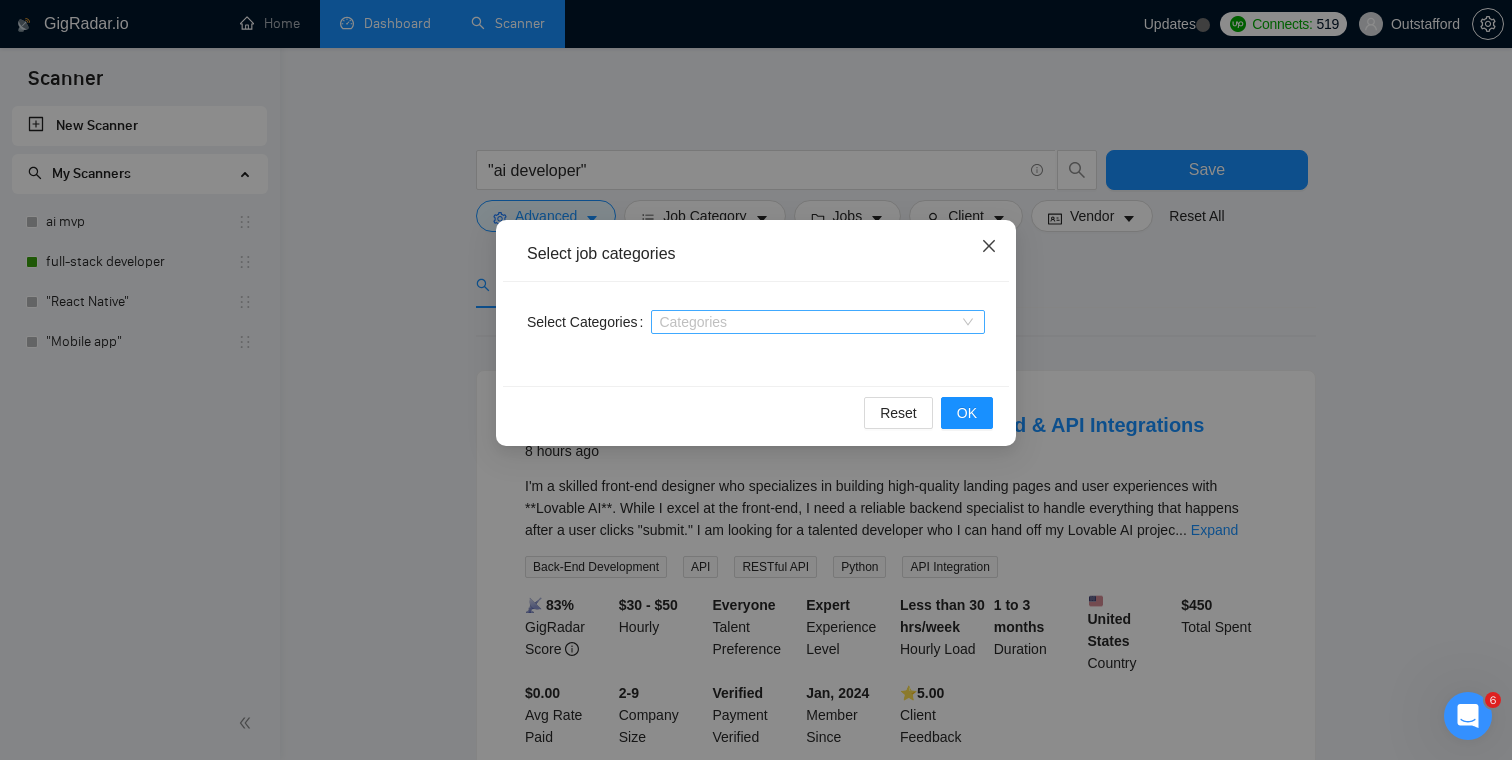 click 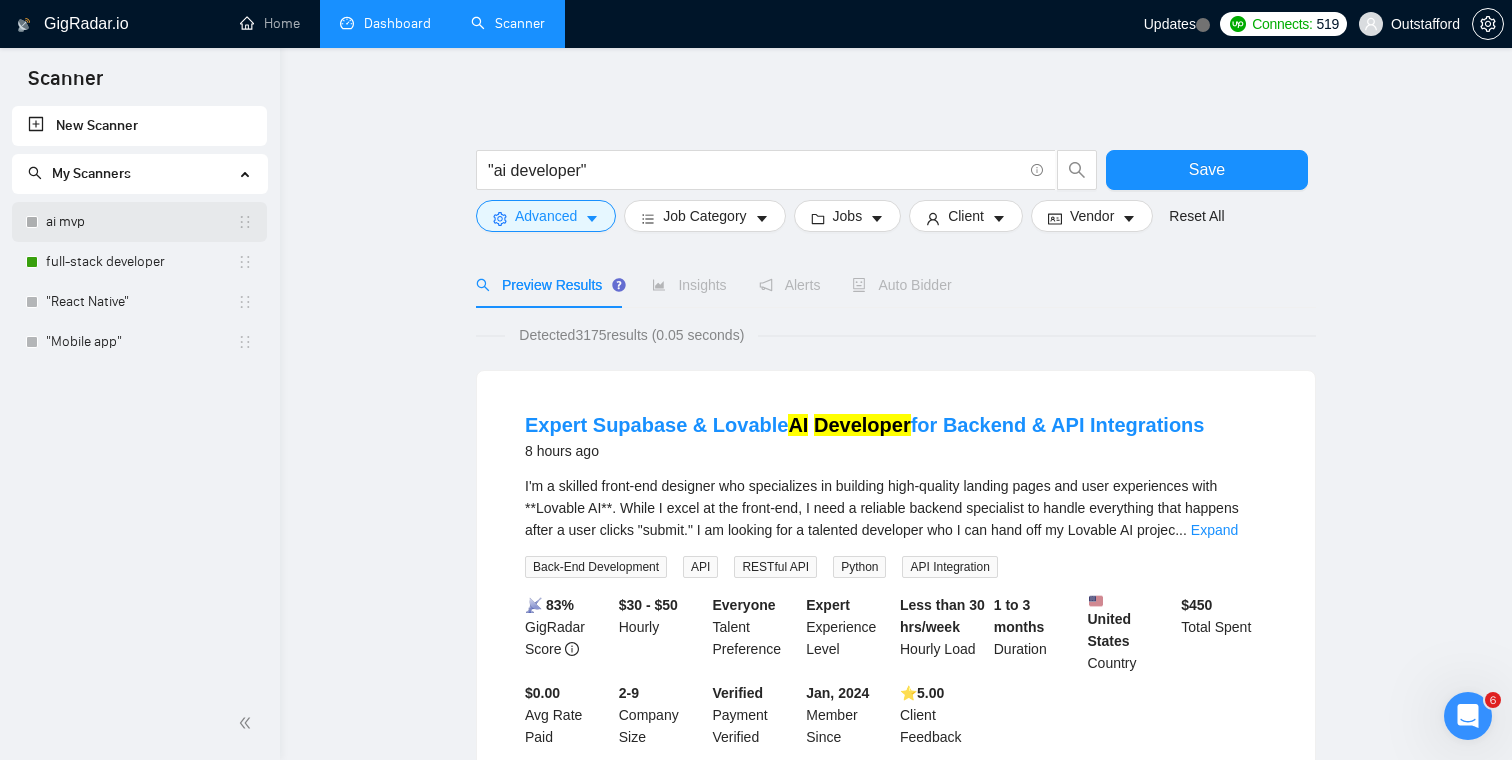 click on "ai mvp" at bounding box center (141, 222) 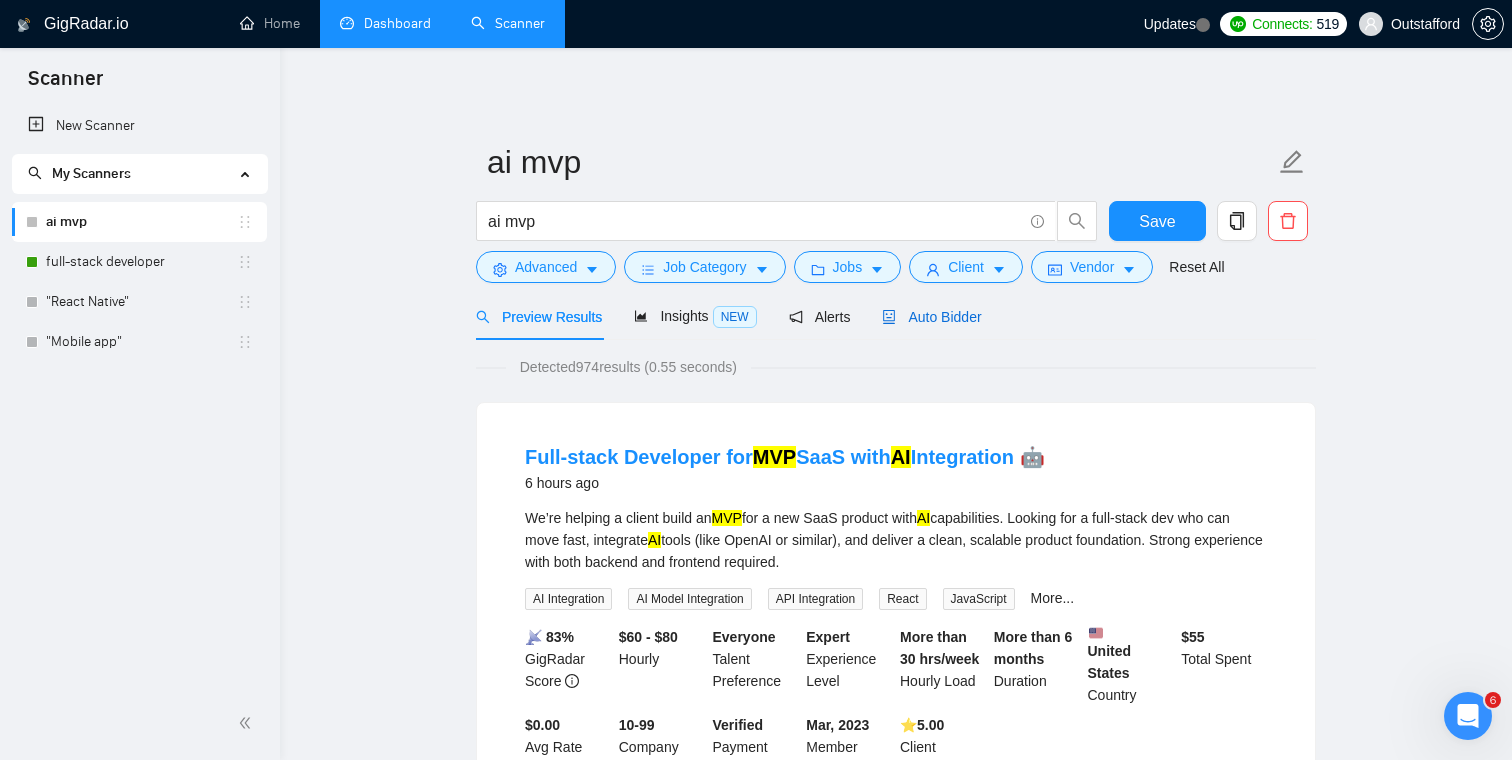 click on "Auto Bidder" at bounding box center [931, 317] 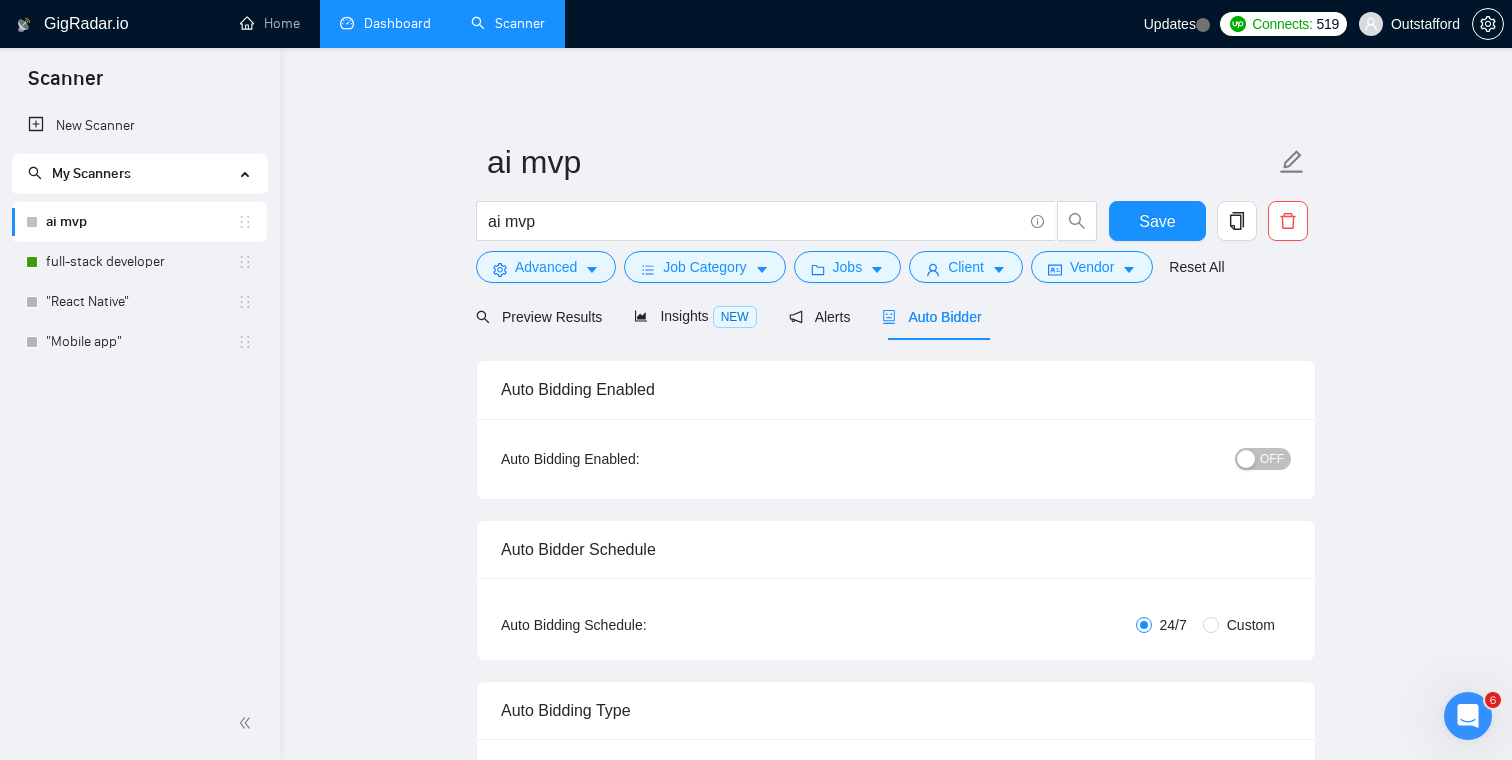 type 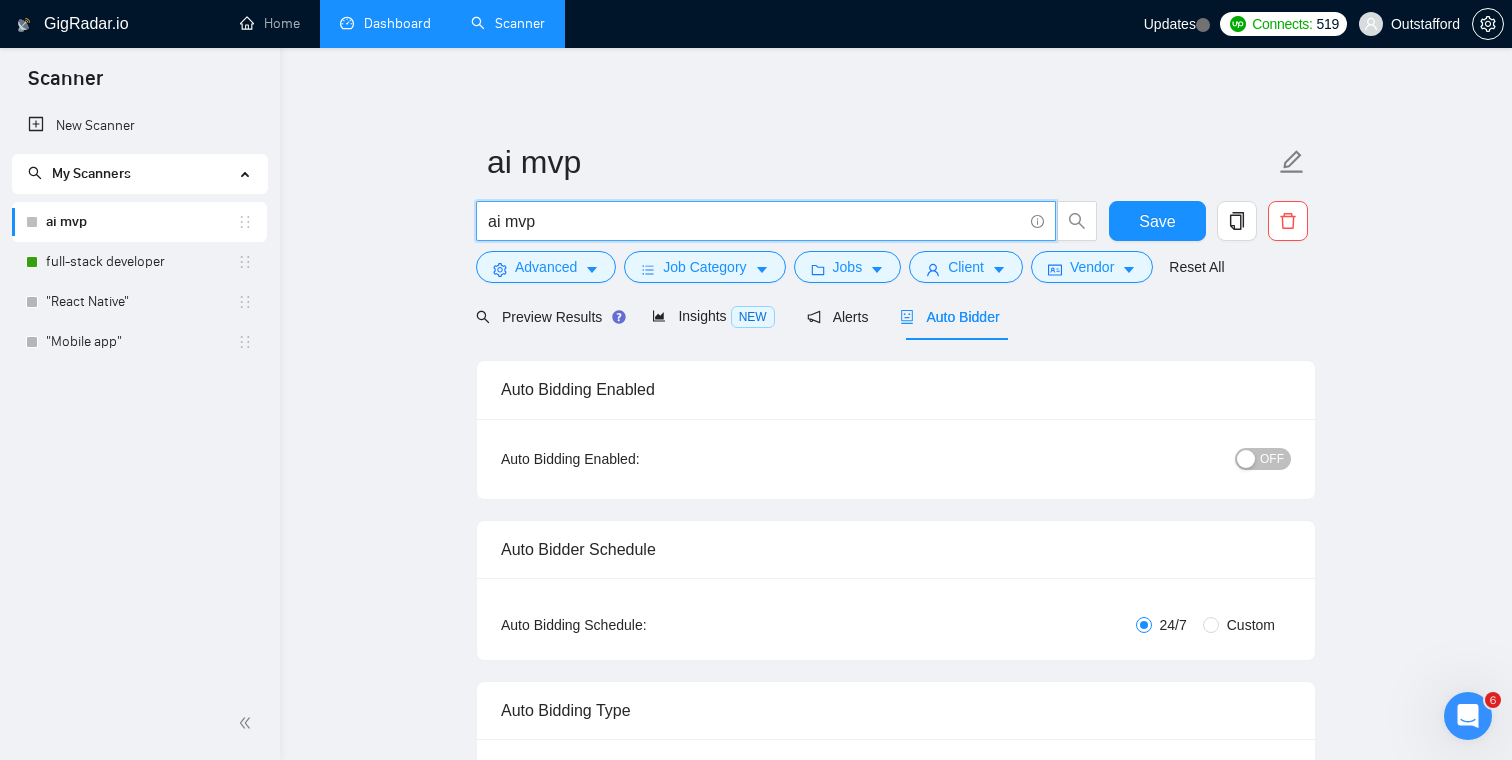 click on "ai mvp" at bounding box center (755, 221) 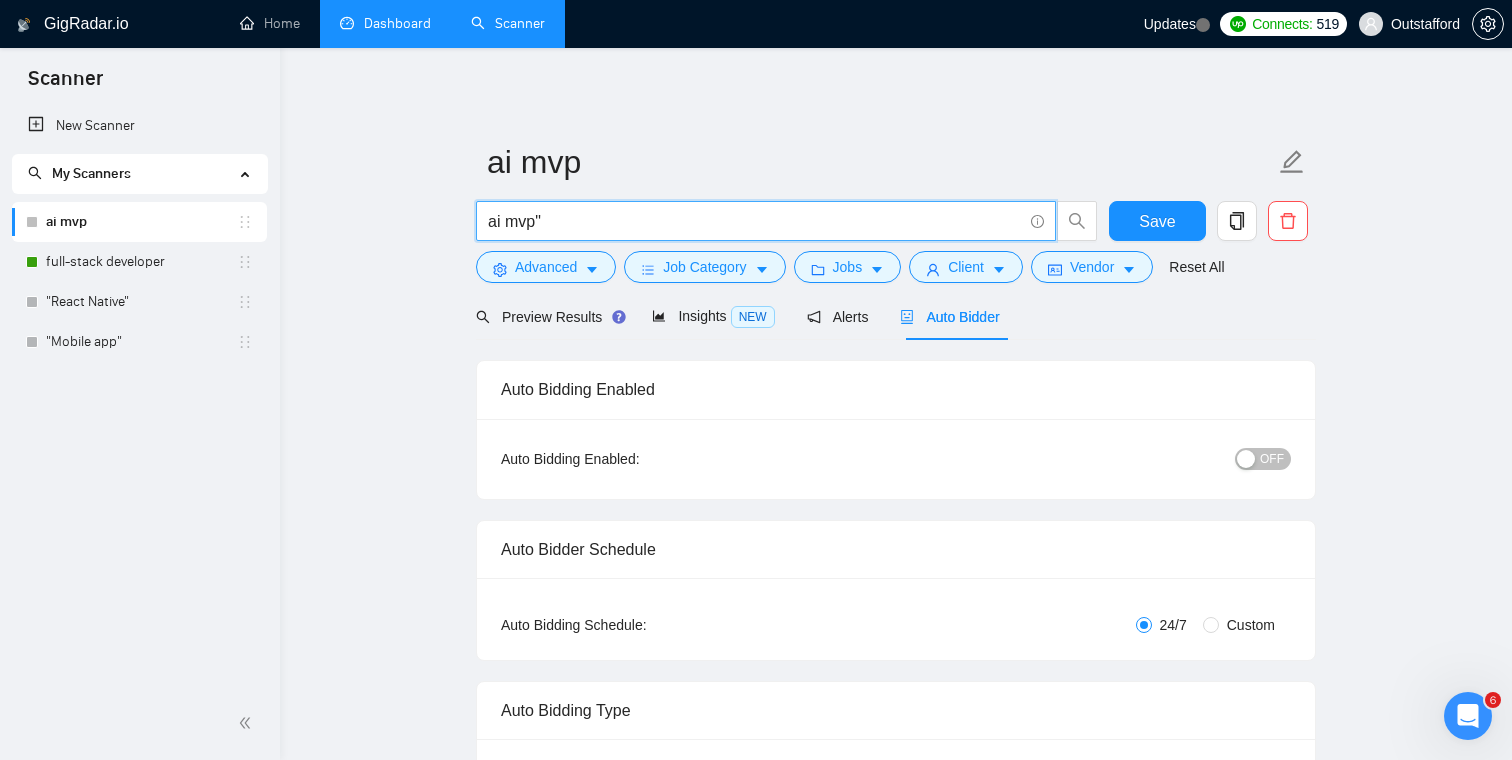 click on "ai mvp"" at bounding box center [755, 221] 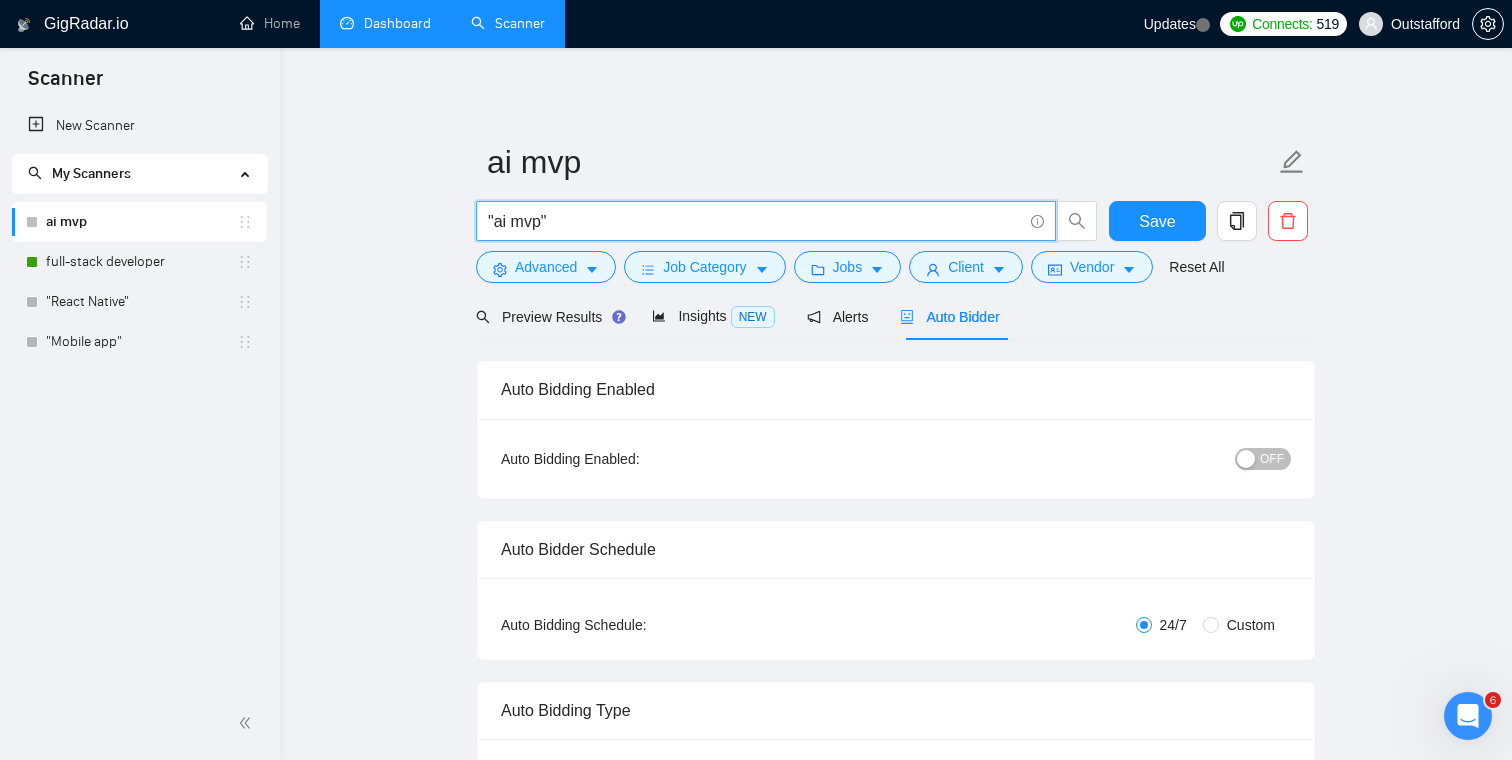 type on ""ai mvp"" 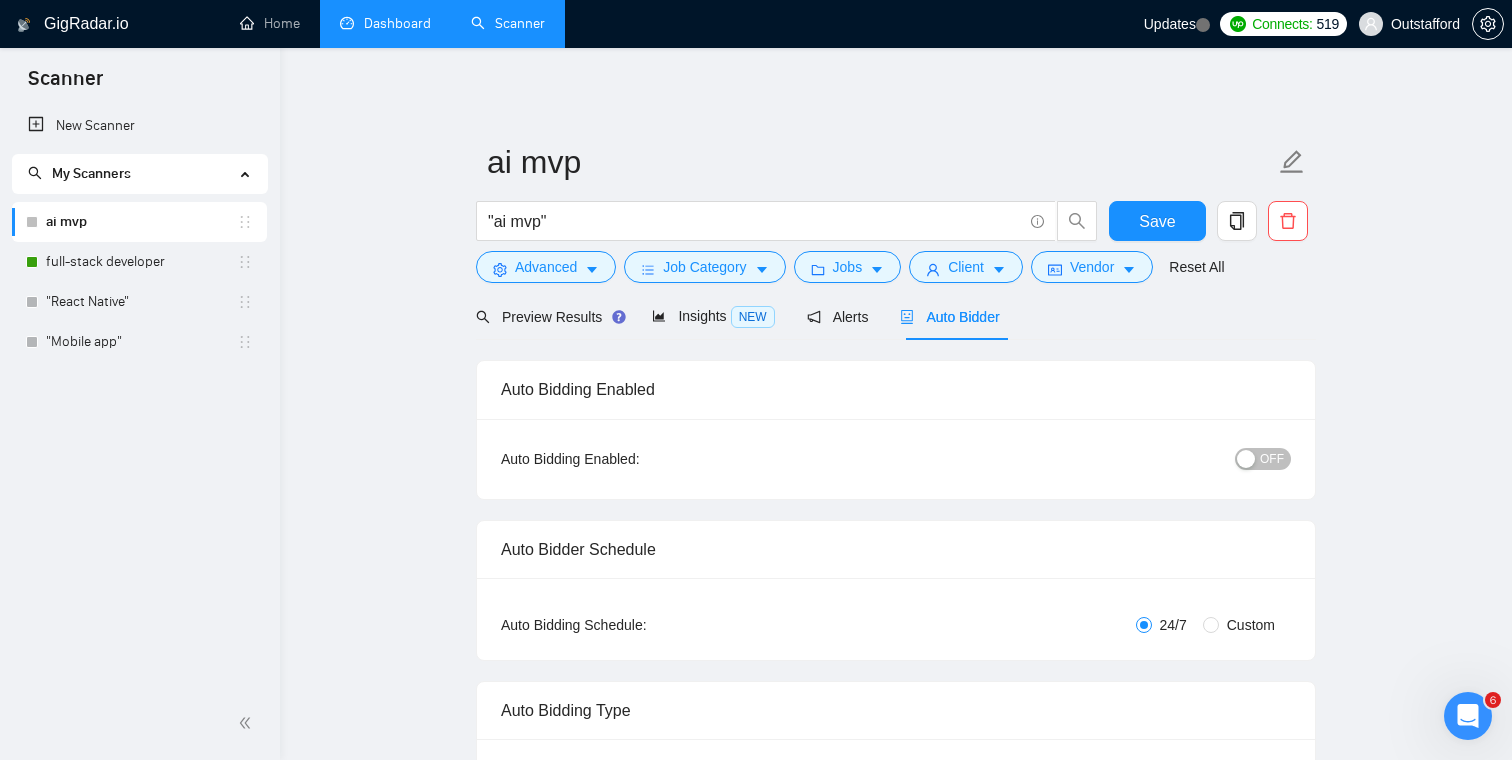 click on "ai mvp "ai mvp" Save Advanced   Job Category   Jobs   Client   Vendor   Reset All Preview Results Insights NEW Alerts Auto Bidder Auto Bidding Enabled Auto Bidding Enabled: OFF Auto Bidder Schedule Auto Bidding Type: Automated (recommended) Semi-automated Auto Bidding Schedule: 24/7 Custom Custom Auto Bidder Schedule Repeat every week on Monday Tuesday Wednesday Thursday Friday Saturday Sunday Active Hours ( America/Los_Angeles ): From: To: ( 24  hours) America/Los_Angeles Auto Bidding Type Select your bidding algorithm: Choose the algorithm for you bidding. The price per proposal does not include your connects expenditure. Template Bidder Works great for narrow segments and short cover letters that don't change. 0.50  credits / proposal Sardor AI 🤖 Personalise your cover letter with ai [placeholders] 1.00  credits / proposal Experimental Laziza AI  👑   NEW   Learn more 2.00  credits / proposal $39.64 savings Team & Freelancer Select team: Outstafford ✦ top AI team Select freelancer: Art Larin   50" at bounding box center [896, 2319] 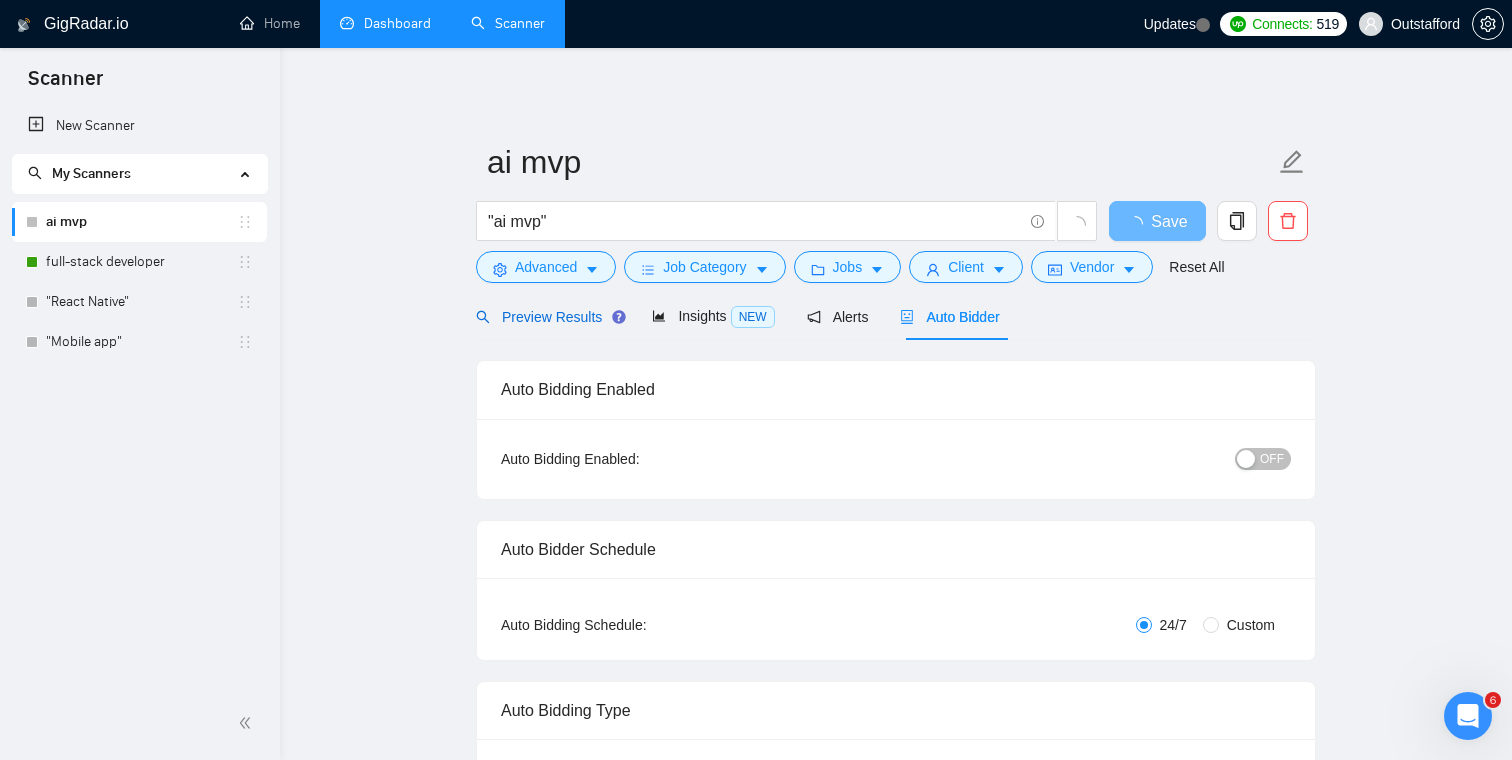 click on "Preview Results" at bounding box center [548, 317] 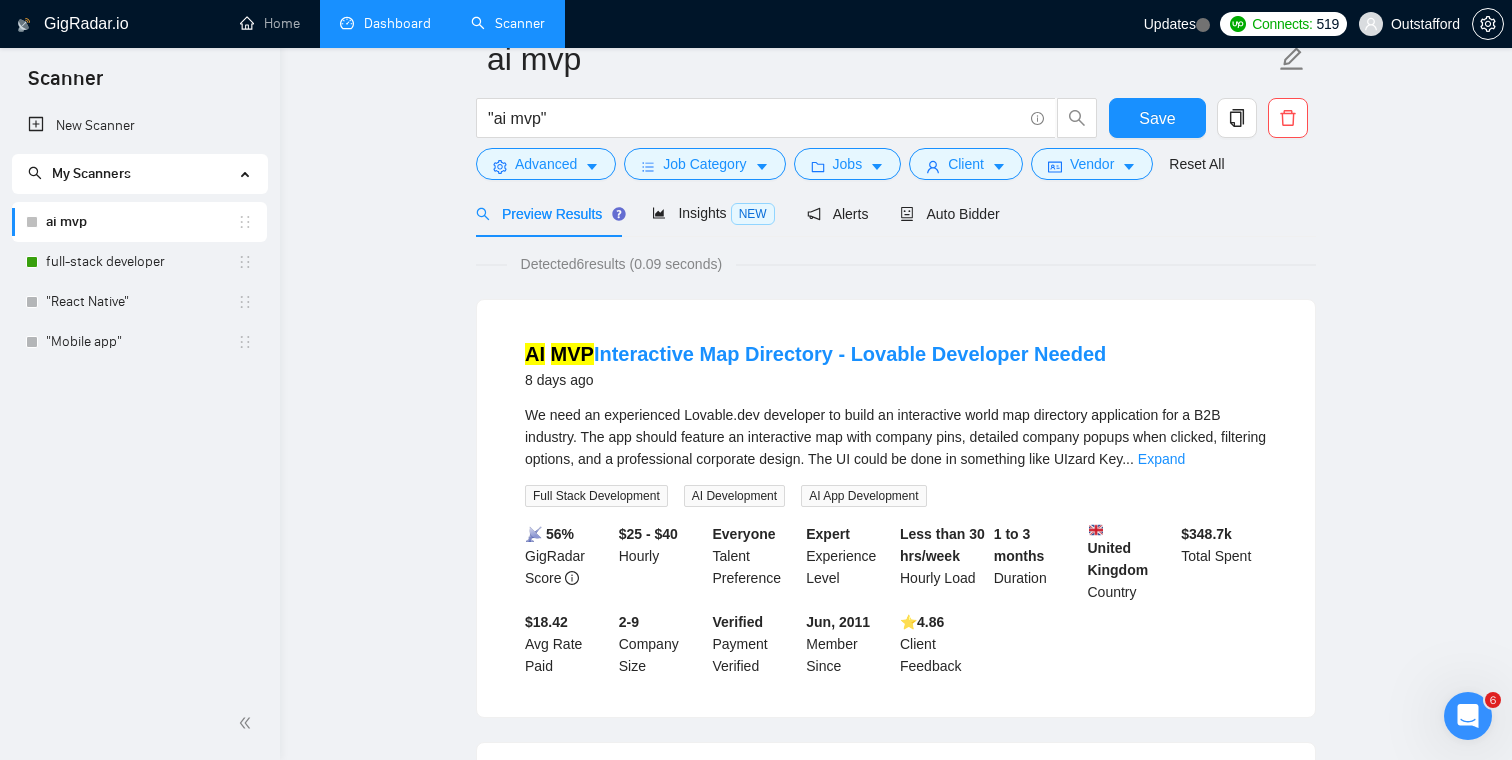 scroll, scrollTop: 0, scrollLeft: 0, axis: both 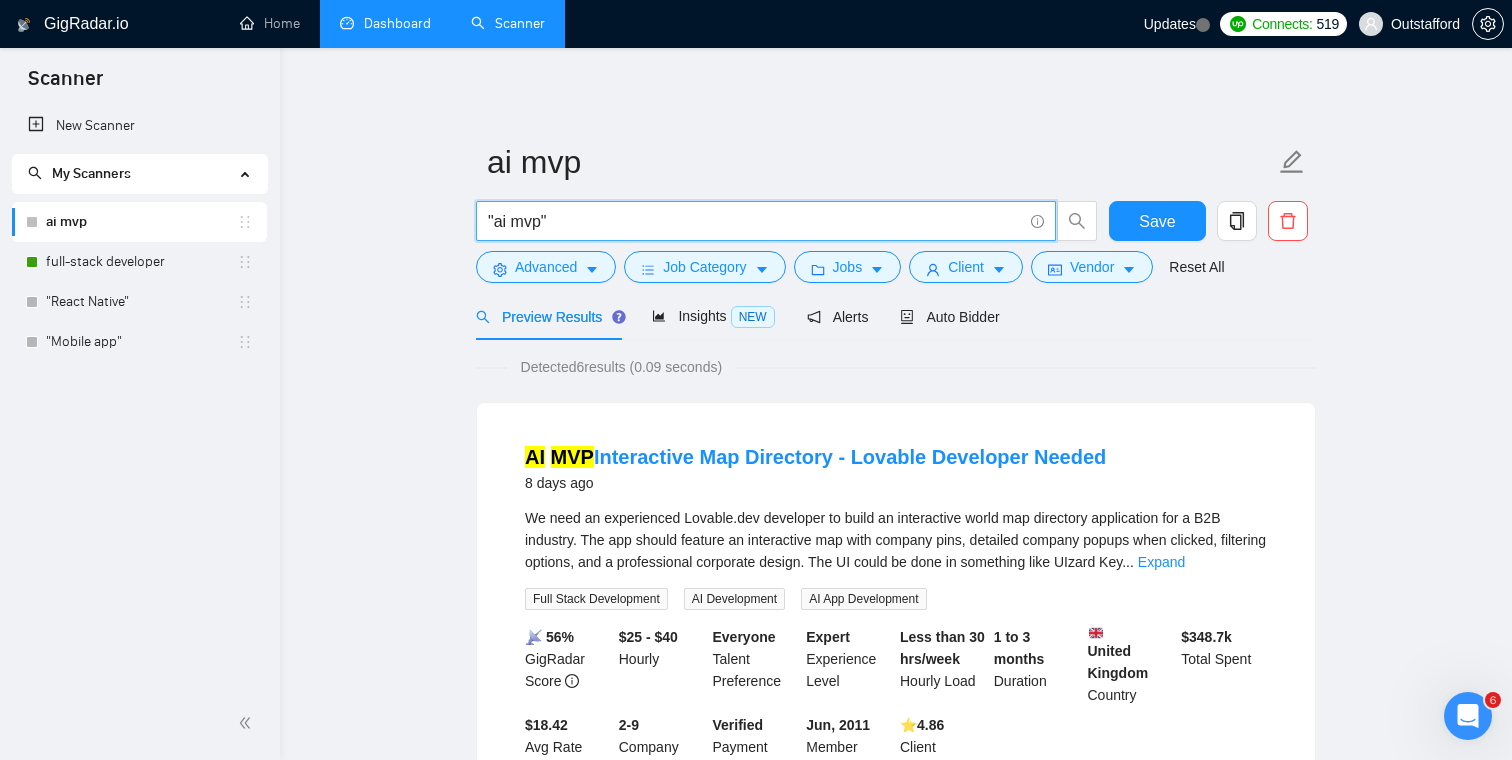 click on ""ai mvp"" at bounding box center [755, 221] 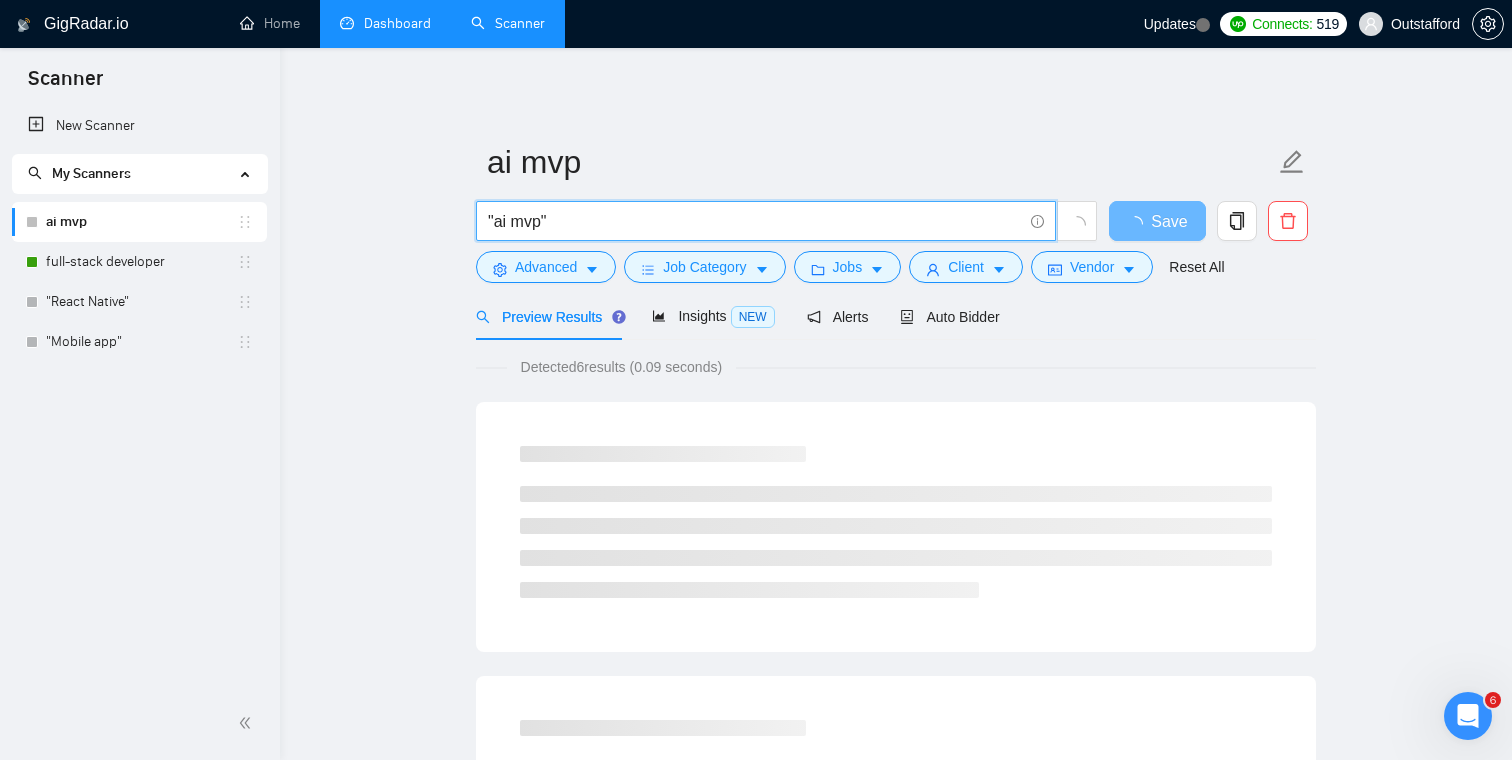 click on ""ai mvp"" at bounding box center (755, 221) 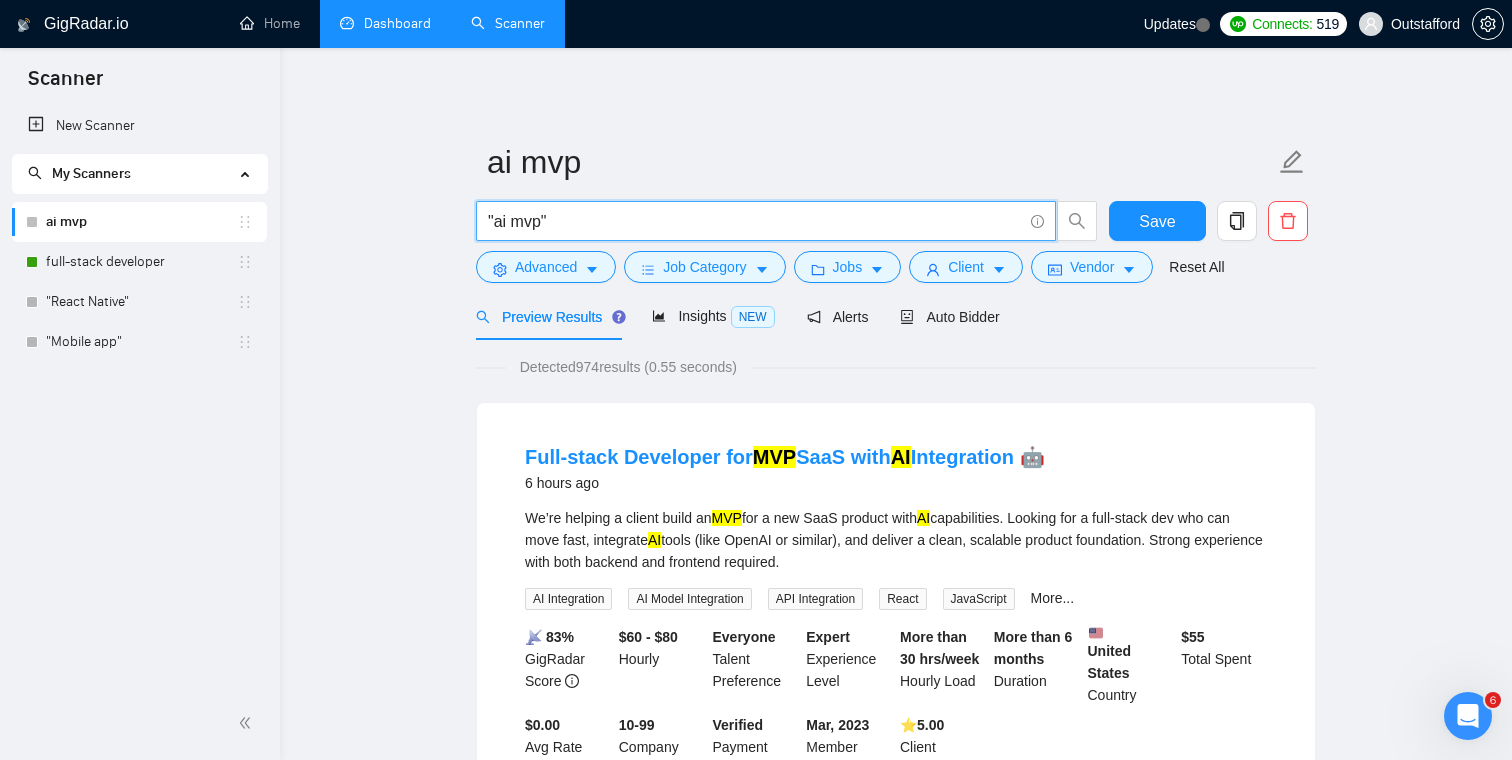 click on "ai mvp "ai mvp" Save Advanced   Job Category   Jobs   Client   Vendor   Reset All Preview Results Insights NEW Alerts Auto Bidder Detected   974  results   (0.55 seconds) Full-stack Developer for  MVP  SaaS with  AI  Integration 🤖 6 hours ago We’re helping a client build an  MVP  for a new SaaS product with  AI  capabilities. Looking for a full-stack dev who can move fast, integrate  AI  tools (like OpenAI or similar), and deliver a clean, scalable product foundation. Strong experience with both backend and frontend required. AI Integration AI Model Integration API Integration React JavaScript More... 📡   83% GigRadar Score   $60 - $80 Hourly Everyone Talent Preference Expert Experience Level More than 30 hrs/week Hourly Load More than 6 months Duration   United States Country $ 55 Total Spent $0.00 Avg Rate Paid 10-99 Company Size Verified Payment Verified Mar, 2023 Member Since ⭐️  5.00 Client Feedback Bolt Developer 9 hours ago Build a Bolt-based  MVP  for a jewelry-focused  AI AI ... Expand" at bounding box center (896, 2462) 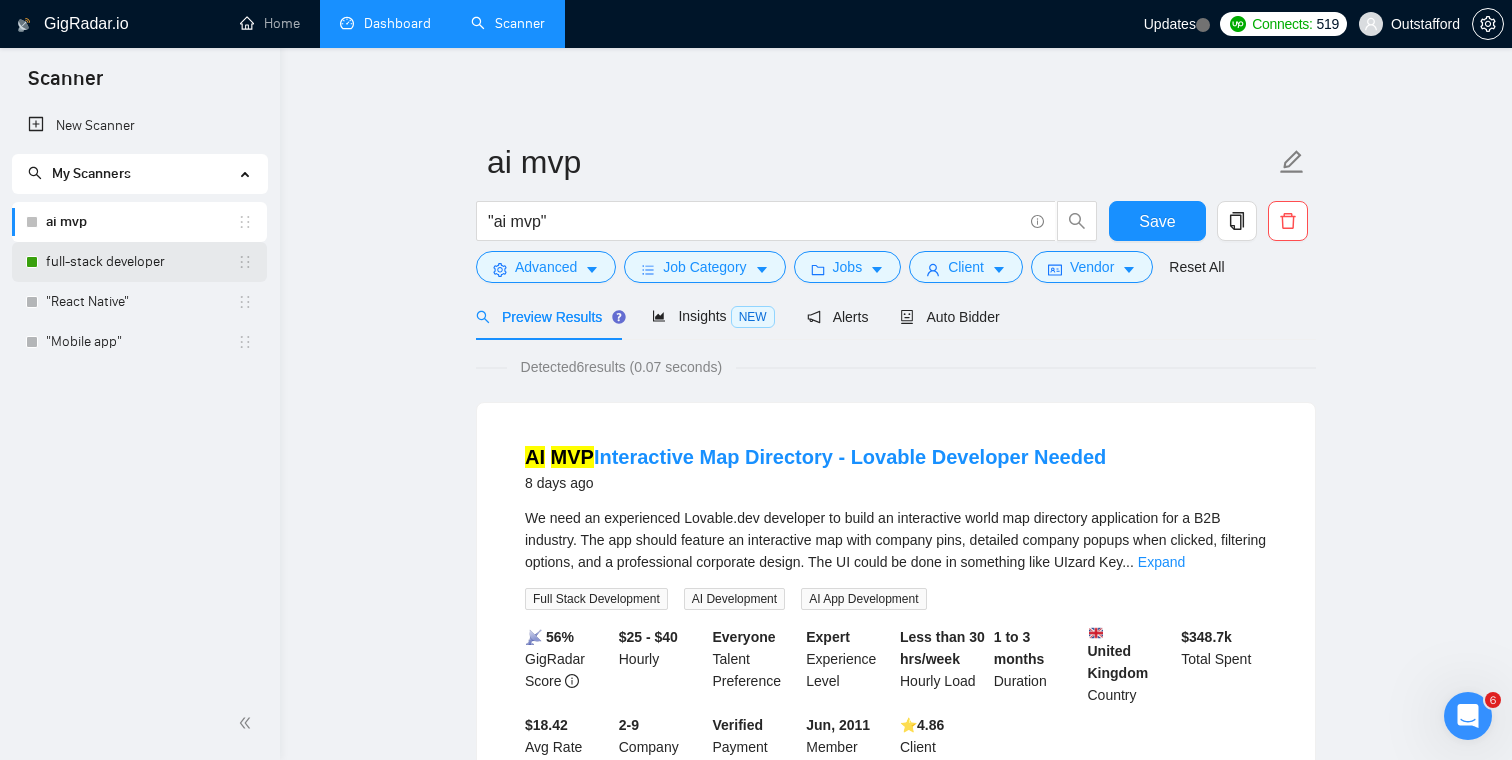 click on "full-stack developer" at bounding box center (141, 262) 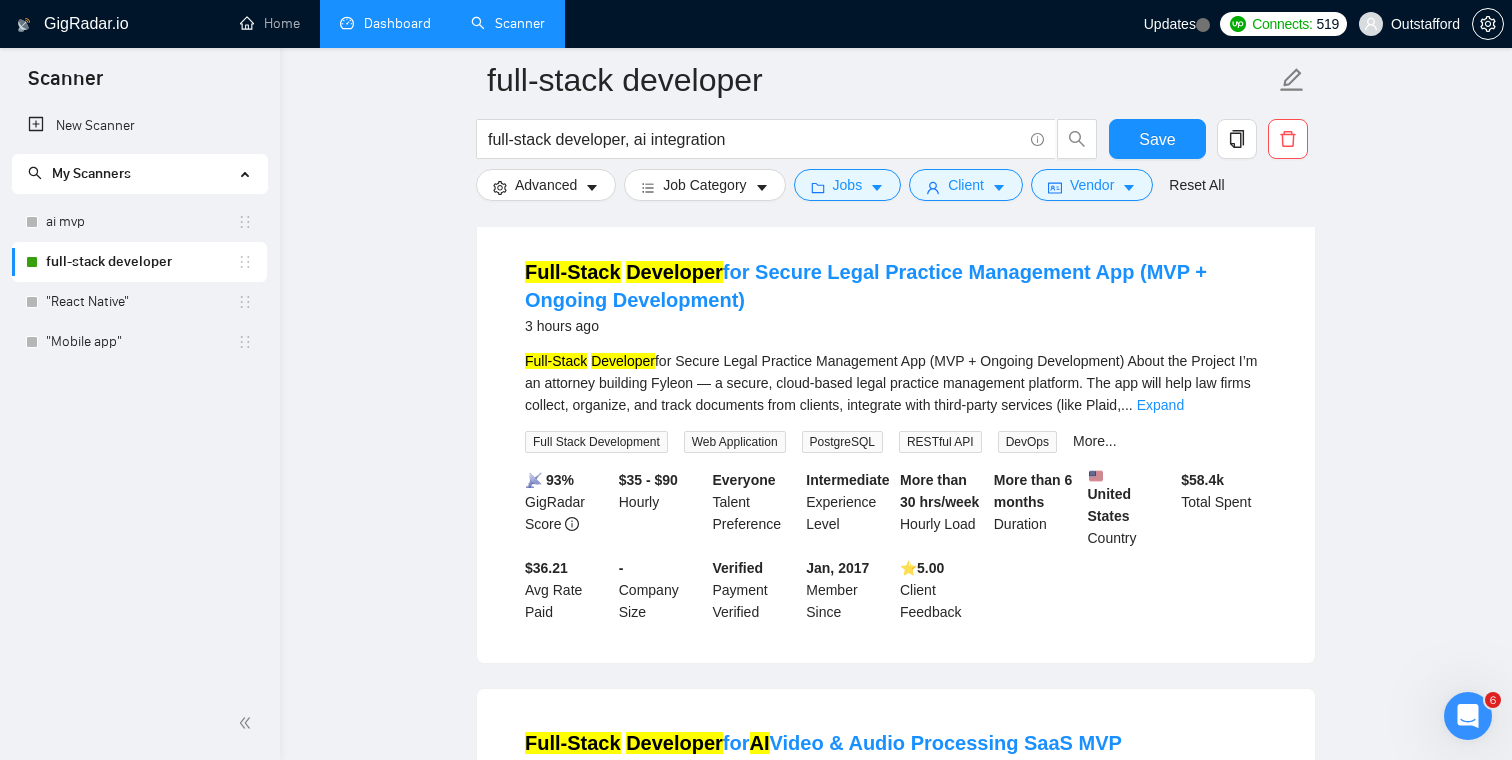 scroll, scrollTop: 183, scrollLeft: 0, axis: vertical 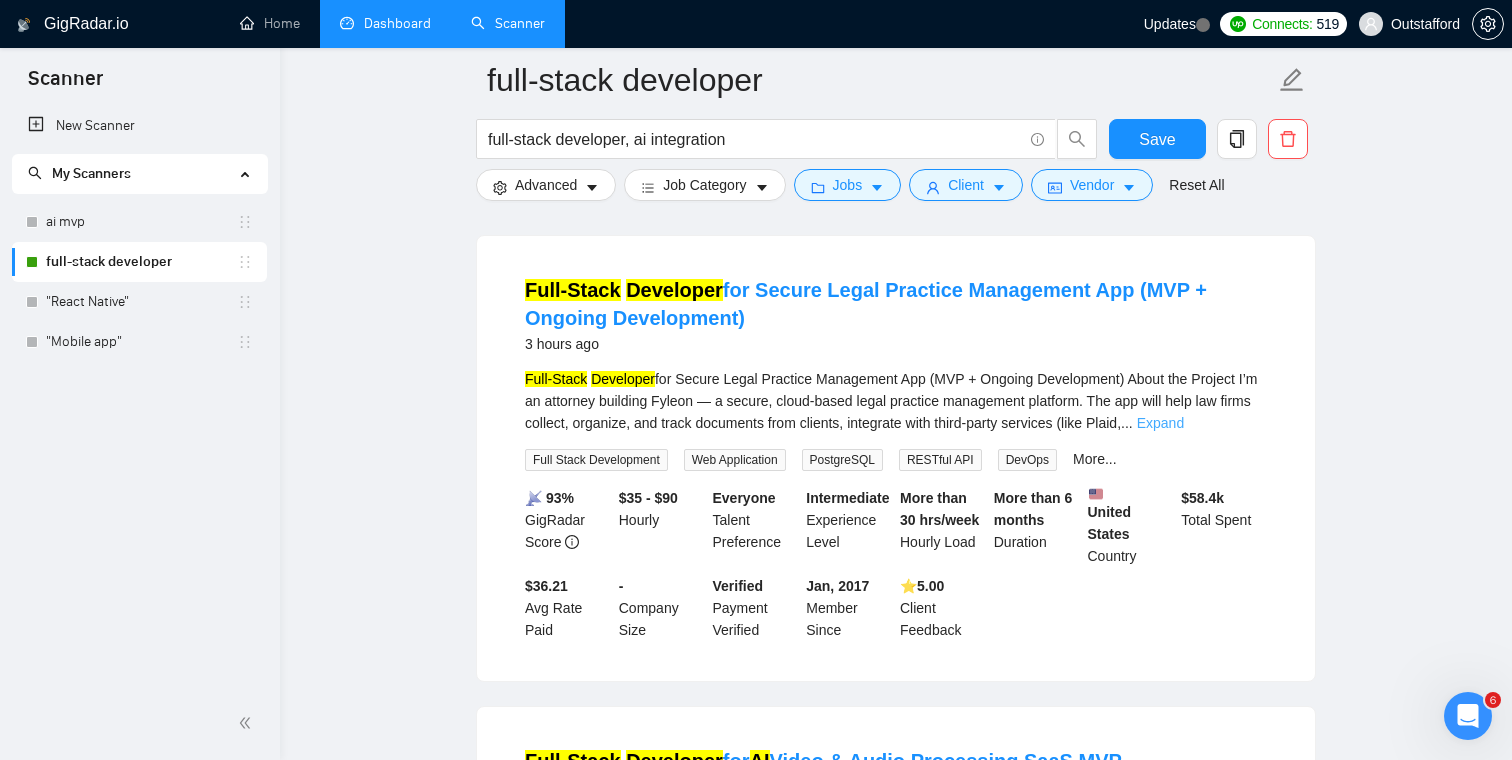 click on "Expand" at bounding box center (1160, 423) 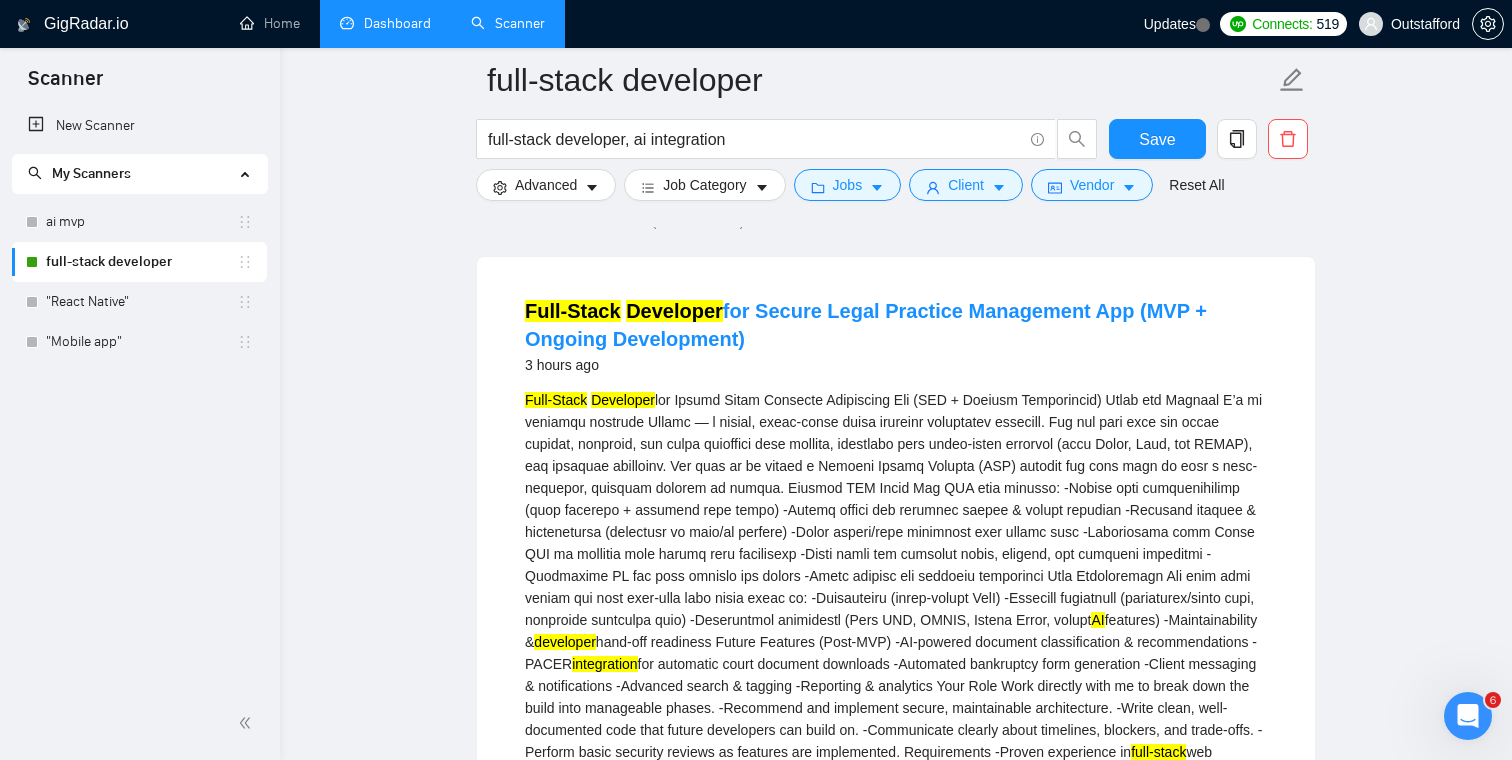 scroll, scrollTop: 0, scrollLeft: 0, axis: both 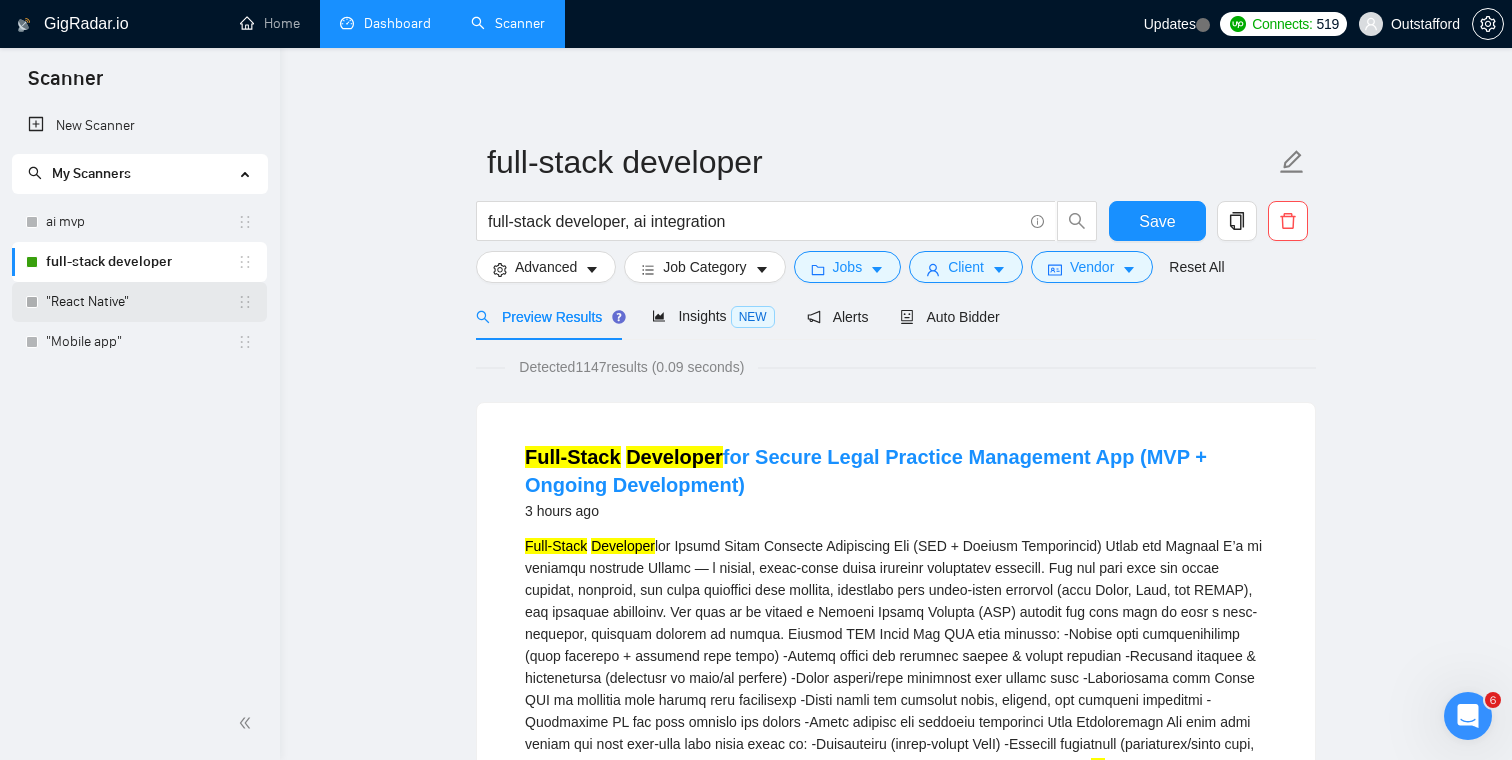 click on ""React Native"" at bounding box center (141, 302) 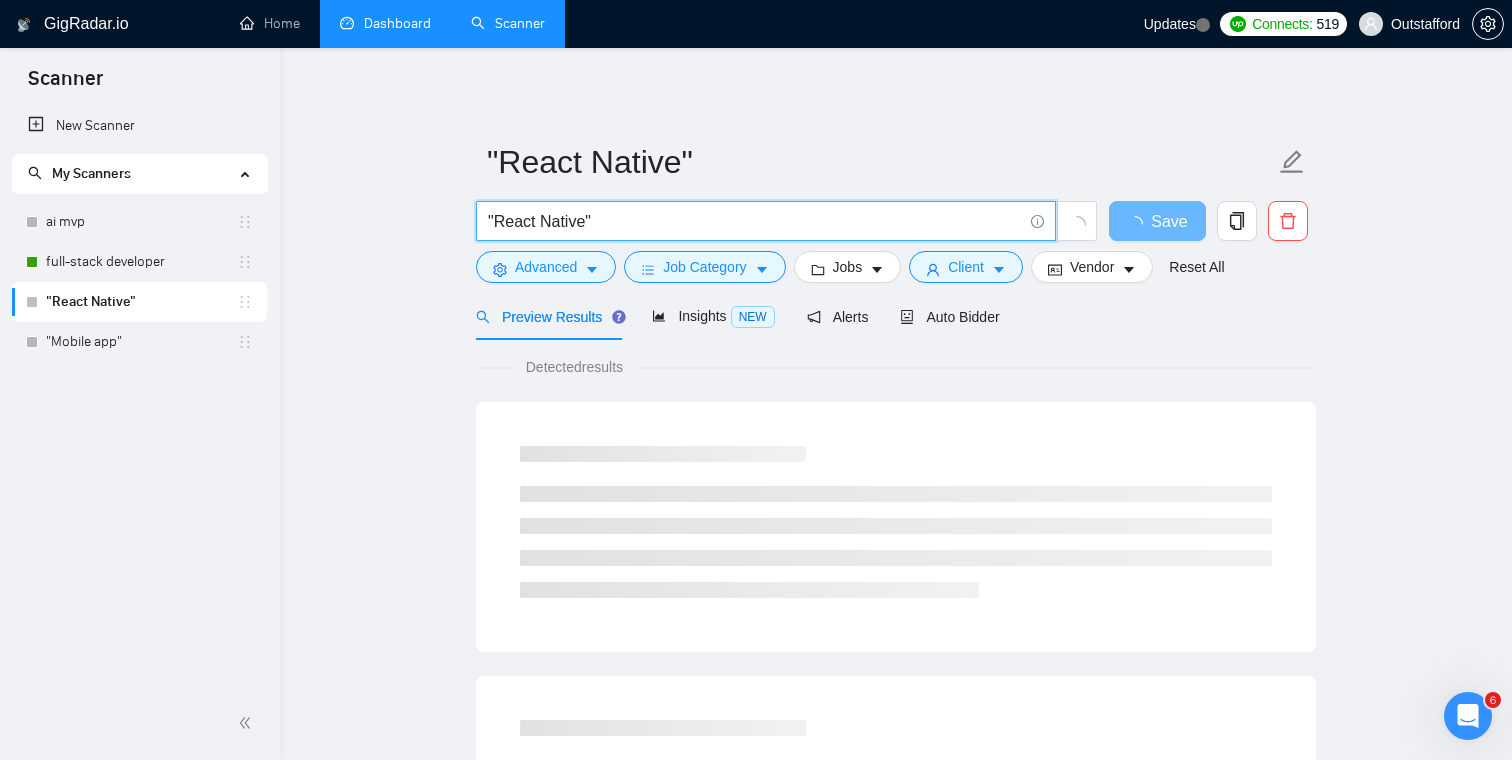 click on ""React Native"" at bounding box center (755, 221) 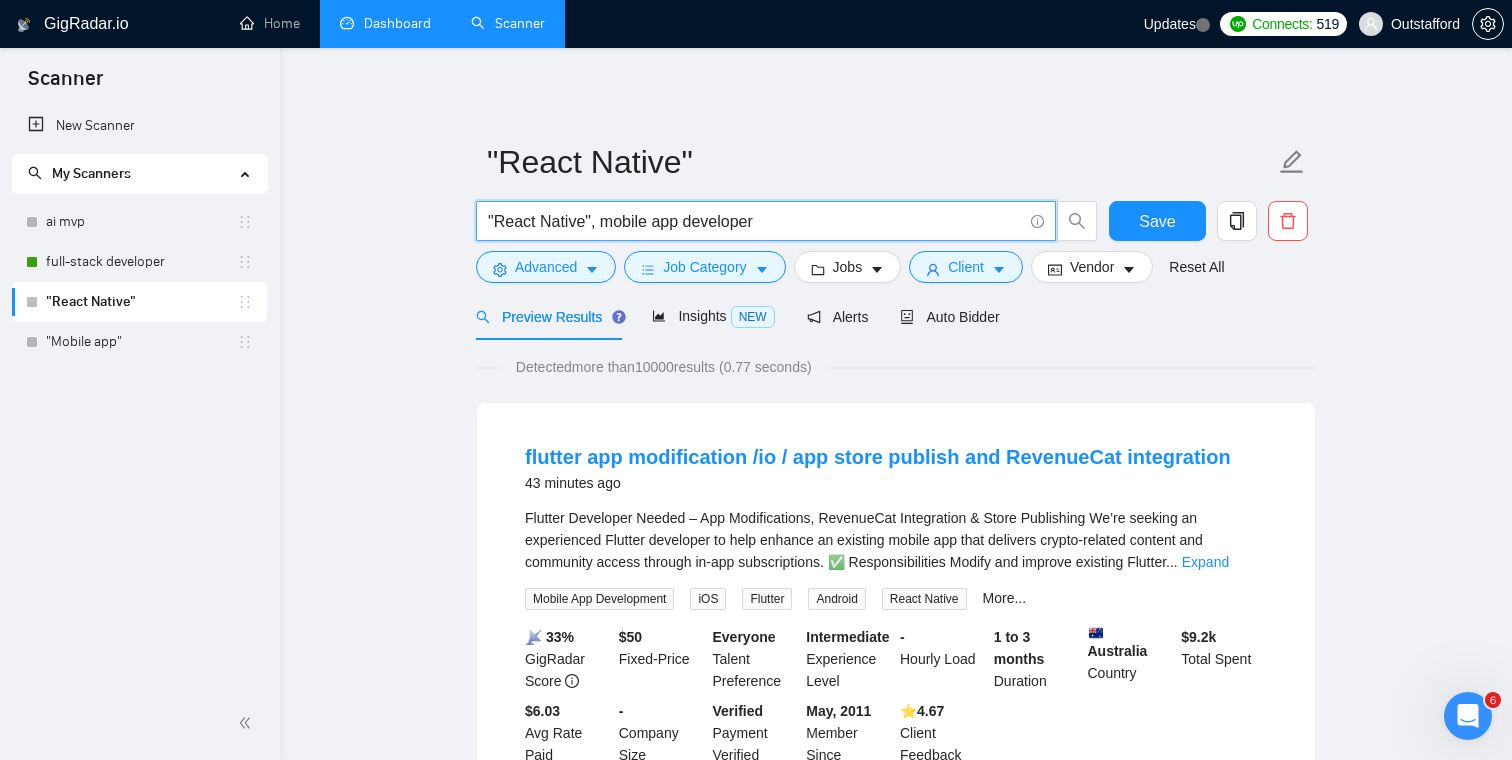 click on ""React Native" "React Native", mobile app developer Save Advanced Job Category Jobs Client Vendor Reset All Preview Results Insights NEW Alerts Auto Bidder Detected more than 10000 results (0.77 seconds) flutter app modification /io / app store publish and RevenueCat integration 43 minutes ago Flutter Developer Needed – App Modifications, RevenueCat Integration & Store Publishing
We’re seeking an experienced Flutter developer to help enhance an existing mobile app that delivers crypto-related content and community access through in-app subscriptions.
✅ Responsibilities
Modify and improve existing Flutter ... Expand Mobile App Development iOS Flutter Android React Native More... 📡 33% GigRadar Score $ 50 Fixed-Price Everyone Talent Preference Intermediate Experience Level - Hourly Load 1 to 3 months Duration [COUNTRY] Country $ 9.2k Total Spent $6.03 Avg Rate Paid - Company Size Verified Payment Verified May, 2011 Member Since ⭐️ 4.67 Client Feedback 3 hours ago ... Expand" at bounding box center (896, 2517) 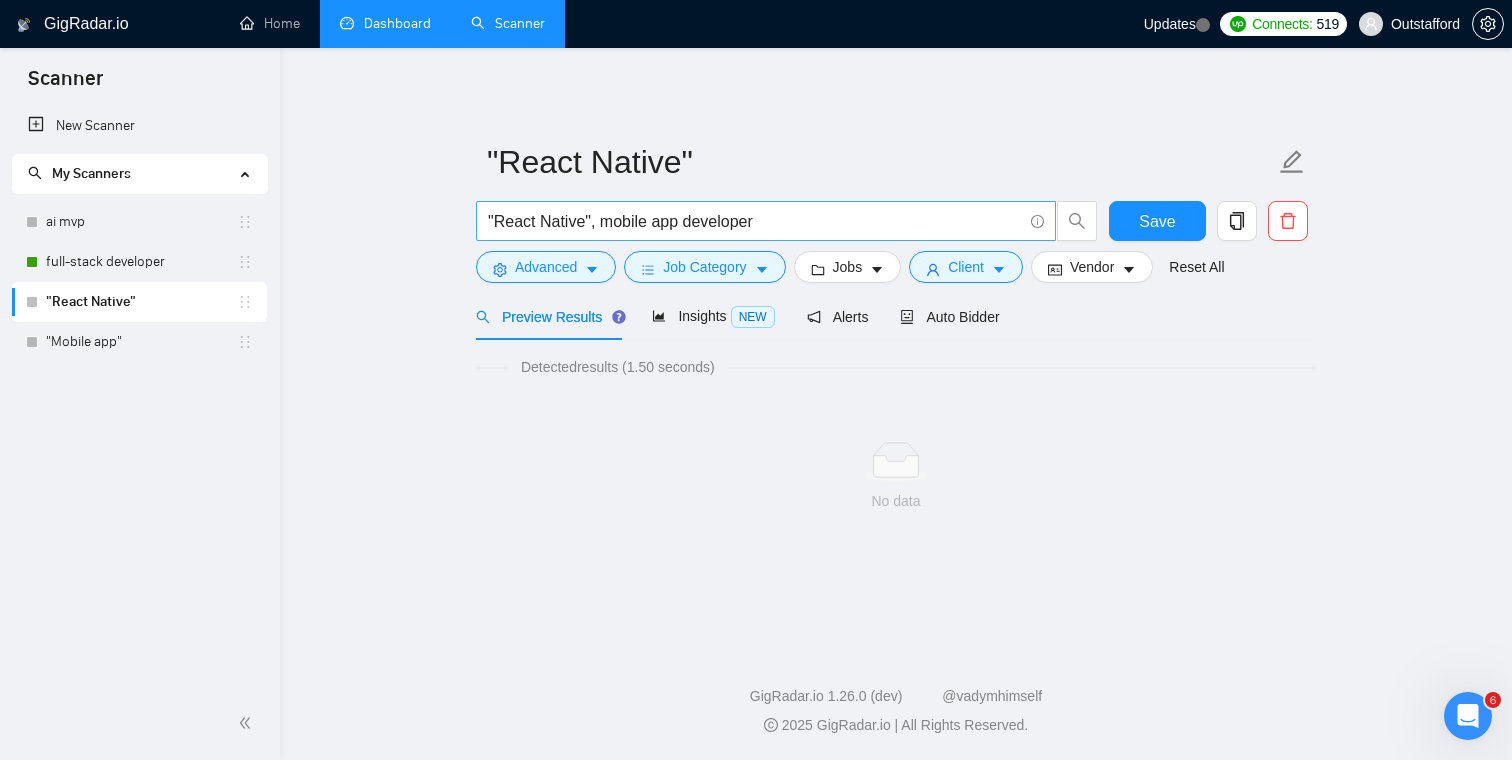 click on ""React Native", mobile app developer" at bounding box center (755, 221) 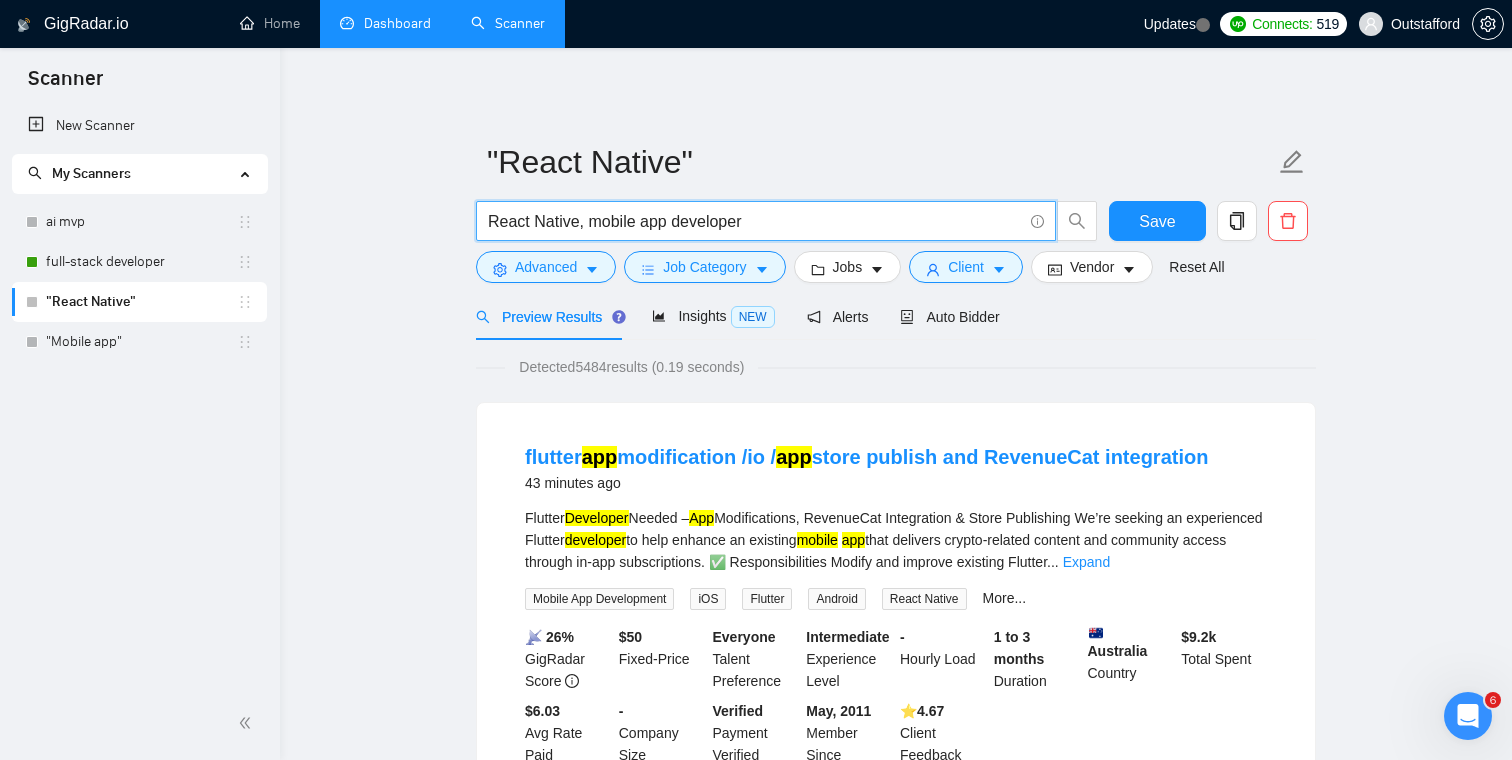 click on ""React Native" React Native, mobile app developer Save Advanced   Job Category   Jobs   Client   Vendor   Reset All Preview Results Insights NEW Alerts Auto Bidder Detected   5484  results   (0.19 seconds) flutter  app  modification /io /  app  store publish and RevenueCat integration 43 minutes ago Flutter  Developer  Needed –  App  Modifications, RevenueCat Integration & Store Publishing
We’re seeking an experienced Flutter  developer  to help enhance an existing  mobile   app  that delivers crypto-related content and community access through in-app subscriptions.
✅ Responsibilities
Modify and improve existing Flutter  ... Expand Mobile App Development iOS Flutter Android React Native More... 📡   26% GigRadar Score   $ 50 Fixed-Price Everyone Talent Preference Intermediate Experience Level - Hourly Load 1 to 3 months Duration   Australia Country $ 9.2k Total Spent $6.03 Avg Rate Paid - Company Size Verified Payment Verified May, 2011 Member Since ⭐️  4.67 Client Feedback React   Native   React" at bounding box center (896, 2543) 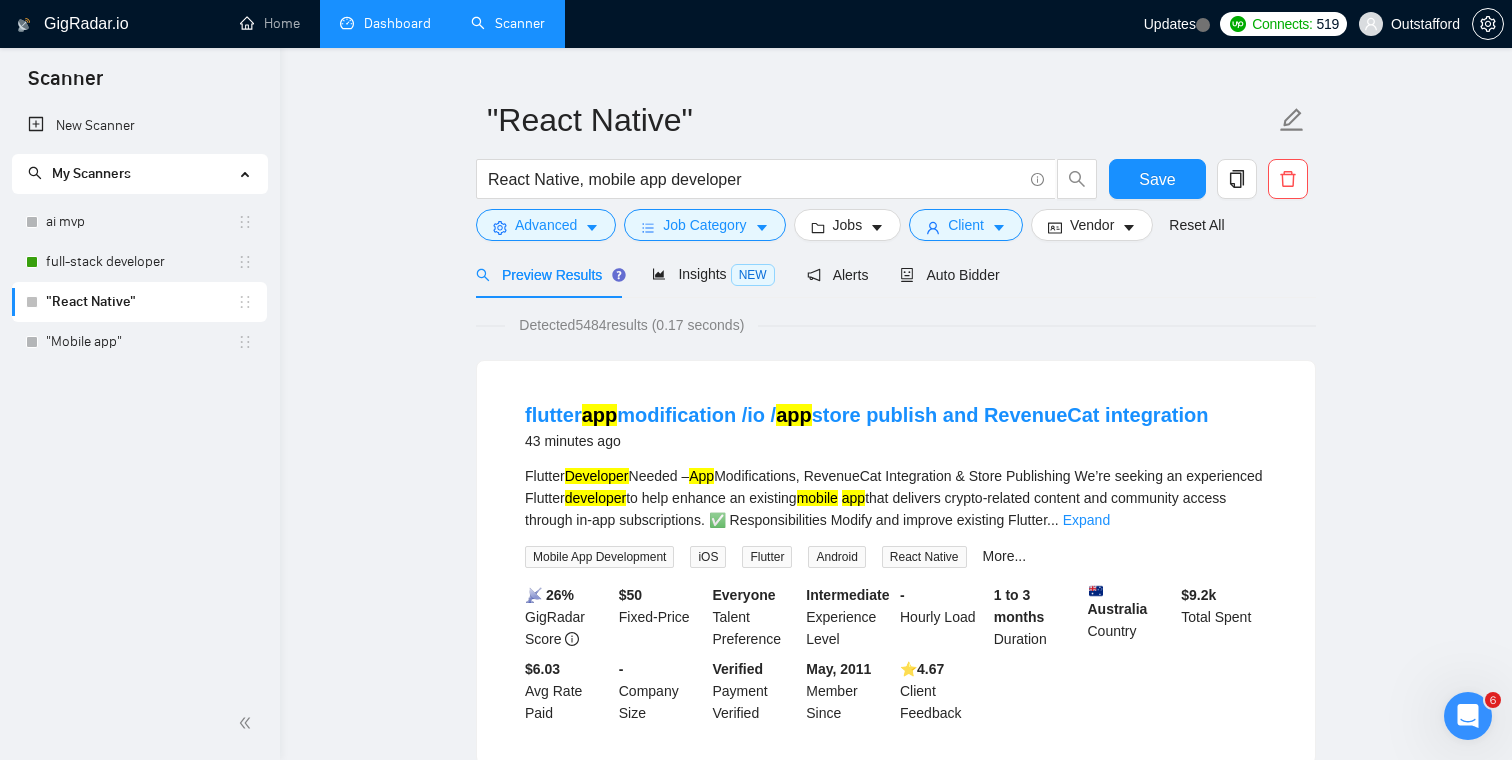 scroll, scrollTop: 27, scrollLeft: 0, axis: vertical 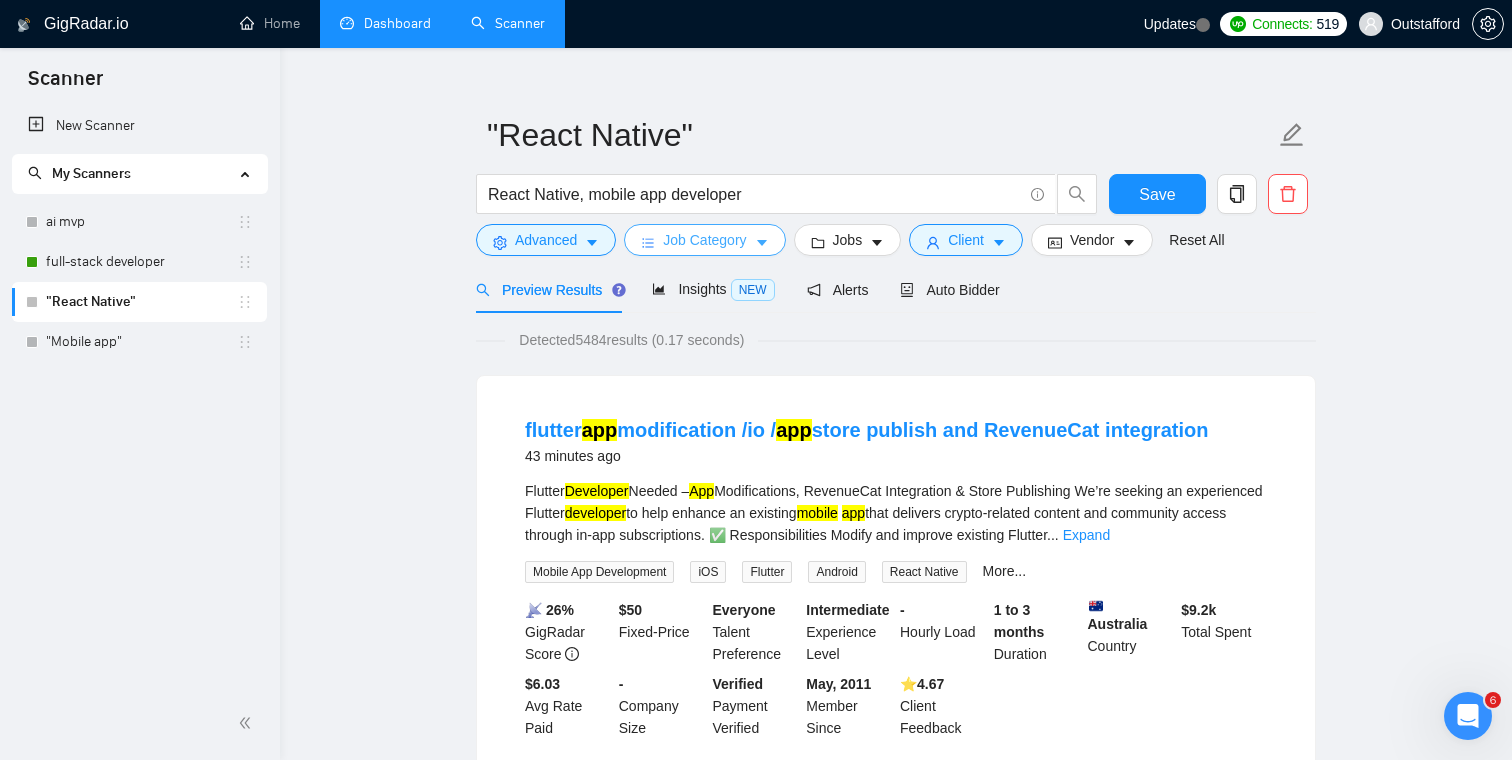 click on "Job Category" at bounding box center [704, 240] 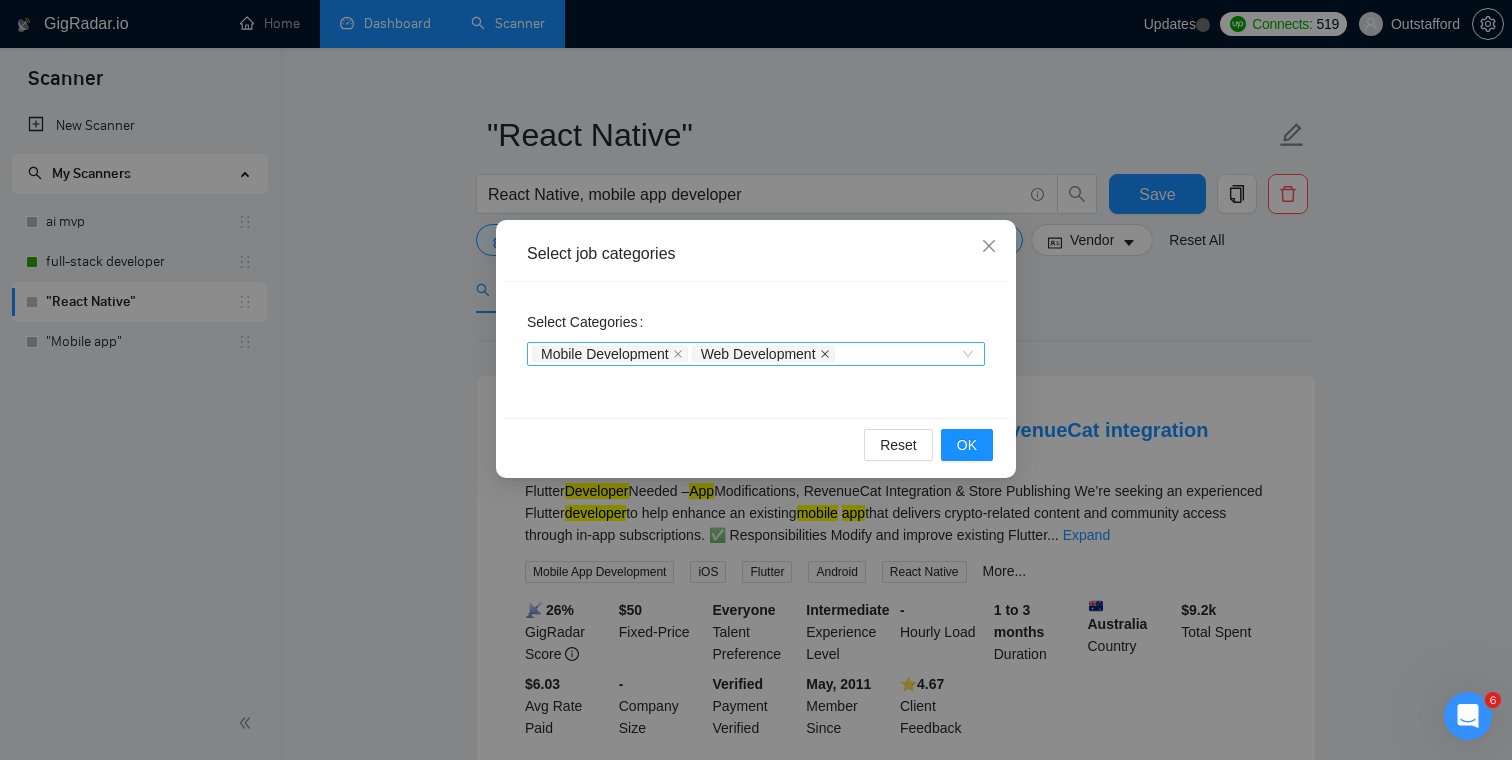 click 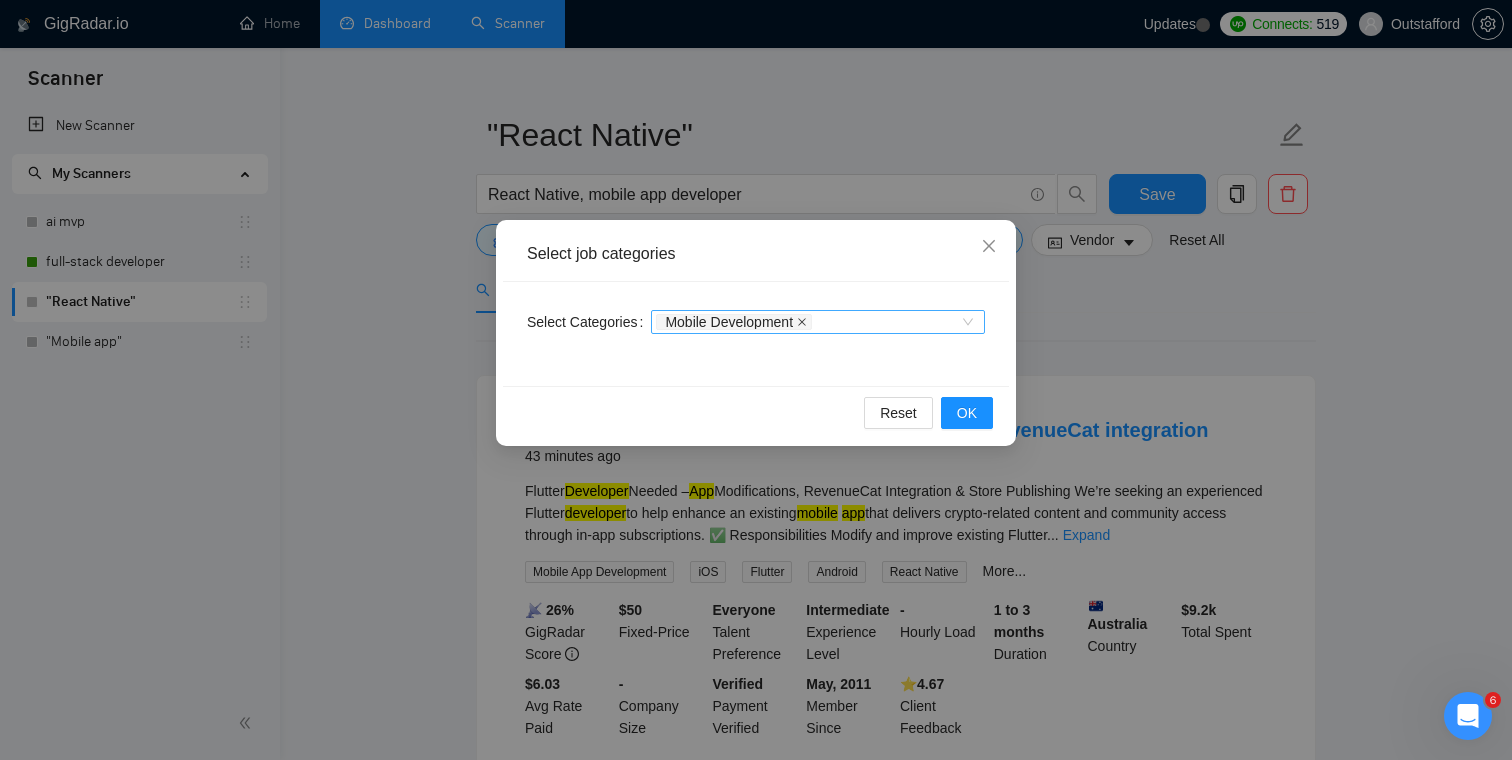 click 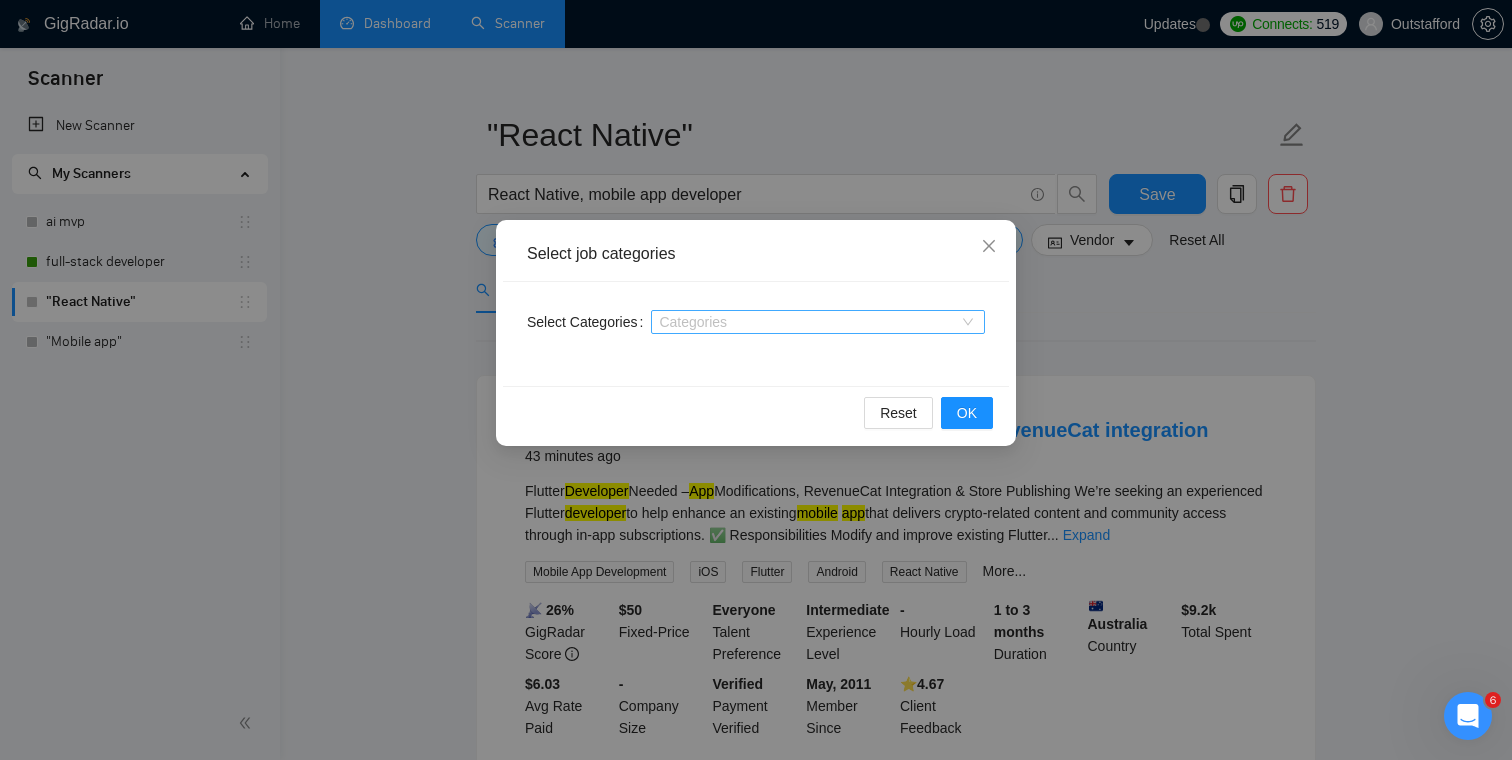 click at bounding box center [808, 322] 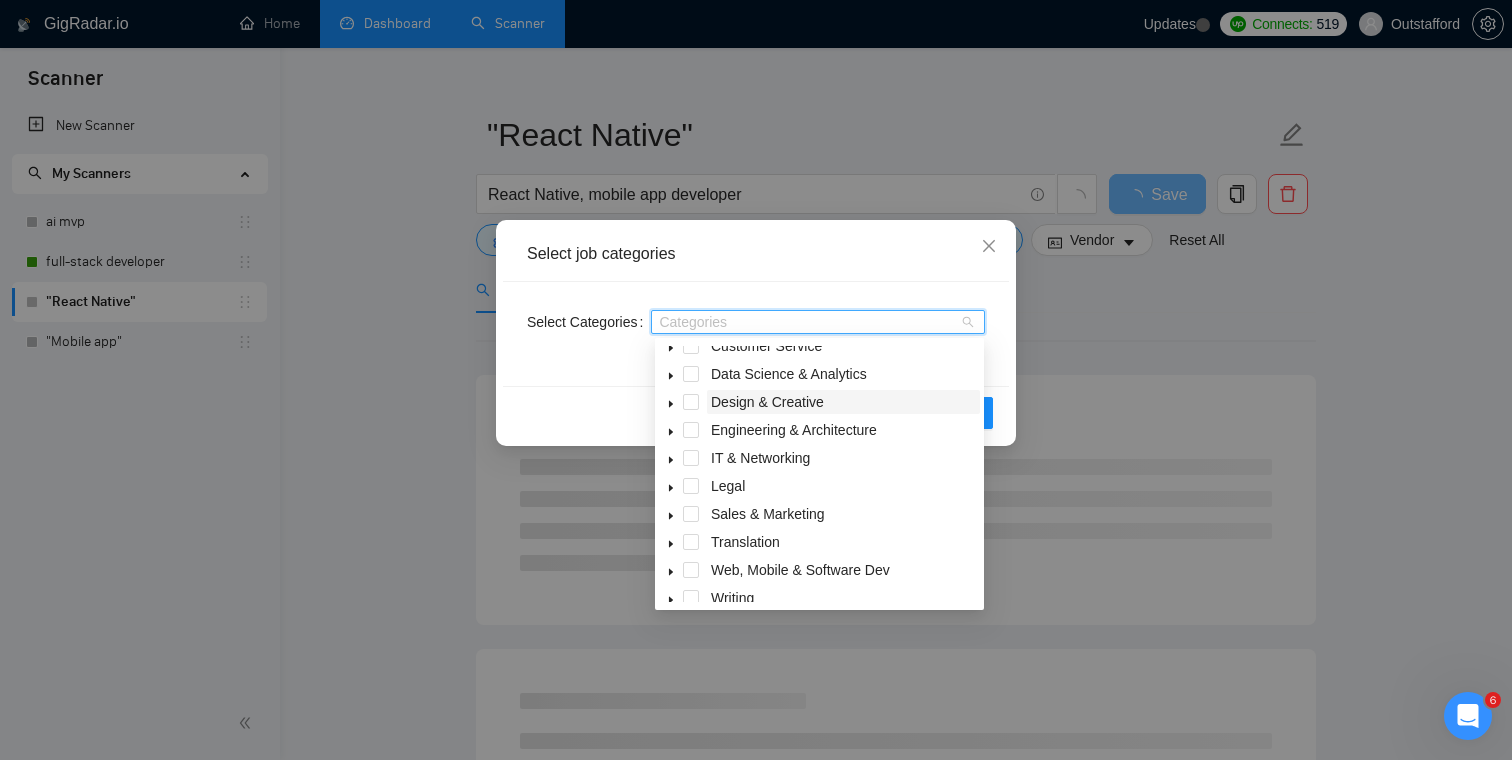 scroll, scrollTop: 80, scrollLeft: 0, axis: vertical 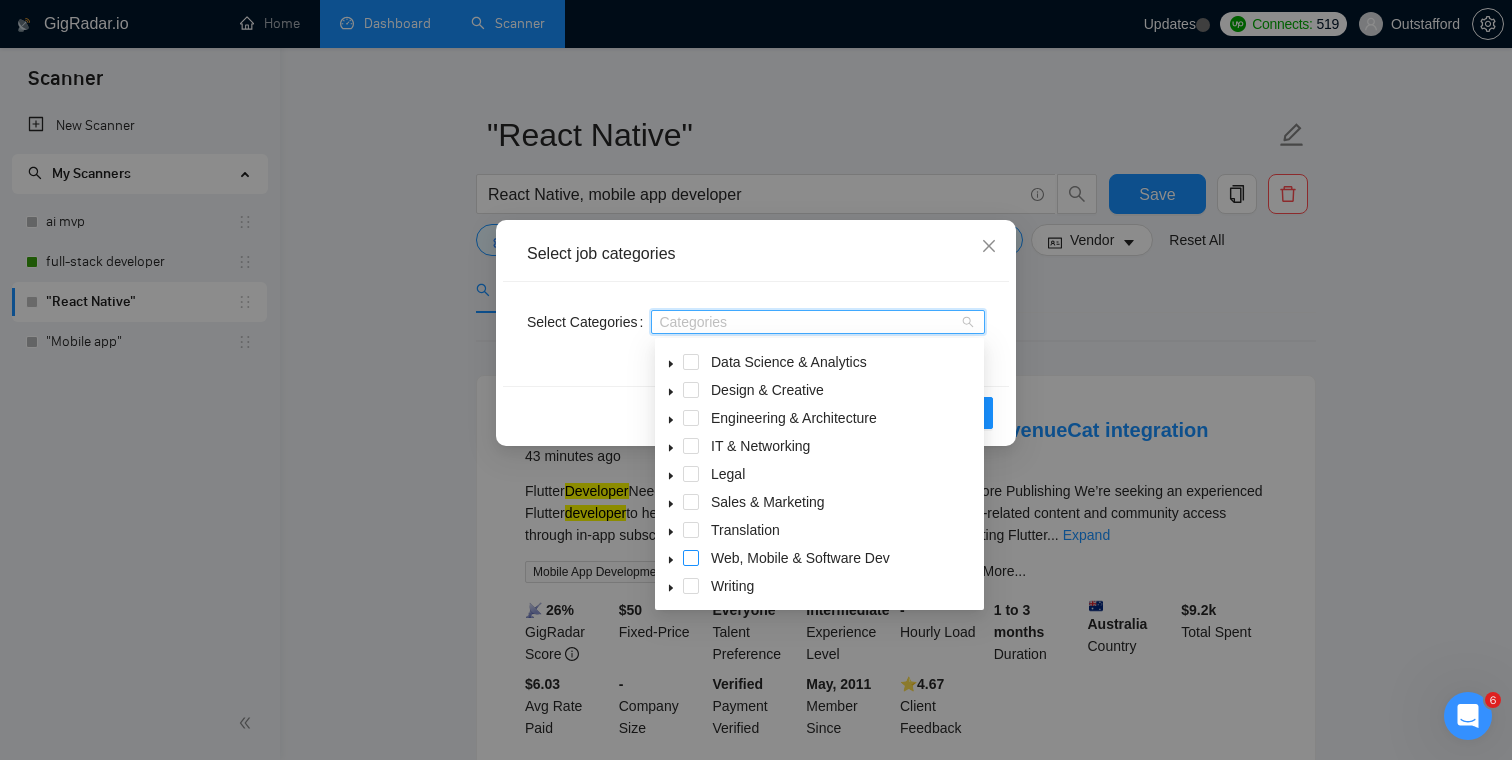 click at bounding box center (691, 558) 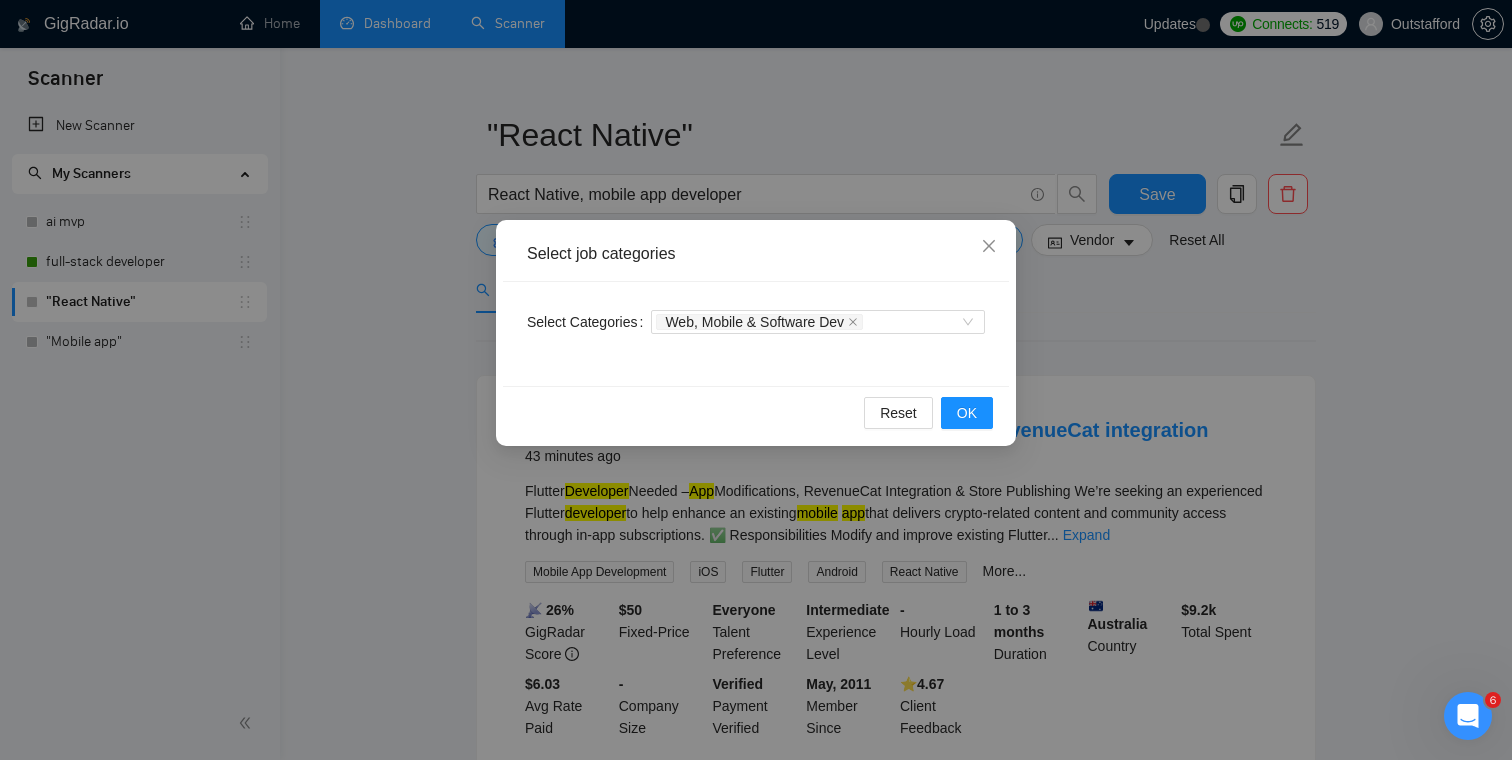 click on "Select job categories" at bounding box center (756, 254) 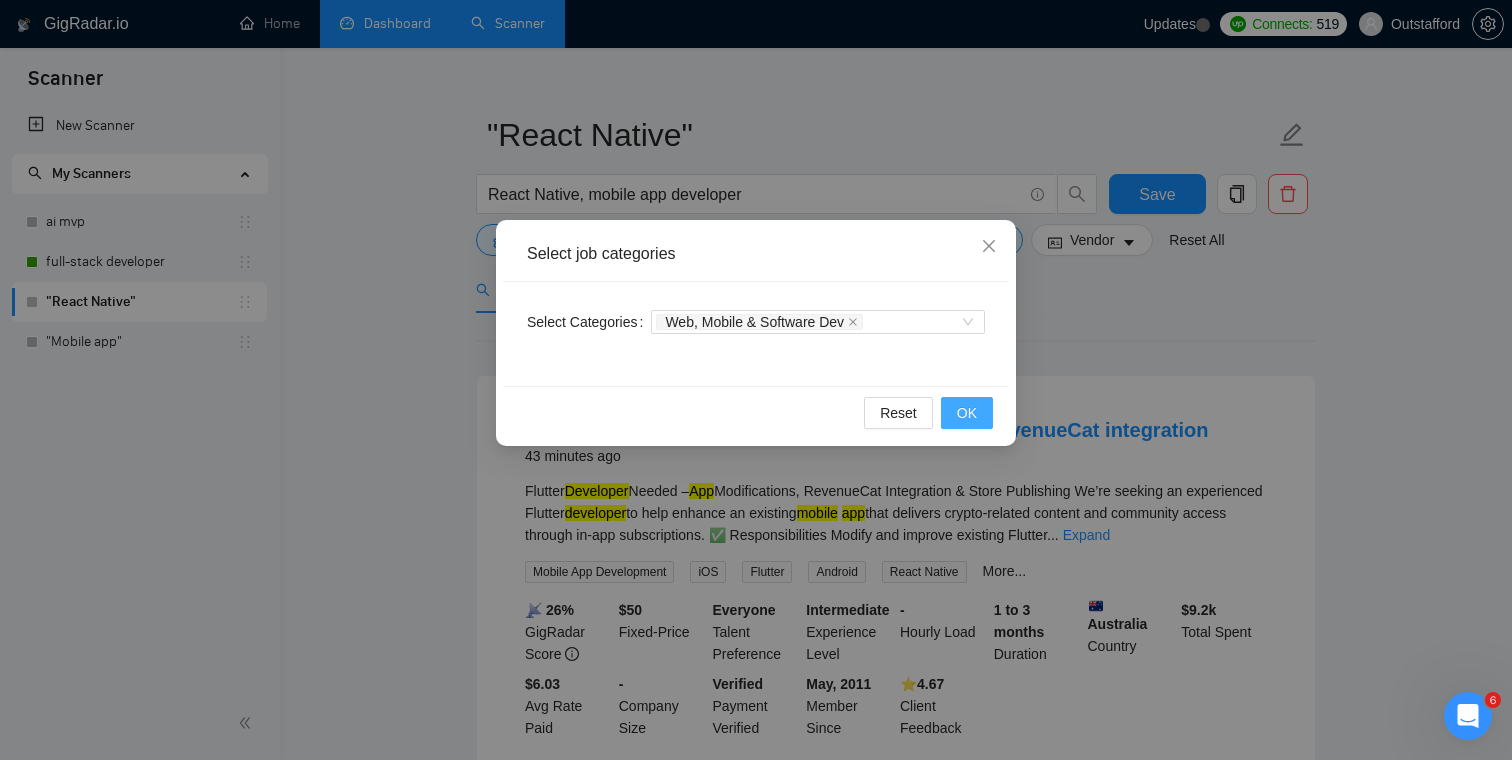 click on "OK" at bounding box center [967, 413] 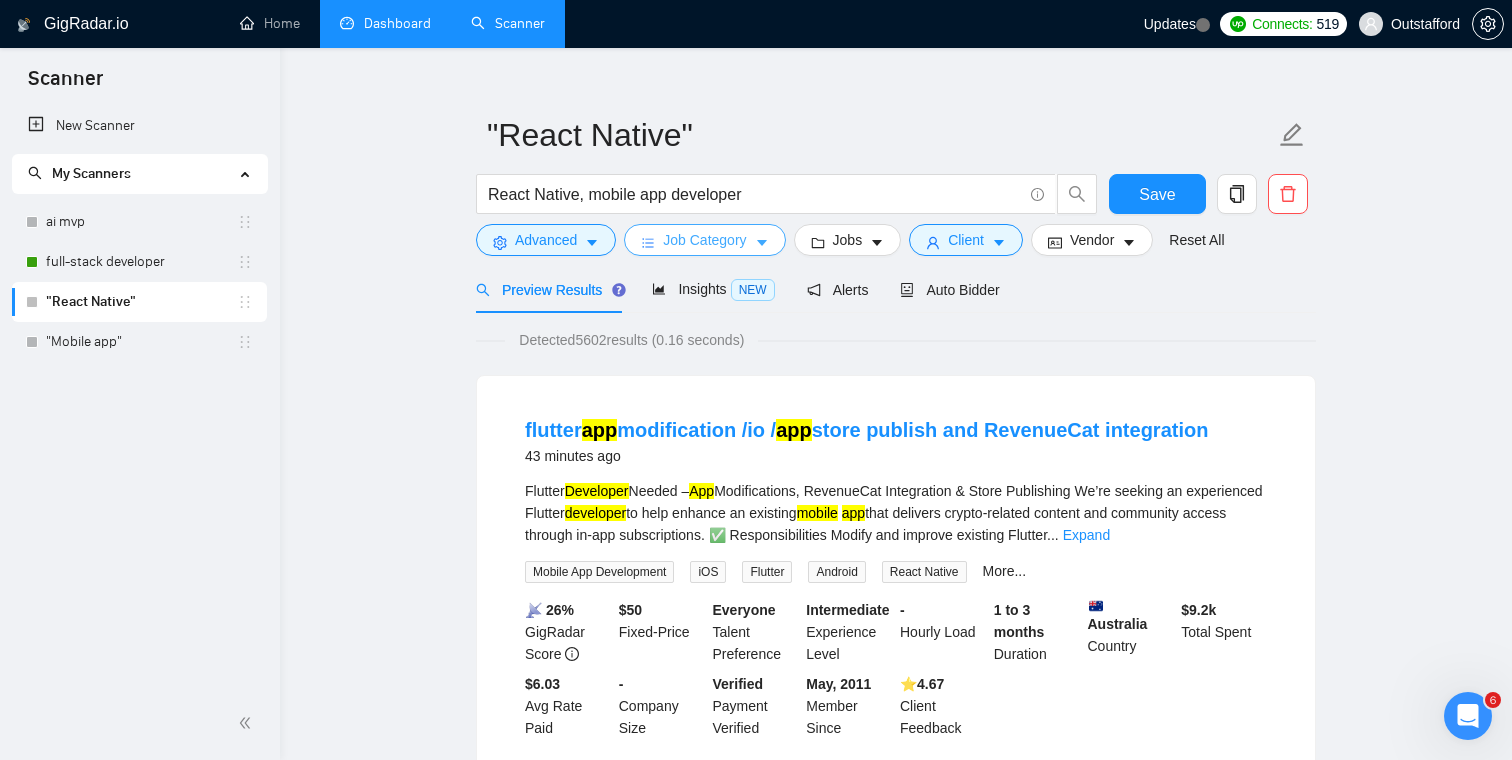 scroll, scrollTop: 0, scrollLeft: 0, axis: both 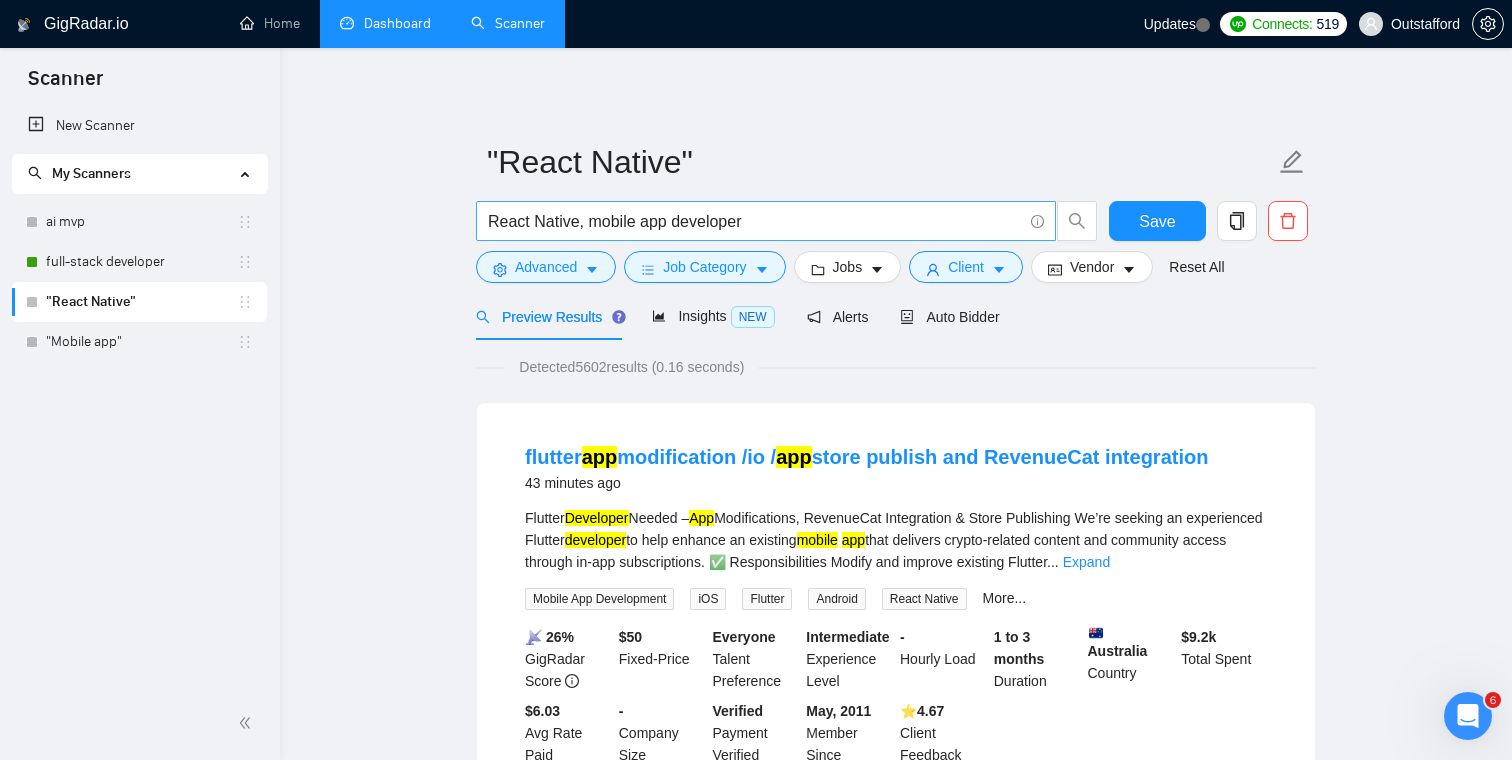 click on "React Native, mobile app developer" at bounding box center (755, 221) 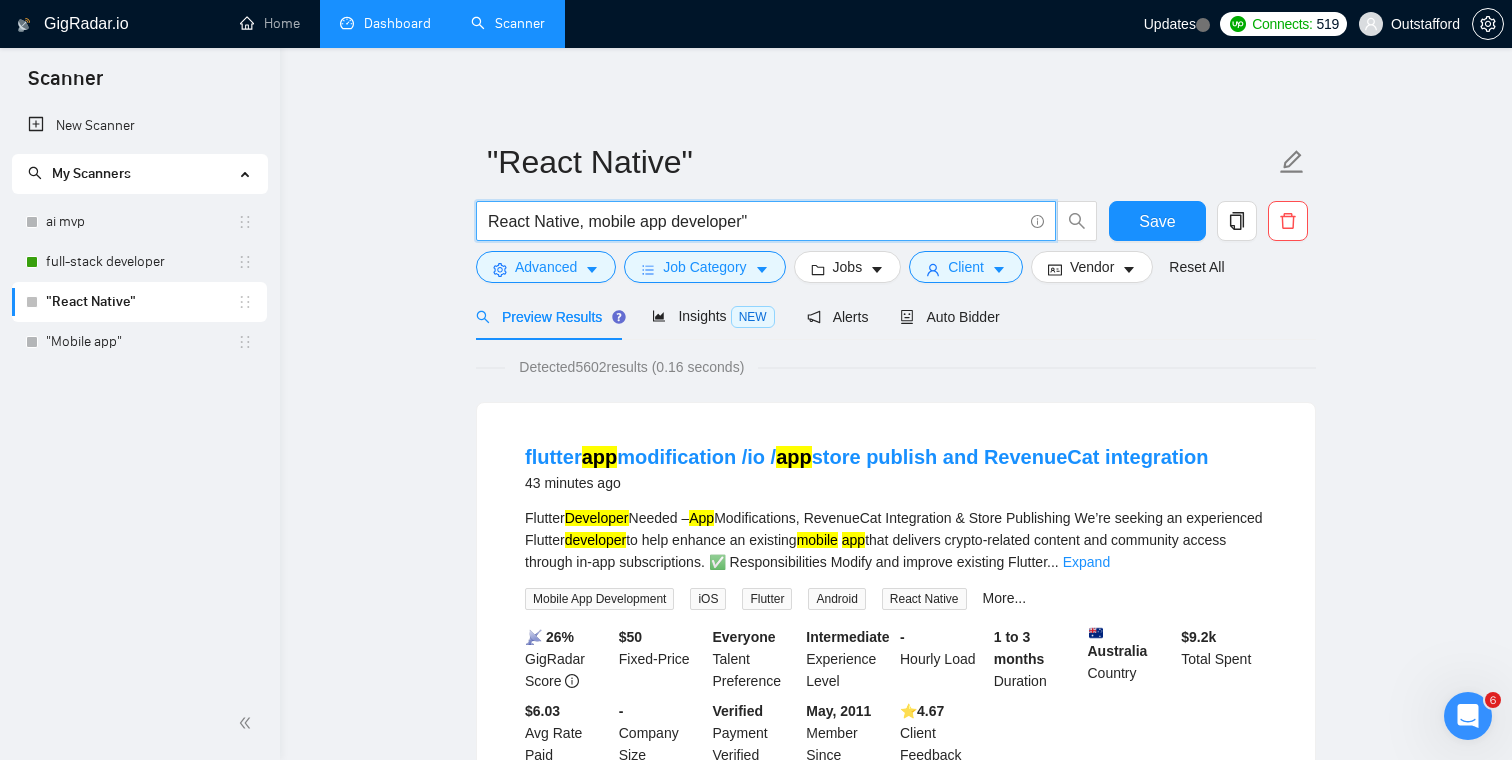click on "React Native, mobile app developer"" at bounding box center (755, 221) 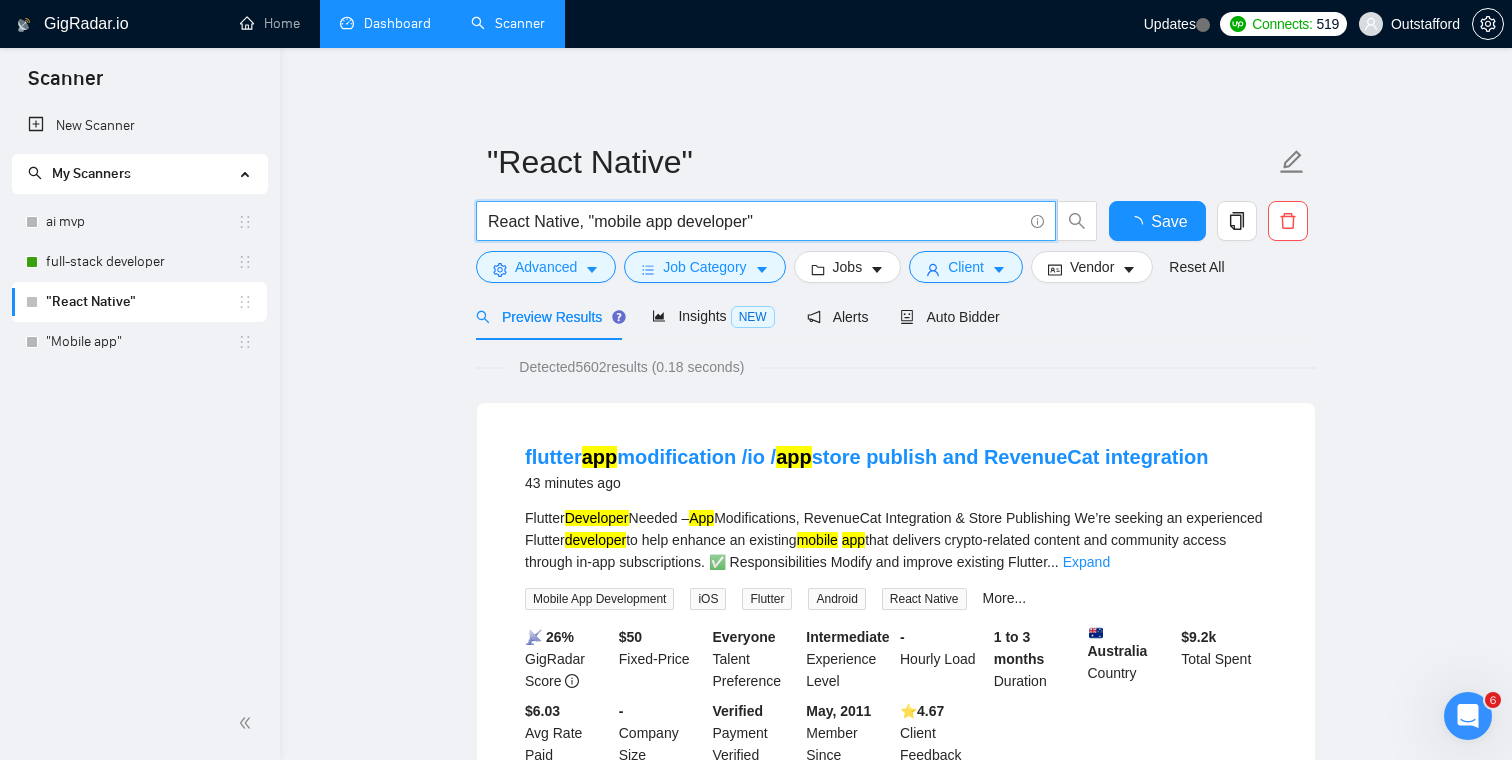 type on "React Native, "mobile app developer"" 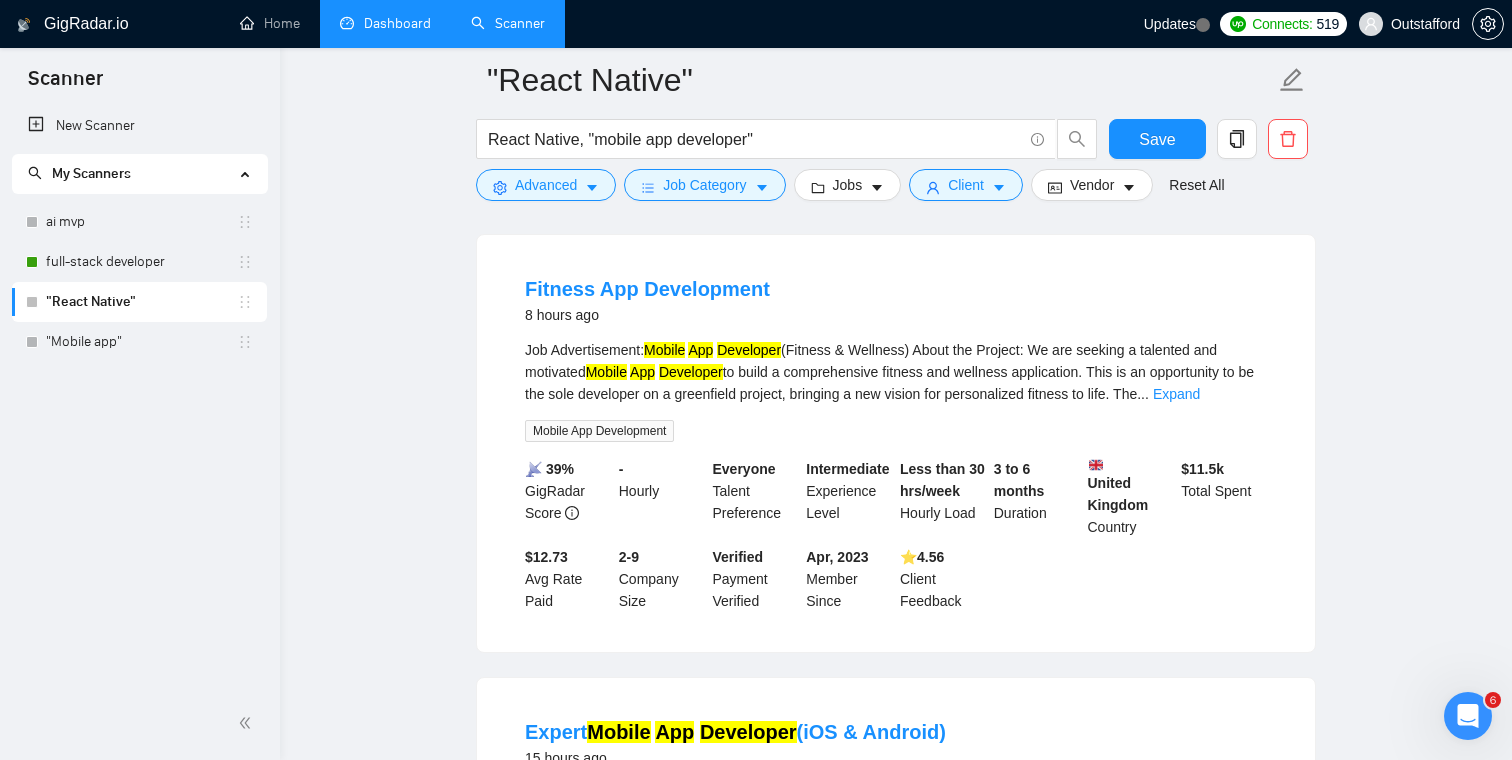 scroll, scrollTop: 196, scrollLeft: 0, axis: vertical 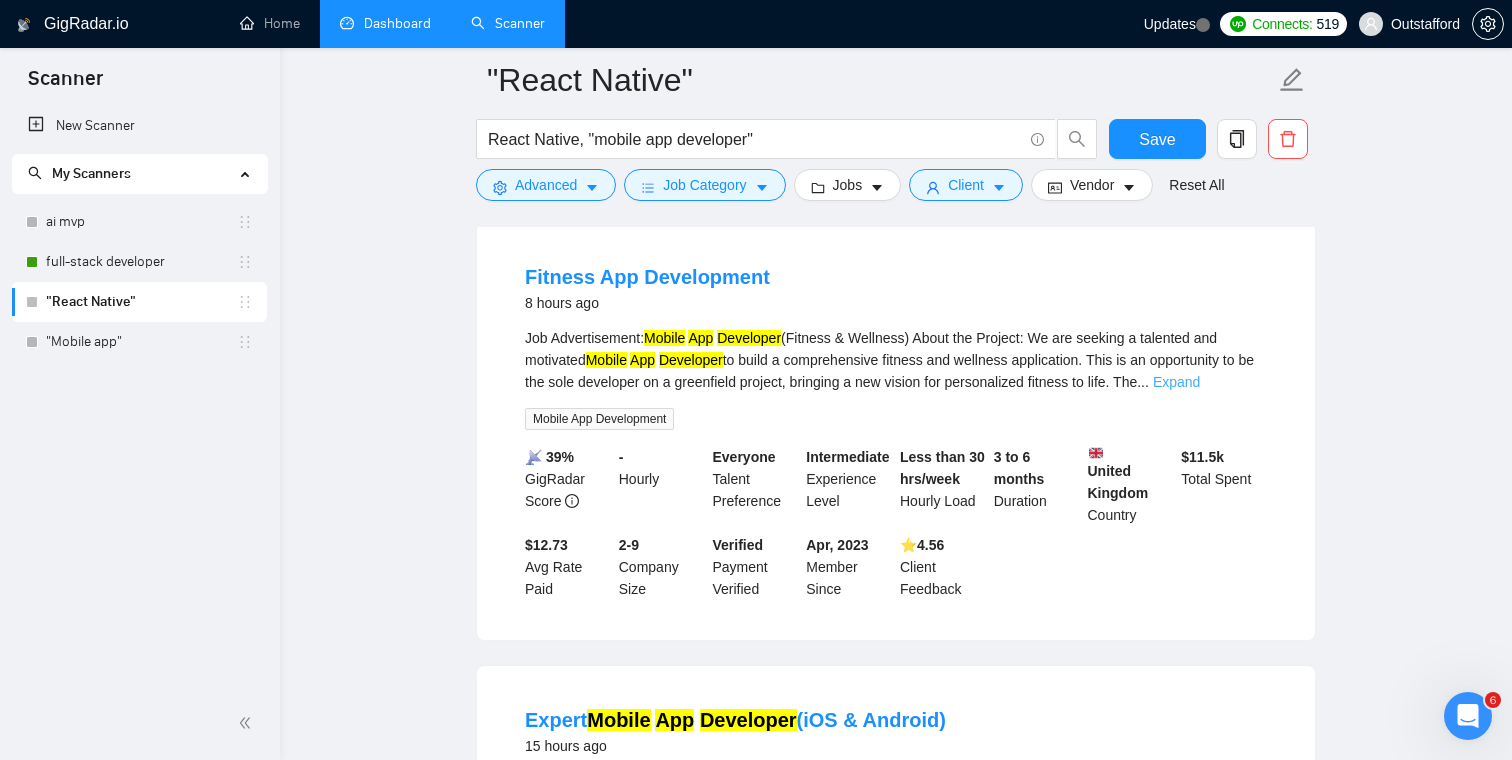 click on "Expand" at bounding box center (1176, 382) 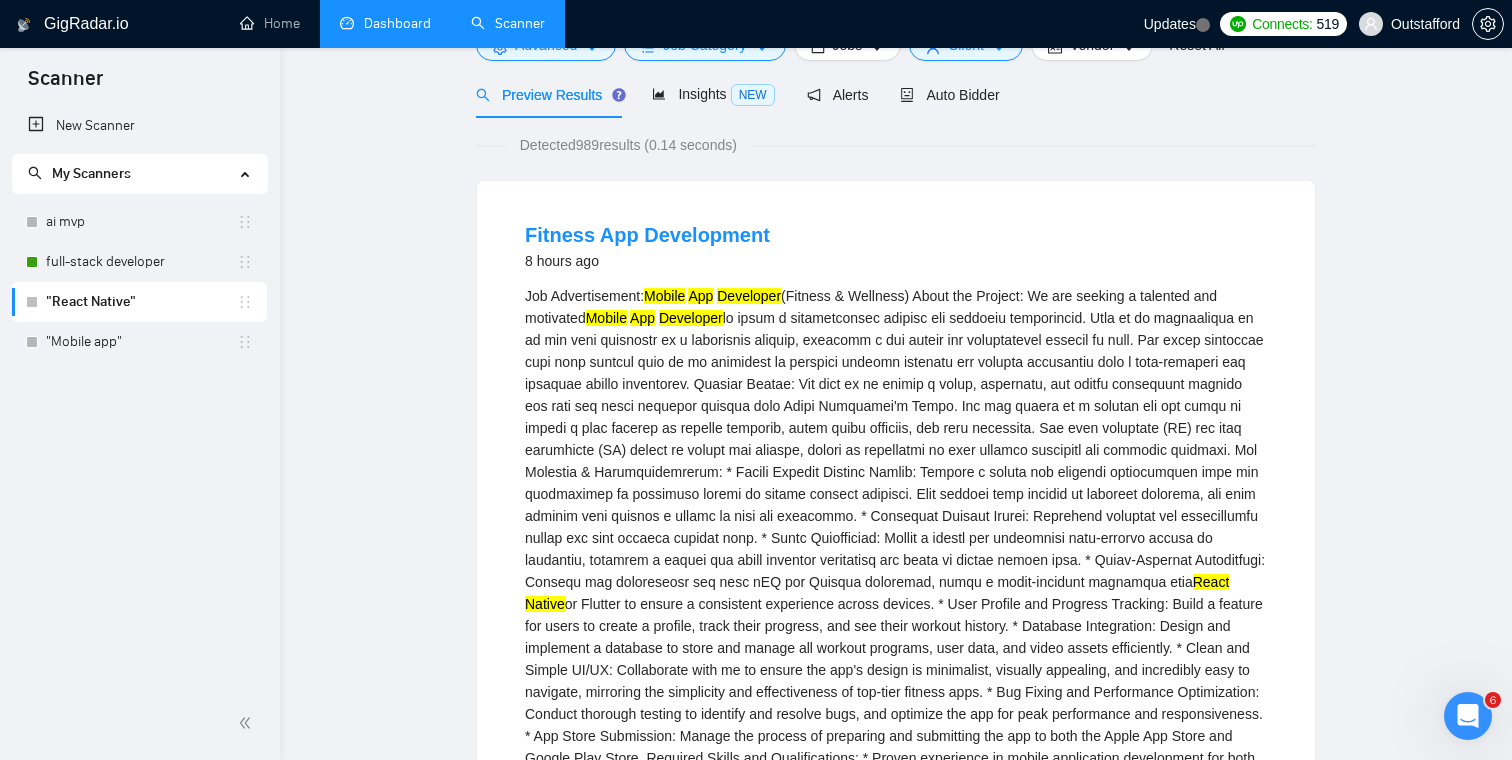 scroll, scrollTop: 0, scrollLeft: 0, axis: both 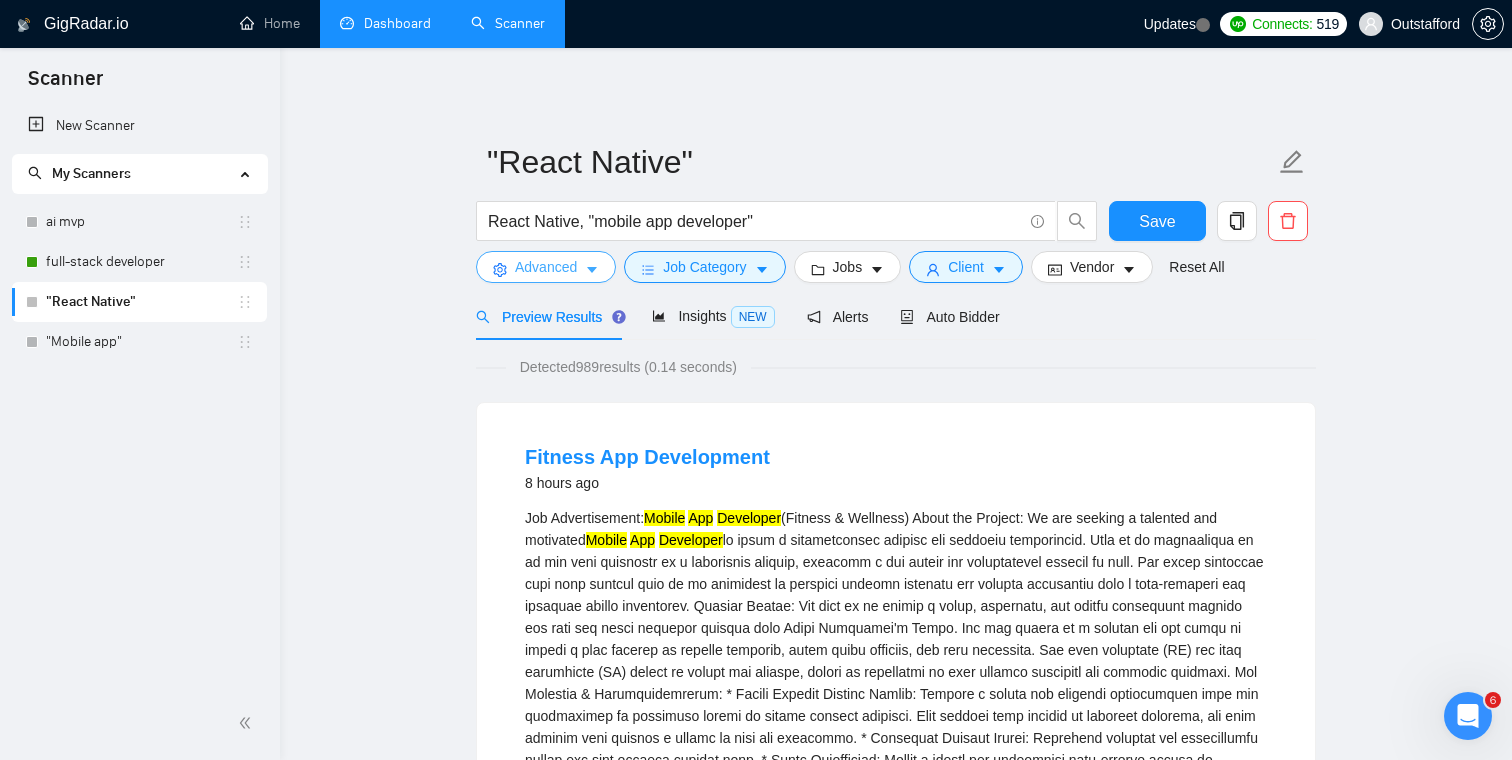 click on "Advanced" at bounding box center [546, 267] 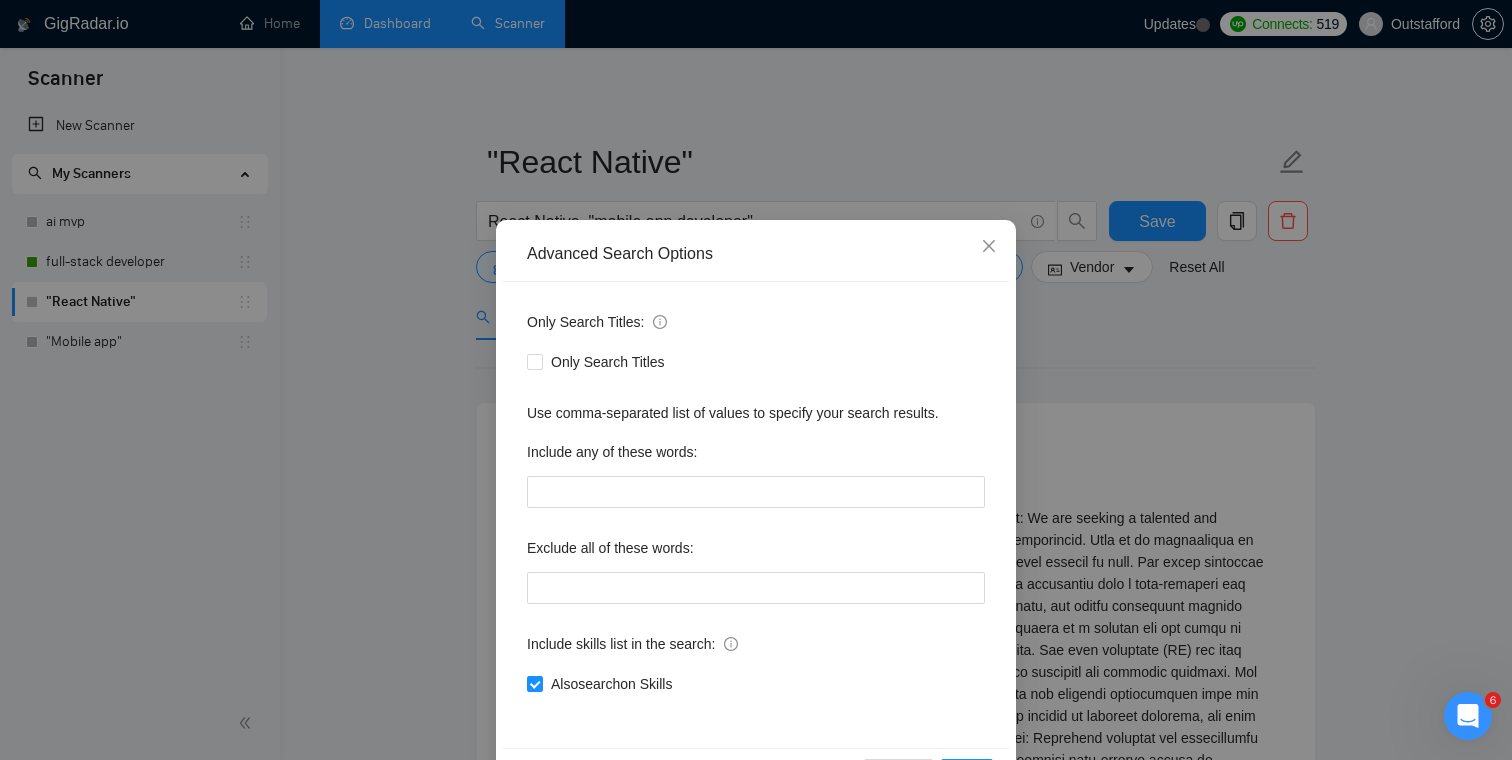 scroll, scrollTop: 72, scrollLeft: 0, axis: vertical 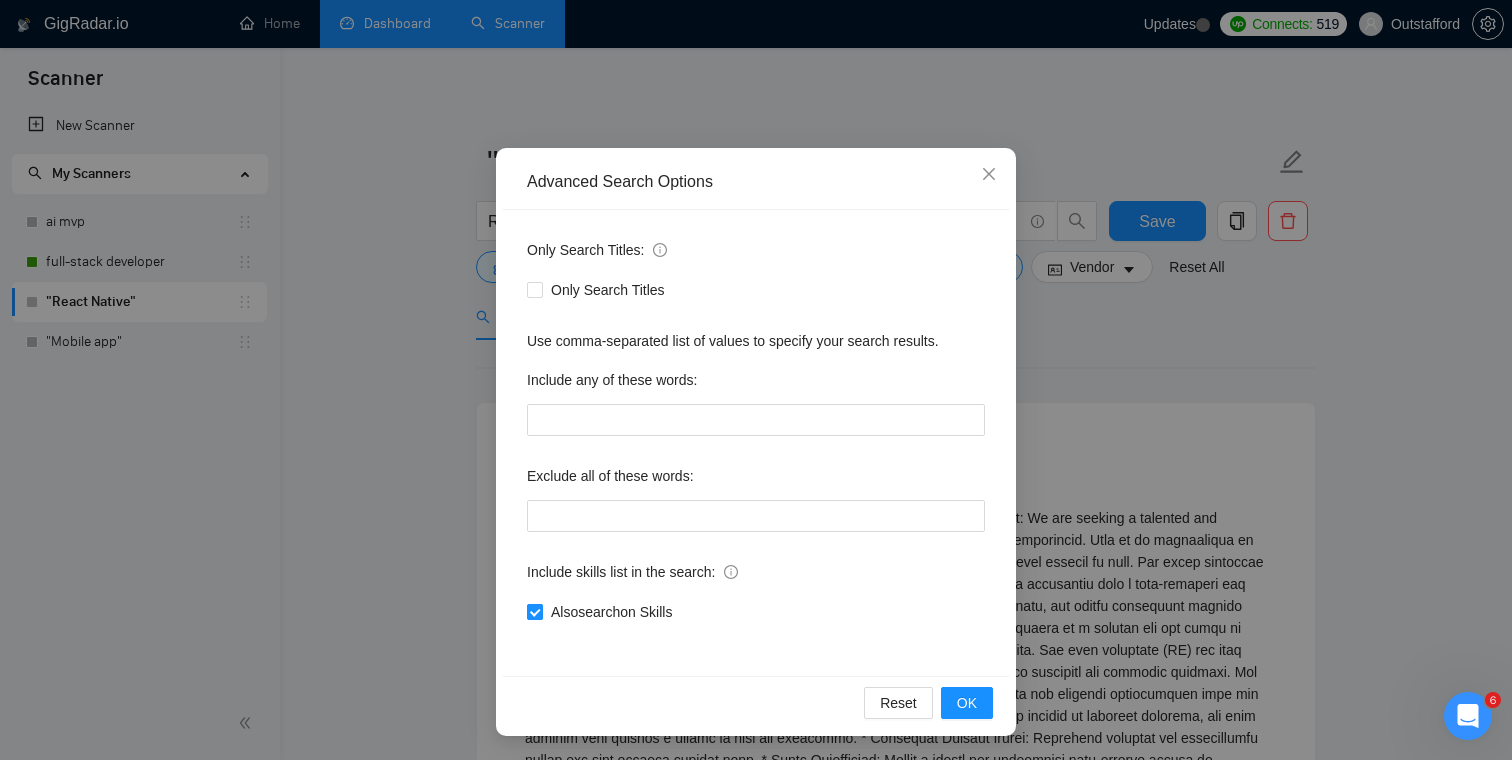 click on "Also  search  on Skills" at bounding box center [534, 611] 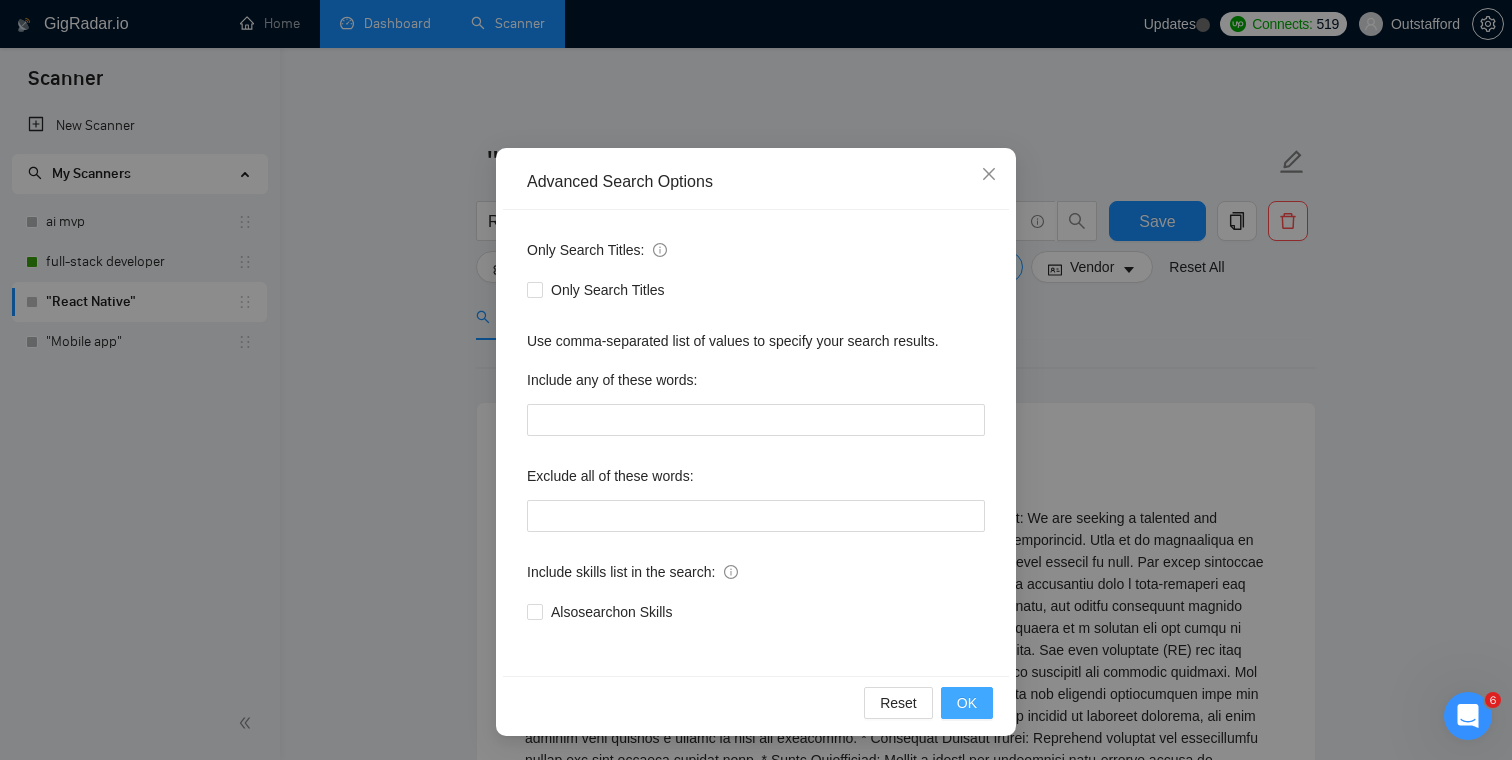 click on "OK" at bounding box center (967, 703) 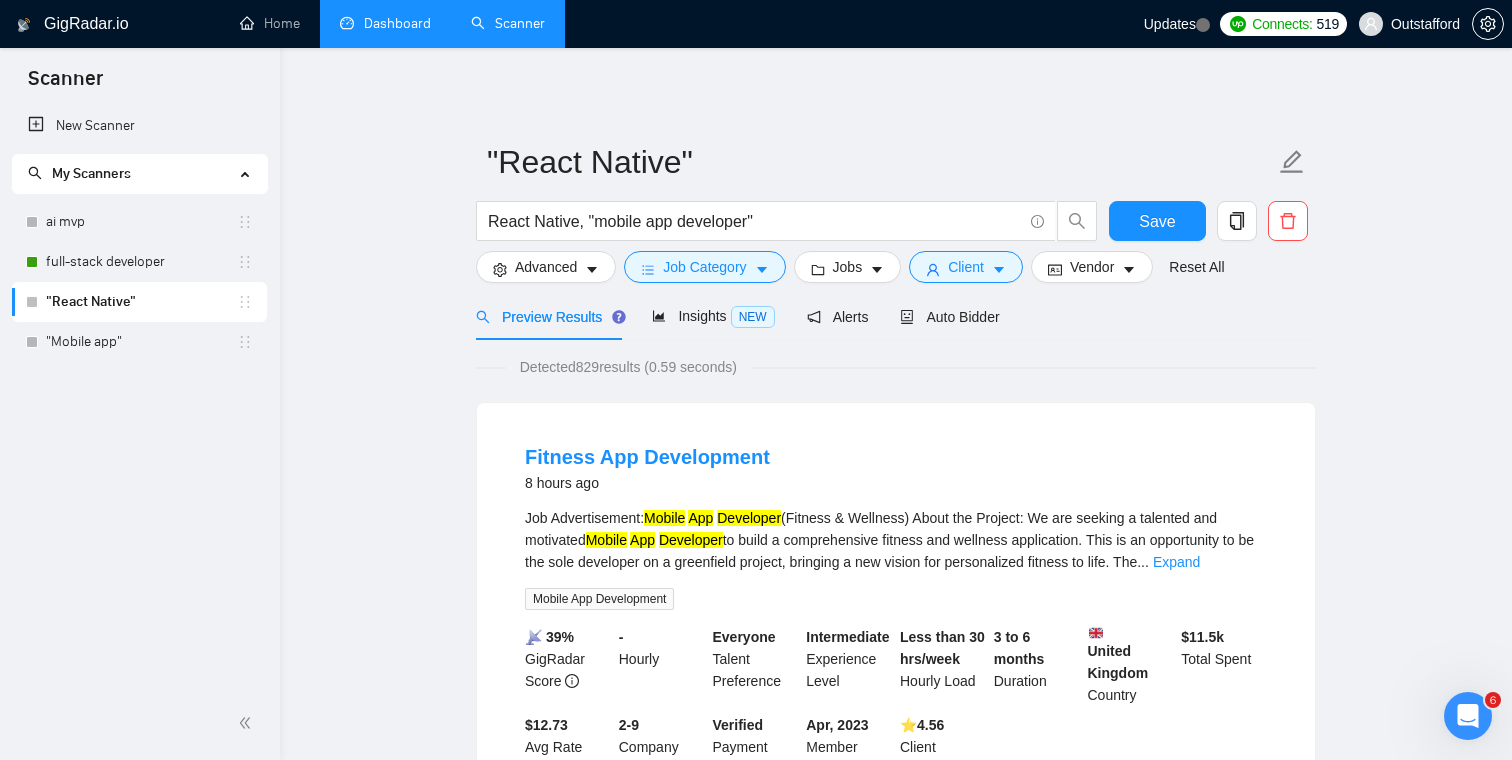 click on "React Native" React Native, "mobile app developer" Save Advanced Job Category Jobs Client Vendor Reset All Preview Results Insights NEW Alerts Auto Bidder Detected 829 results (0.59 seconds) Fitness App Development 8 hours ago Job Advertisement: Mobile App Developer (Fitness & Wellness)
About the Project:
We are seeking a talented and motivated Mobile App Developer to build a comprehensive fitness and wellness application. This is an opportunity to be the sole developer on a greenfield project, bringing a new vision for personalized fitness to life. The ... Expand Mobile App Development 📡 39% GigRadar Score - Hourly Everyone Talent Preference Intermediate Experience Level Less than 30 hrs/week Hourly Load 3 to 6 months Duration [COUNTRY] Country $ 11.5k Total Spent $12.73 Avg Rate Paid 2-9 Company Size Verified Payment Verified Apr, 2023 Member Since ⭐️ 4.56 Client Feedback Expert Mobile App Developer (iOS & Android) 15 hours ago Mobile App Developer" at bounding box center [896, 2521] 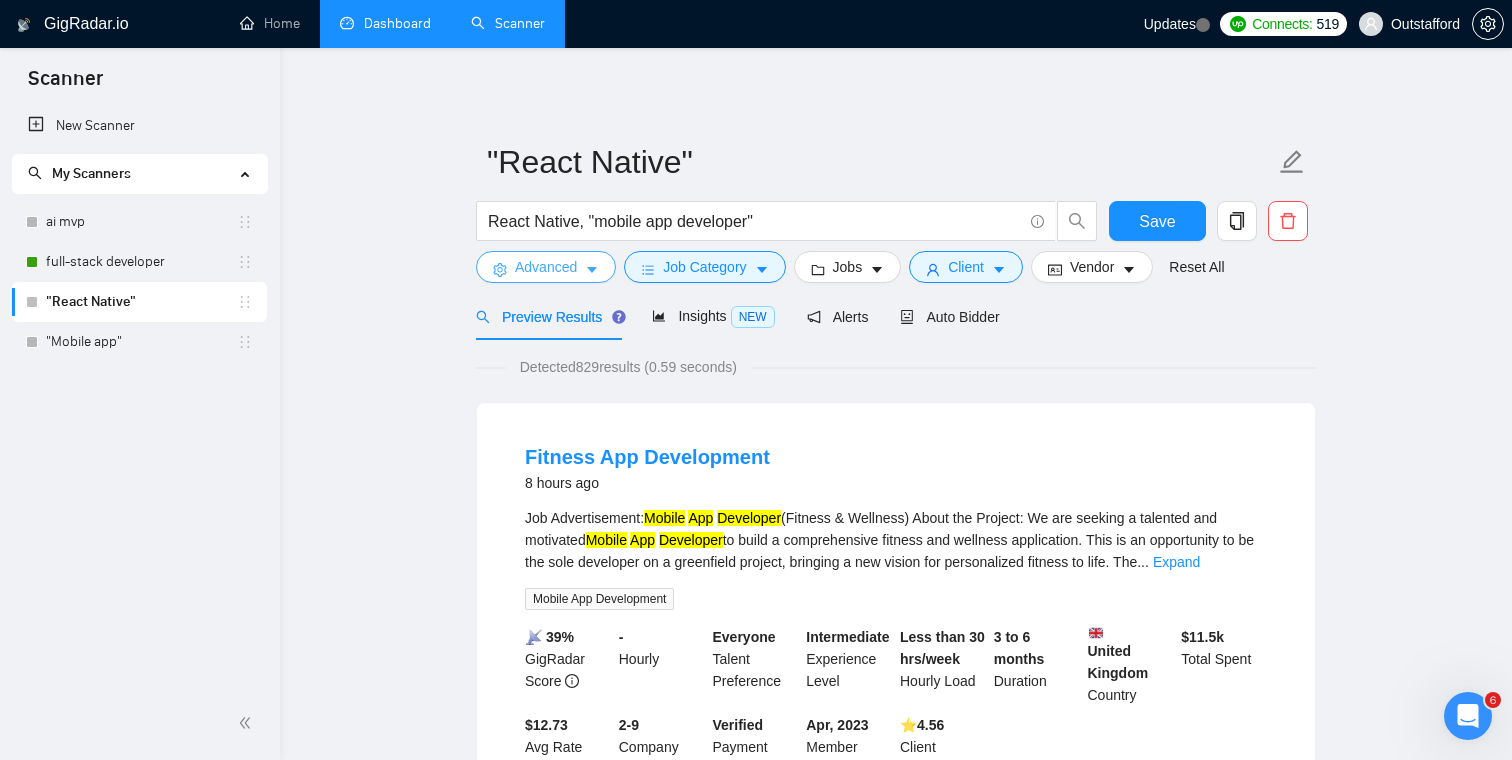 click on "Advanced" at bounding box center (546, 267) 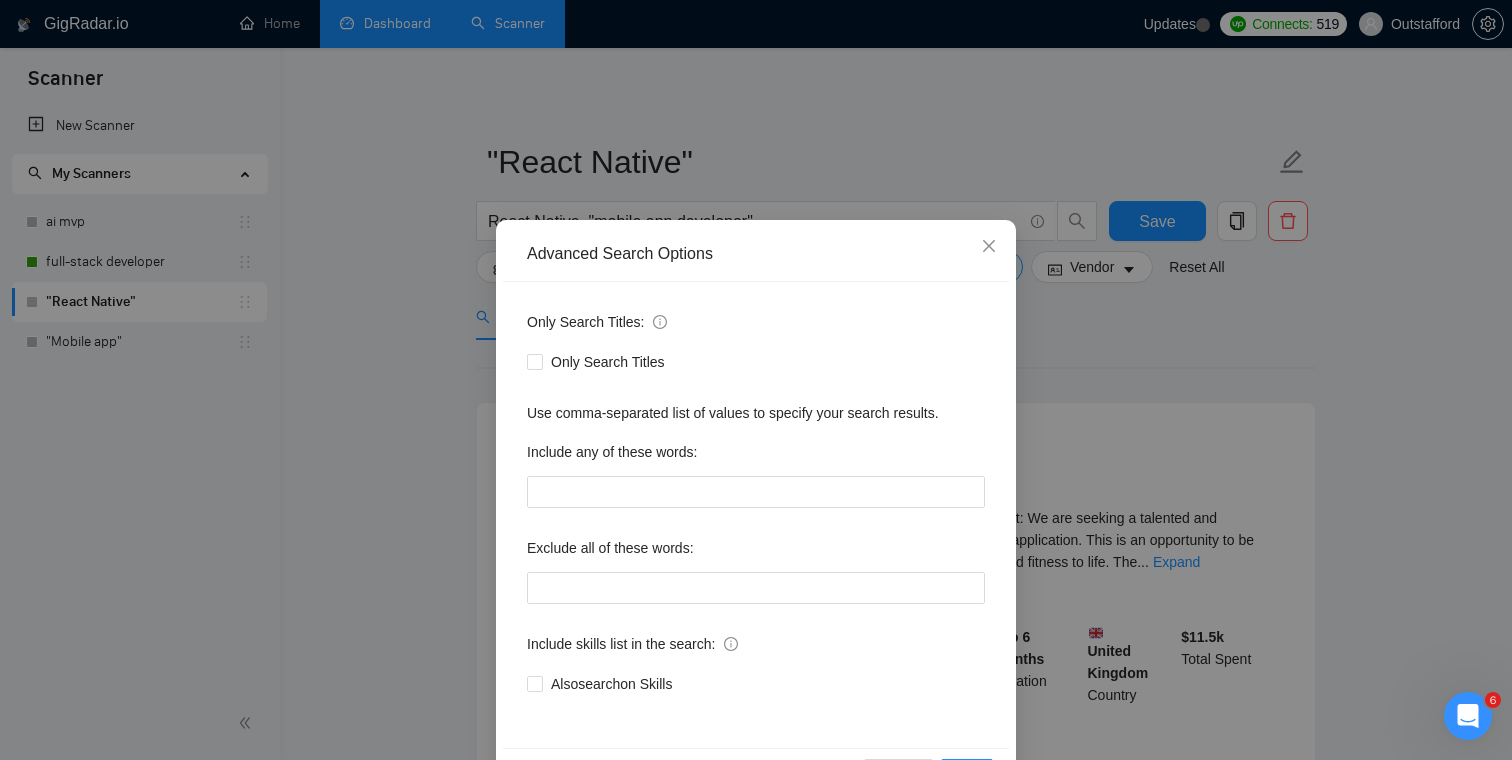 scroll, scrollTop: 72, scrollLeft: 0, axis: vertical 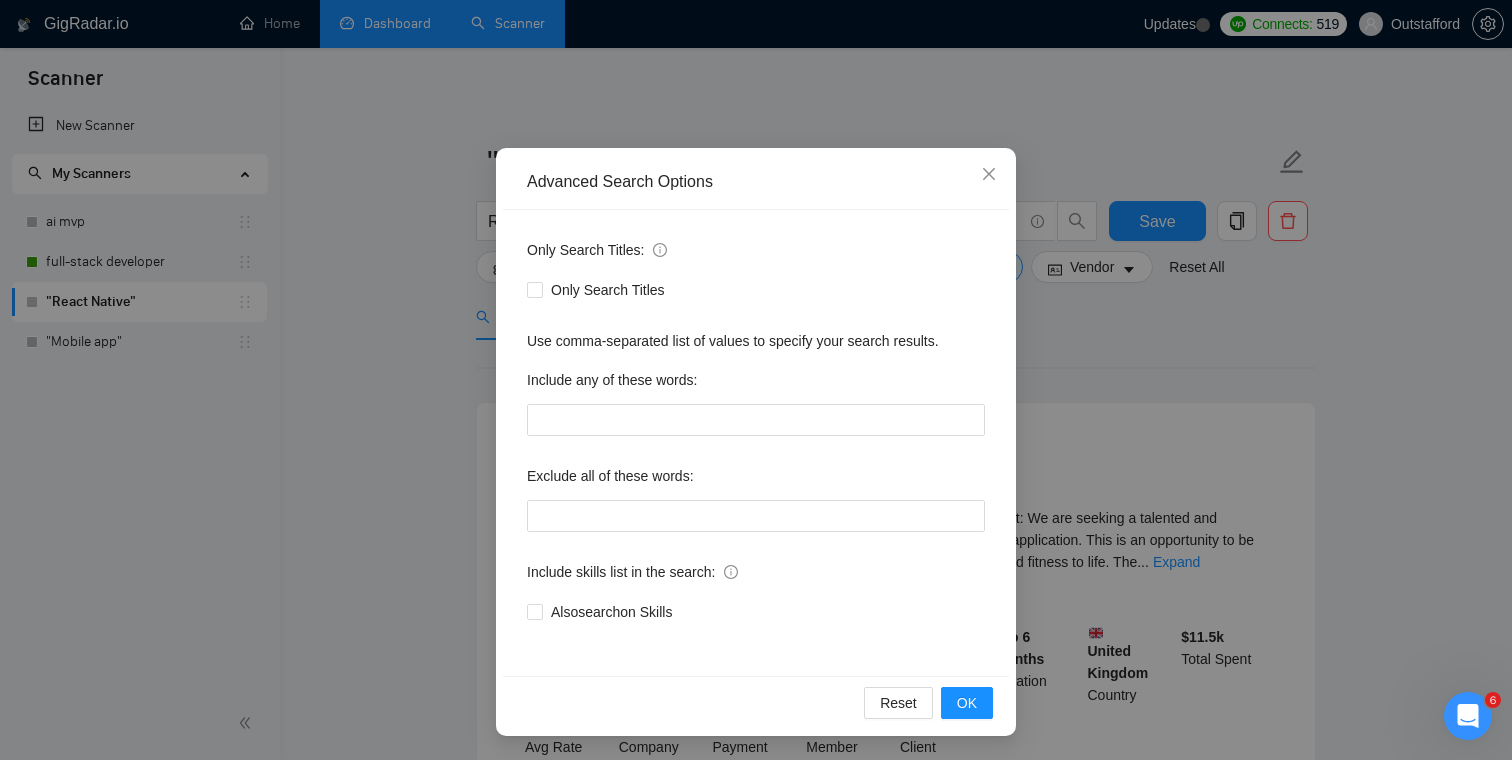 click on "Also  search  on Skills" at bounding box center [756, 612] 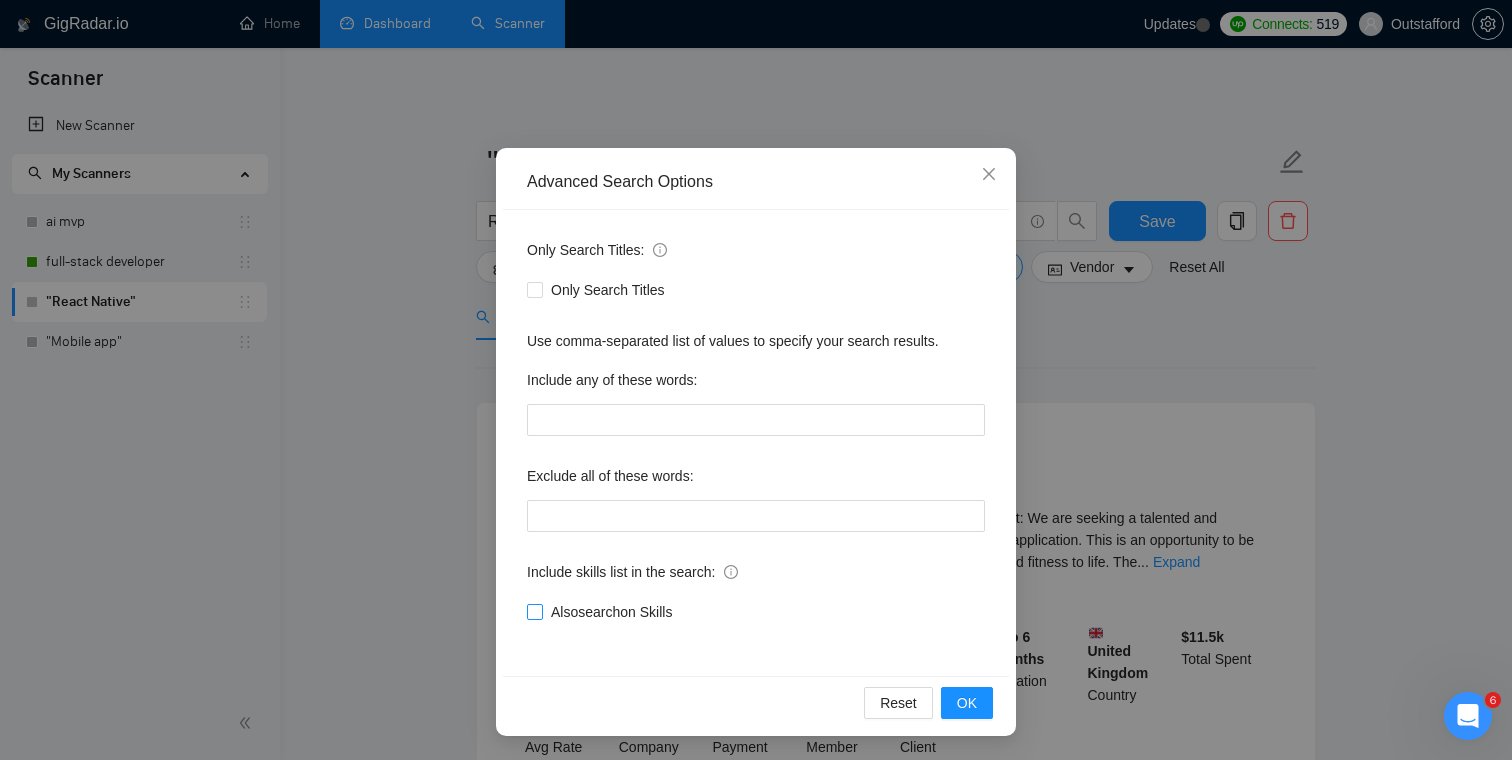 click on "Also  search  on Skills" at bounding box center [611, 612] 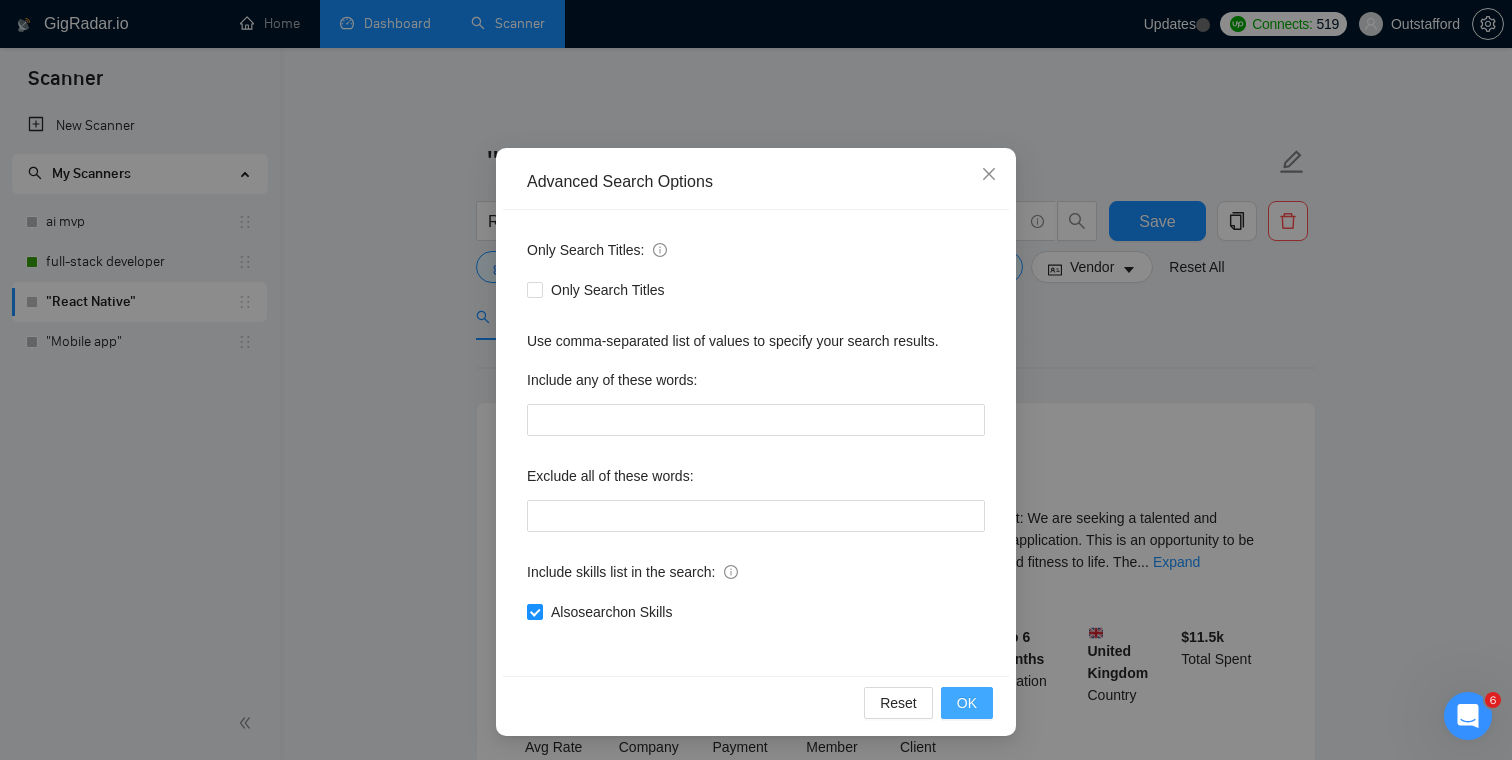 click on "OK" at bounding box center [967, 703] 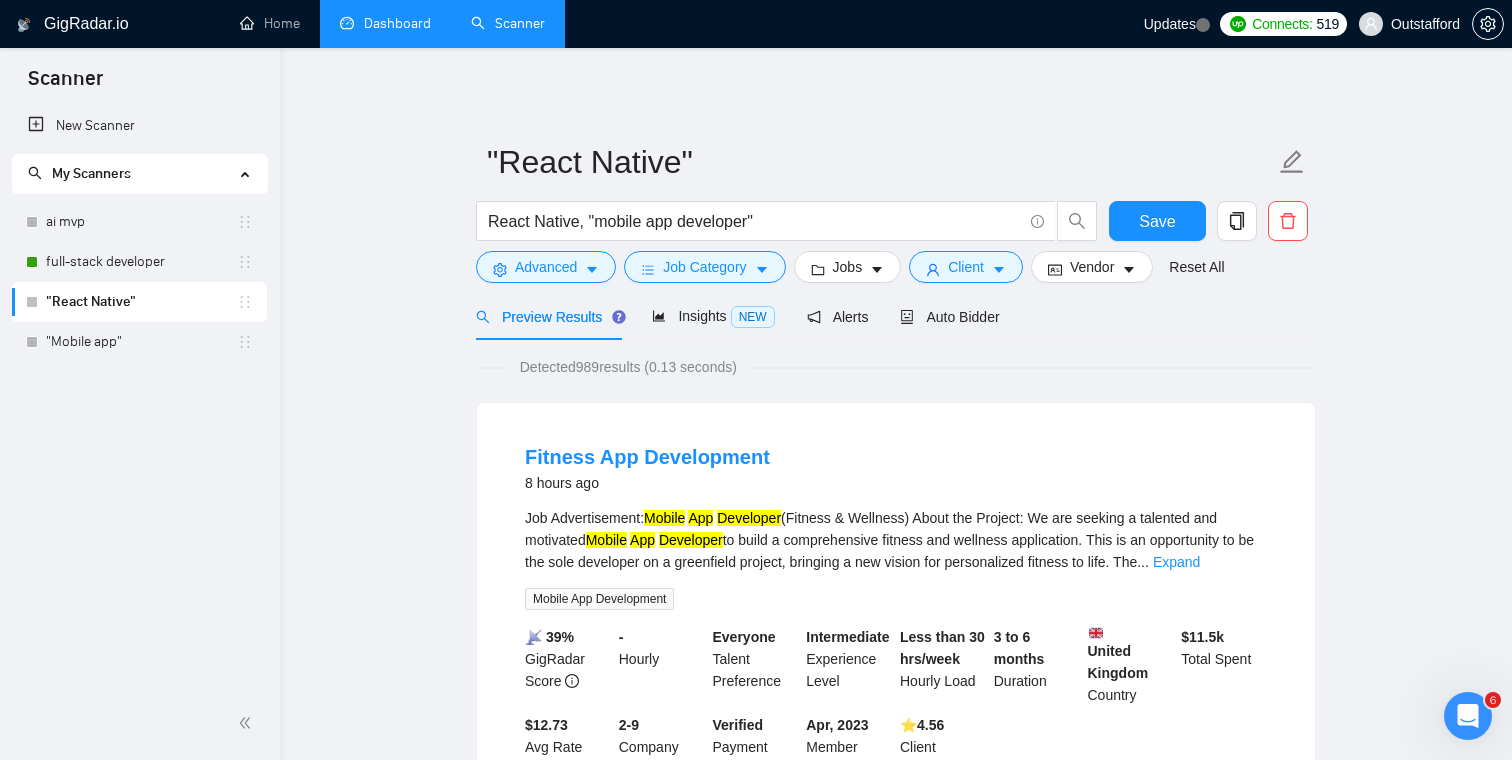 scroll, scrollTop: 0, scrollLeft: 0, axis: both 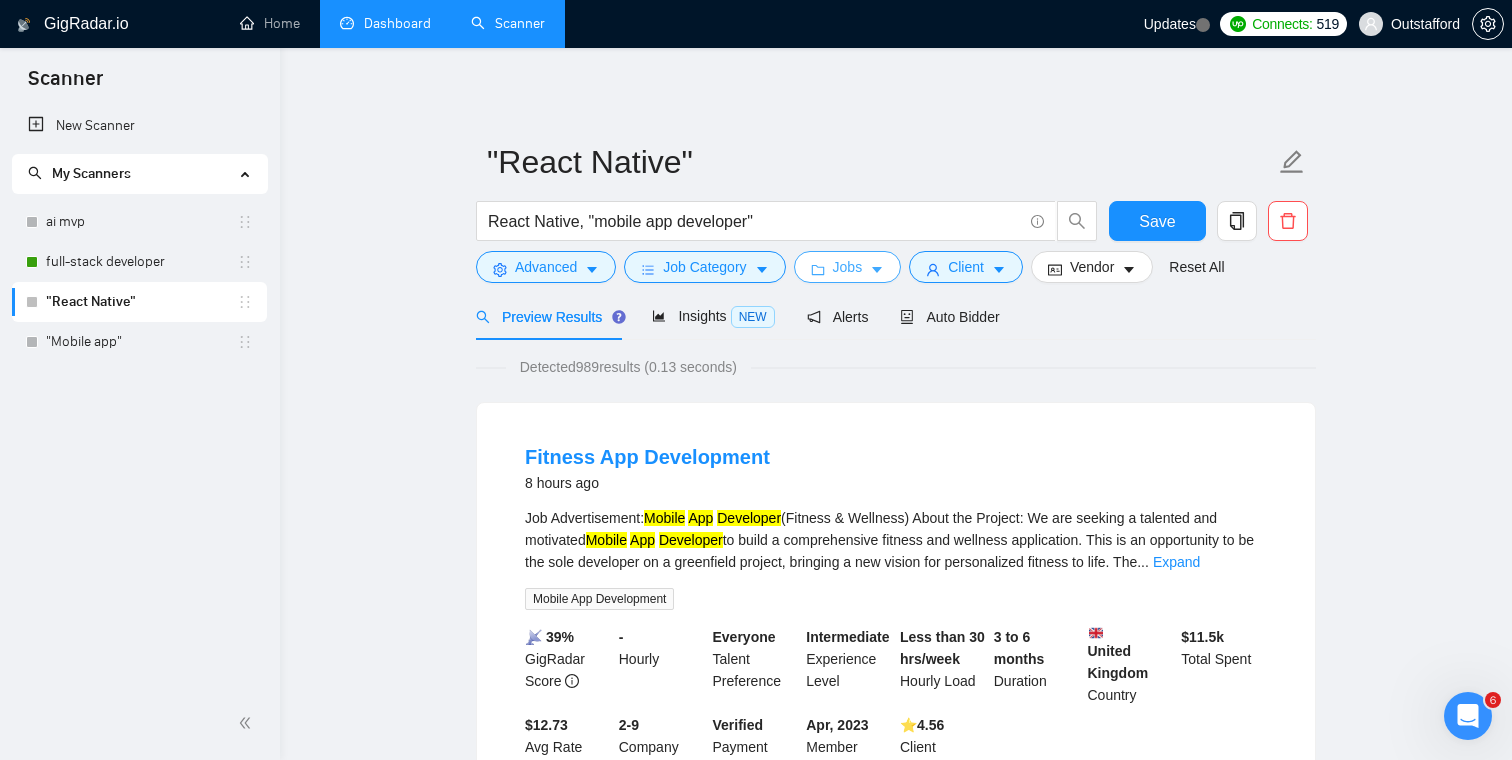 click on "Jobs" at bounding box center [848, 267] 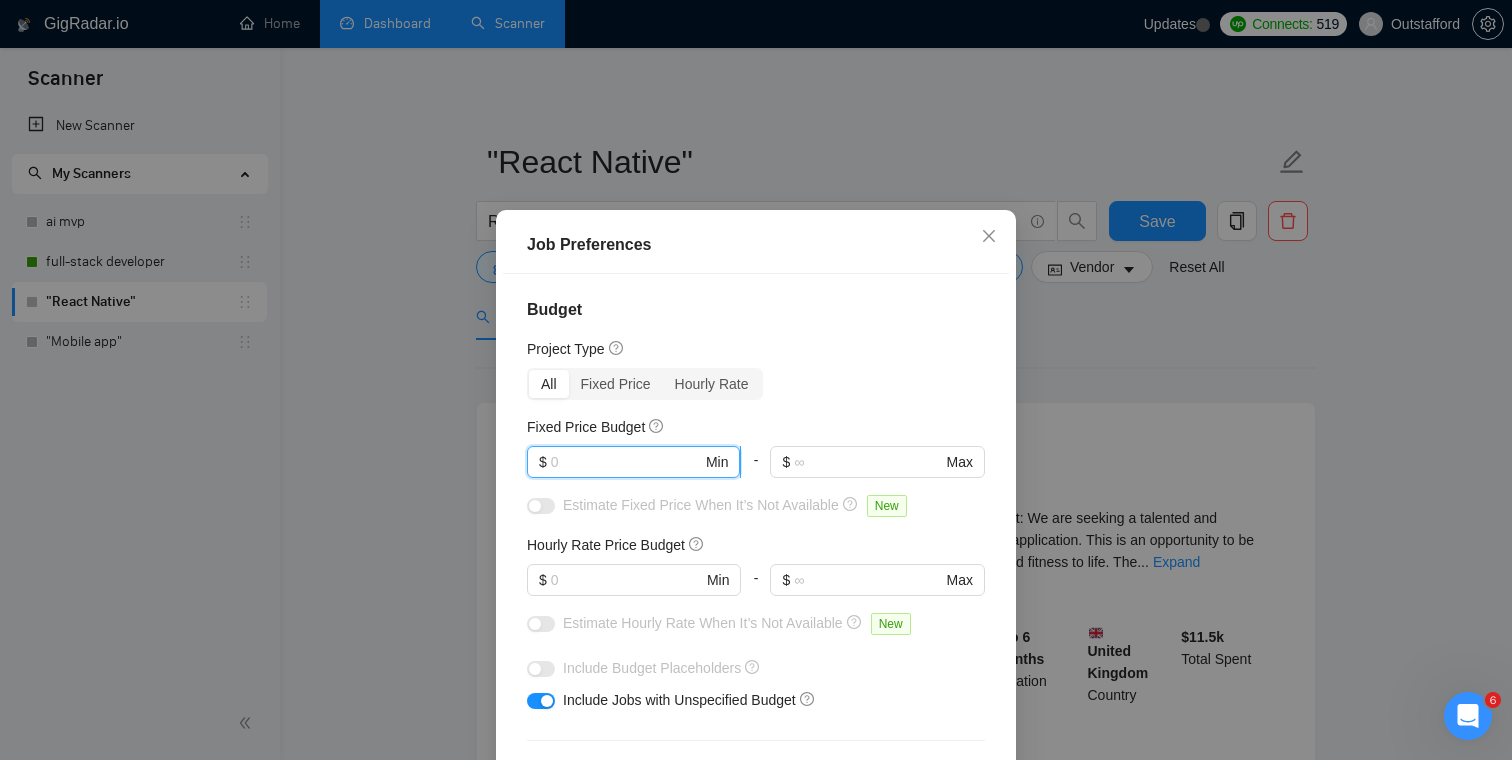 click at bounding box center (626, 462) 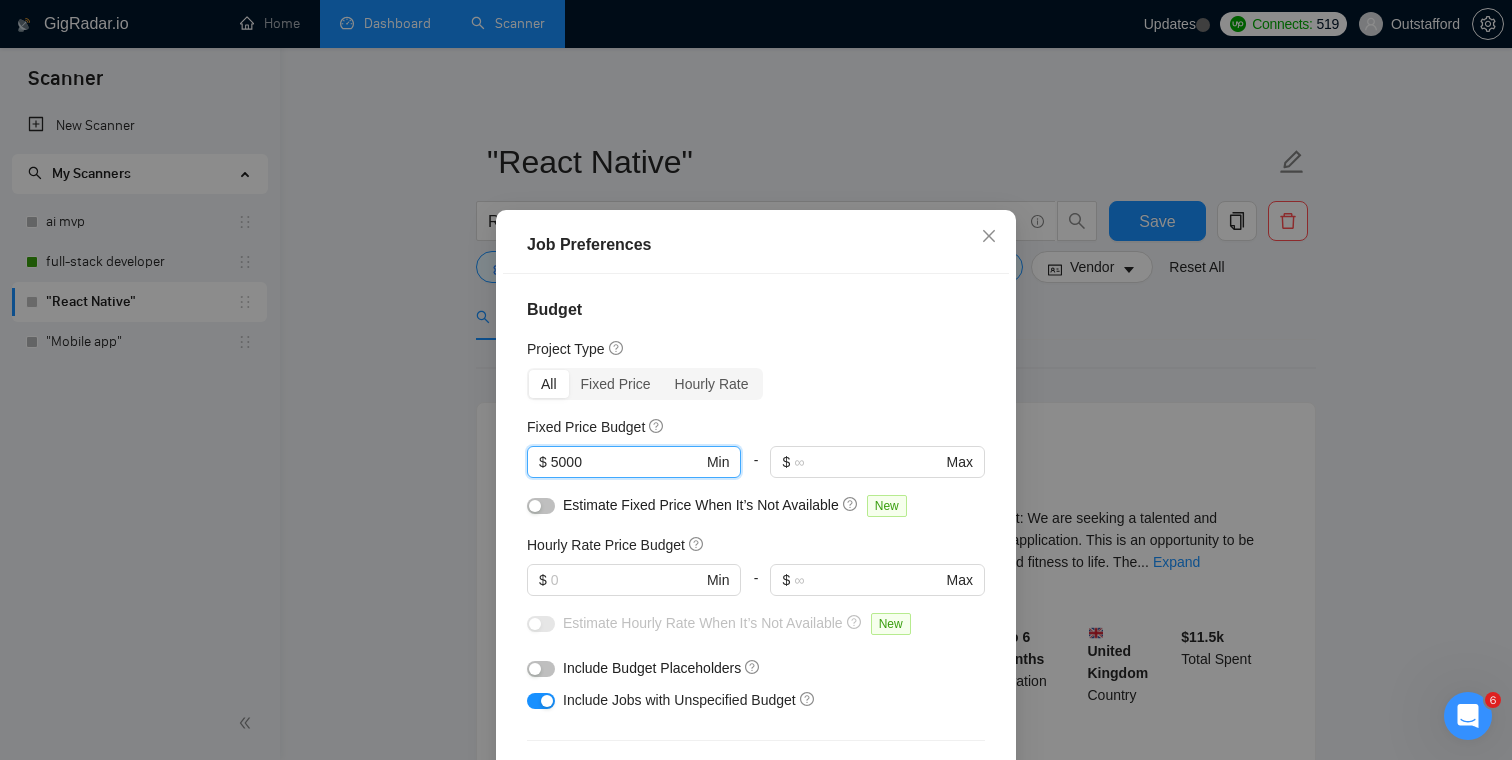 type on "5000" 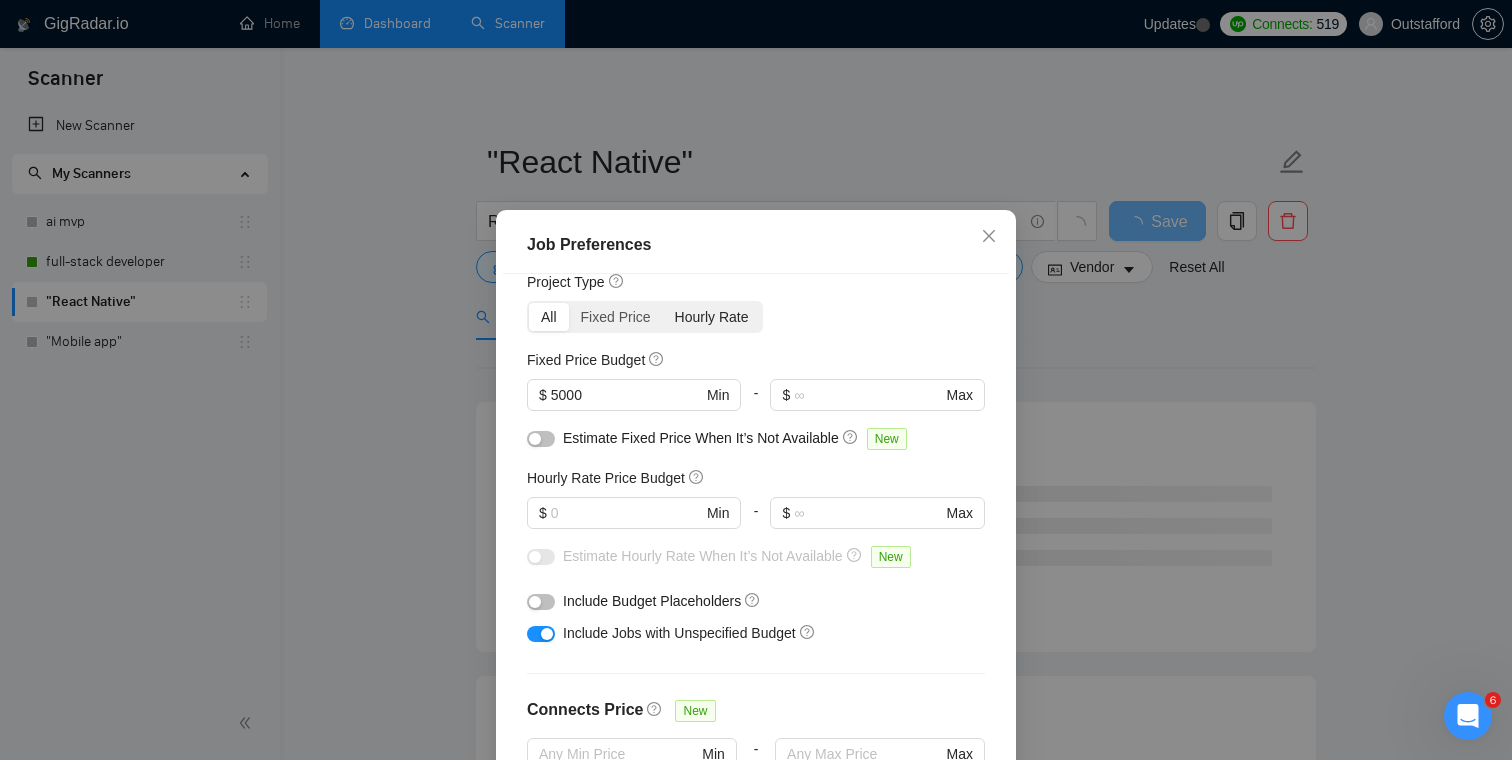 scroll, scrollTop: 79, scrollLeft: 0, axis: vertical 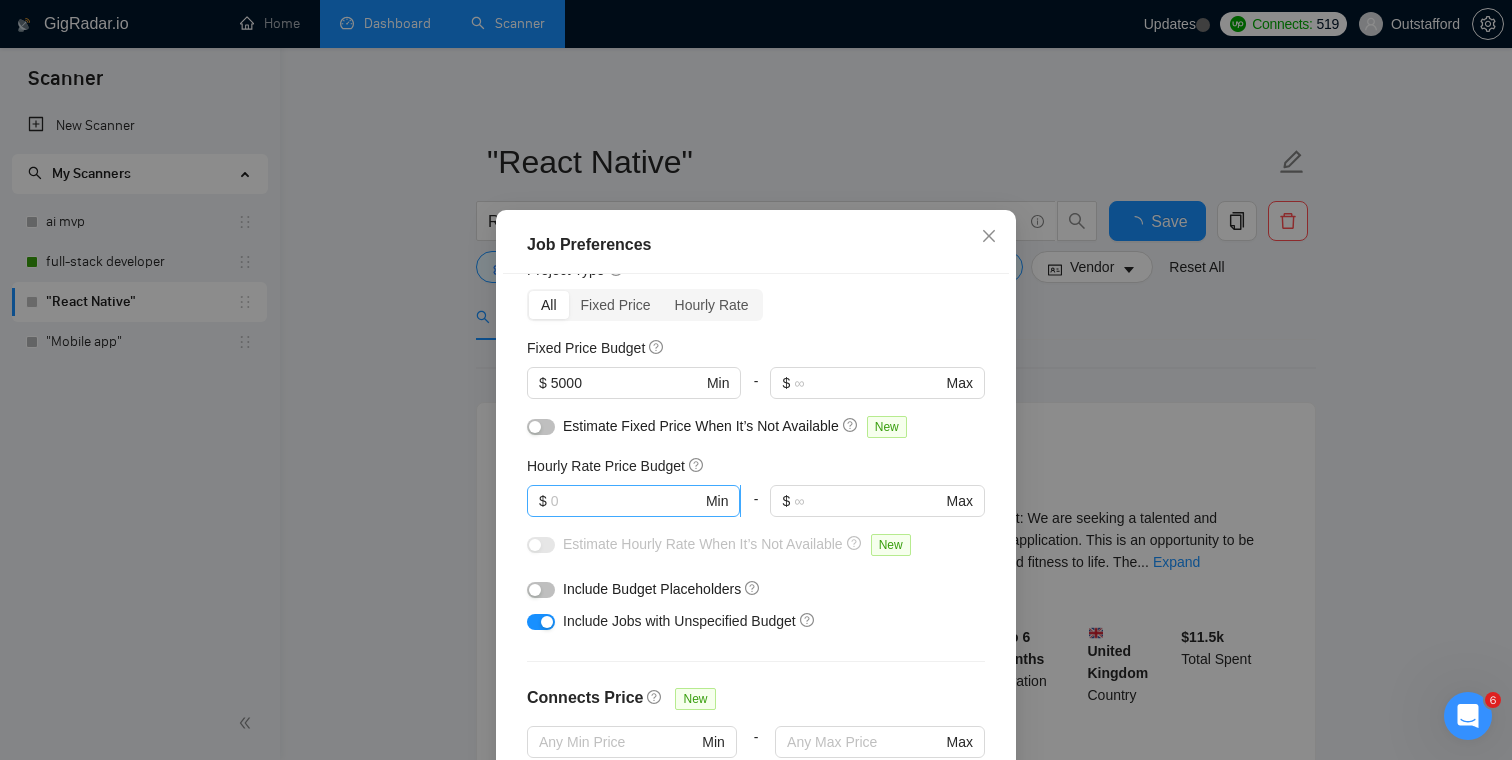 click at bounding box center [626, 501] 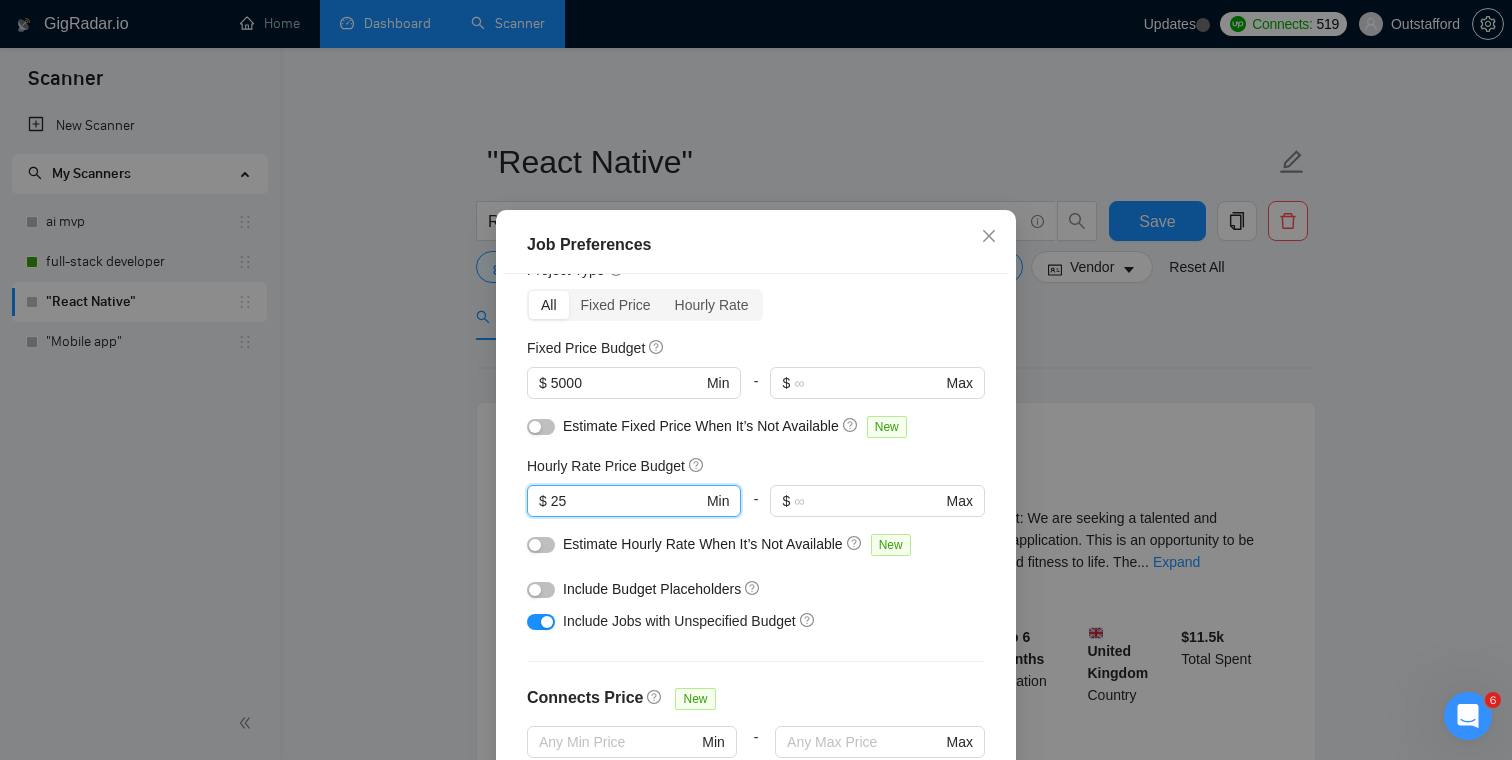 type on "25" 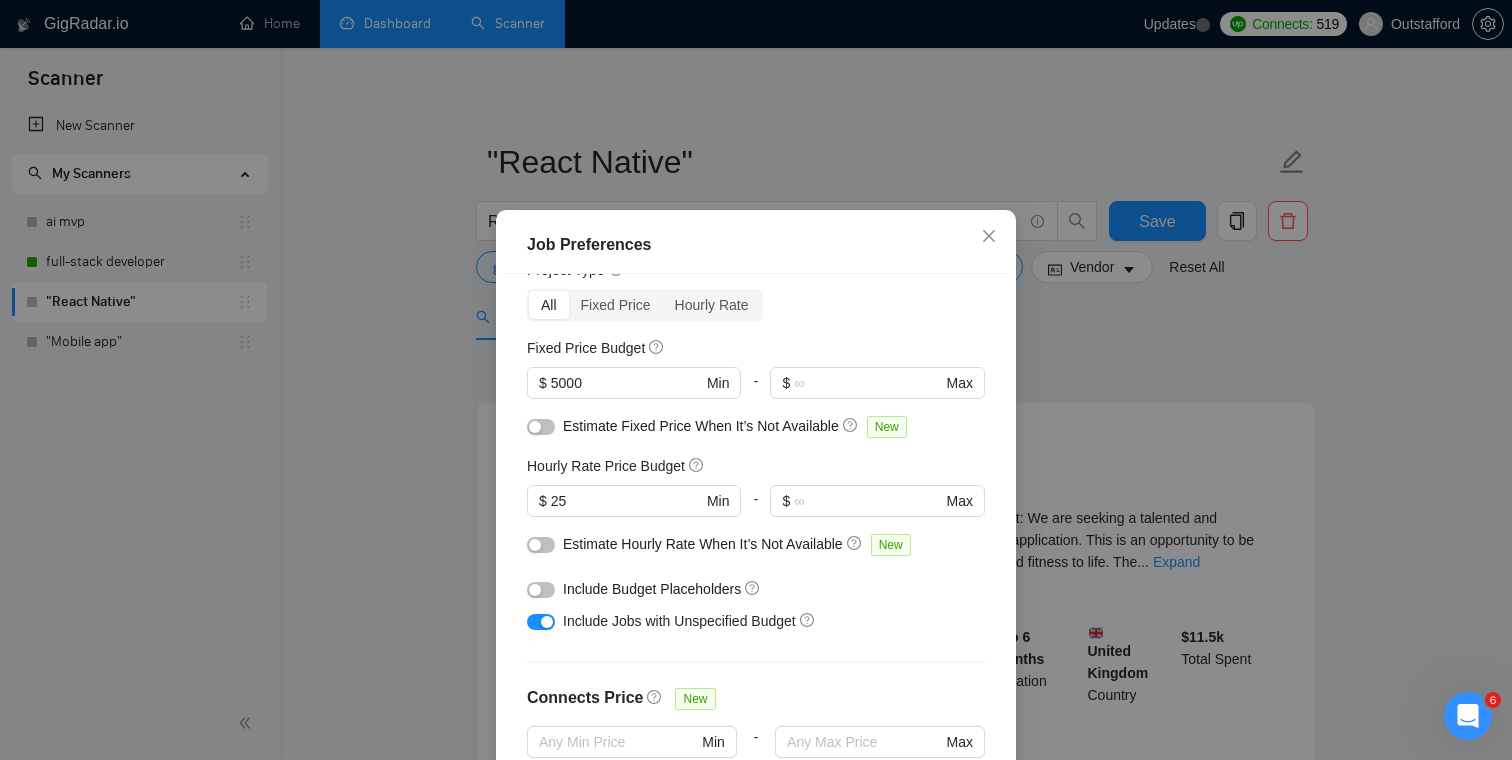 click on "Hourly Rate Price Budget" at bounding box center (756, 466) 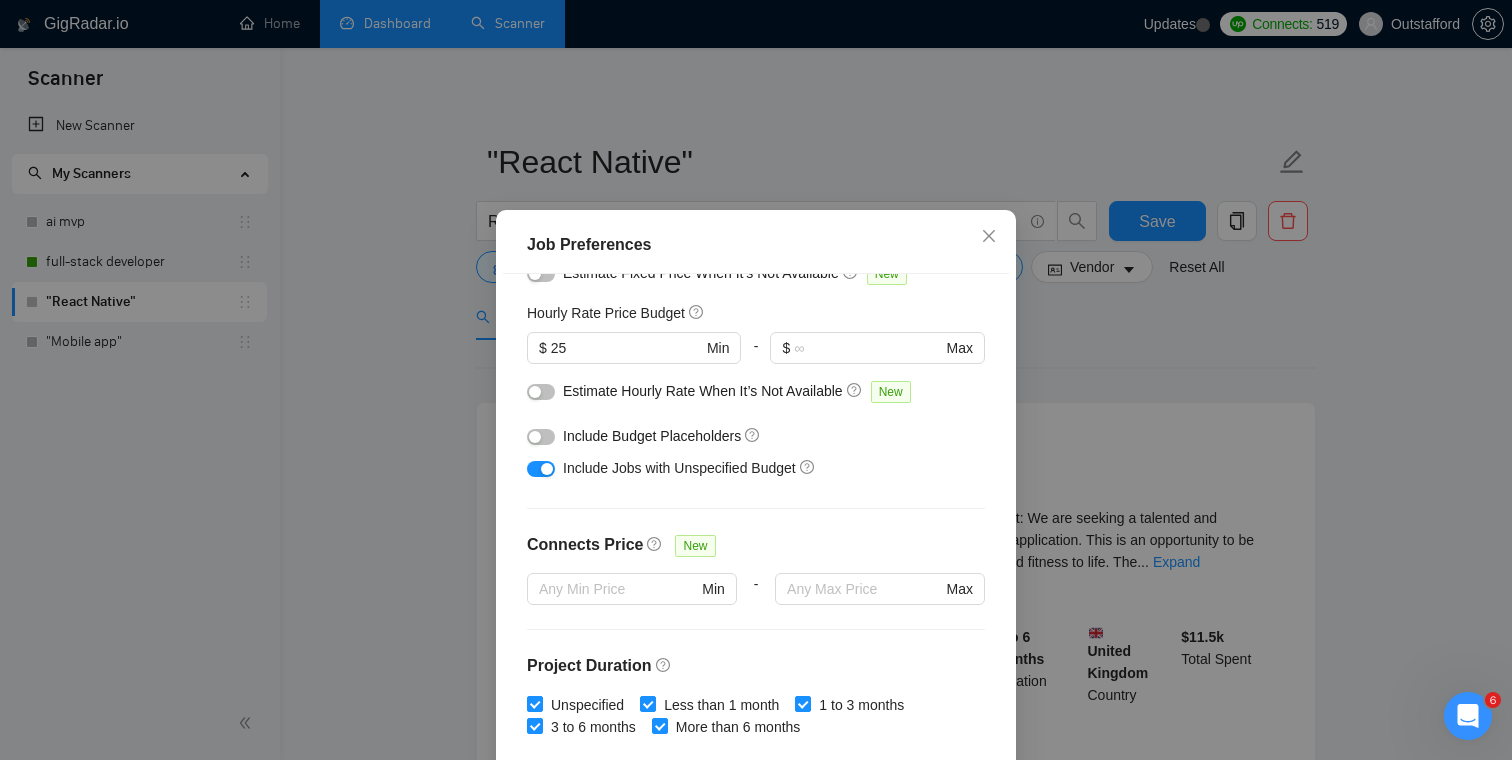 scroll, scrollTop: 244, scrollLeft: 0, axis: vertical 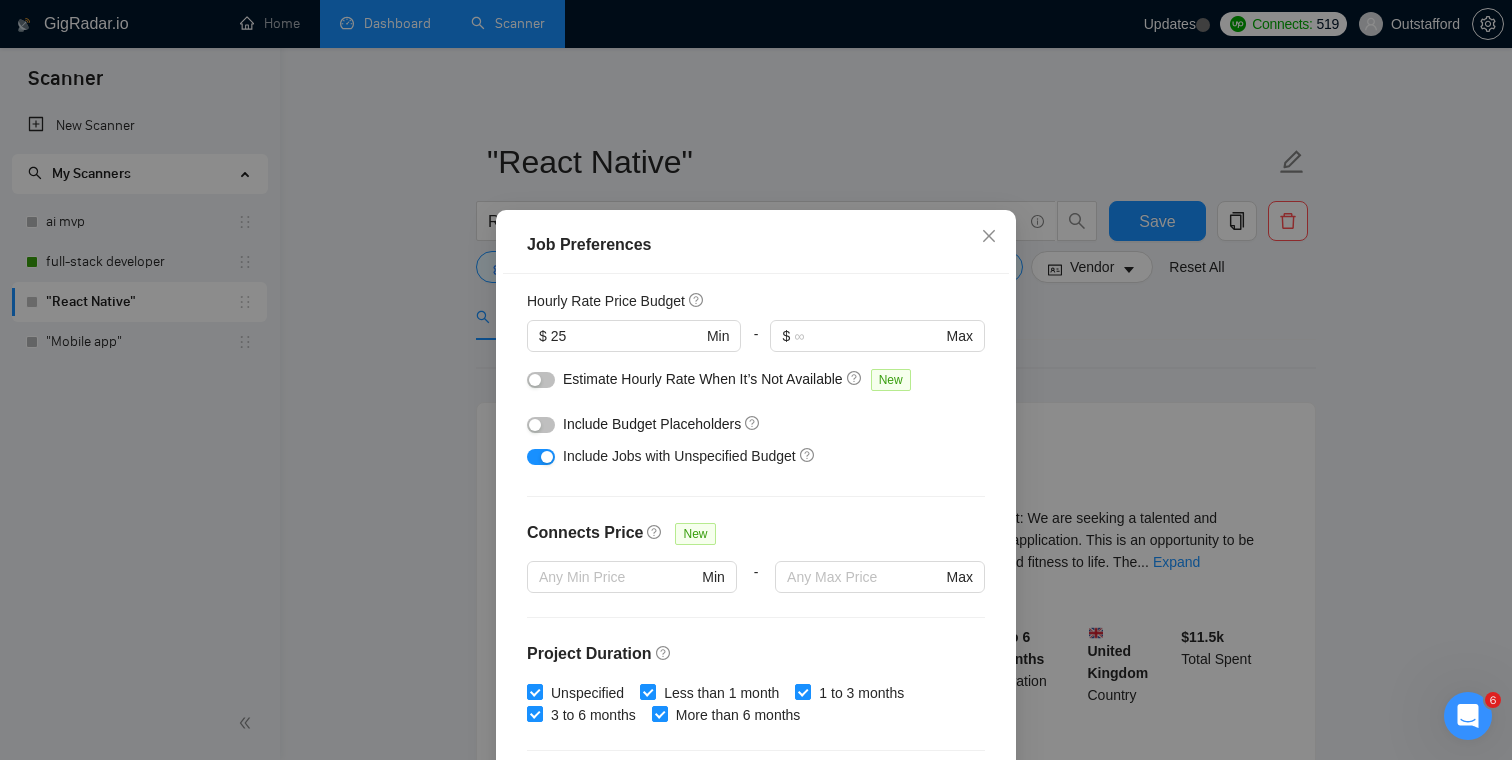 click at bounding box center [541, 425] 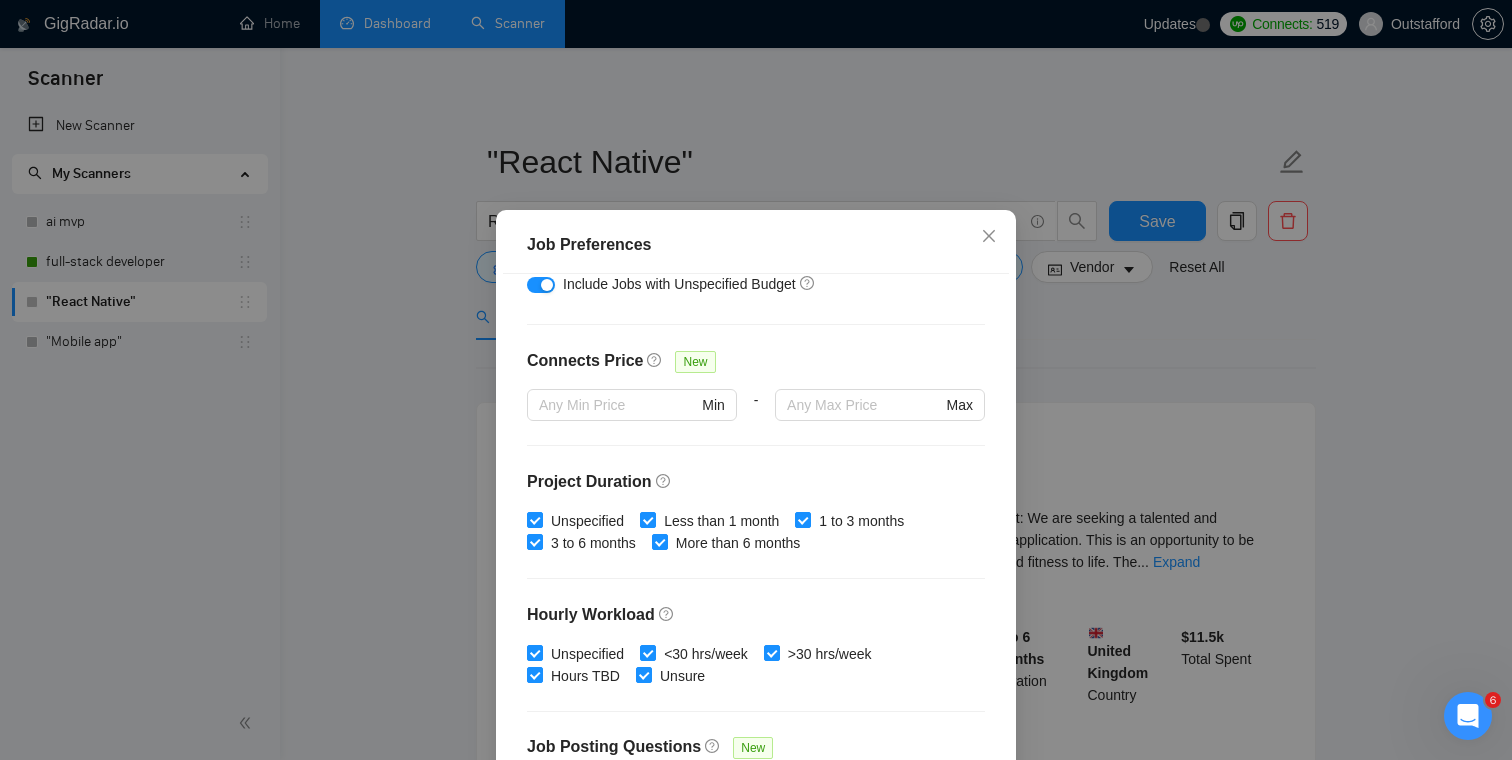 scroll, scrollTop: 595, scrollLeft: 0, axis: vertical 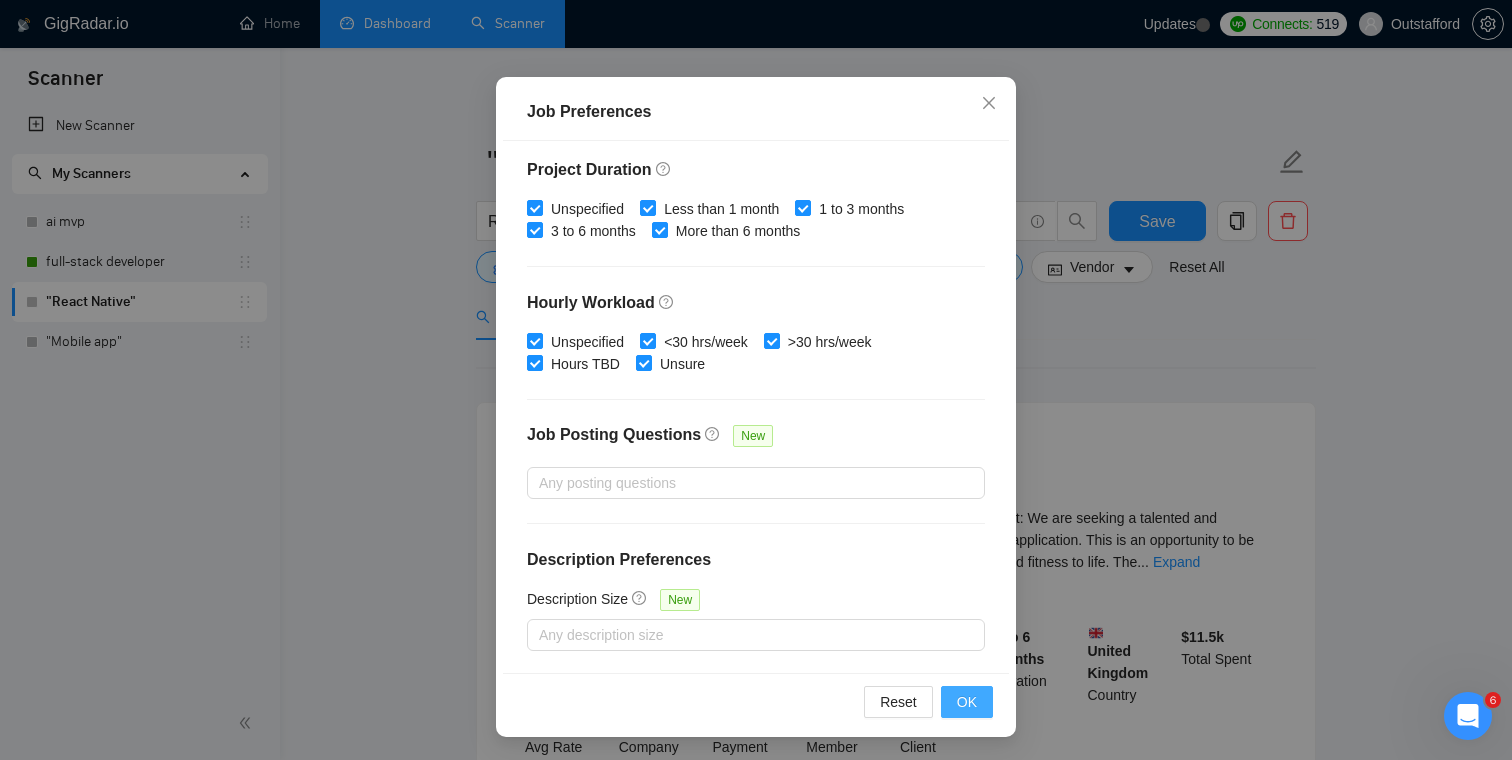 click on "OK" at bounding box center [967, 702] 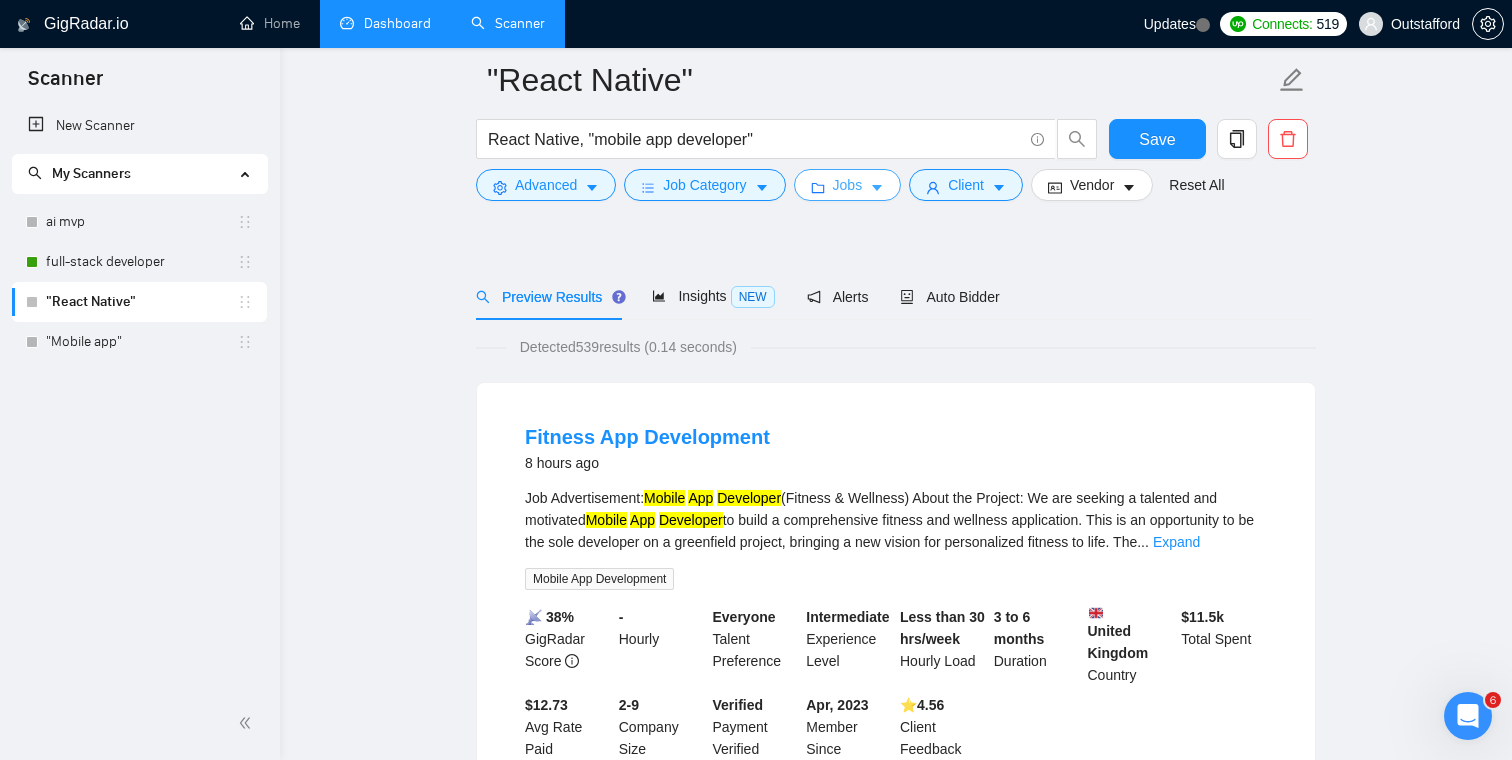 scroll, scrollTop: 0, scrollLeft: 0, axis: both 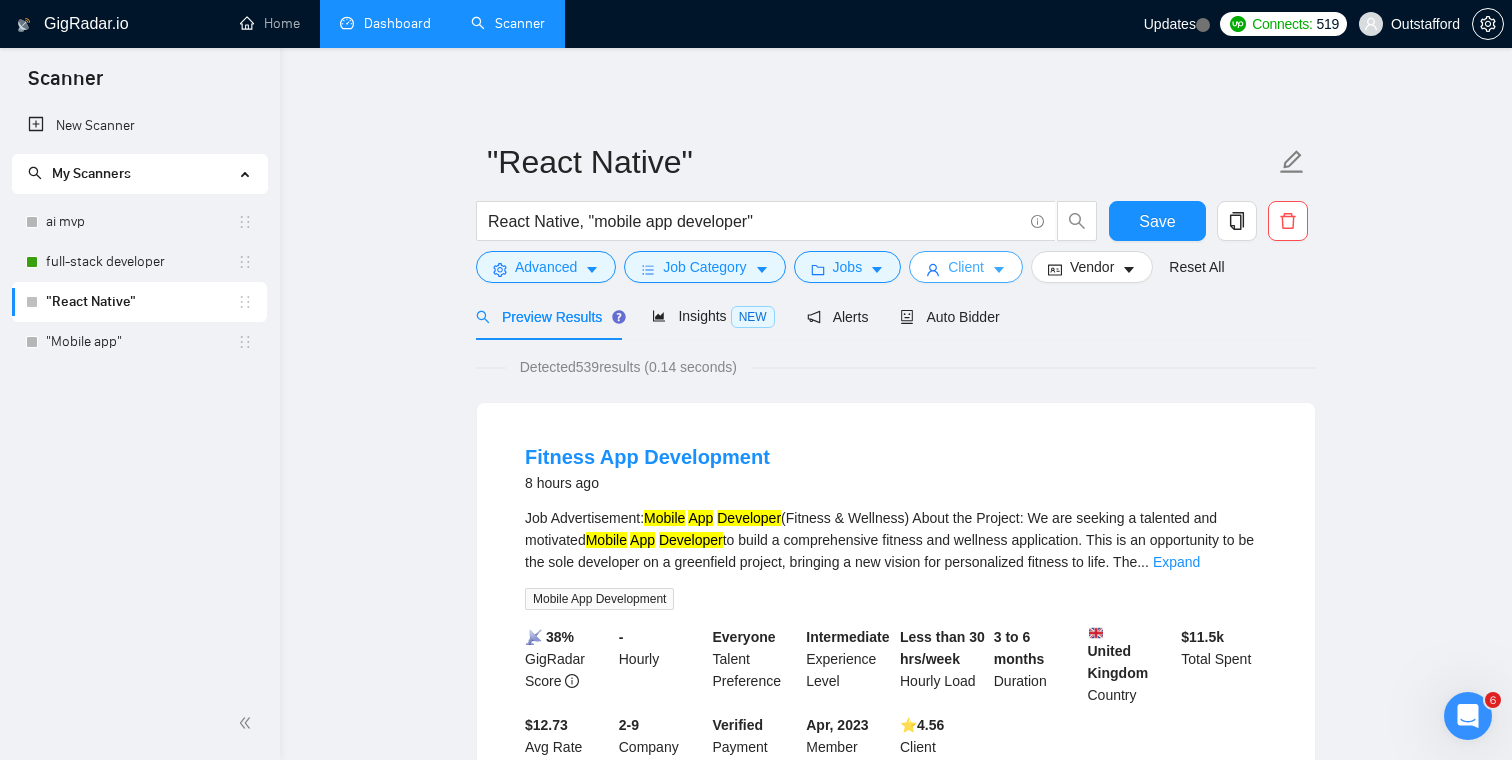 click on "Client" at bounding box center [966, 267] 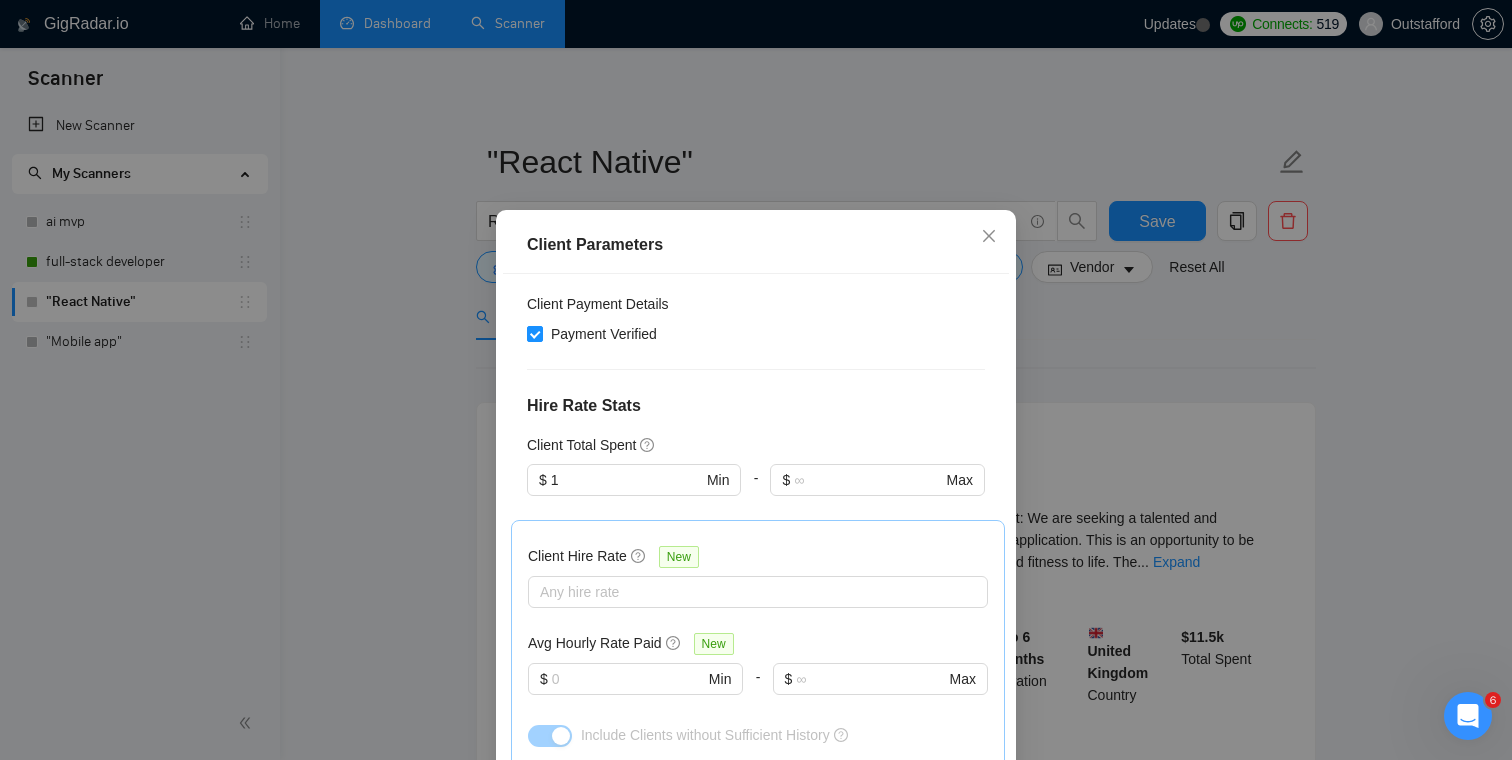 scroll, scrollTop: 342, scrollLeft: 0, axis: vertical 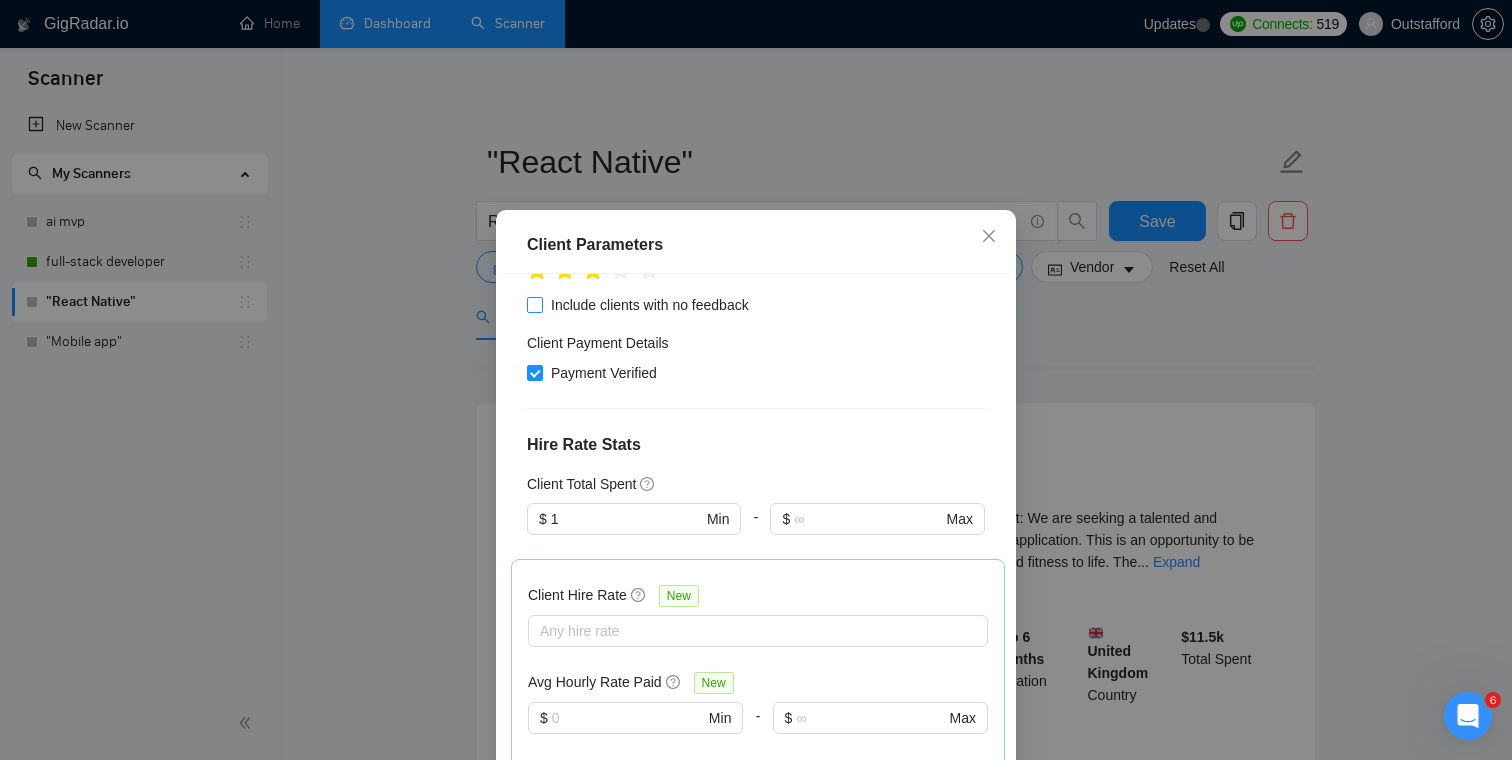 click on "Include clients with no feedback" at bounding box center [650, 305] 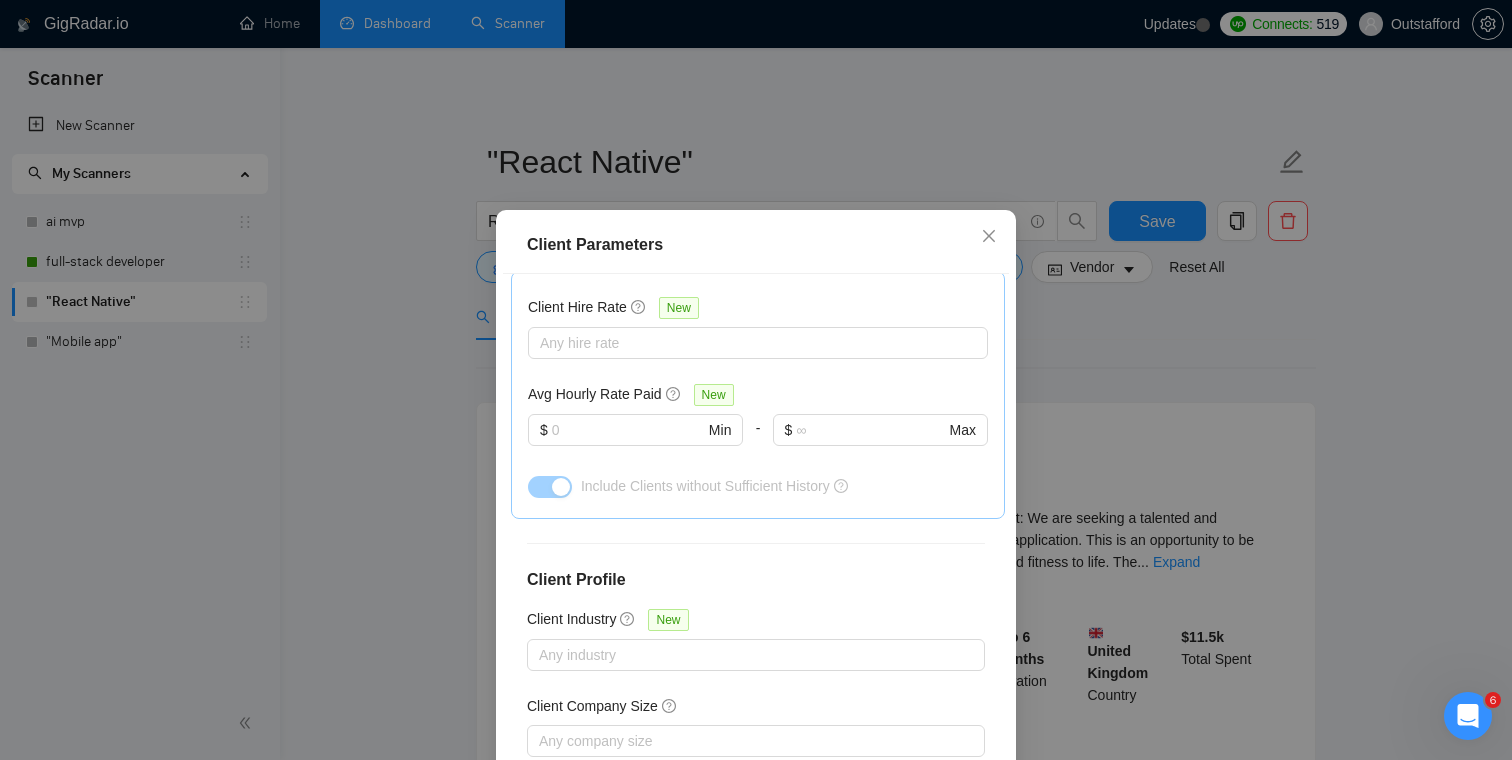 scroll, scrollTop: 714, scrollLeft: 0, axis: vertical 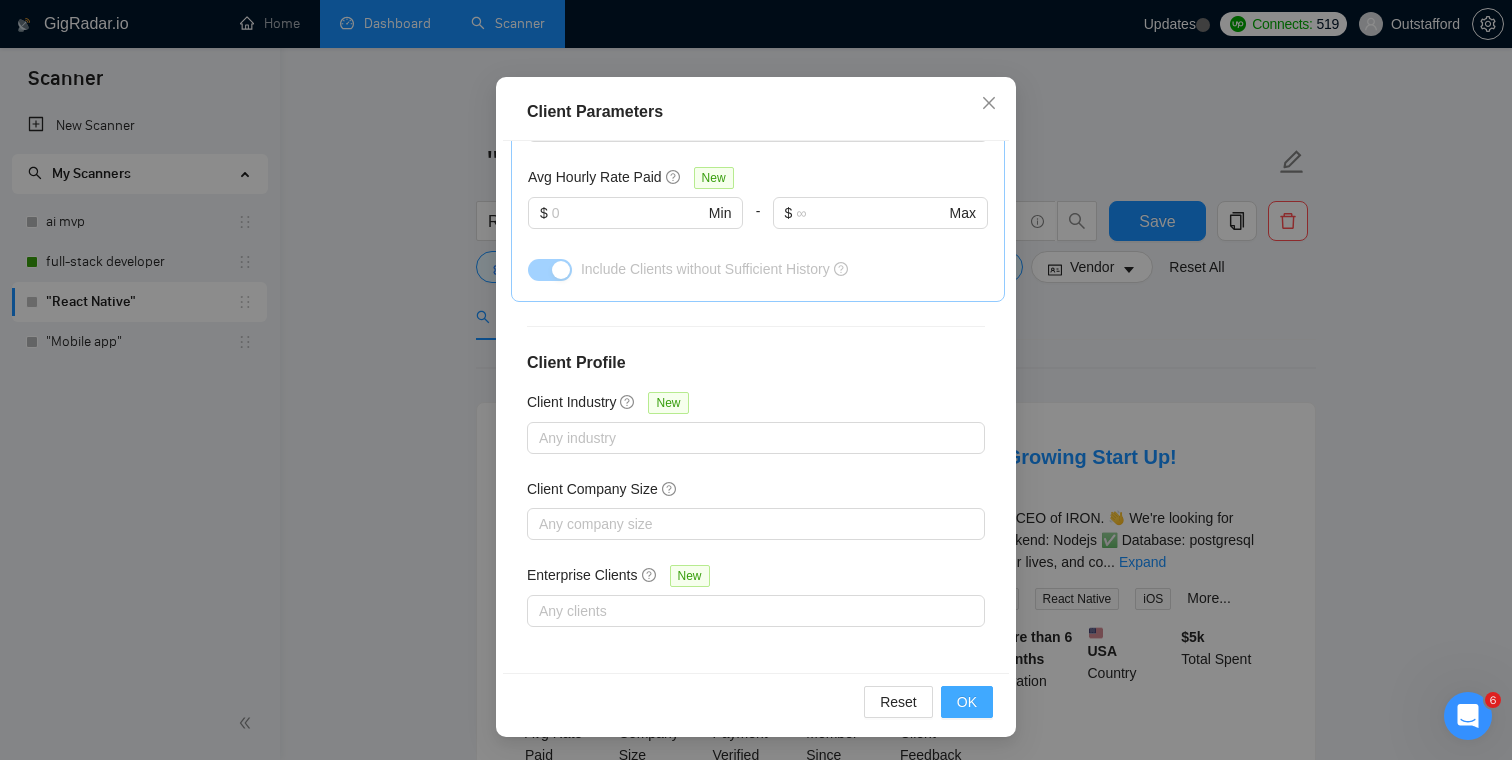 click on "OK" at bounding box center (967, 702) 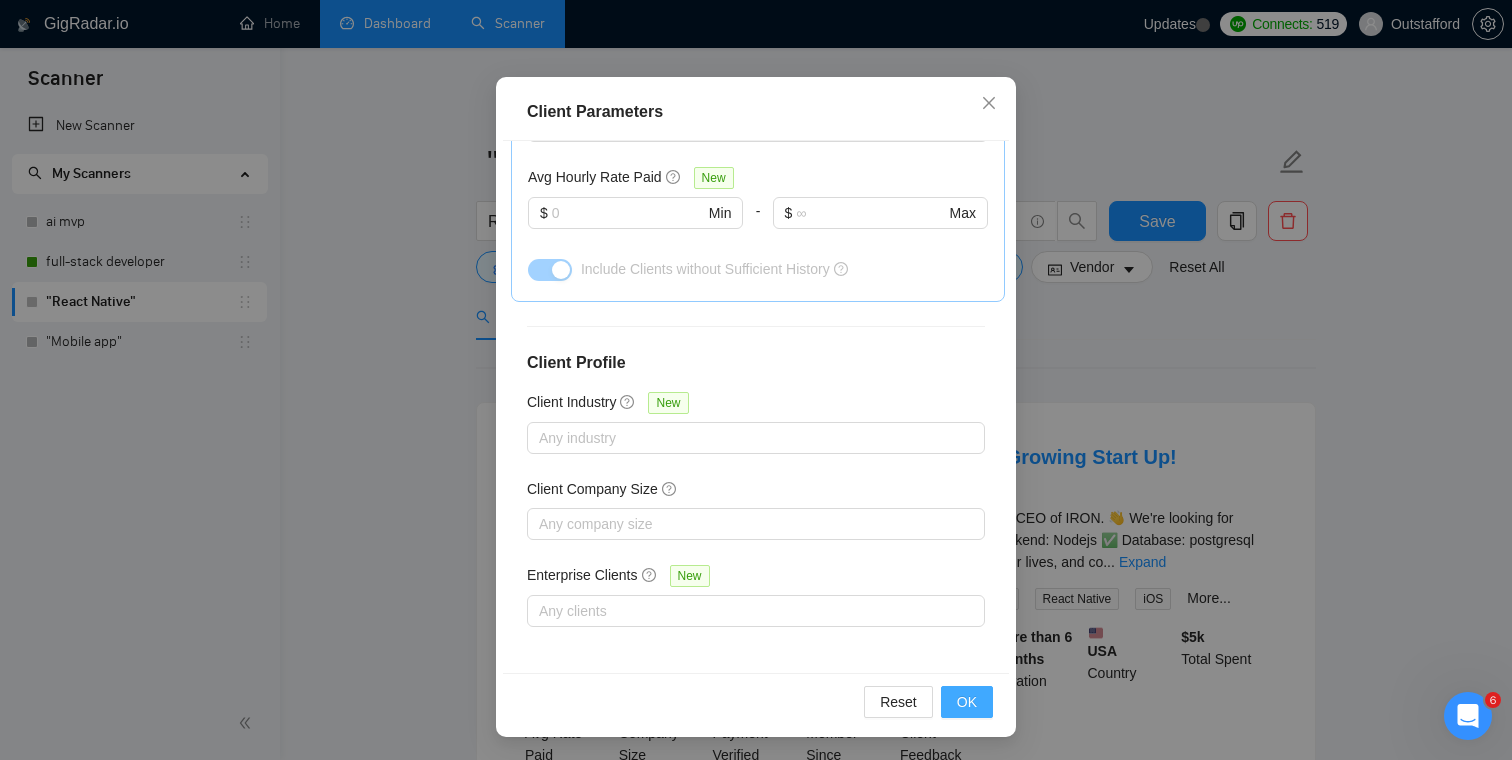 scroll, scrollTop: 44, scrollLeft: 0, axis: vertical 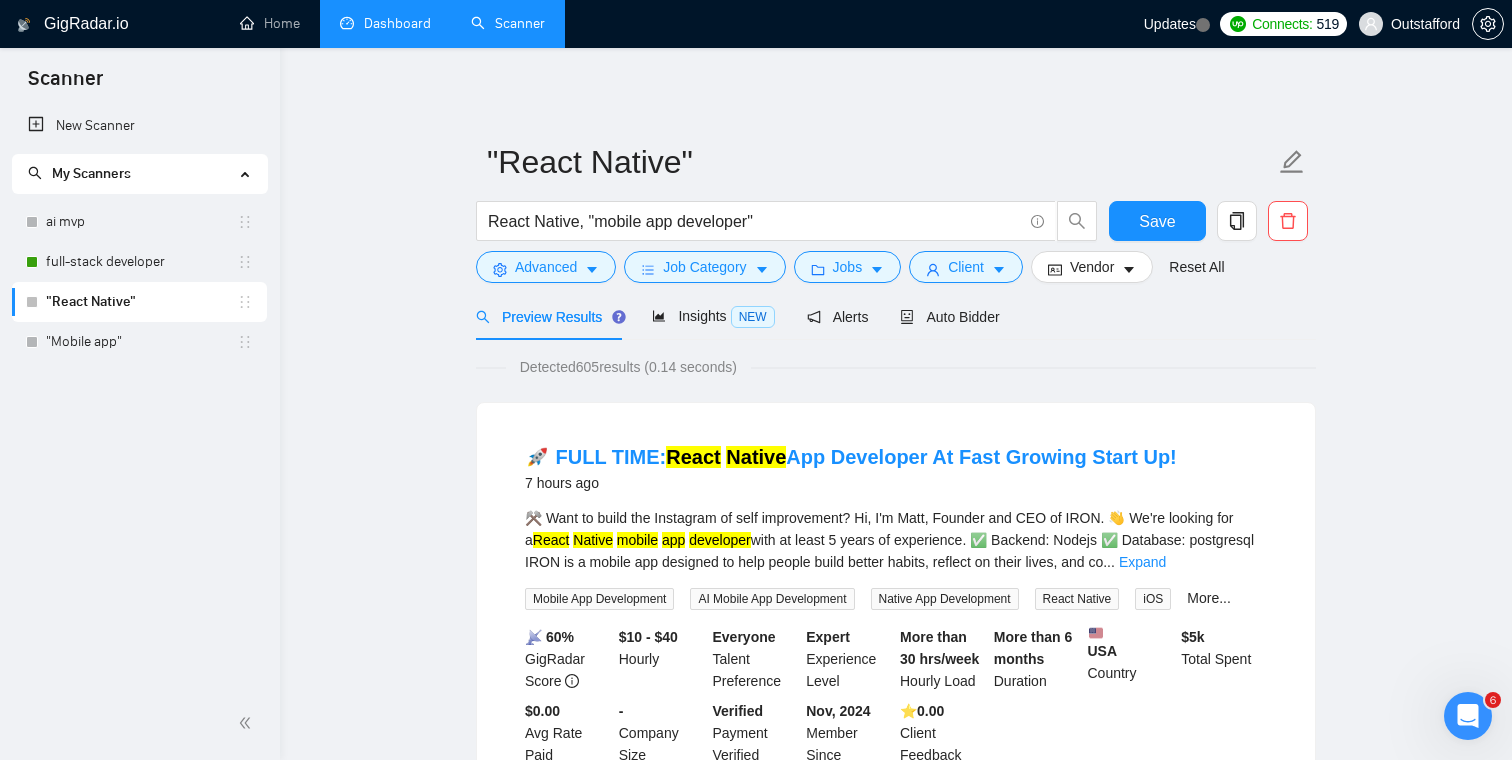 click on "🚀 FULL TIME:  React   Native  App Developer At Fast Growing Start Up! 7 hours ago ⚒️ Want to build the Instagram of self improvement?
Hi, I'm Matt, Founder and CEO of IRON. 👋
We're looking for a  React   Native   mobile   app   developer  with at least 5 years of experience.
✅ Backend: Nodejs
✅ Database: postgresql
IRON is a mobile app designed to help people build better habits, reflect on their lives, and co ... Expand Mobile App Development AI Mobile App Development Native App Development React Native iOS More... 📡   60% GigRadar Score   $10 - $40 Hourly Everyone Talent Preference Expert Experience Level More than 30 hrs/week Hourly Load More than 6 months Duration   [COUNTRY] Country $ 5k Total Spent $0.00 Avg Rate Paid - Company Size Verified Payment Verified Nov, 2024 Member Since 0.00" at bounding box center [896, 2489] 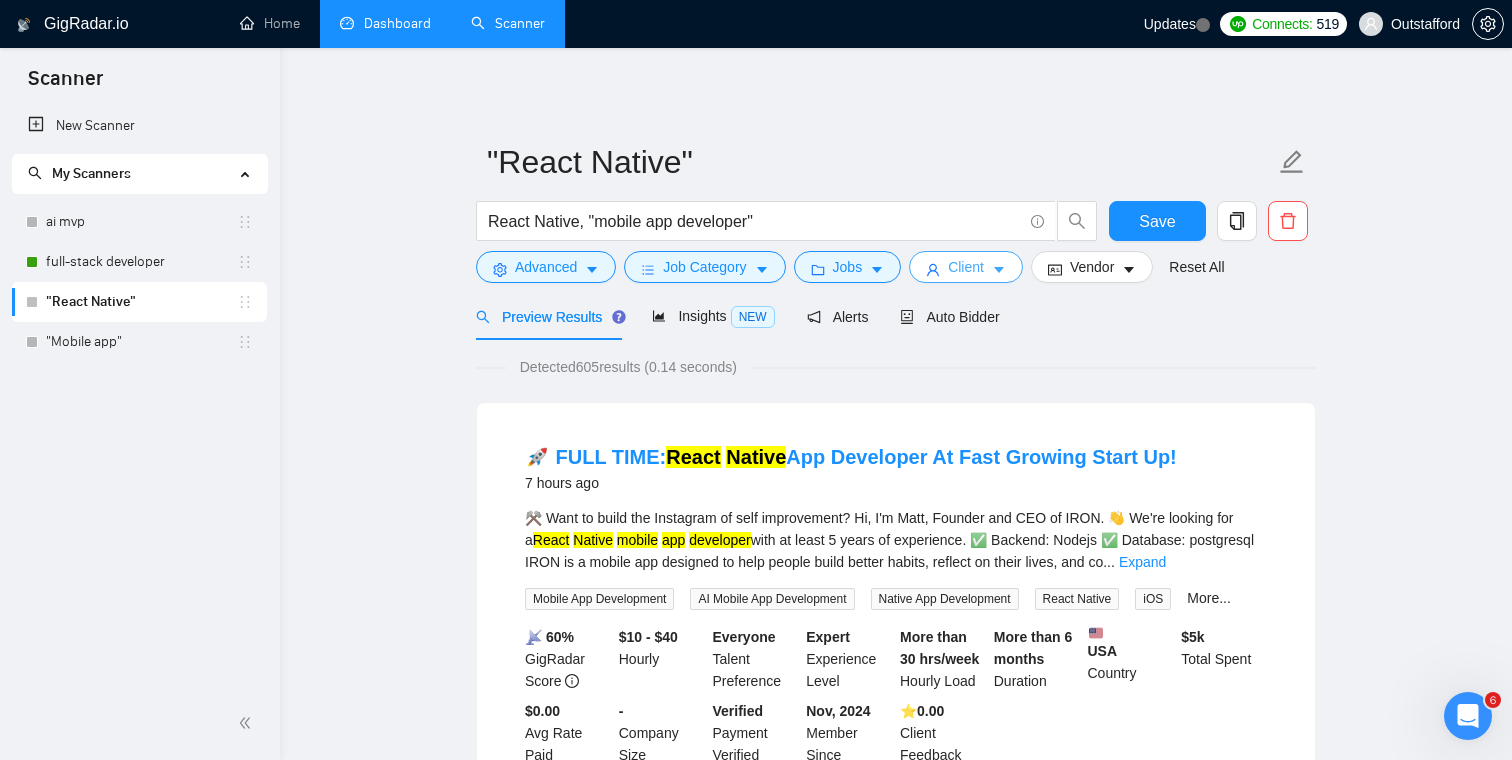 click 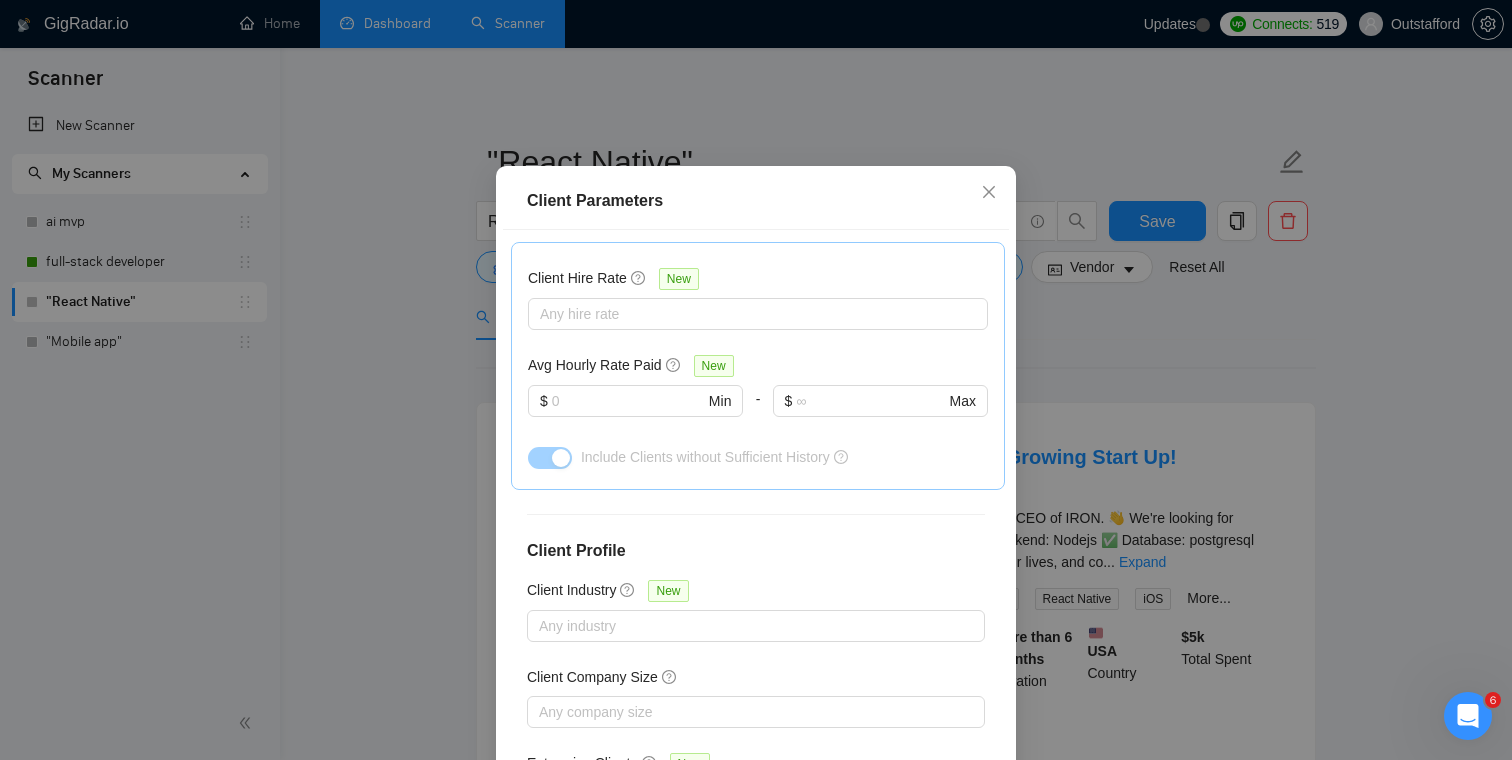 scroll, scrollTop: 714, scrollLeft: 0, axis: vertical 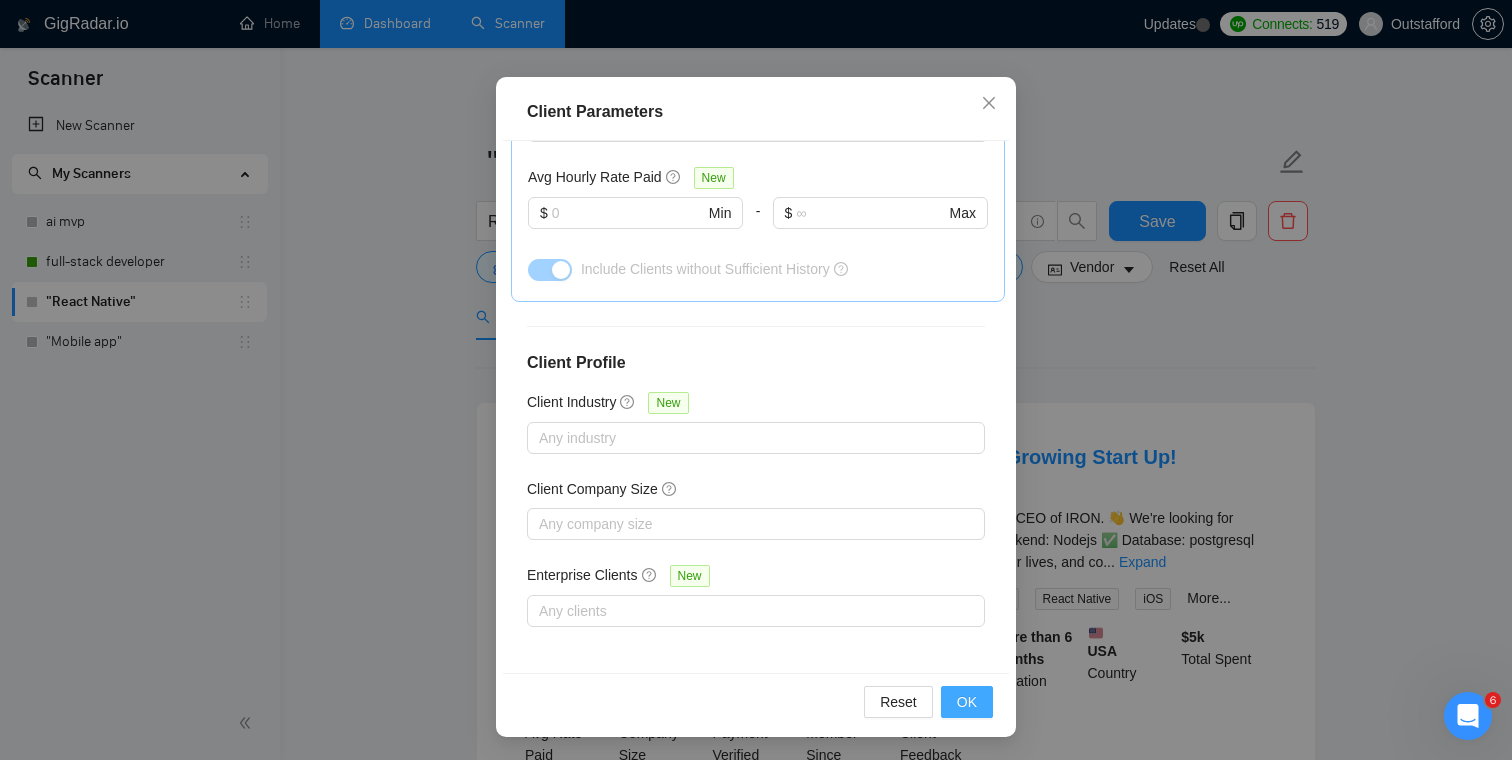 click on "OK" at bounding box center (967, 702) 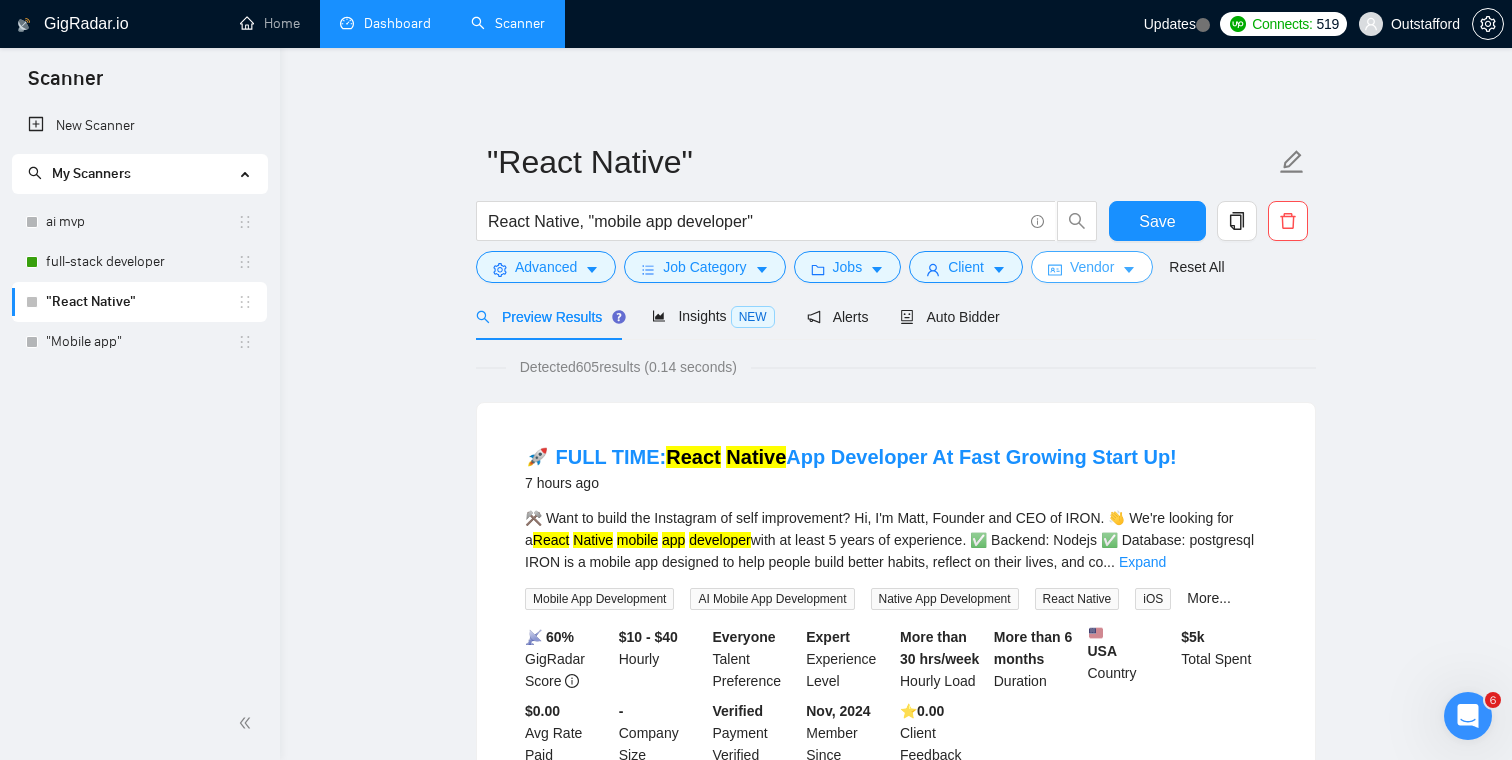 click on "Vendor" at bounding box center [1092, 267] 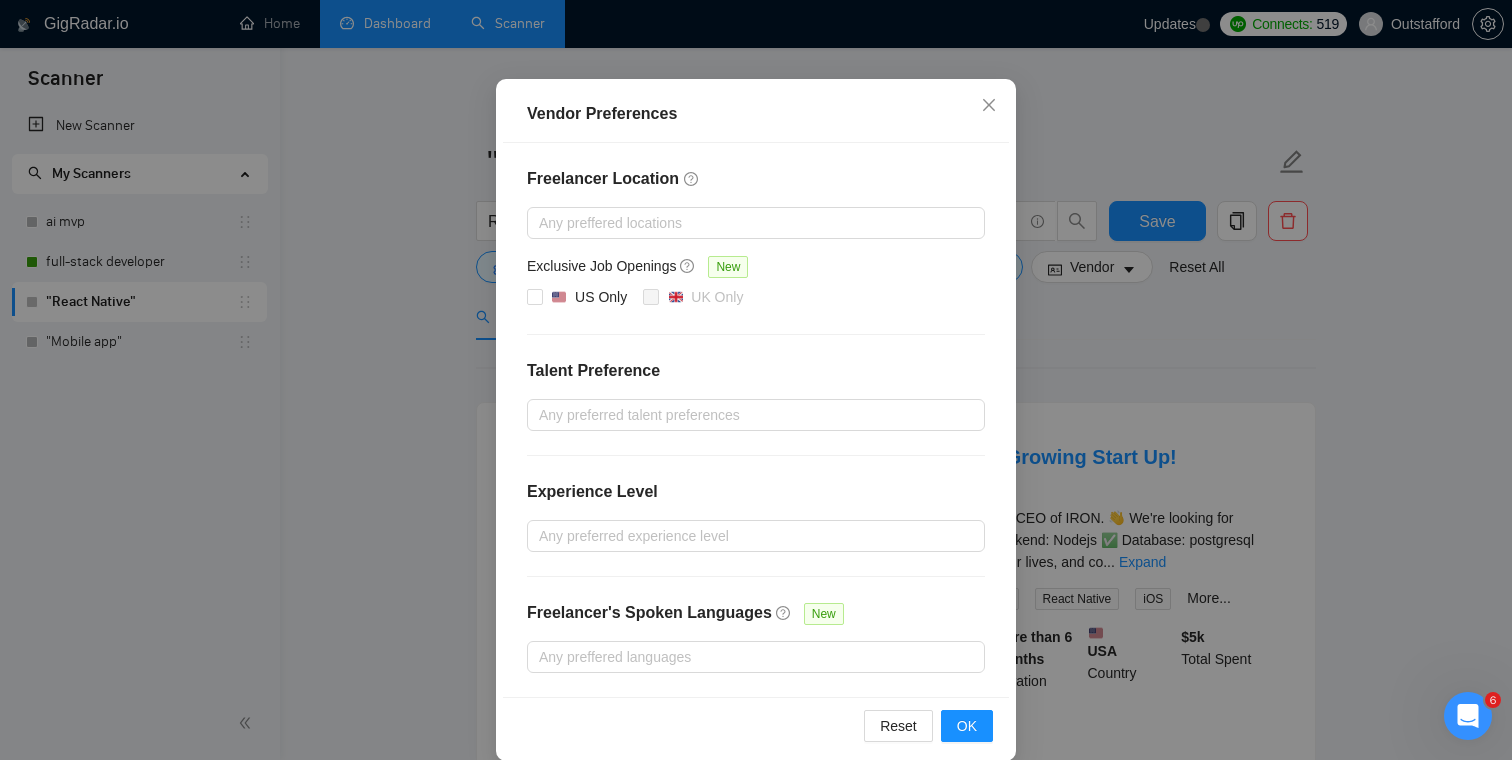 scroll, scrollTop: 165, scrollLeft: 0, axis: vertical 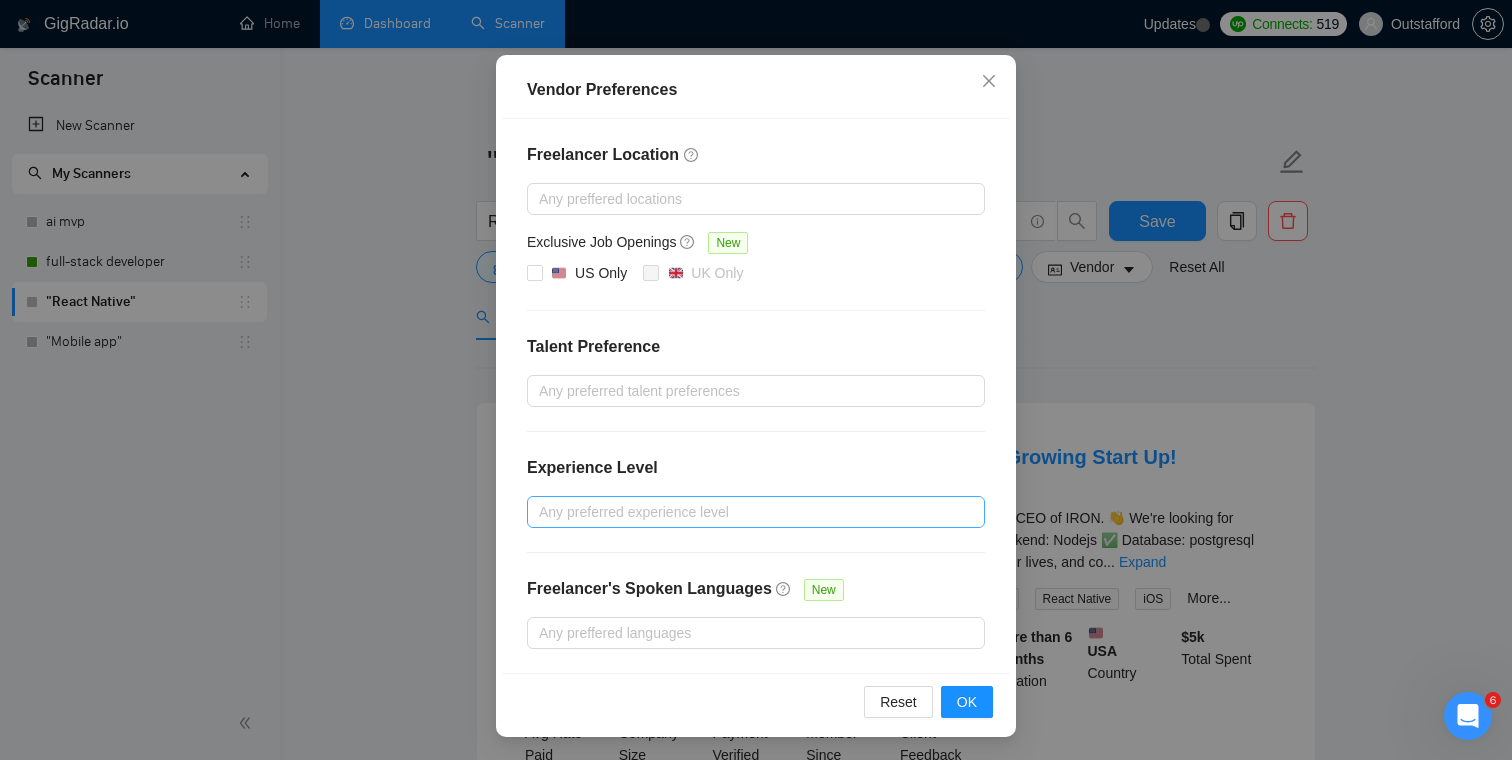 click at bounding box center [746, 512] 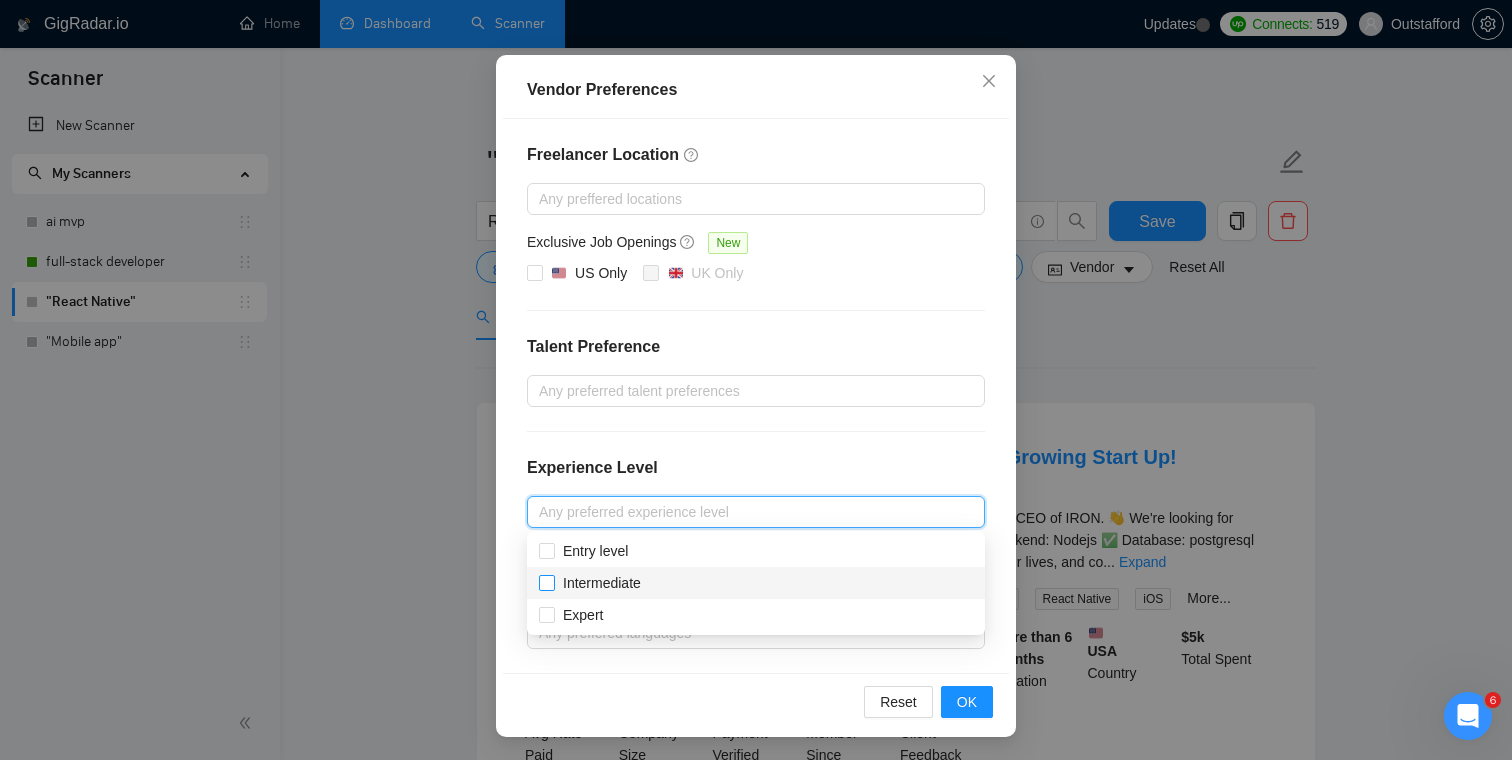 click on "Intermediate" at bounding box center (602, 583) 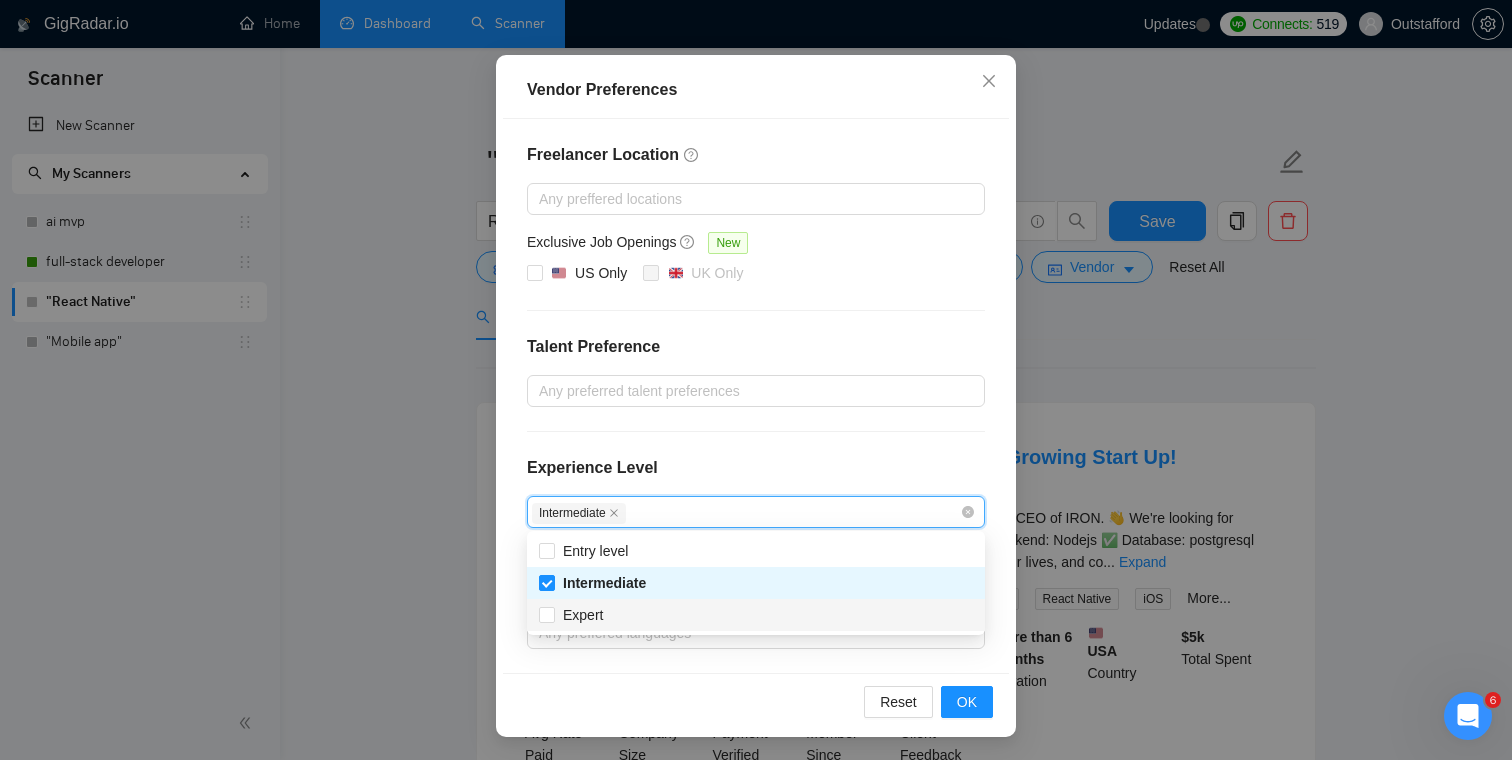 click on "Expert" at bounding box center [756, 615] 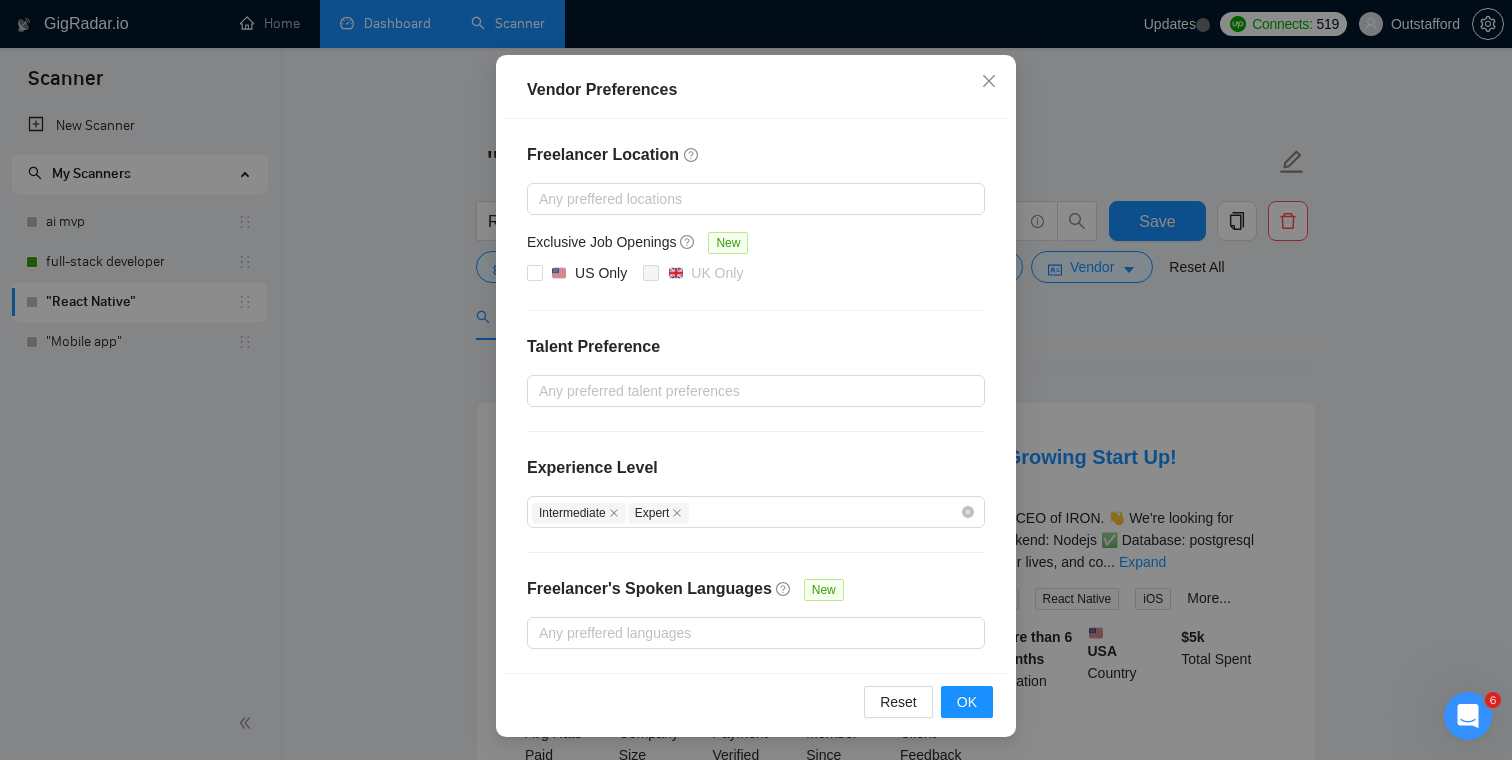 click on "Experience Level" at bounding box center (756, 476) 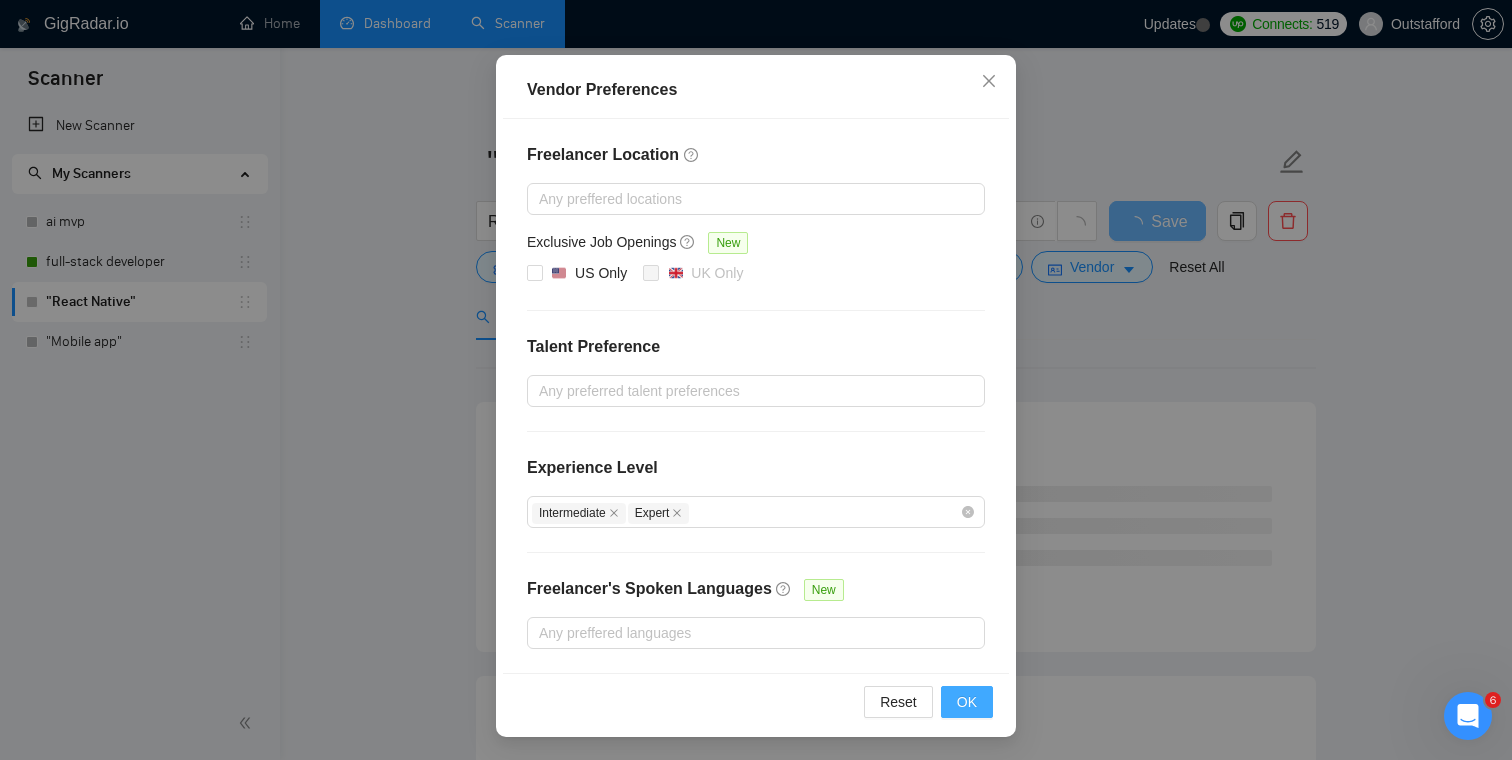 click on "OK" at bounding box center (967, 702) 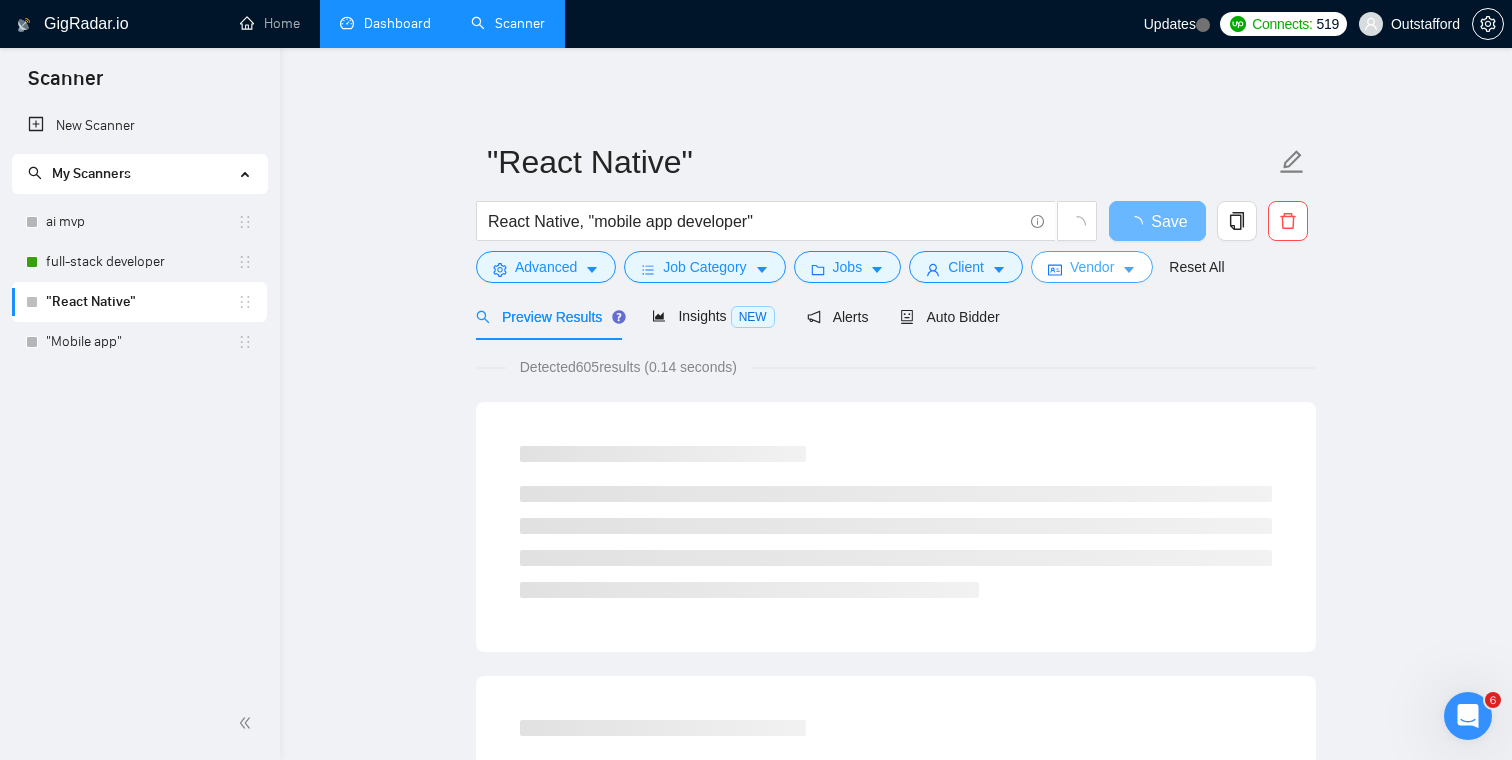 scroll, scrollTop: 0, scrollLeft: 0, axis: both 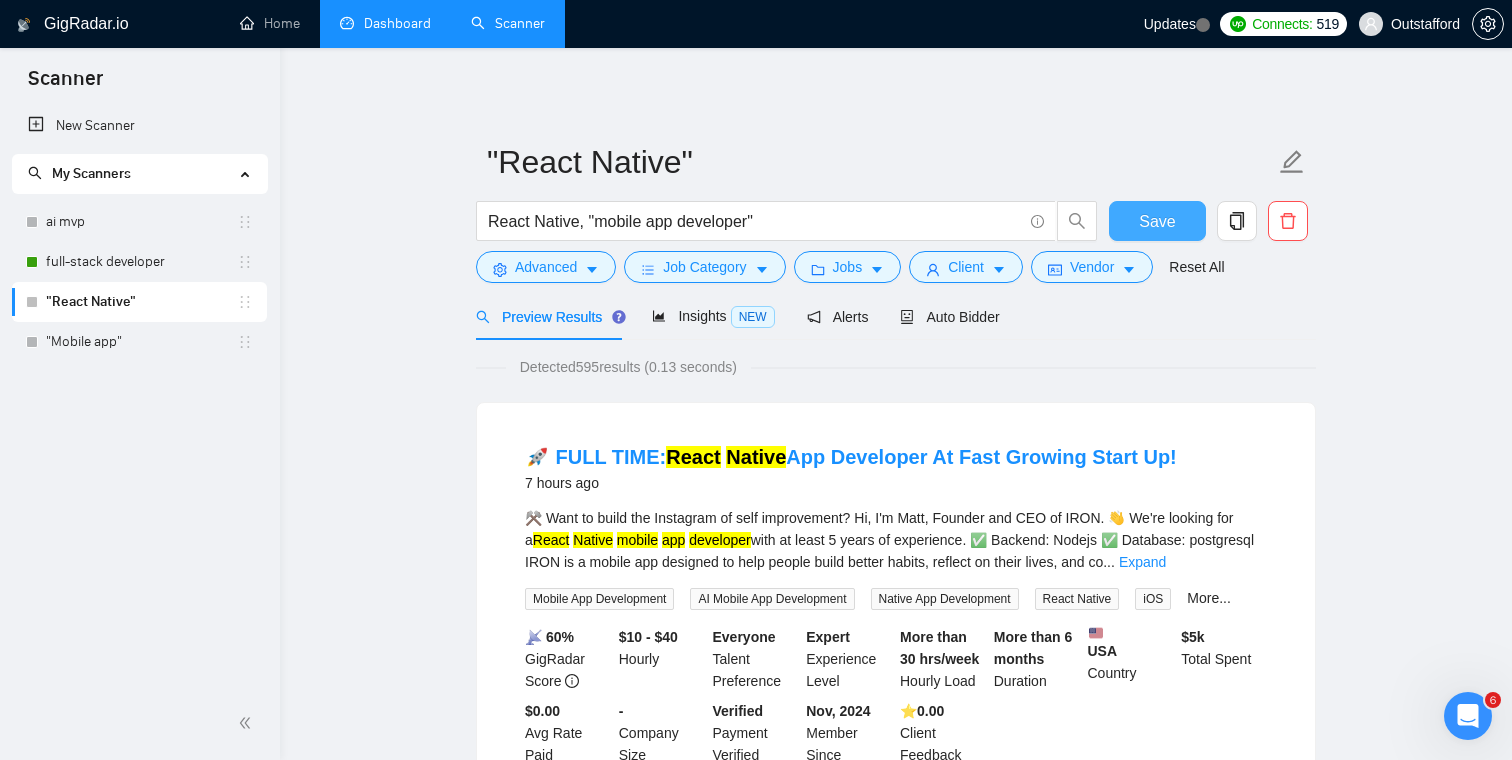 click on "Save" at bounding box center (1157, 221) 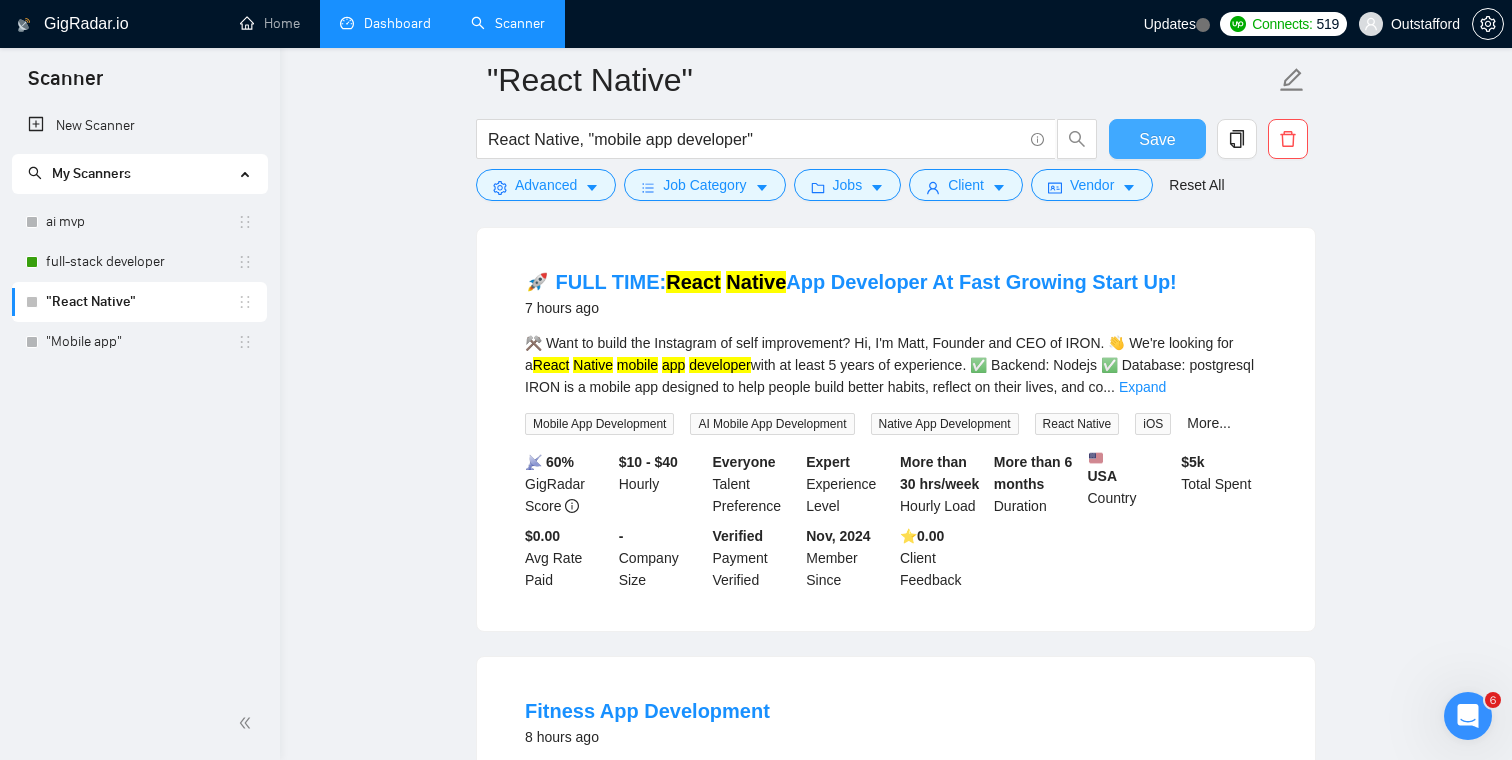 scroll, scrollTop: 0, scrollLeft: 0, axis: both 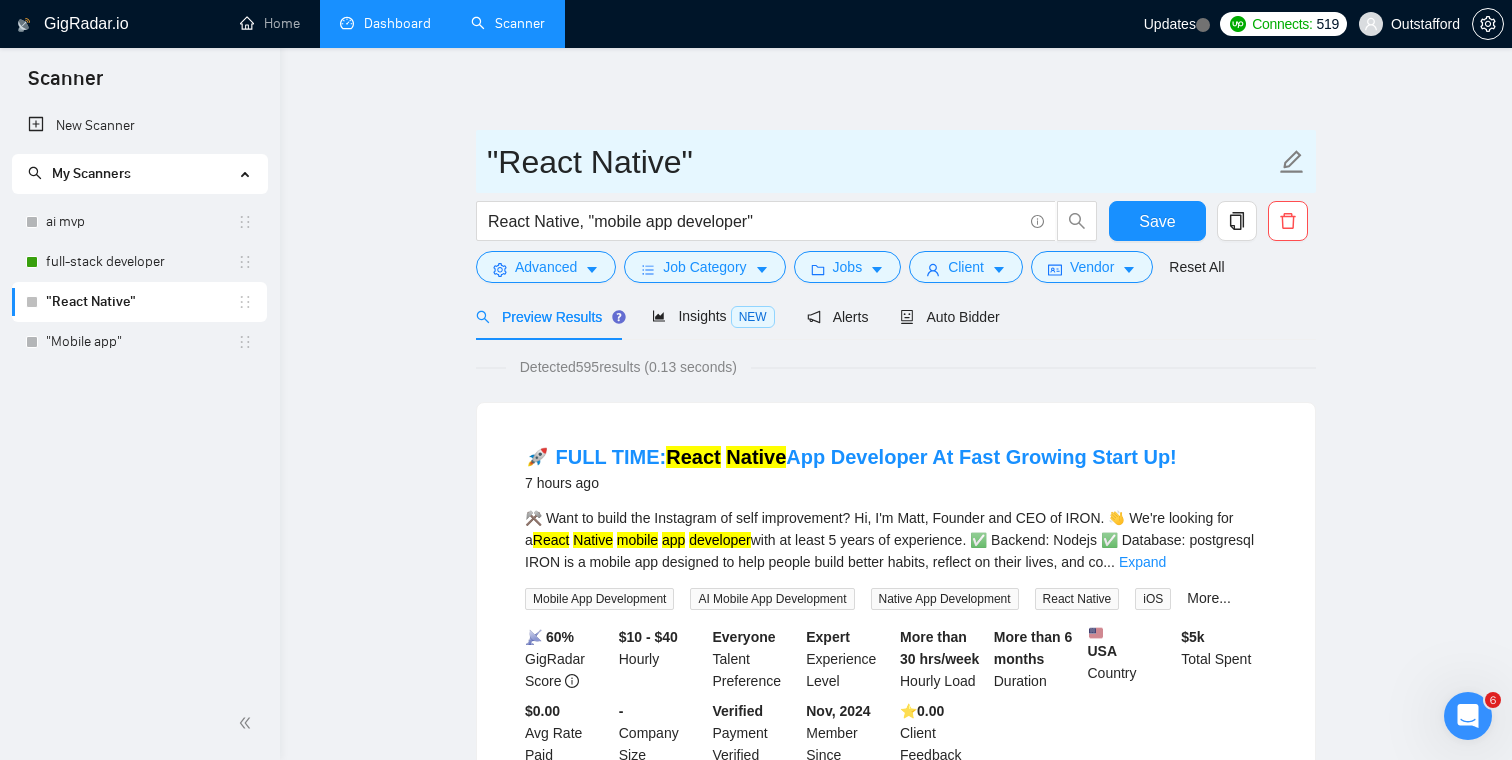 click on ""React Native"" at bounding box center (881, 162) 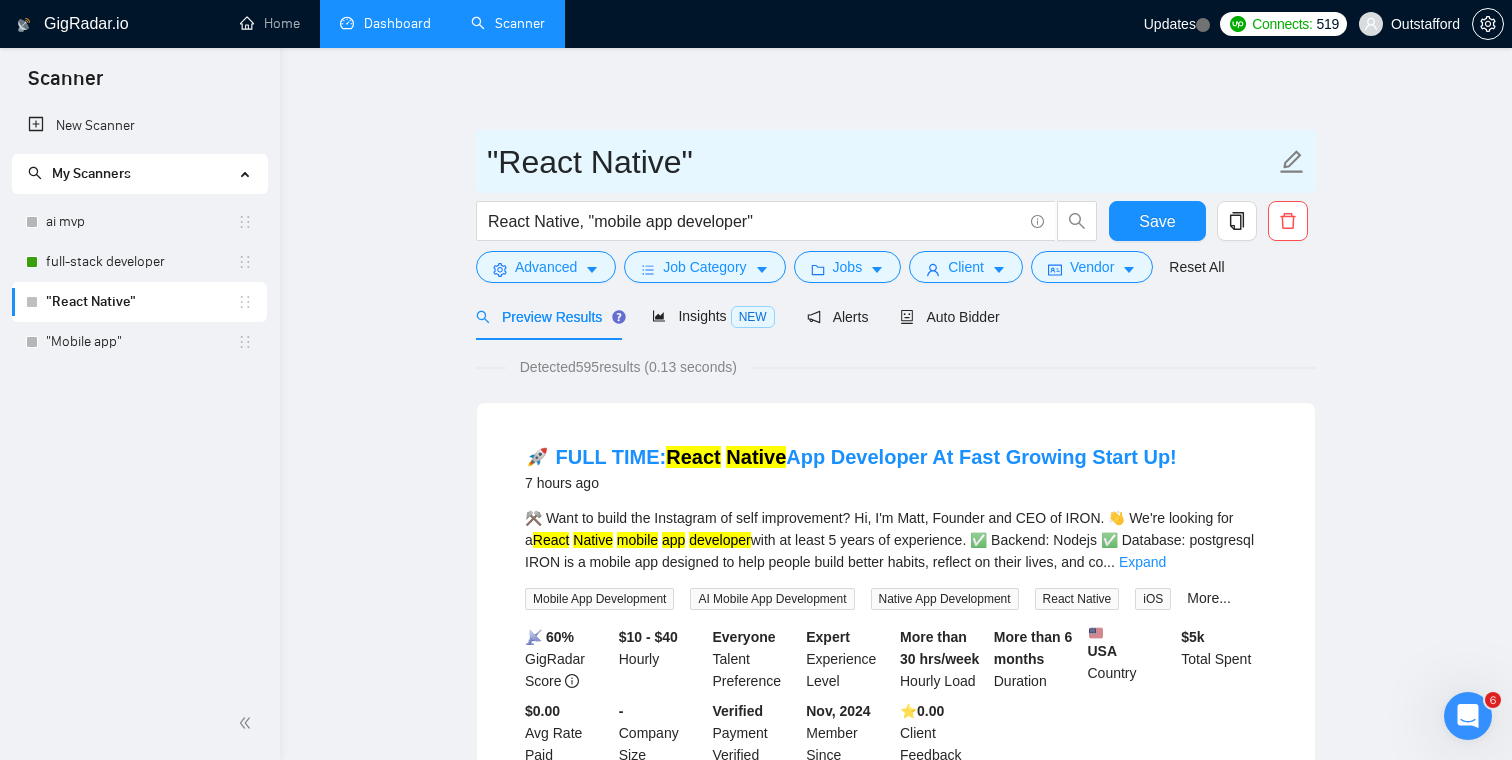 drag, startPoint x: 497, startPoint y: 166, endPoint x: 462, endPoint y: 166, distance: 35 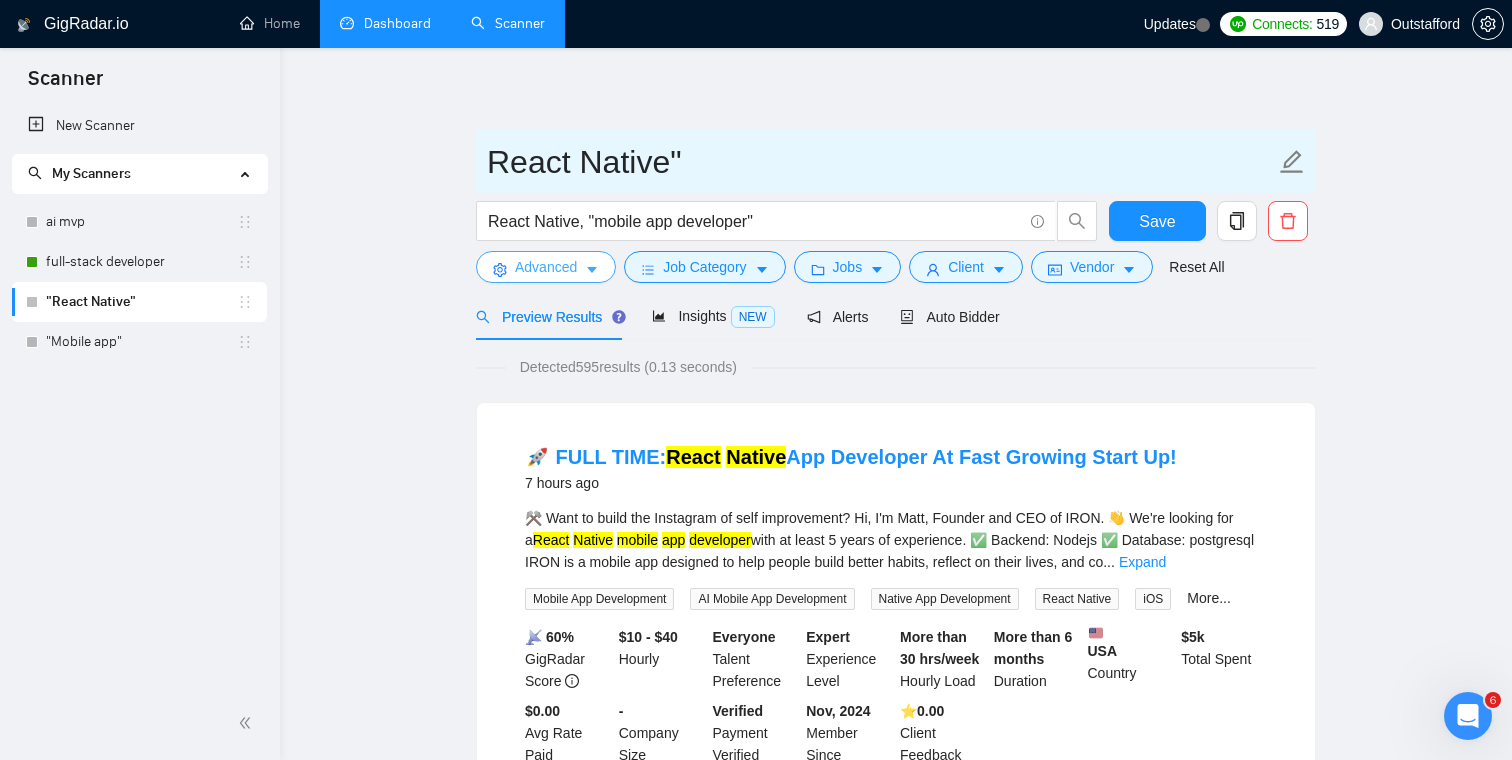 type on "React Native"" 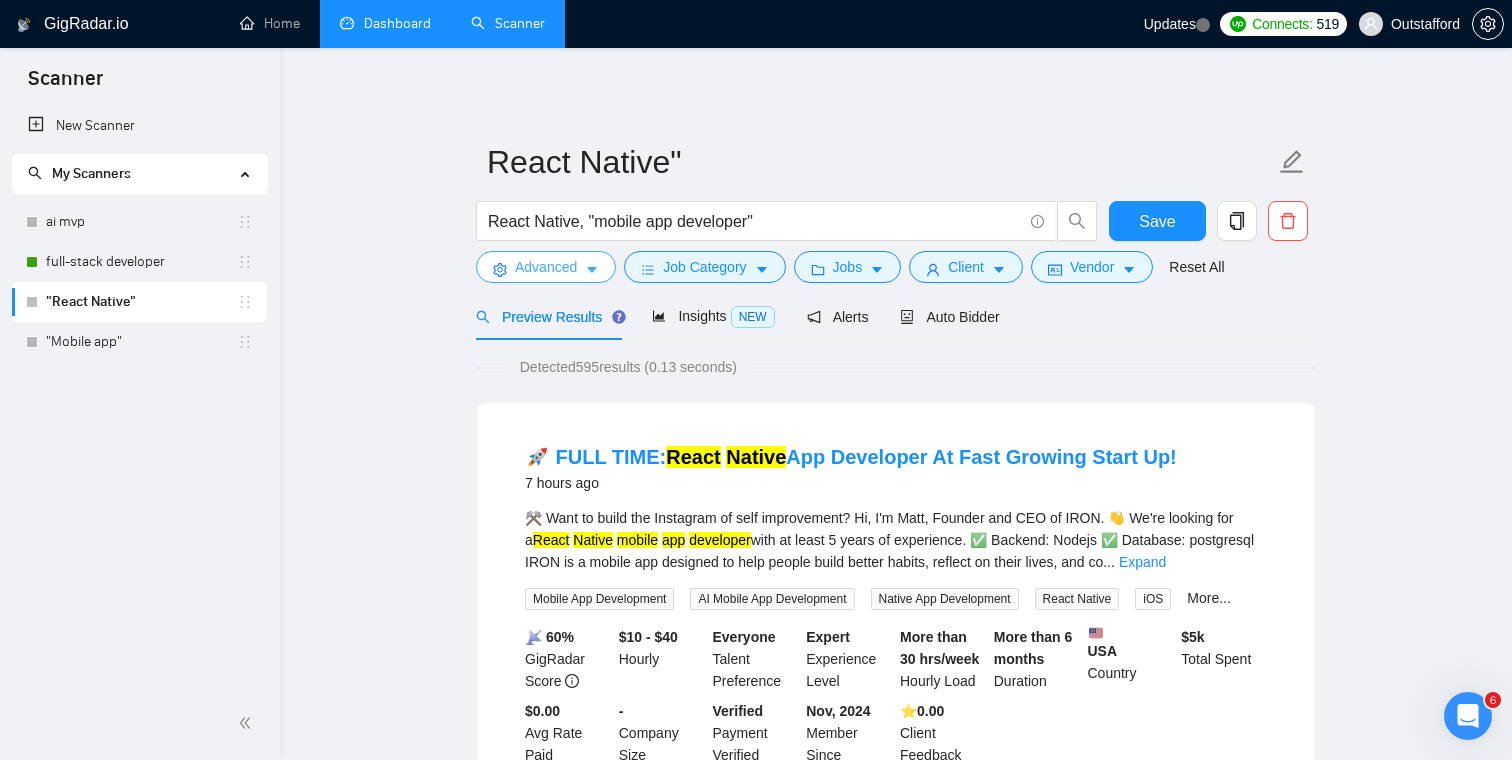 click on "Advanced" at bounding box center [546, 267] 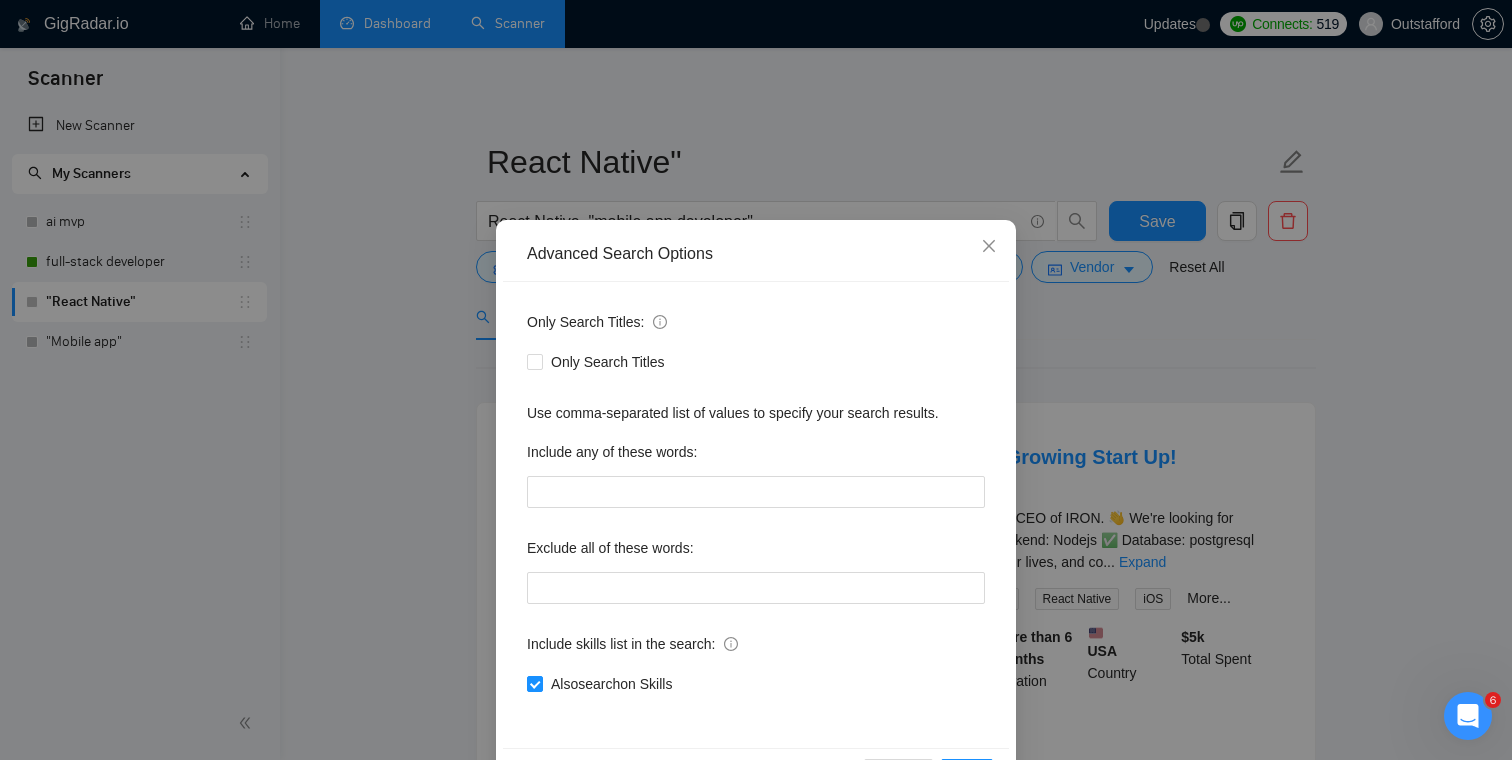 click on "Advanced Search Options Only Search Titles:   Only Search Titles Use comma-separated list of values to specify your search results. Include any of these words: Exclude all of these words: Include skills list in the search:   Also  search  on Skills Reset OK" at bounding box center [756, 380] 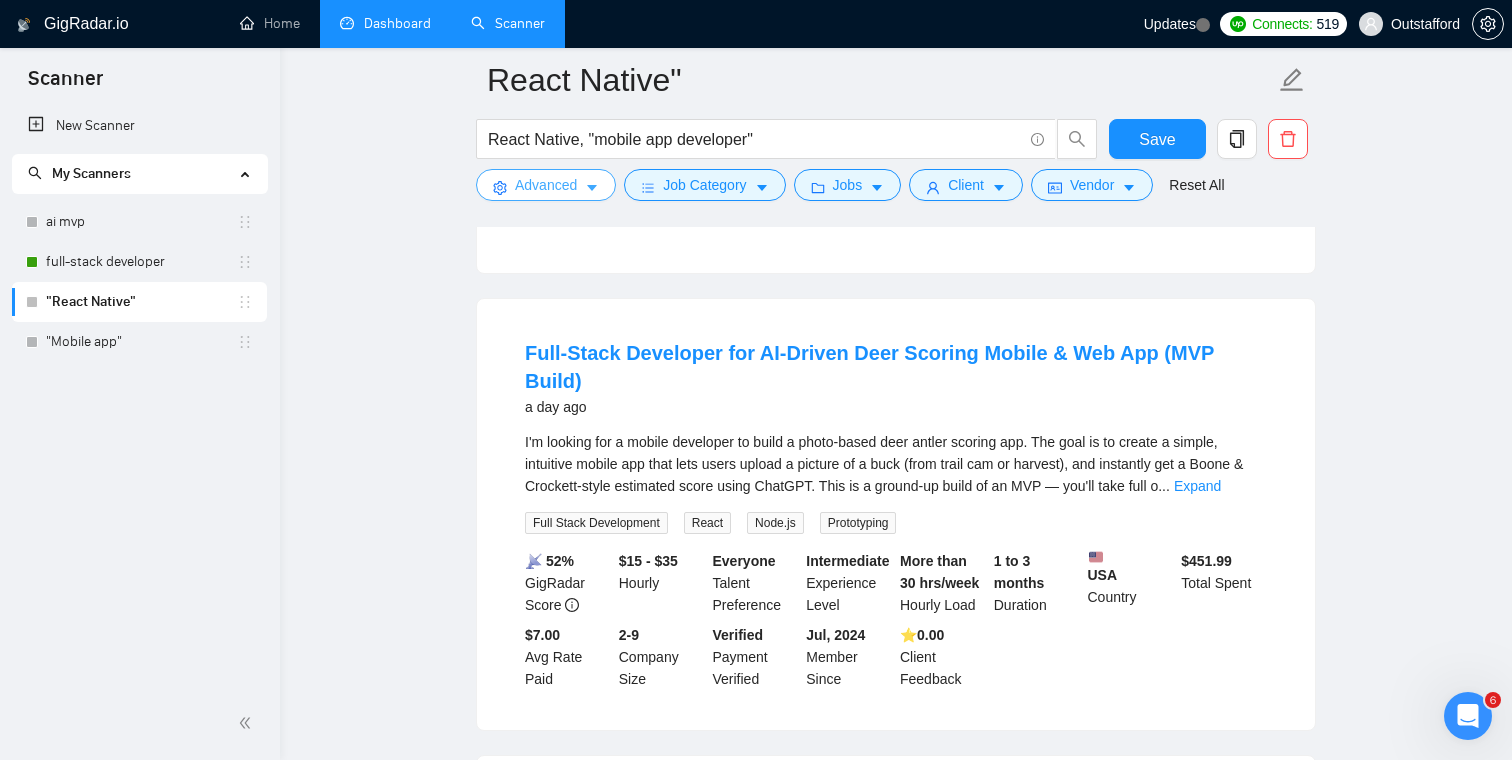 scroll, scrollTop: 1895, scrollLeft: 0, axis: vertical 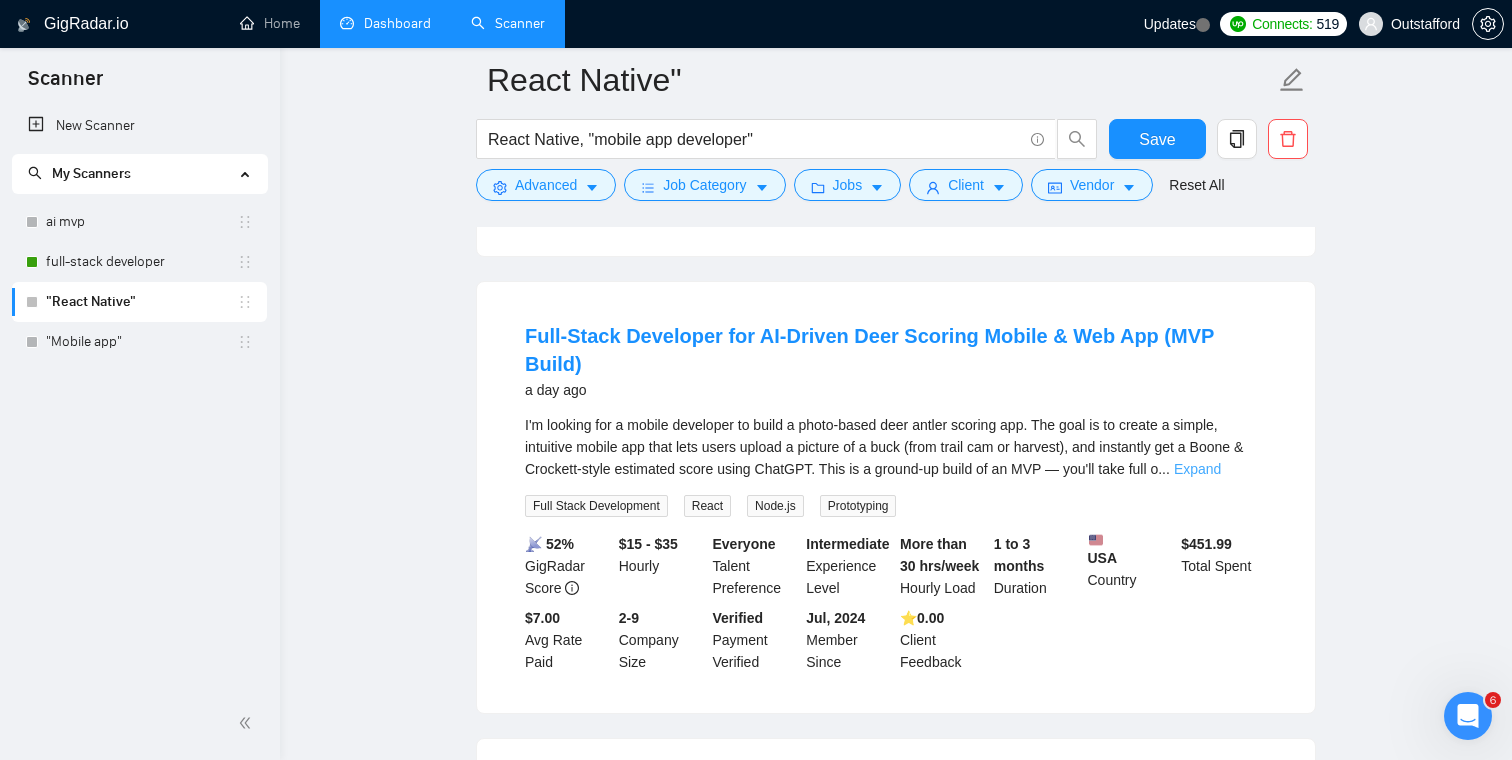 click on "Expand" at bounding box center (1197, 469) 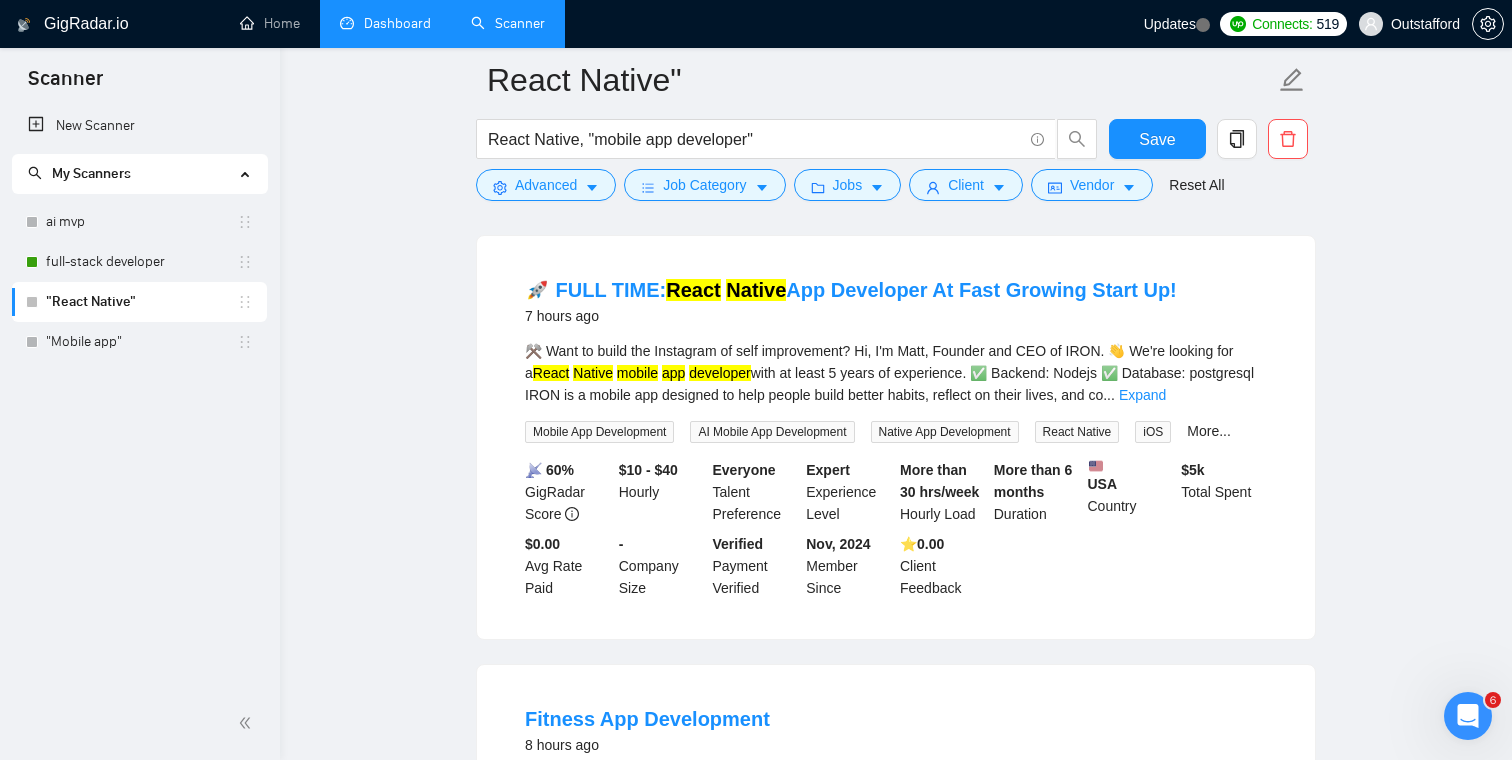 scroll, scrollTop: 0, scrollLeft: 0, axis: both 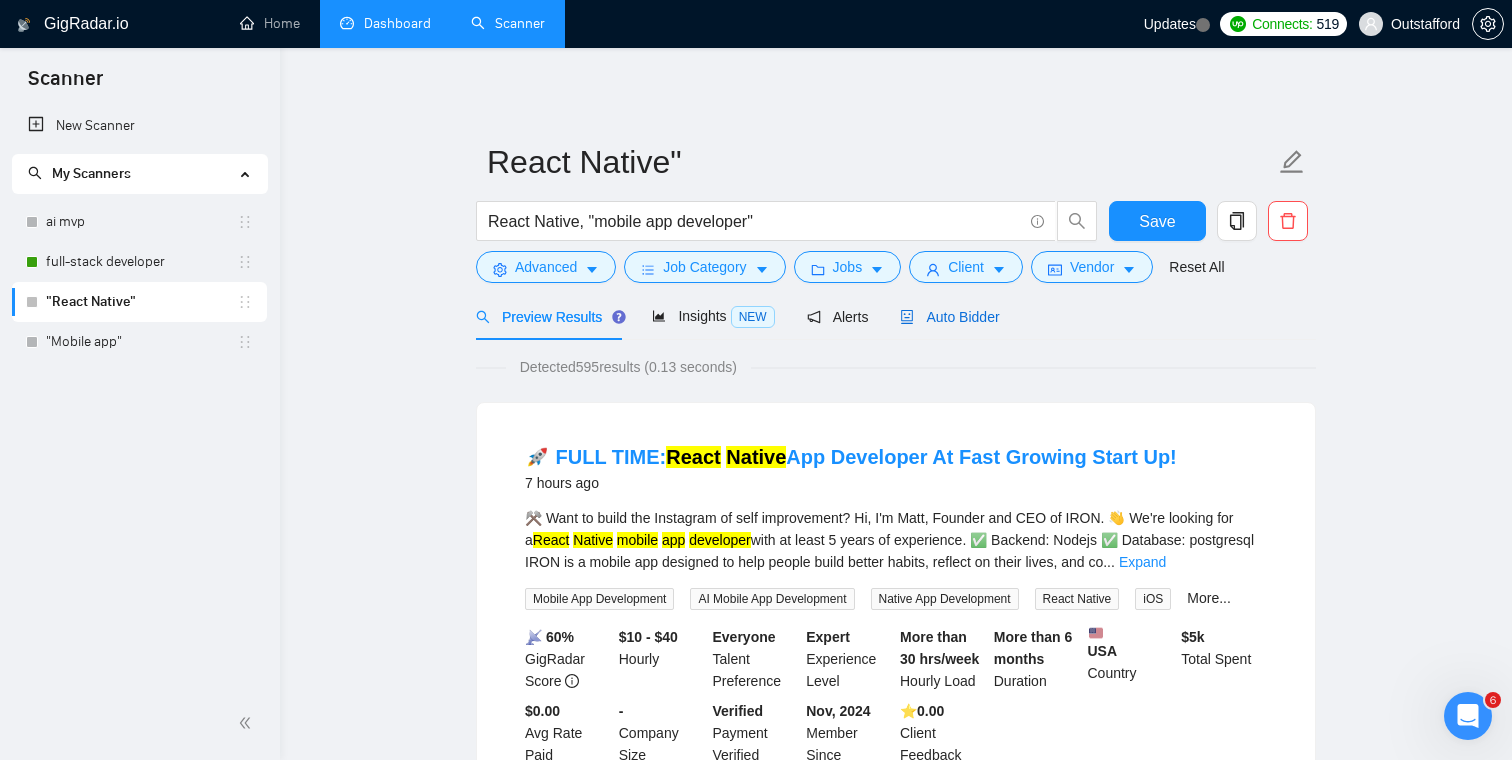 click on "Auto Bidder" at bounding box center [949, 317] 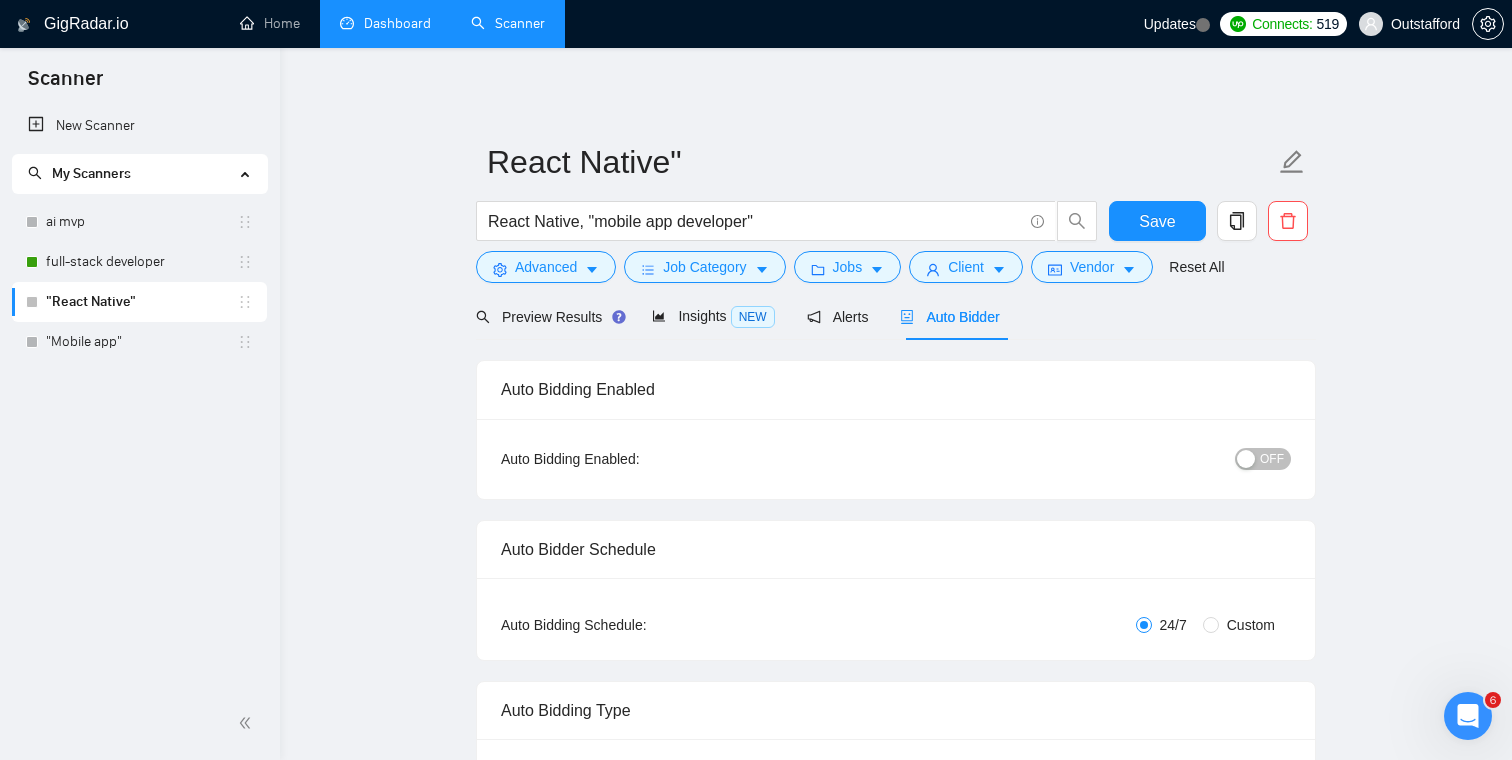 type 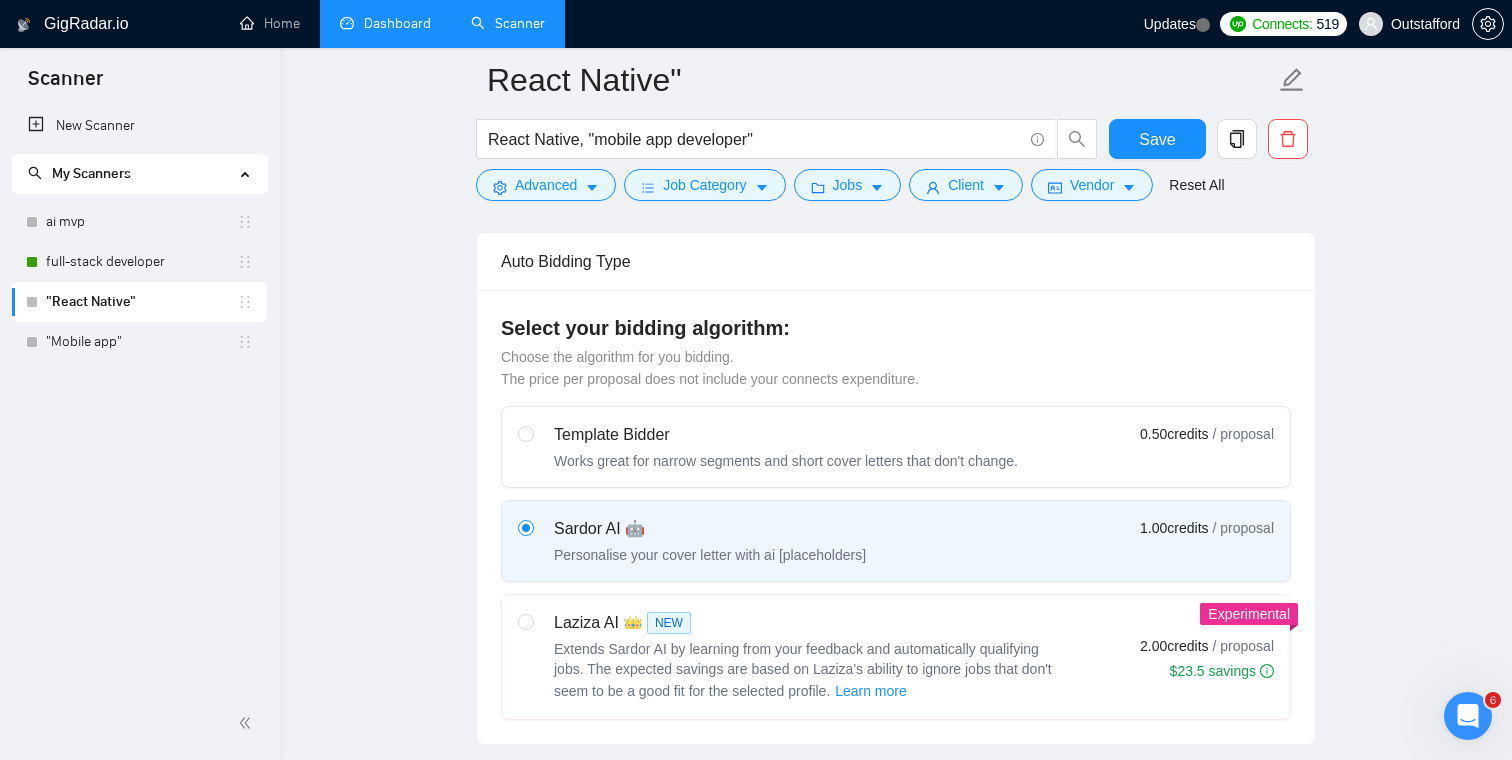 scroll, scrollTop: 468, scrollLeft: 0, axis: vertical 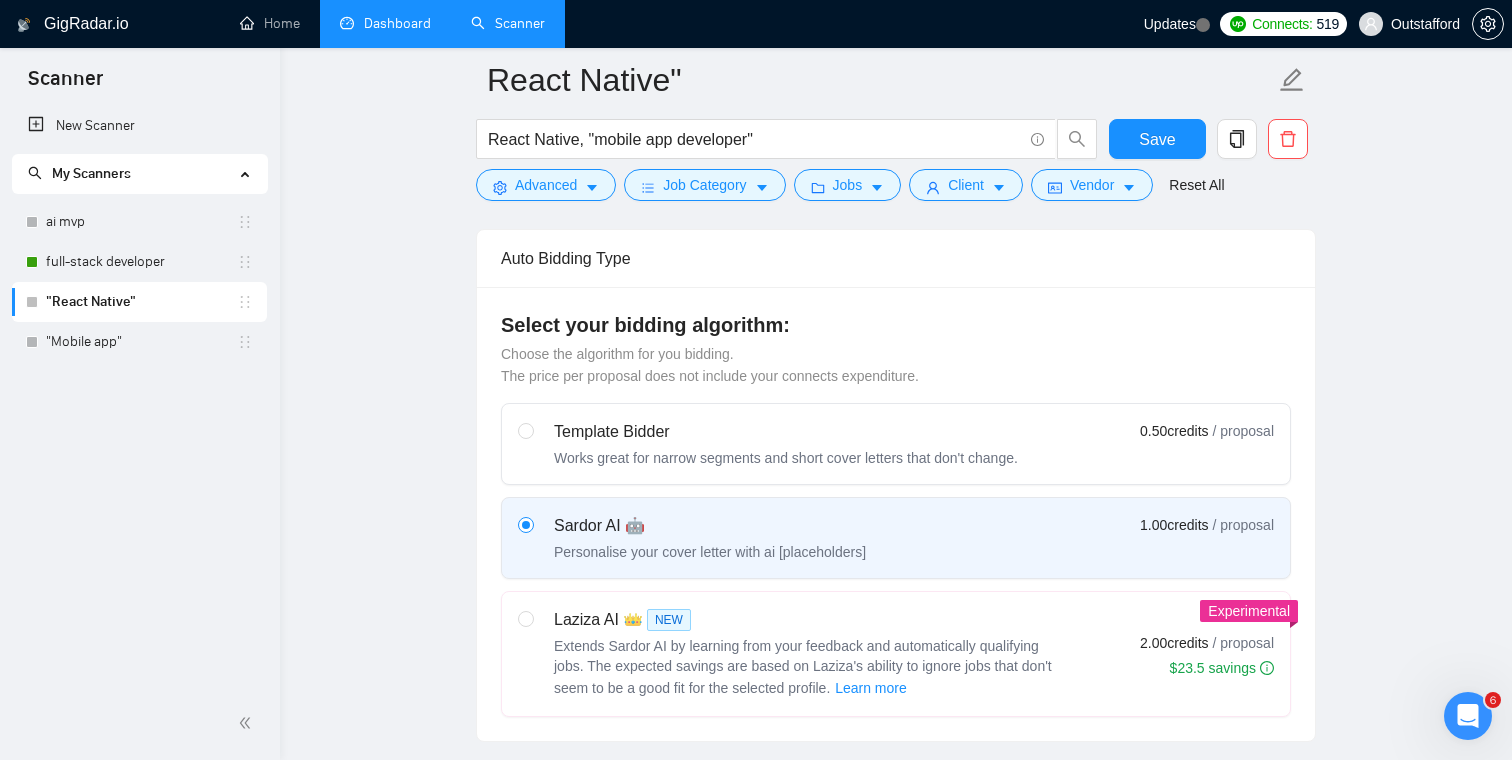click on "Works great for narrow segments and short cover letters that don't change." at bounding box center [786, 458] 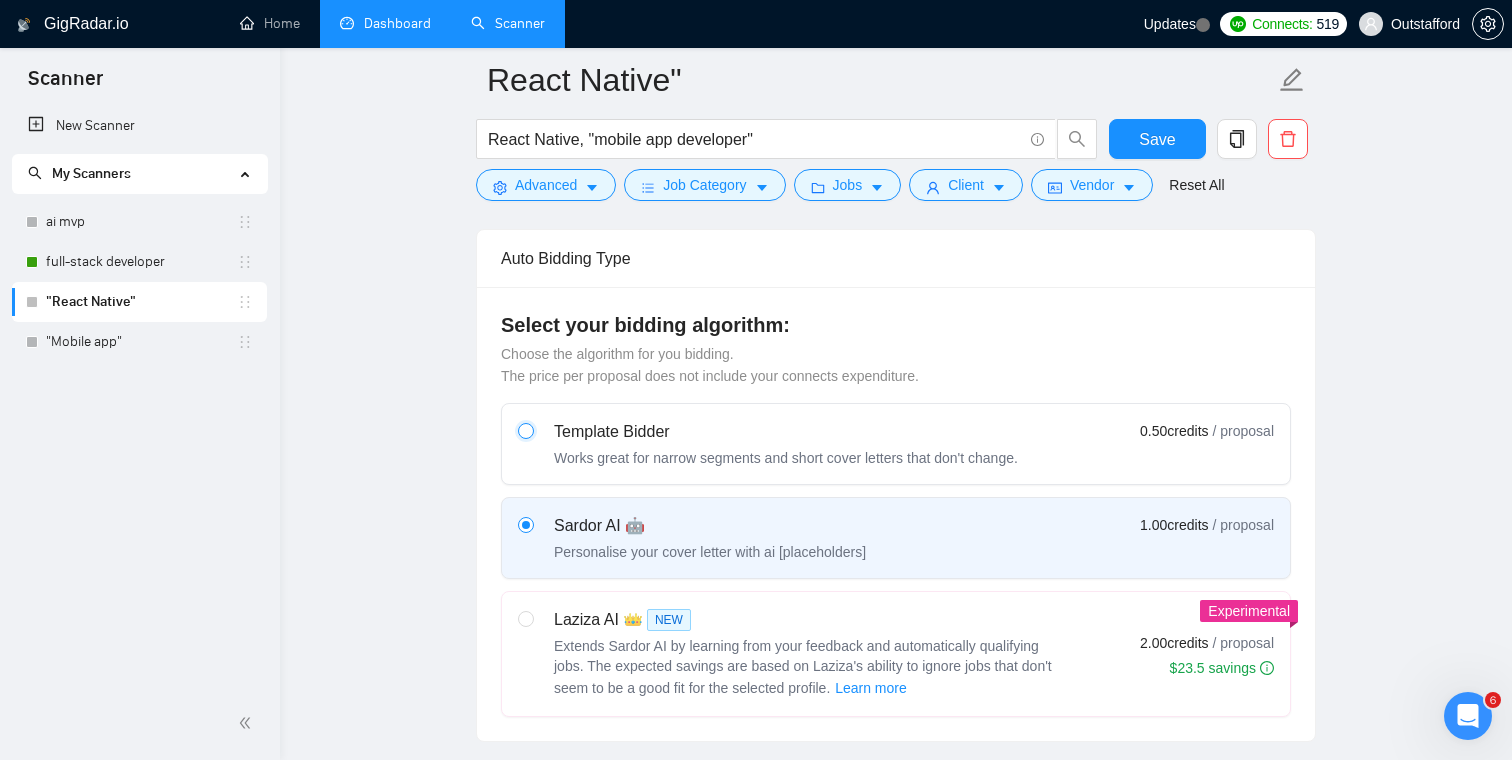 click at bounding box center [525, 430] 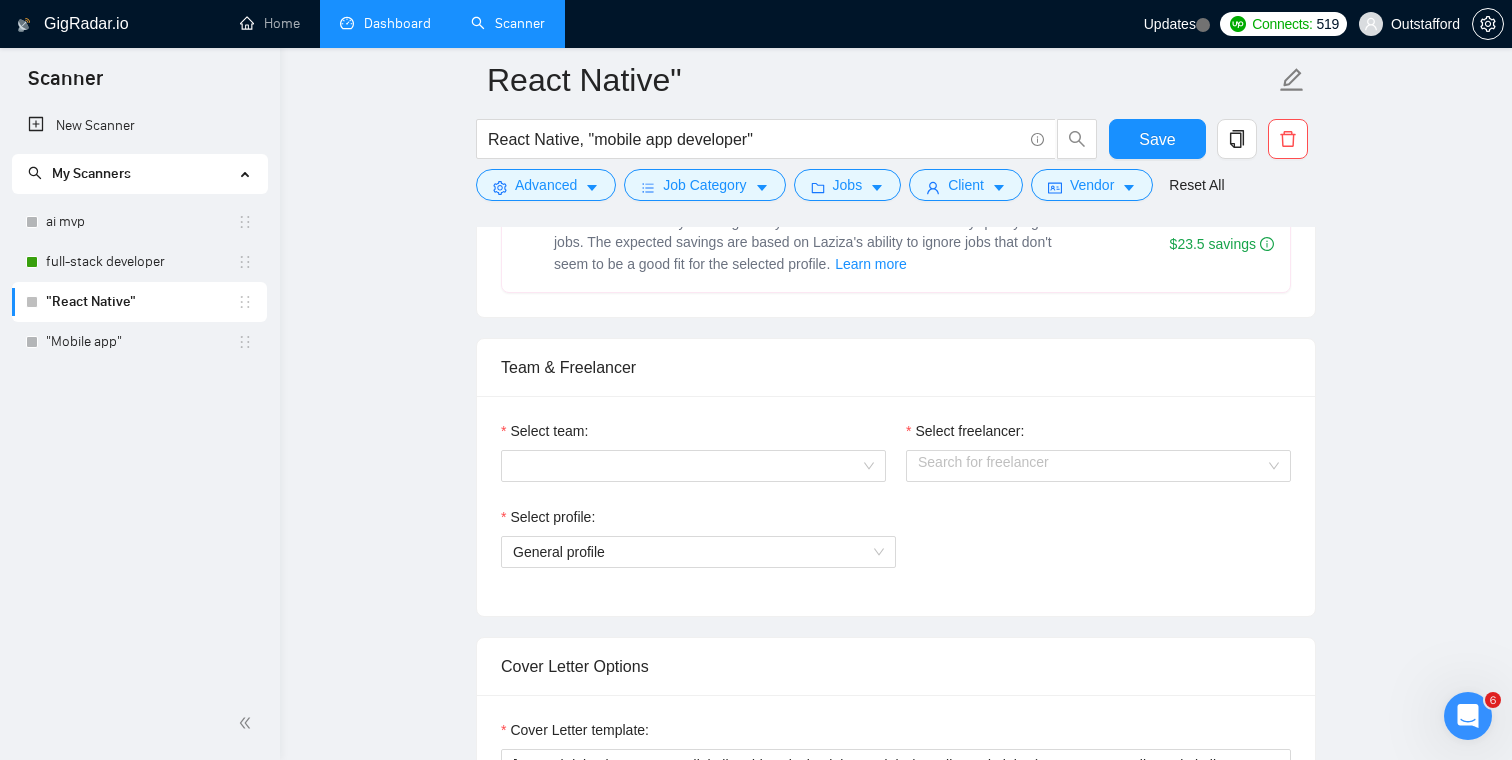 scroll, scrollTop: 924, scrollLeft: 0, axis: vertical 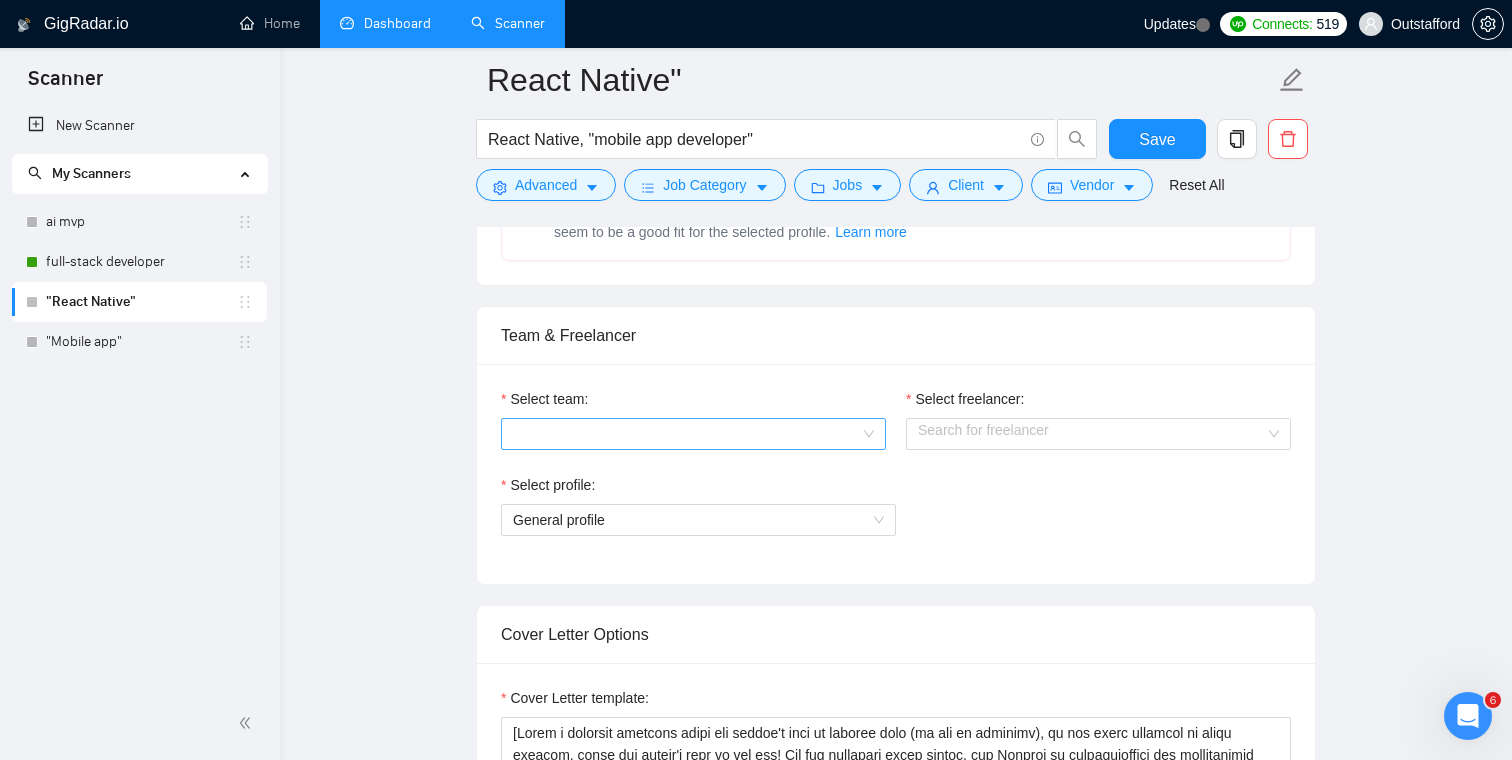 click on "Select team:" at bounding box center [686, 434] 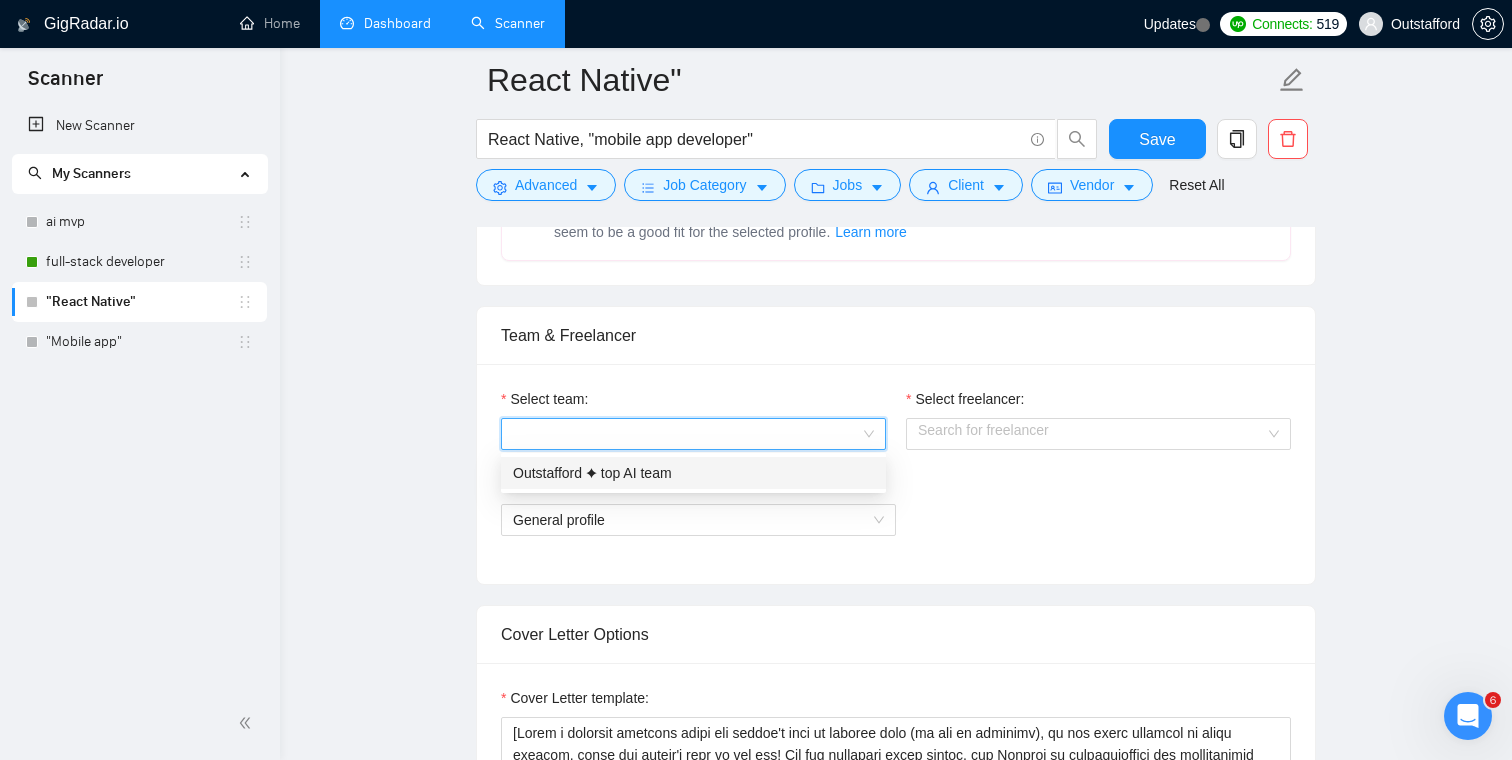 click on "Outstafford ✦ top AI team" at bounding box center (693, 473) 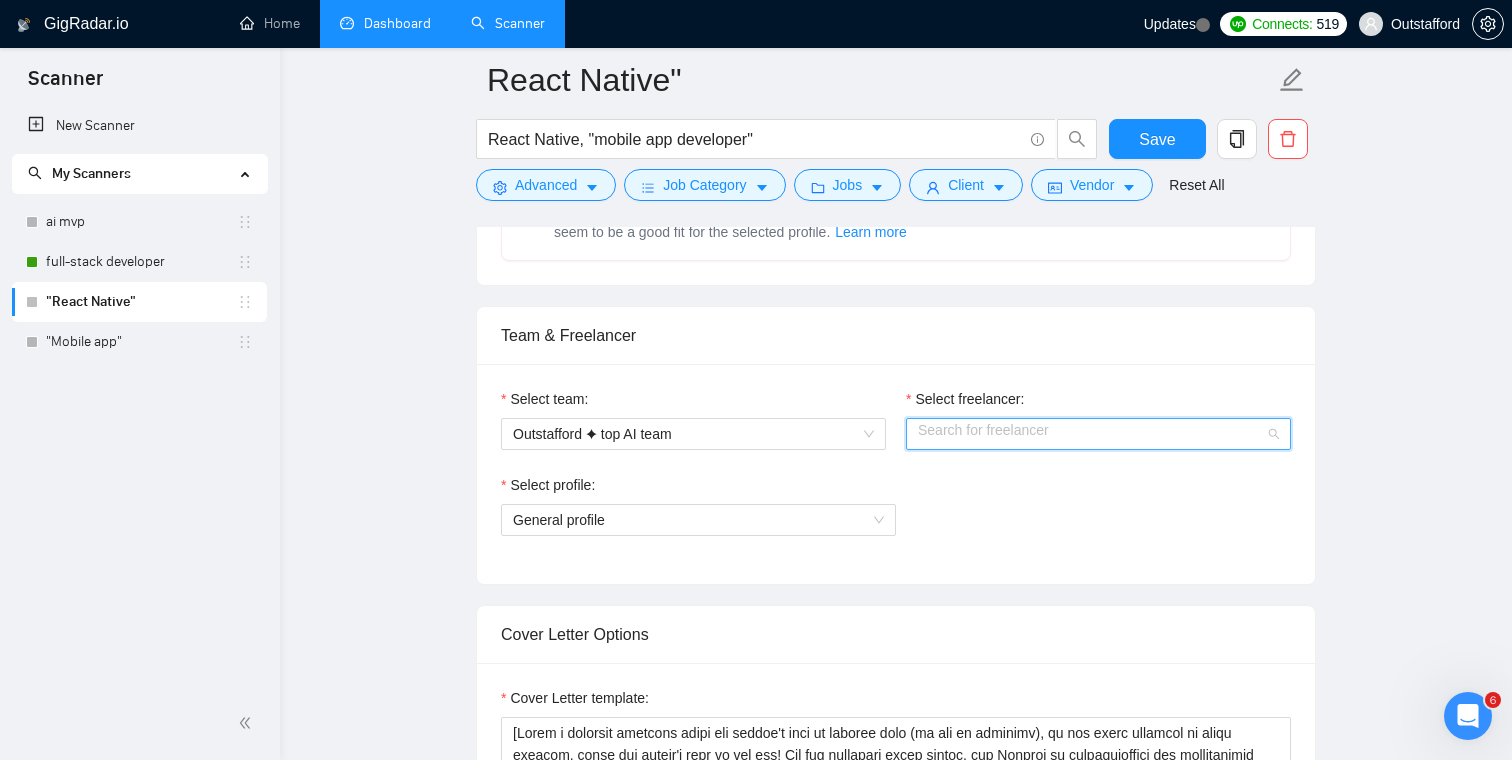 click on "Select freelancer:" at bounding box center (1091, 434) 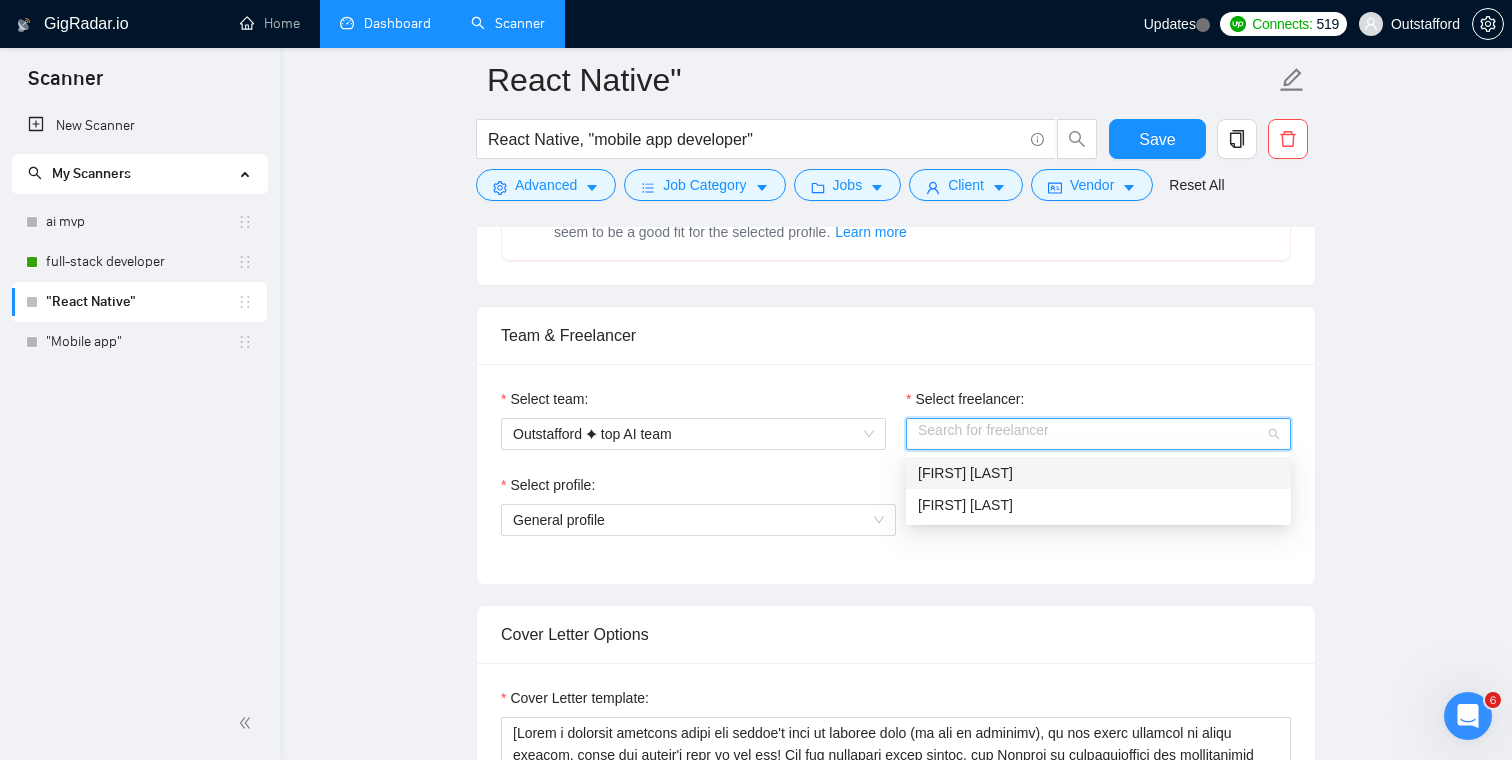click on "[FIRST] [LAST]" at bounding box center (1098, 473) 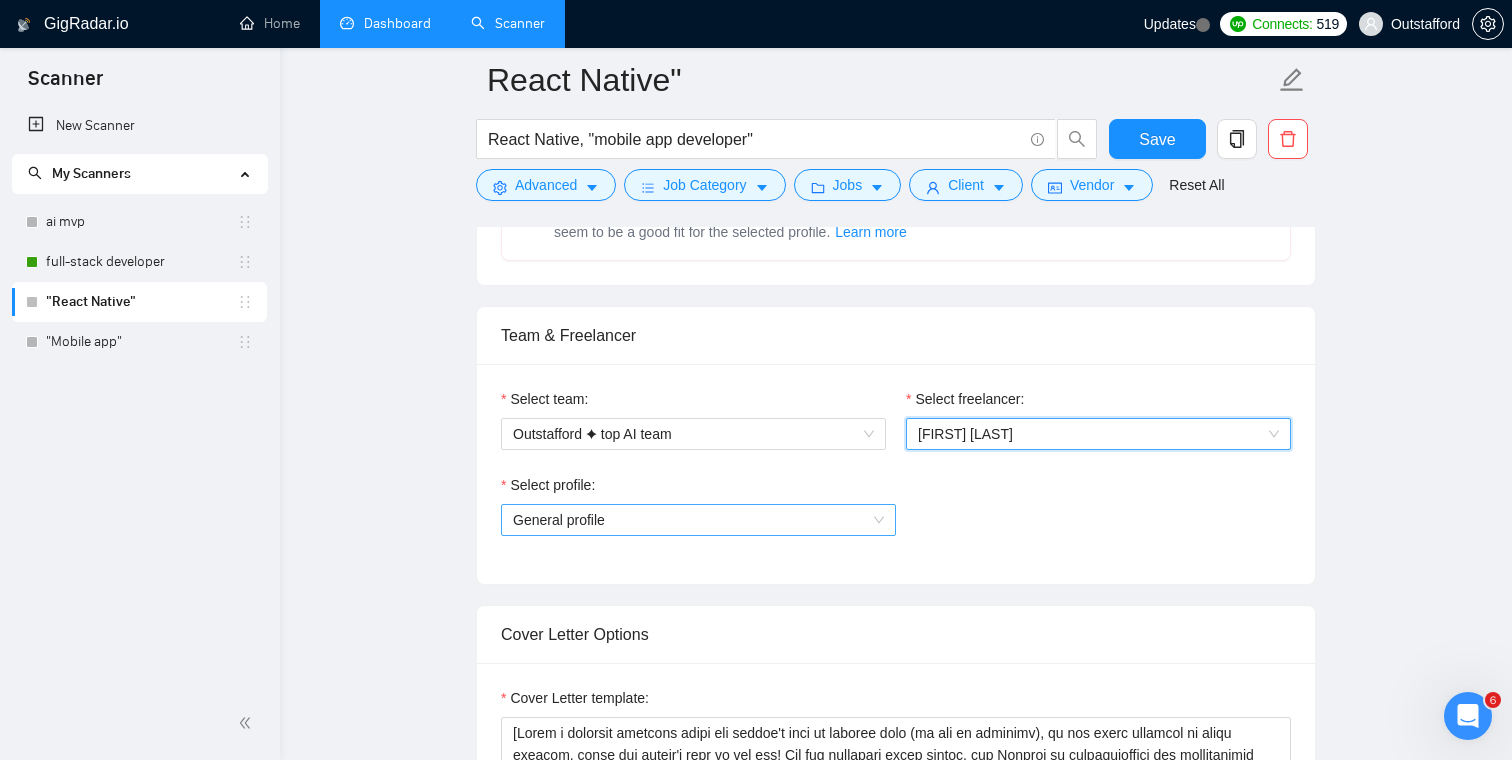click on "General profile" at bounding box center (698, 520) 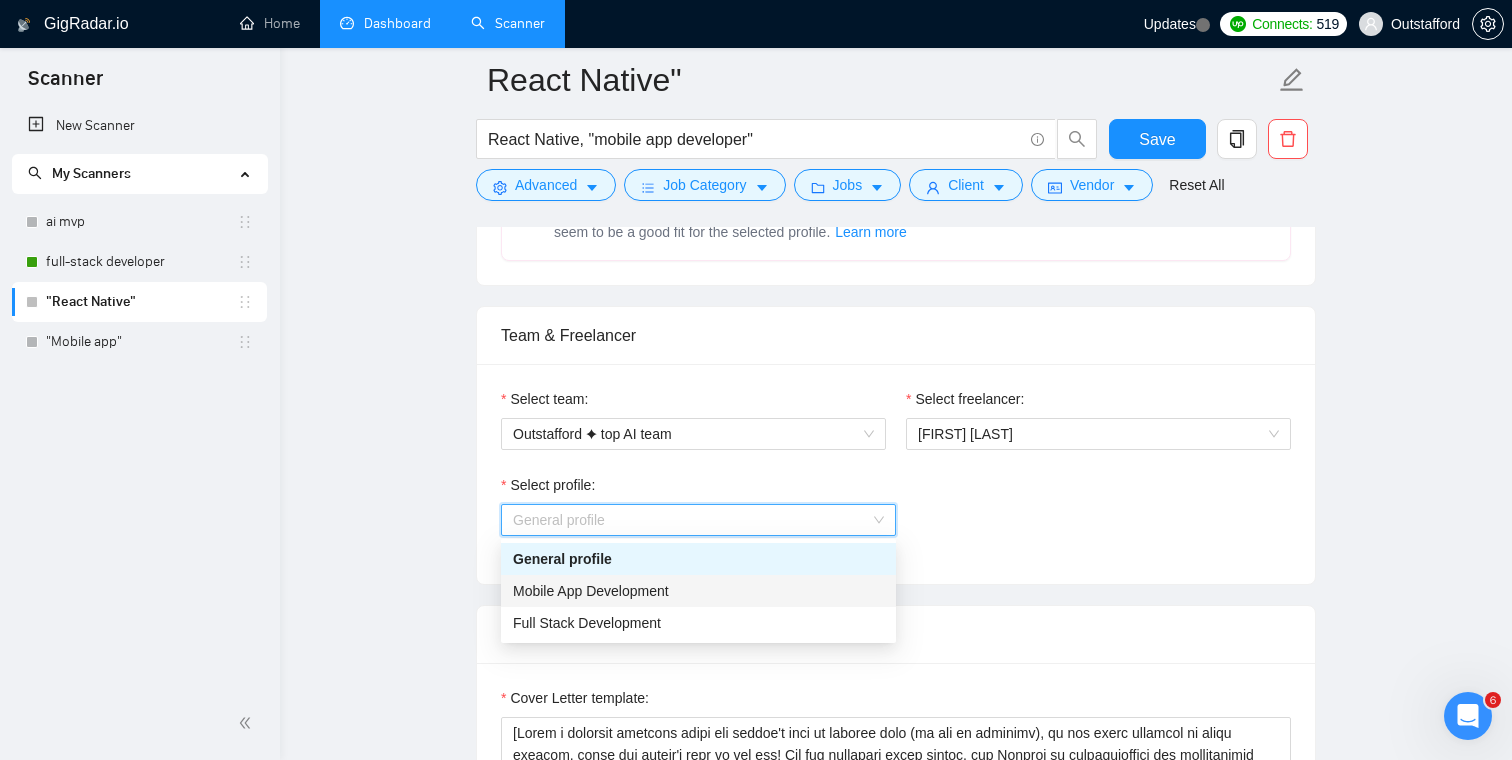 click on "Mobile App Development" at bounding box center (698, 591) 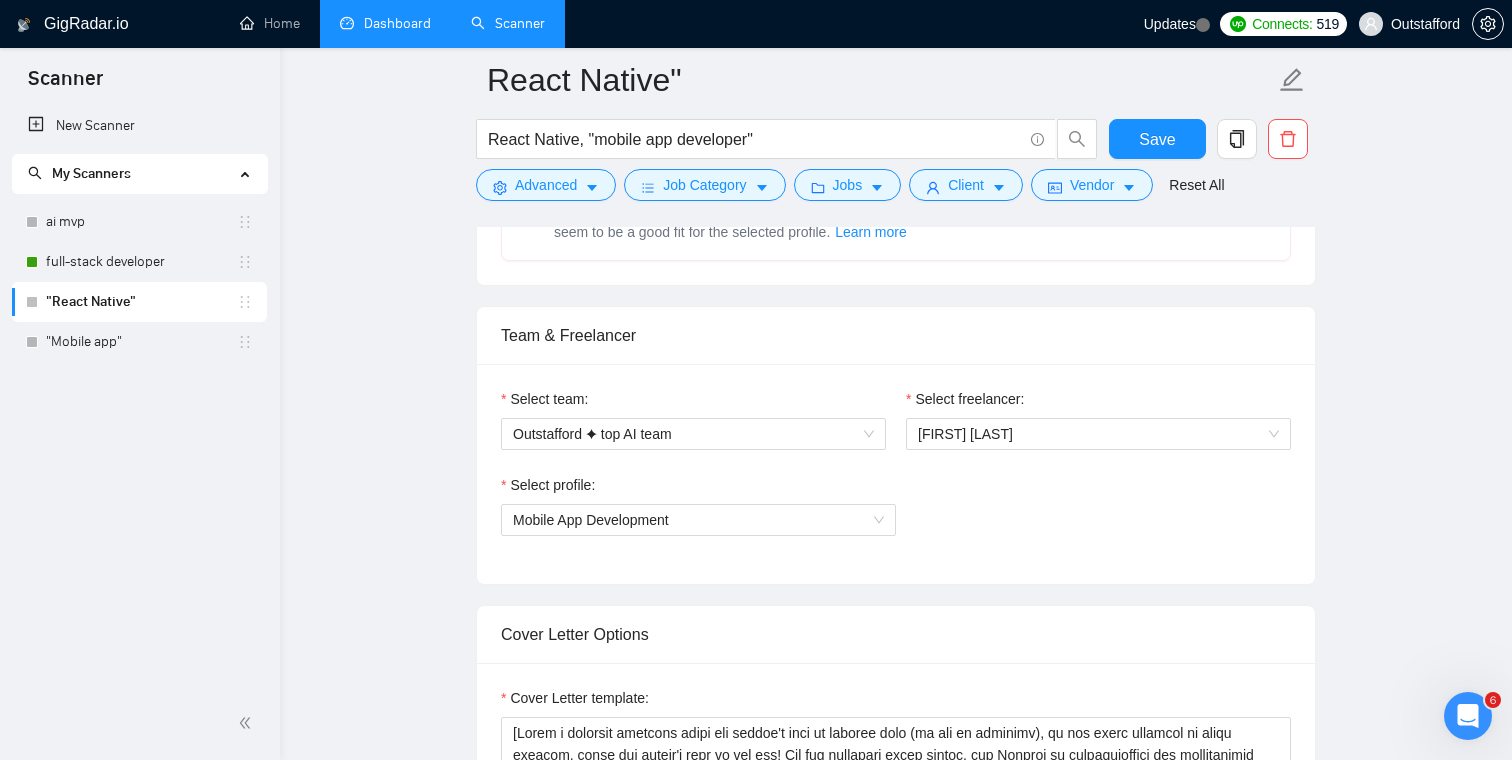 click on ""React Native" React Native, "mobile app developer" Save Advanced Job Category Jobs Client Vendor Reset All Preview Results Insights NEW Alerts Auto Bidder Auto Bidding Enabled Auto Bidding Enabled: OFF Auto Bidder Schedule Auto Bidding Type: Automated (recommended) Semi-automated Auto Bidding Schedule: 24/7 Custom Custom Auto Bidder Schedule Repeat every week on Monday Tuesday Wednesday Thursday Friday Saturday Sunday Active Hours ( America/Los_Angeles ): From: To: ( 24 hours) America/Los_Angeles Auto Bidding Type Select your bidding algorithm: Choose the algorithm for you bidding. The price per proposal does not include your connects expenditure. Template Bidder Works great for narrow segments and short cover letters that don't change. 0.50 credits / proposal Sardor AI 🤖 Personalise your cover letter with ai [placeholders] 1.00 credits / proposal Experimental Laziza AI 👑 NEW Learn more 2.00 credits / proposal $23.5 savings Team & Freelancer Select team: Outstafford ✦ top AI team" at bounding box center (896, 1537) 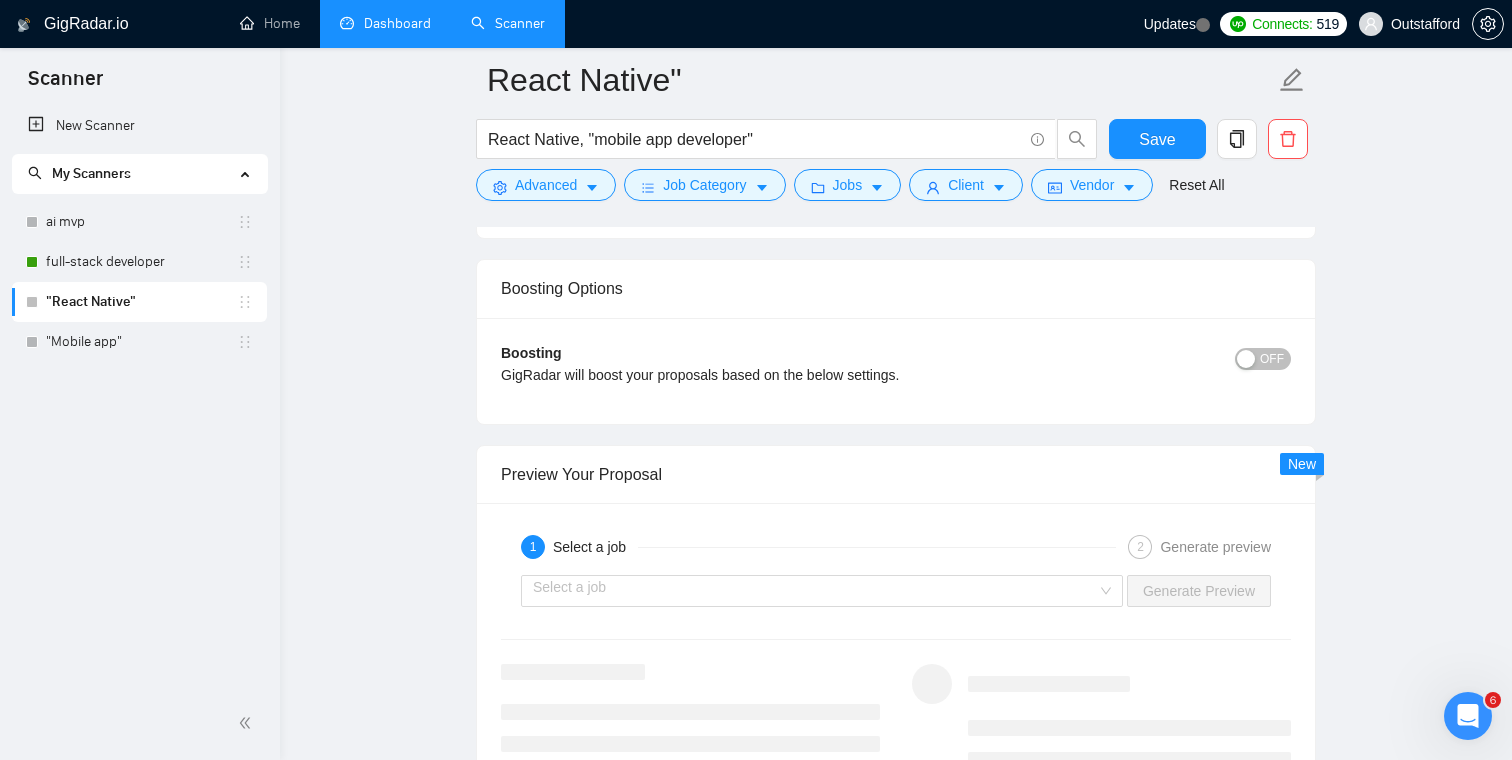 scroll, scrollTop: 2648, scrollLeft: 0, axis: vertical 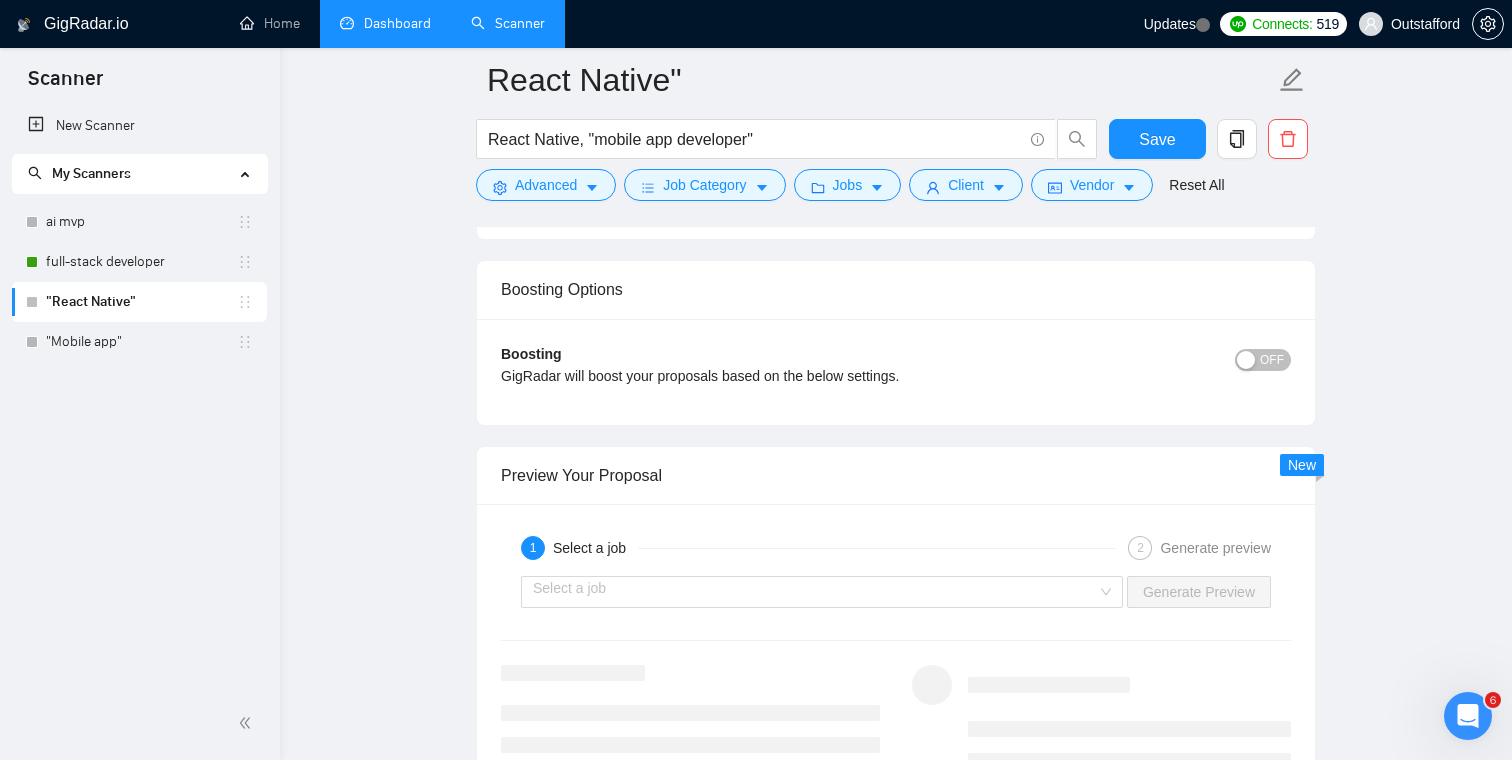 click on "OFF" at bounding box center (1272, 360) 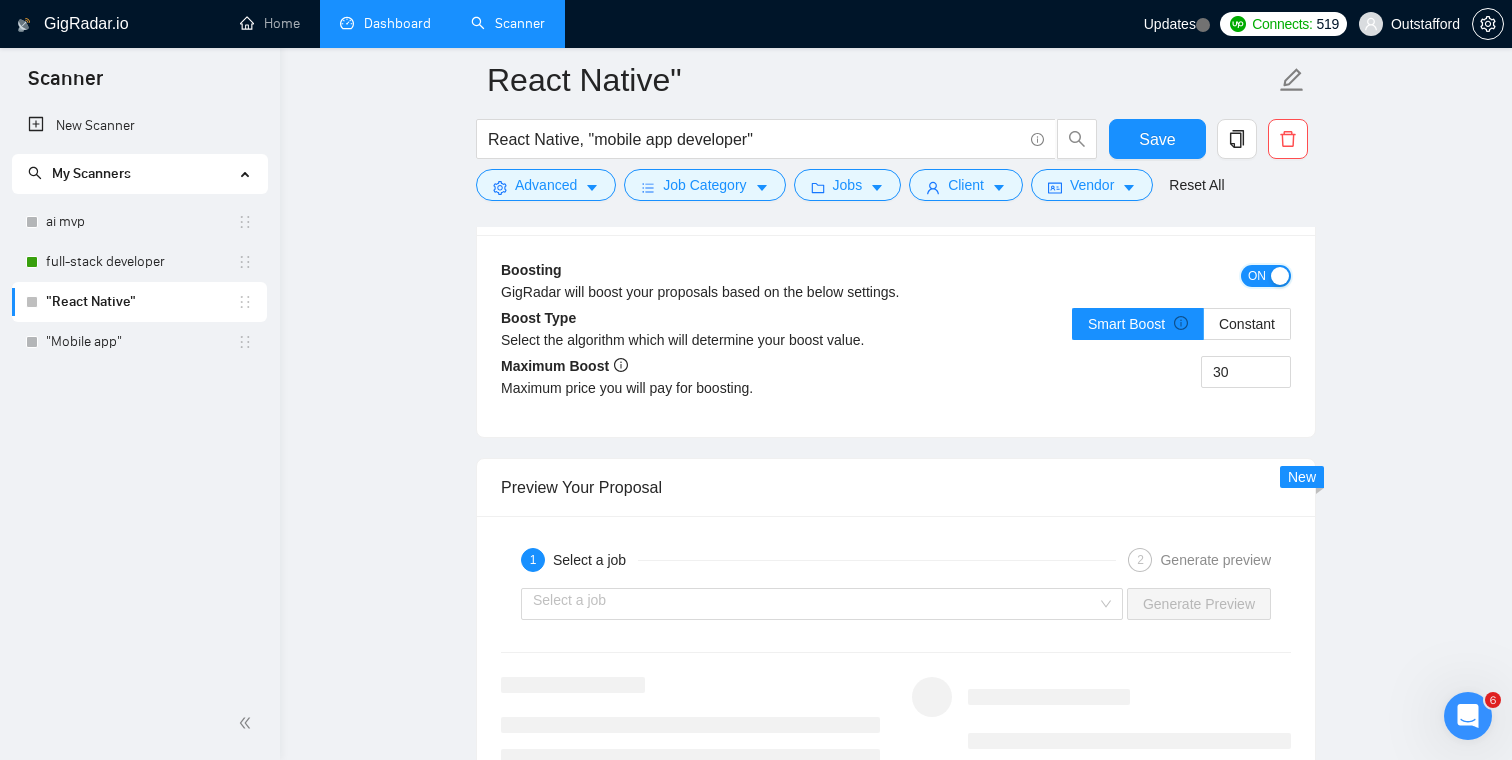 scroll, scrollTop: 2776, scrollLeft: 0, axis: vertical 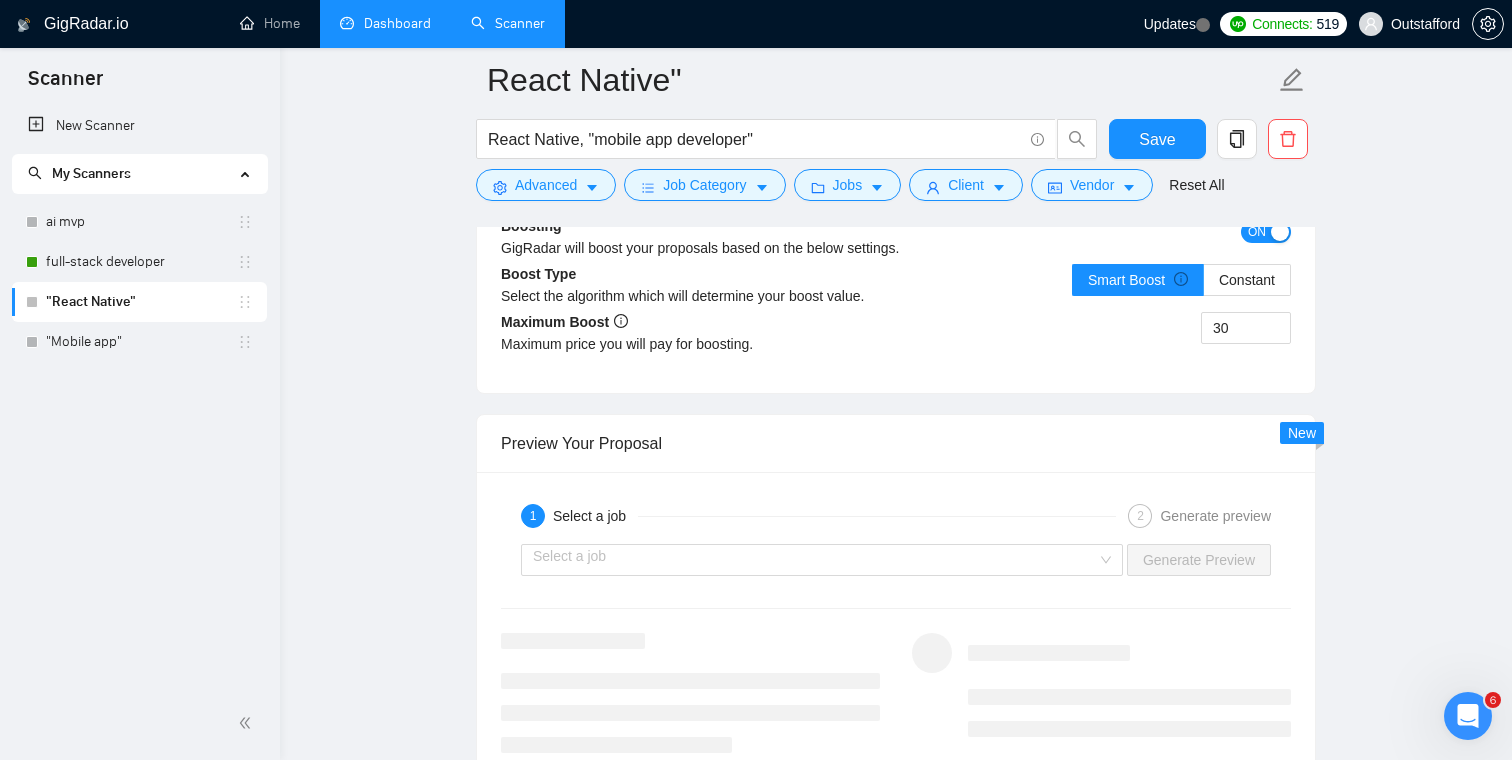 click on ""React Native" React Native, "mobile app developer" Save Advanced Job Category Jobs Client Vendor Reset All Preview Results Insights NEW Alerts Auto Bidder Auto Bidding Enabled Auto Bidding Enabled: OFF Auto Bidder Schedule Auto Bidding Type: Automated (recommended) Semi-automated Auto Bidding Schedule: 24/7 Custom Custom Auto Bidder Schedule Repeat every week on Monday Tuesday Wednesday Thursday Friday Saturday Sunday Active Hours ( America/Los_Angeles ): From: To: ( 24 hours) America/Los_Angeles Auto Bidding Type Select your bidding algorithm: Choose the algorithm for you bidding. The price per proposal does not include your connects expenditure. Template Bidder Works great for narrow segments and short cover letters that don't change. 0.50 credits / proposal Sardor AI 🤖 Personalise your cover letter with ai [placeholders] 1.00 credits / proposal Experimental Laziza AI 👑 NEW Learn more 2.00 credits / proposal $23.5 savings Team & Freelancer Select team: Outstafford ✦ top AI team" at bounding box center (896, -267) 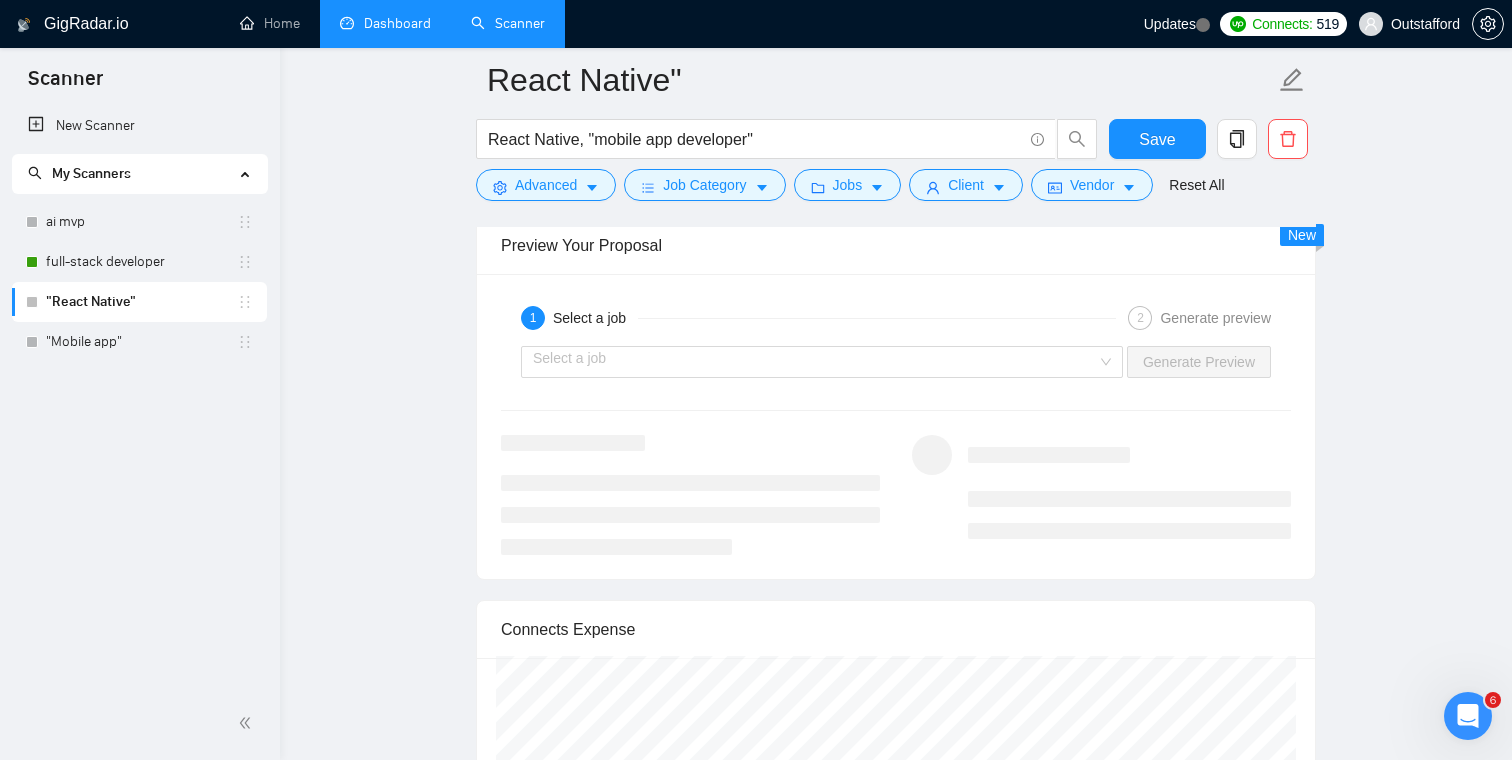scroll, scrollTop: 2976, scrollLeft: 0, axis: vertical 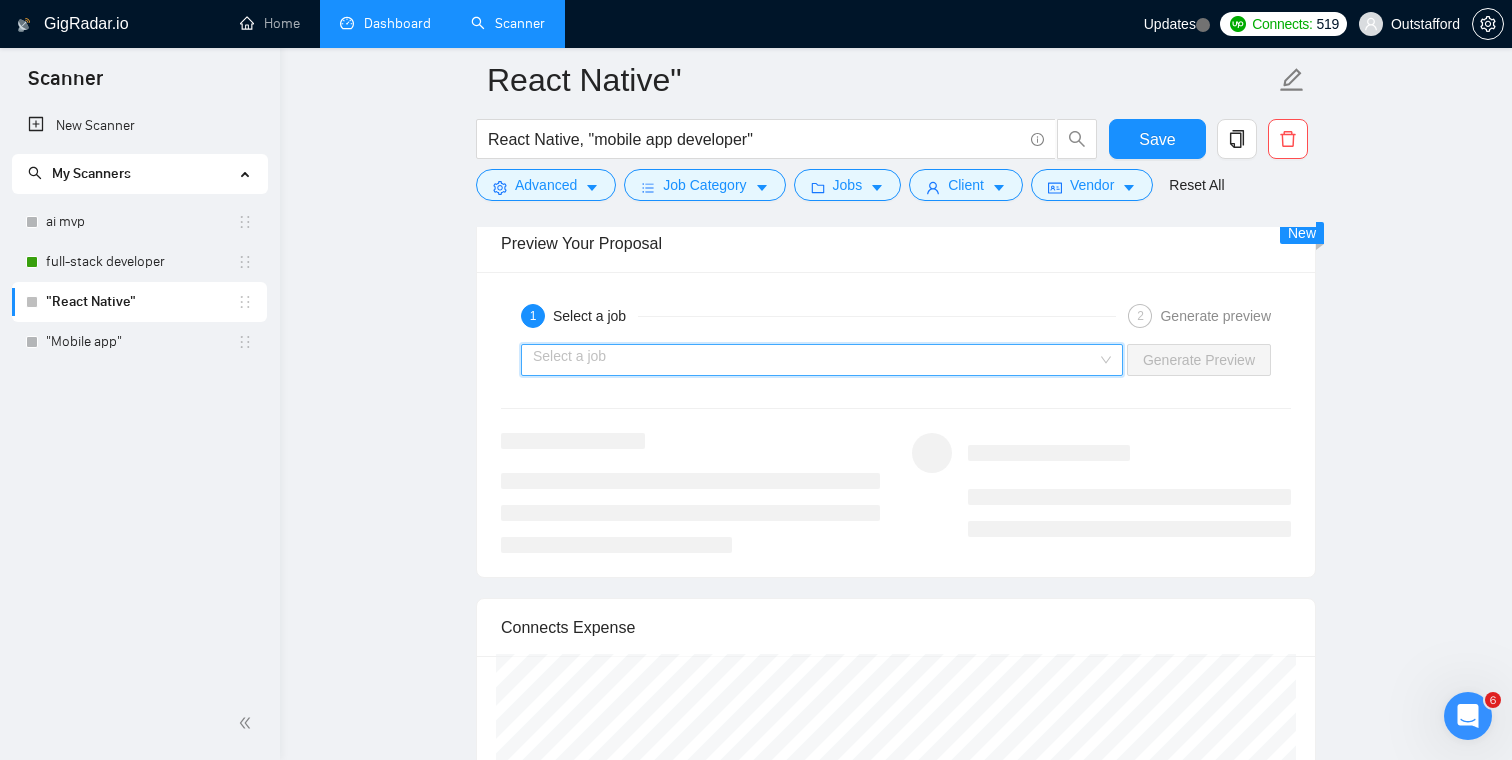 click at bounding box center [815, 360] 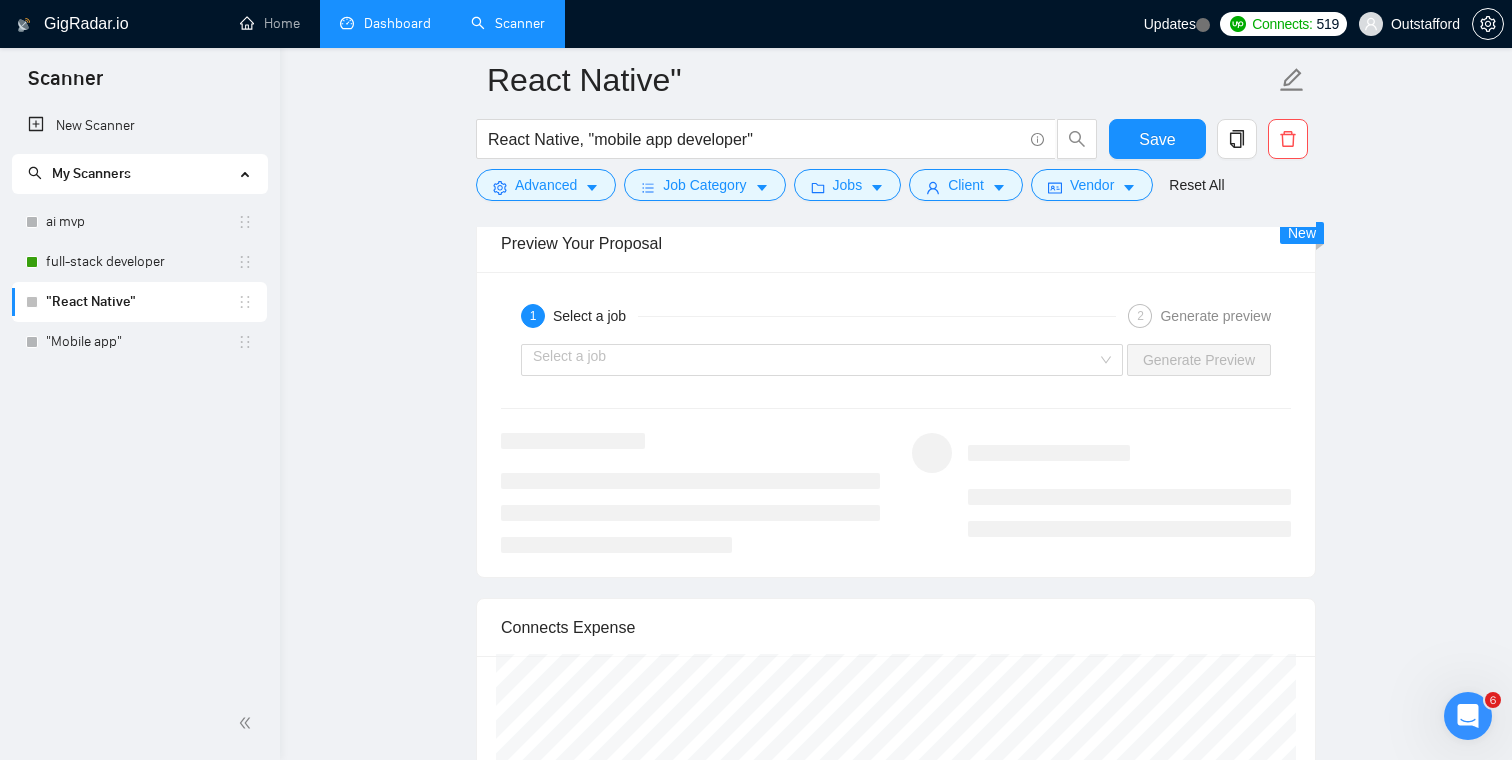 click on ""React Native" React Native, "mobile app developer" Save Advanced Job Category Jobs Client Vendor Reset All Preview Results Insights NEW Alerts Auto Bidder Auto Bidding Enabled Auto Bidding Enabled: OFF Auto Bidder Schedule Auto Bidding Type: Automated (recommended) Semi-automated Auto Bidding Schedule: 24/7 Custom Custom Auto Bidder Schedule Repeat every week on Monday Tuesday Wednesday Thursday Friday Saturday Sunday Active Hours ( America/Los_Angeles ): From: To: ( 24 hours) America/Los_Angeles Auto Bidding Type Select your bidding algorithm: Choose the algorithm for you bidding. The price per proposal does not include your connects expenditure. Template Bidder Works great for narrow segments and short cover letters that don't change. 0.50 credits / proposal Sardor AI 🤖 Personalise your cover letter with ai [placeholders] 1.00 credits / proposal Experimental Laziza AI 👑 NEW Learn more 2.00 credits / proposal $23.5 savings Team & Freelancer Select team: Outstafford ✦ top AI team" at bounding box center [896, -467] 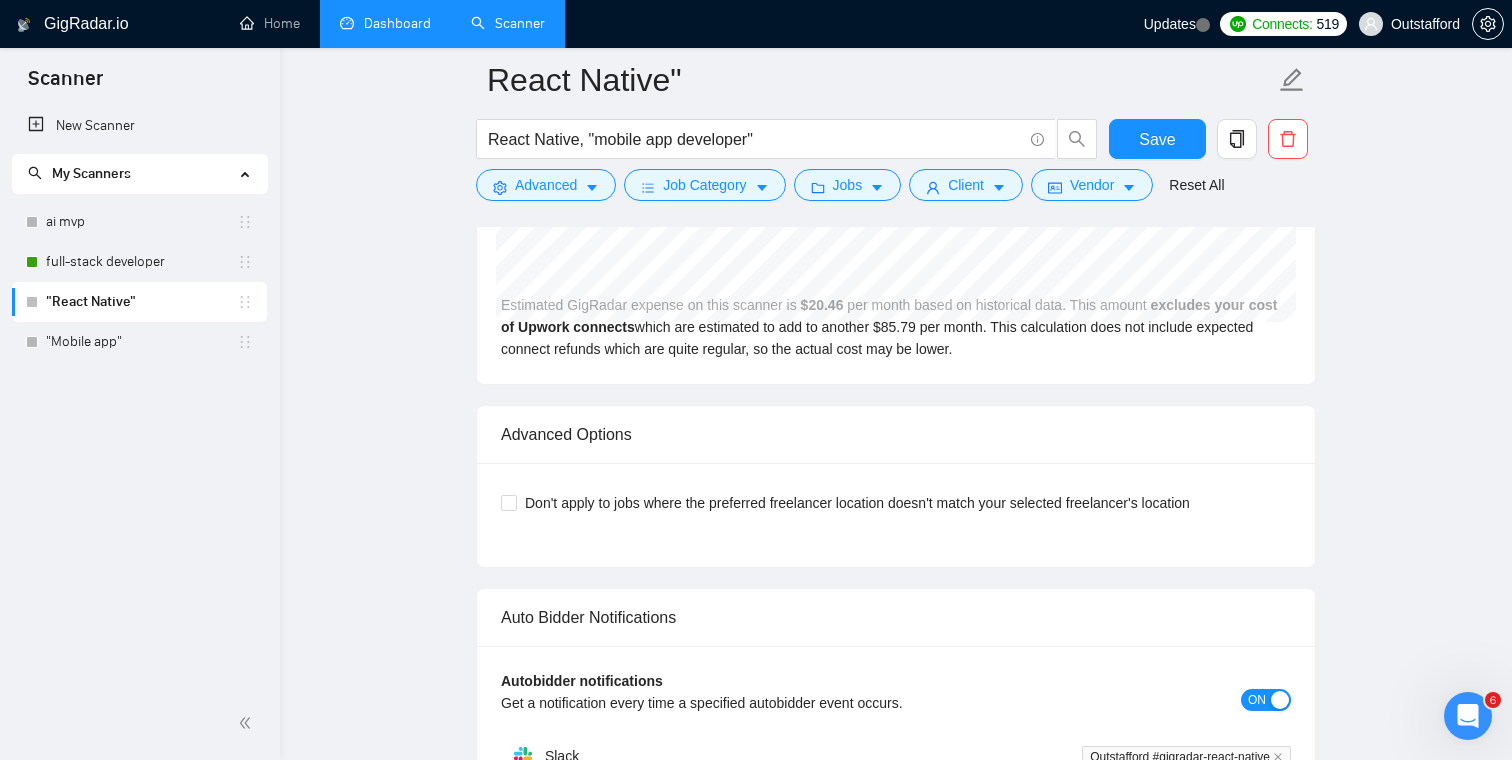 scroll, scrollTop: 3692, scrollLeft: 0, axis: vertical 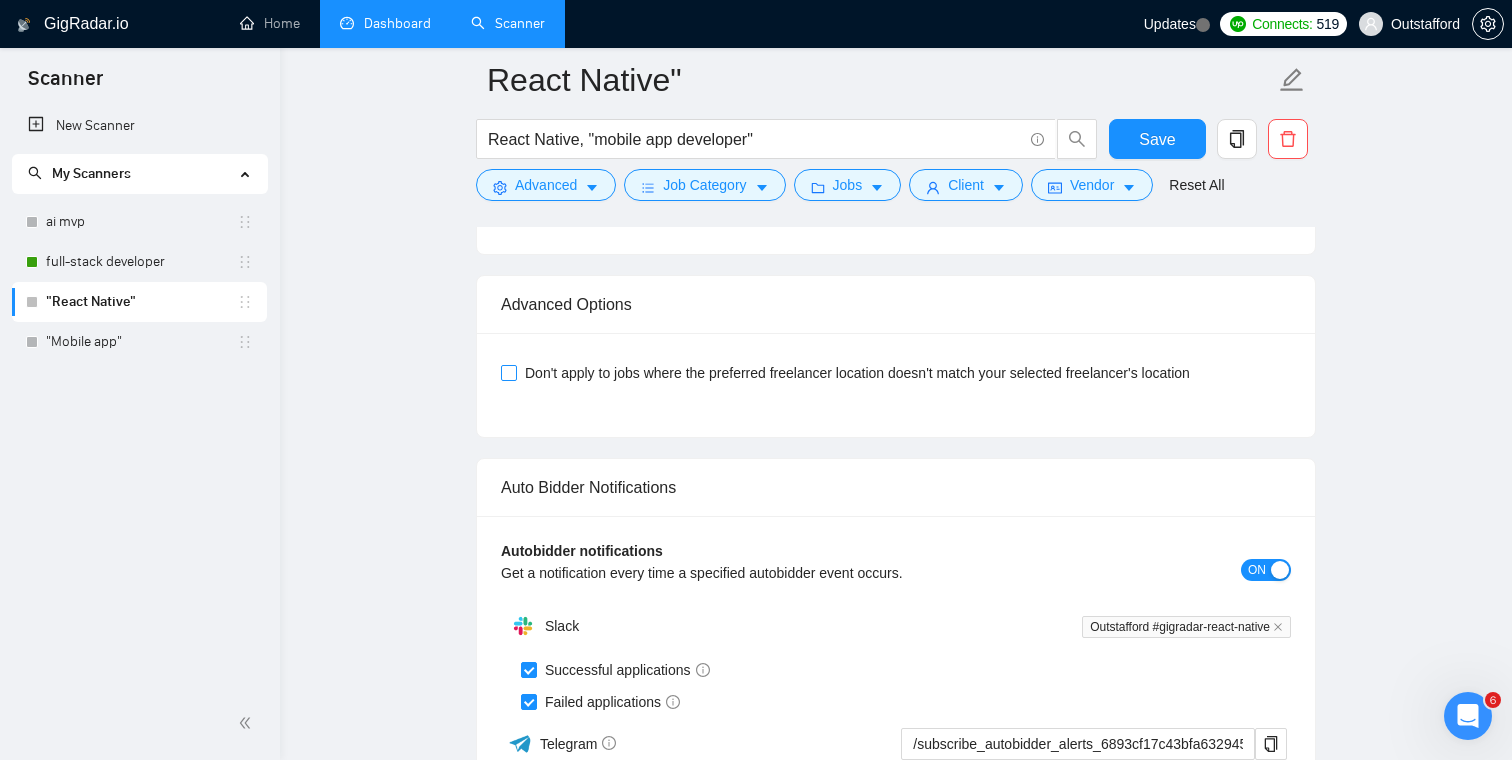 click on "Don't apply to jobs where the preferred freelancer location doesn't match your selected freelancer's location" at bounding box center (508, 372) 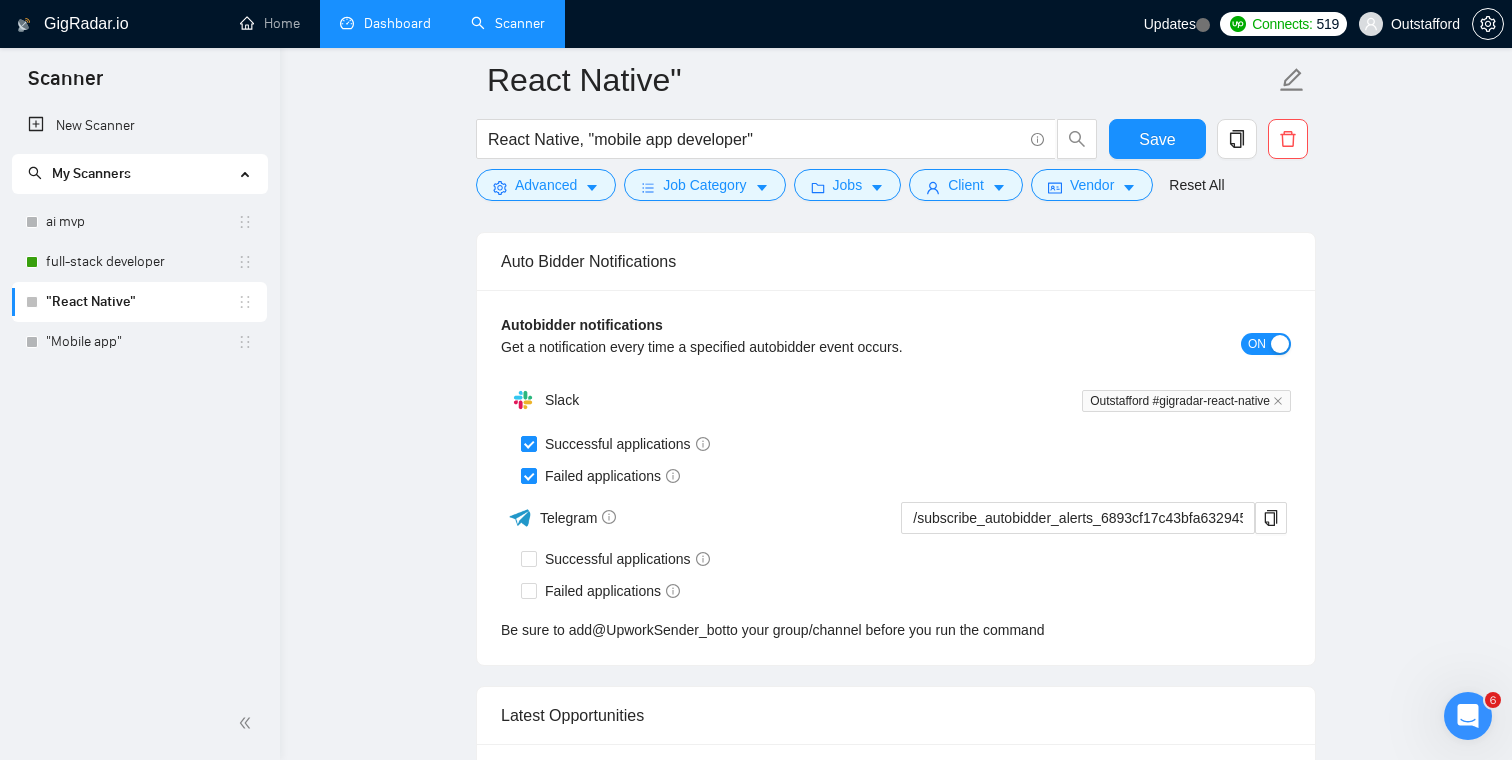 scroll, scrollTop: 3934, scrollLeft: 0, axis: vertical 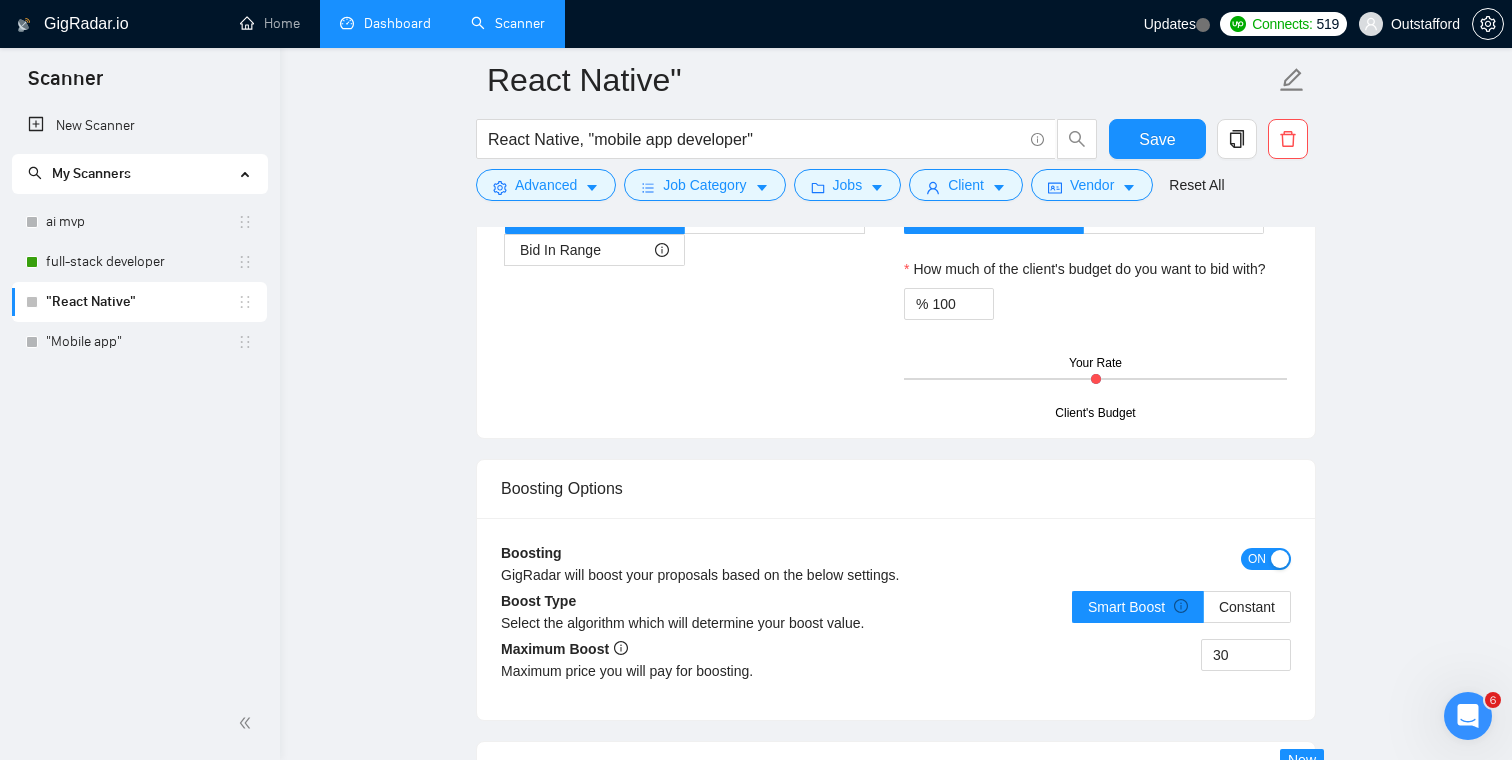 click on "Dashboard" at bounding box center (385, 23) 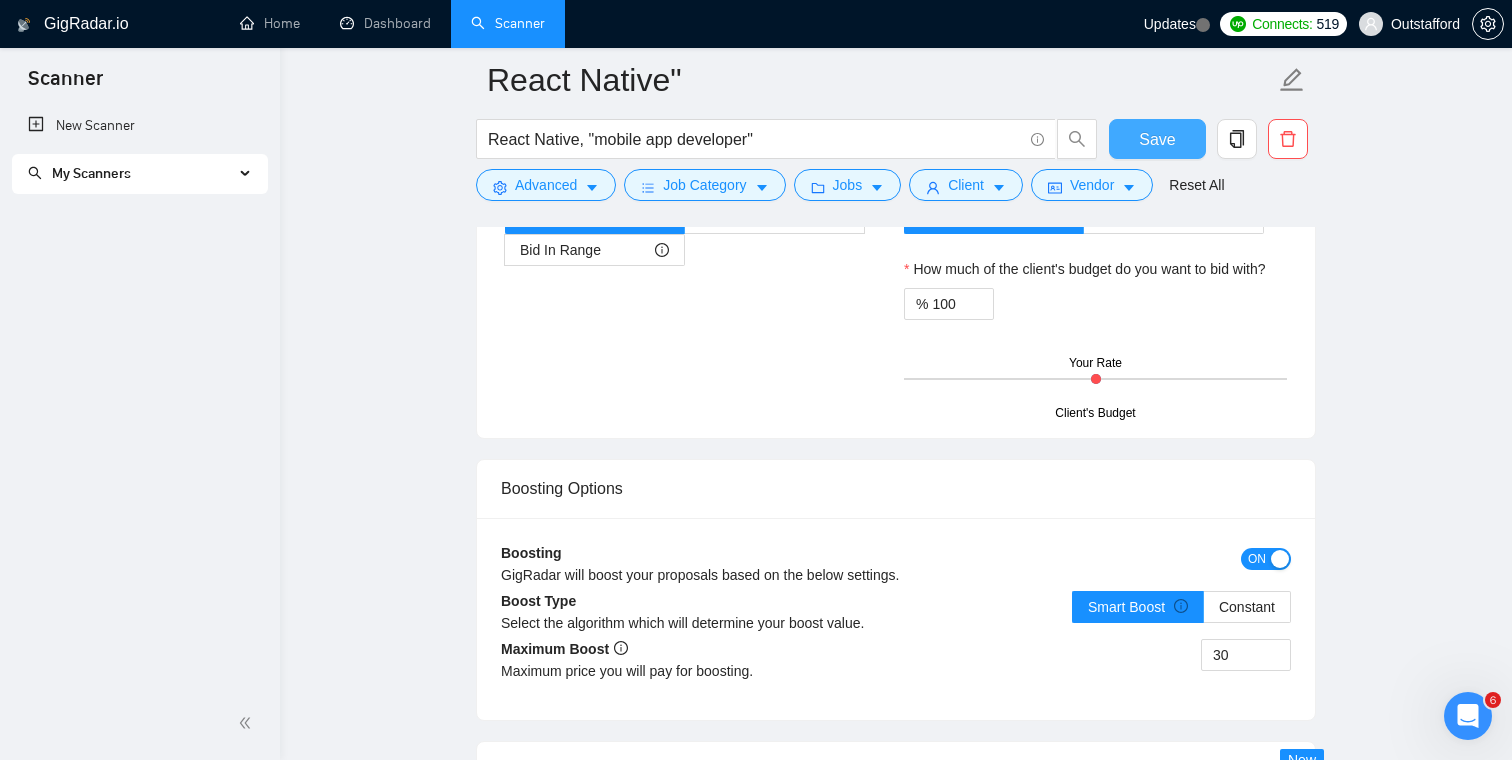 click on "Save" at bounding box center [1157, 139] 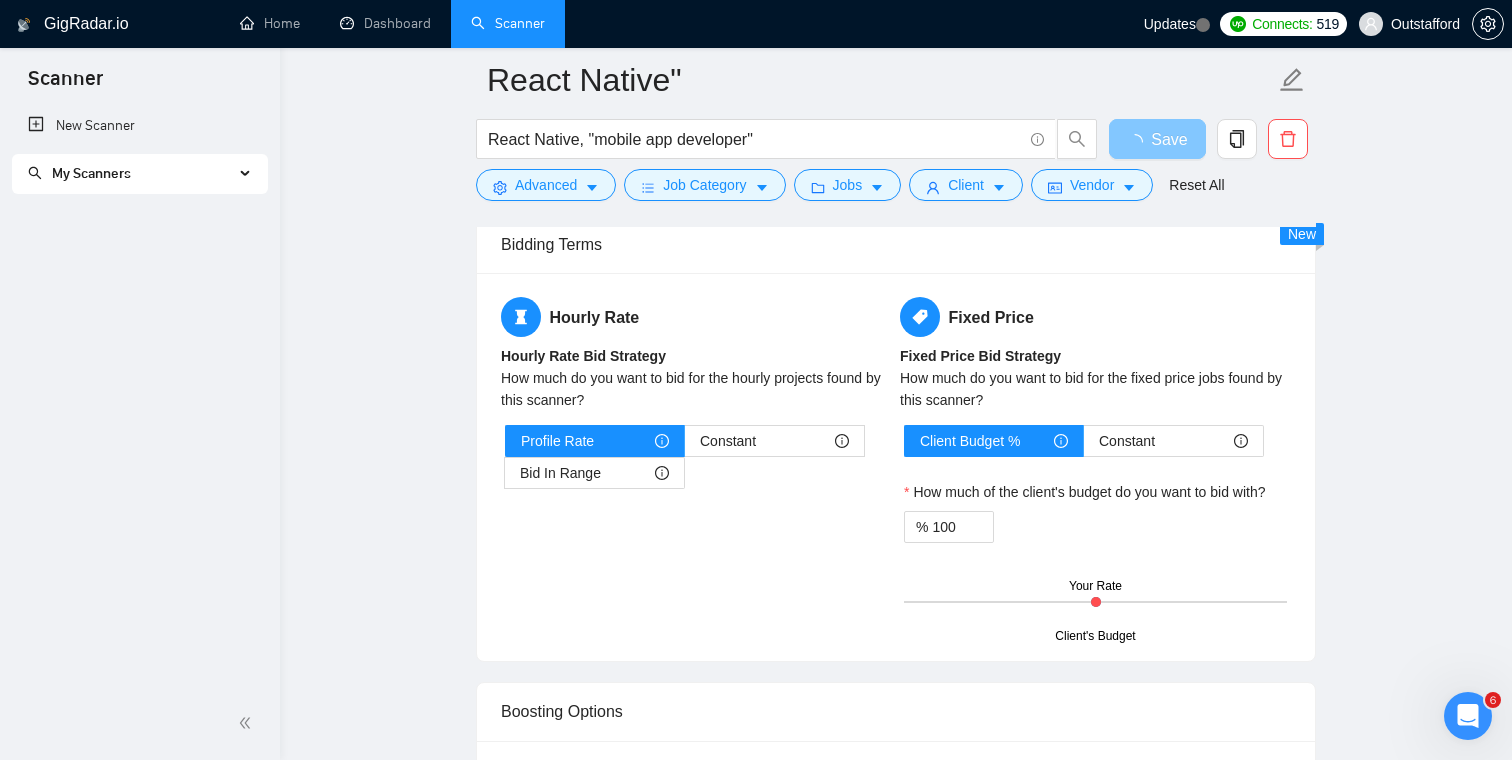 type 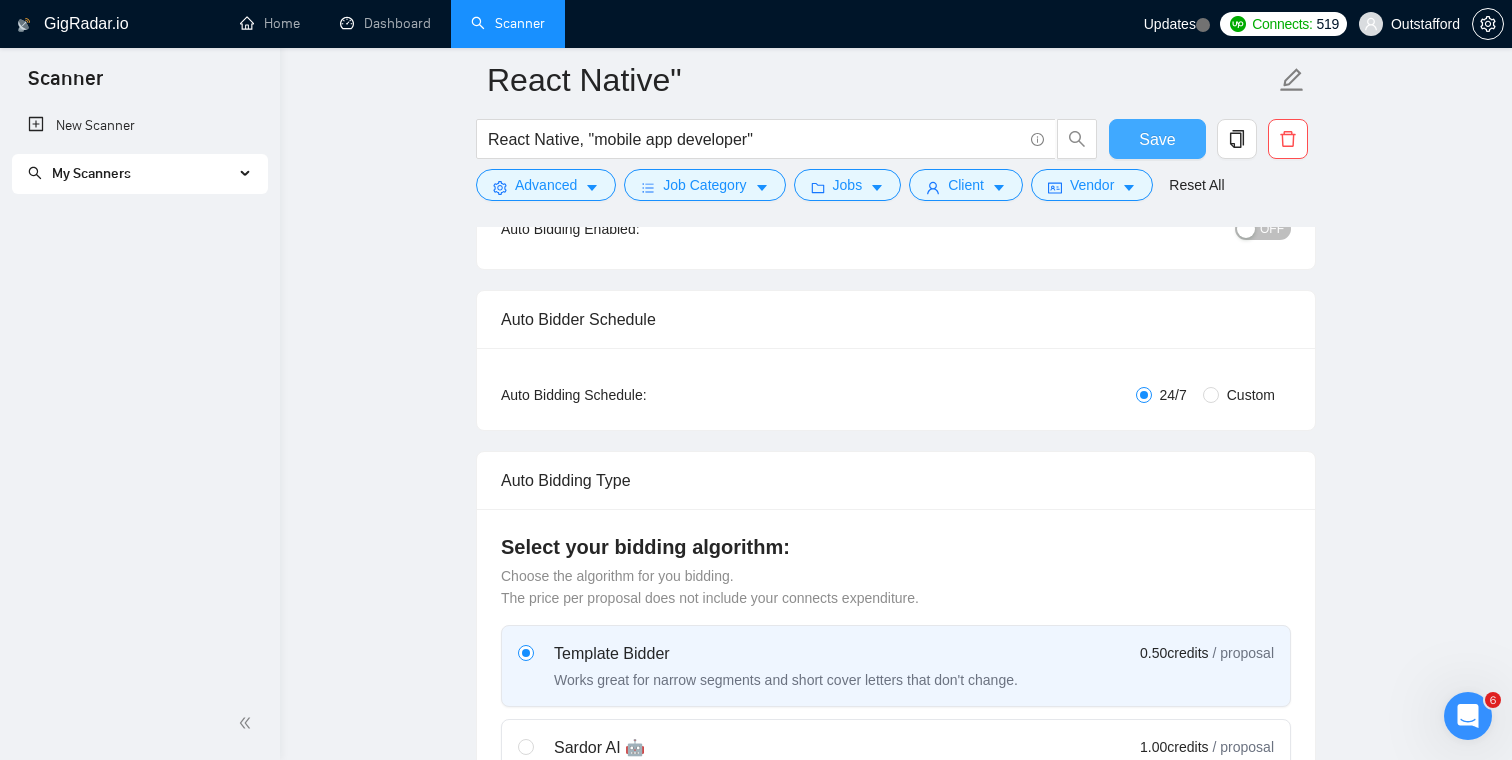 scroll, scrollTop: 0, scrollLeft: 0, axis: both 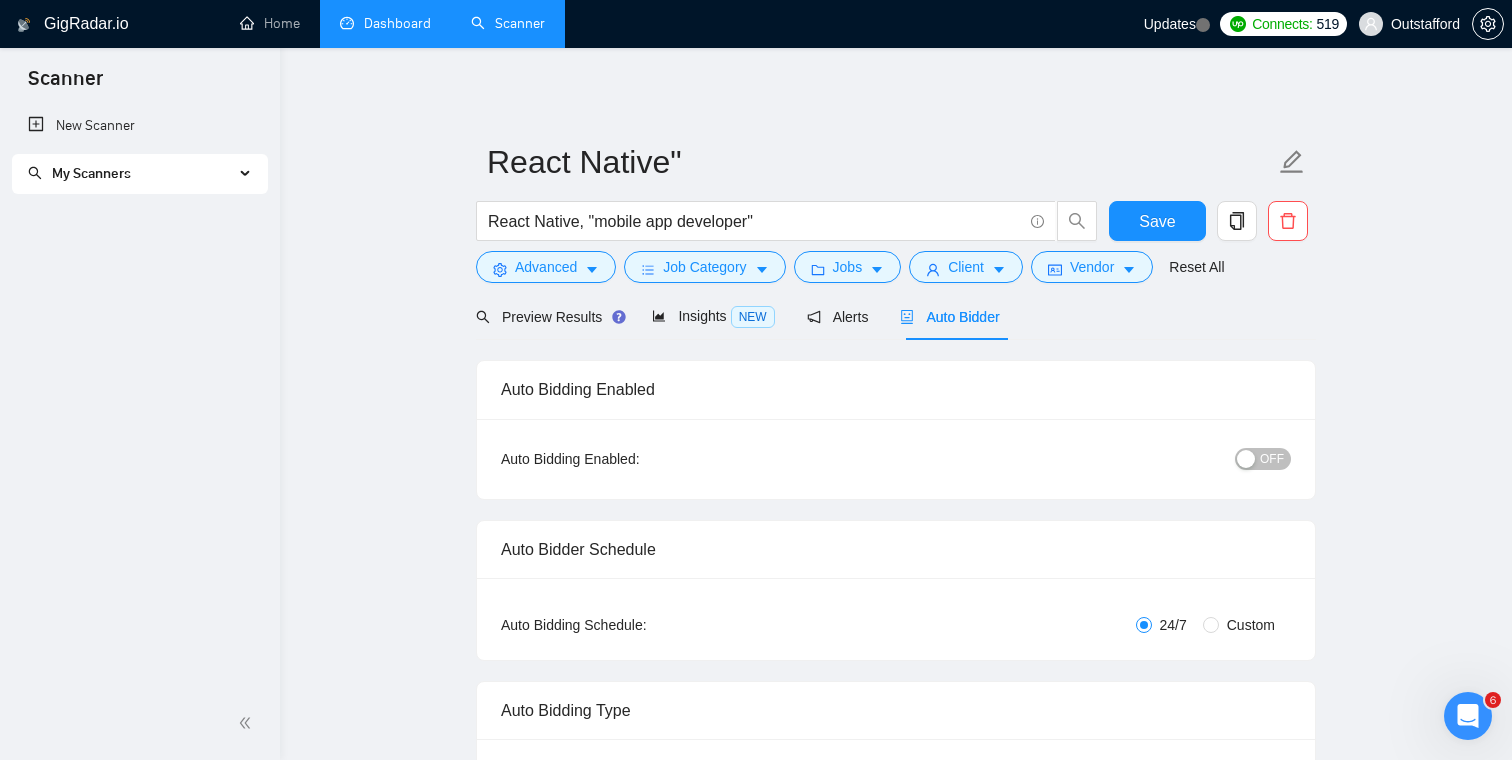click on "Dashboard" at bounding box center (385, 23) 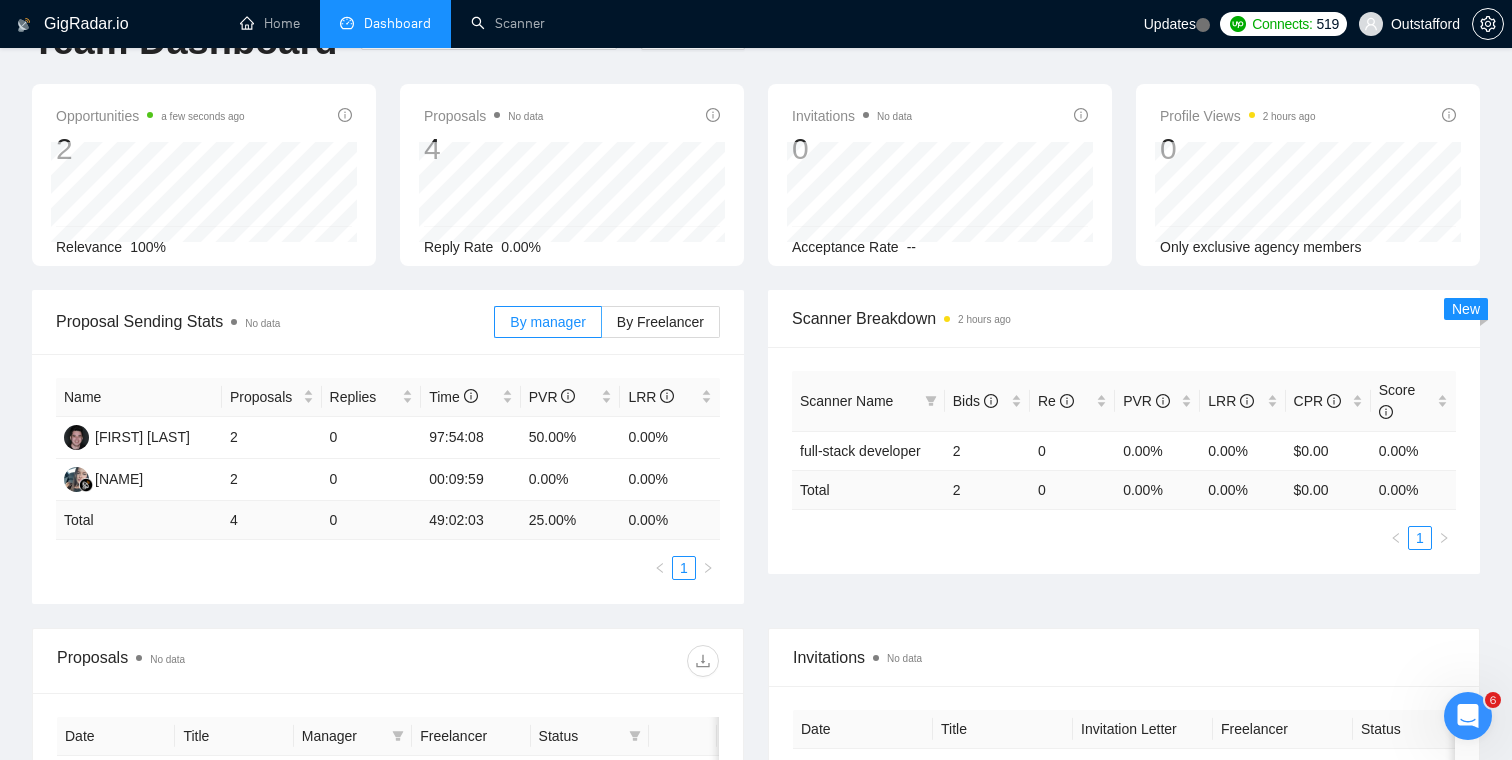 scroll, scrollTop: 68, scrollLeft: 0, axis: vertical 